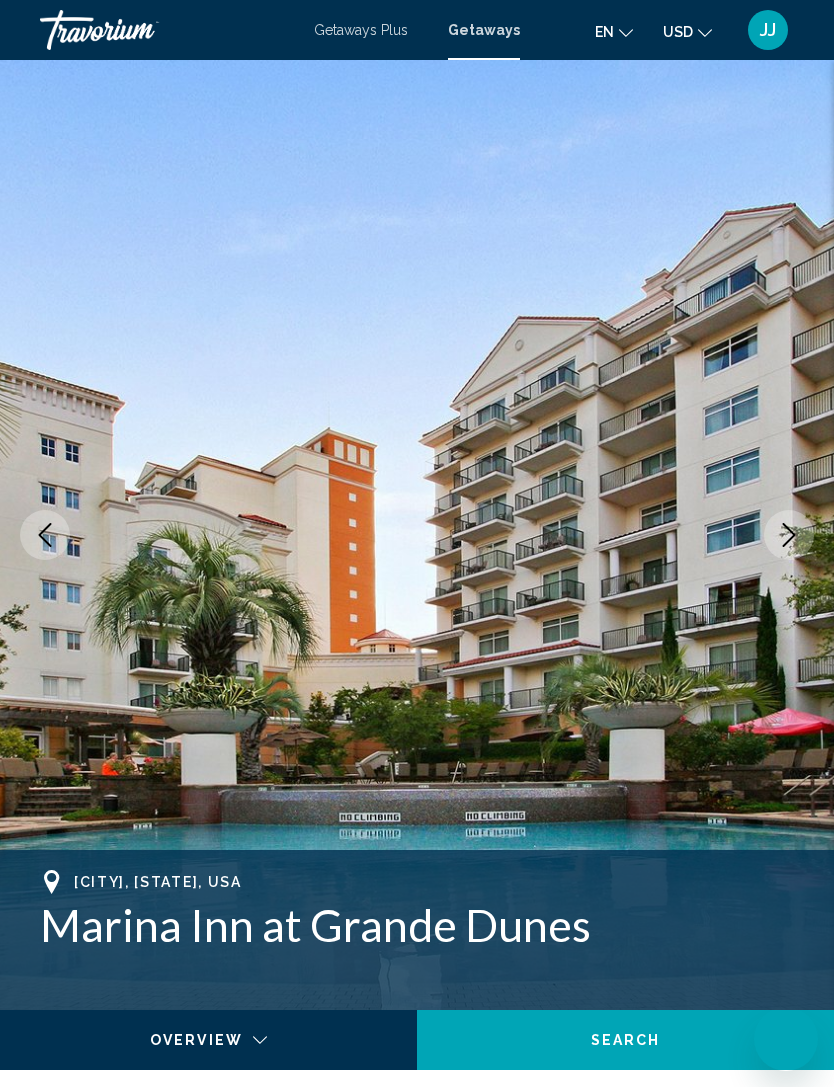 scroll, scrollTop: 0, scrollLeft: 0, axis: both 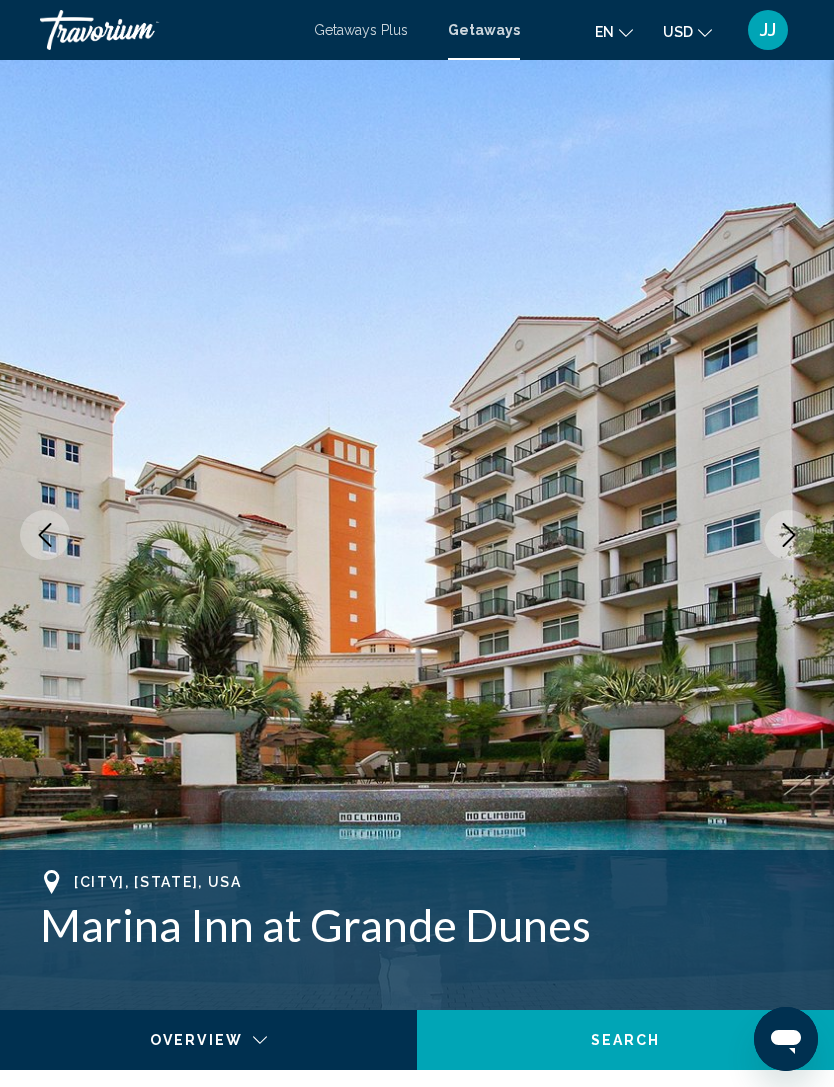 click 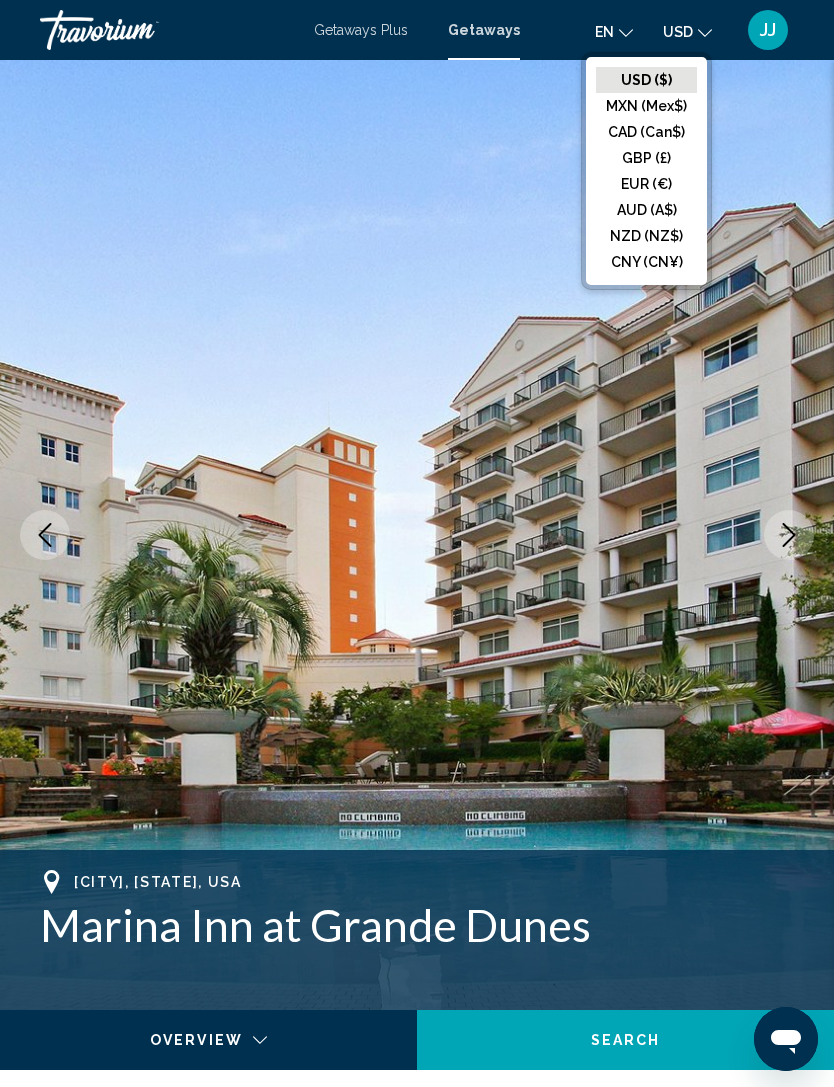click on "USD ($)" 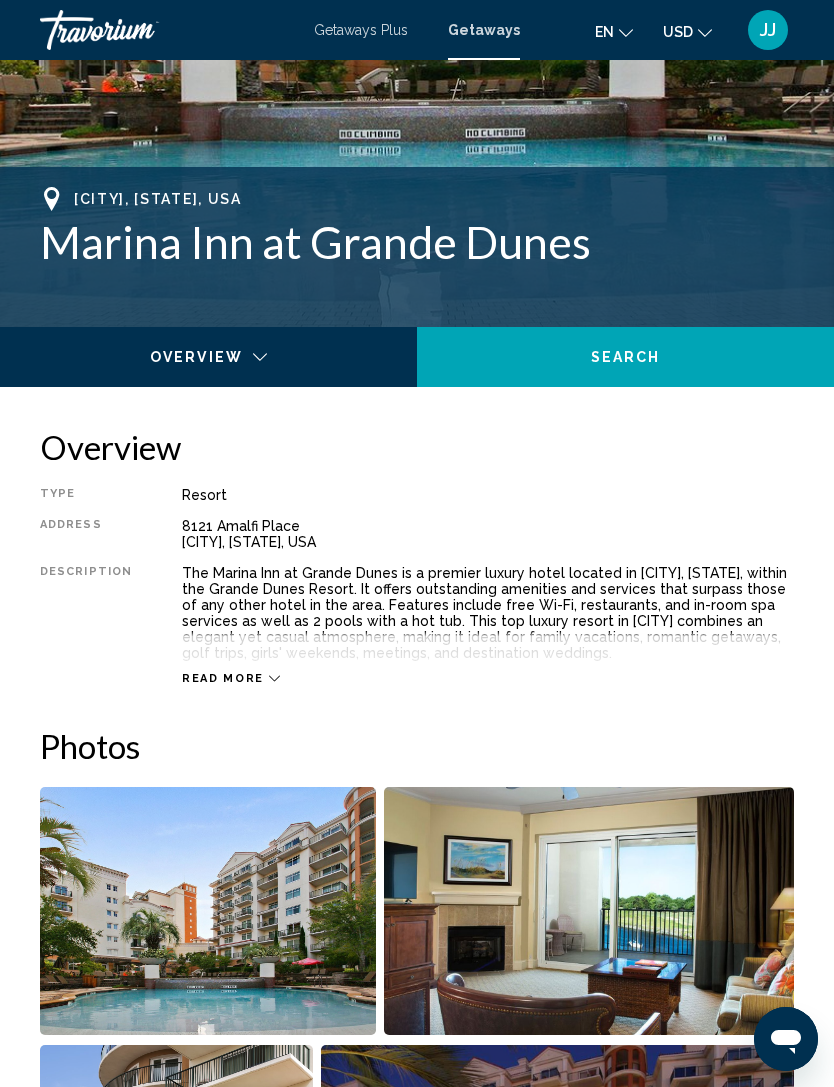 scroll, scrollTop: 686, scrollLeft: 0, axis: vertical 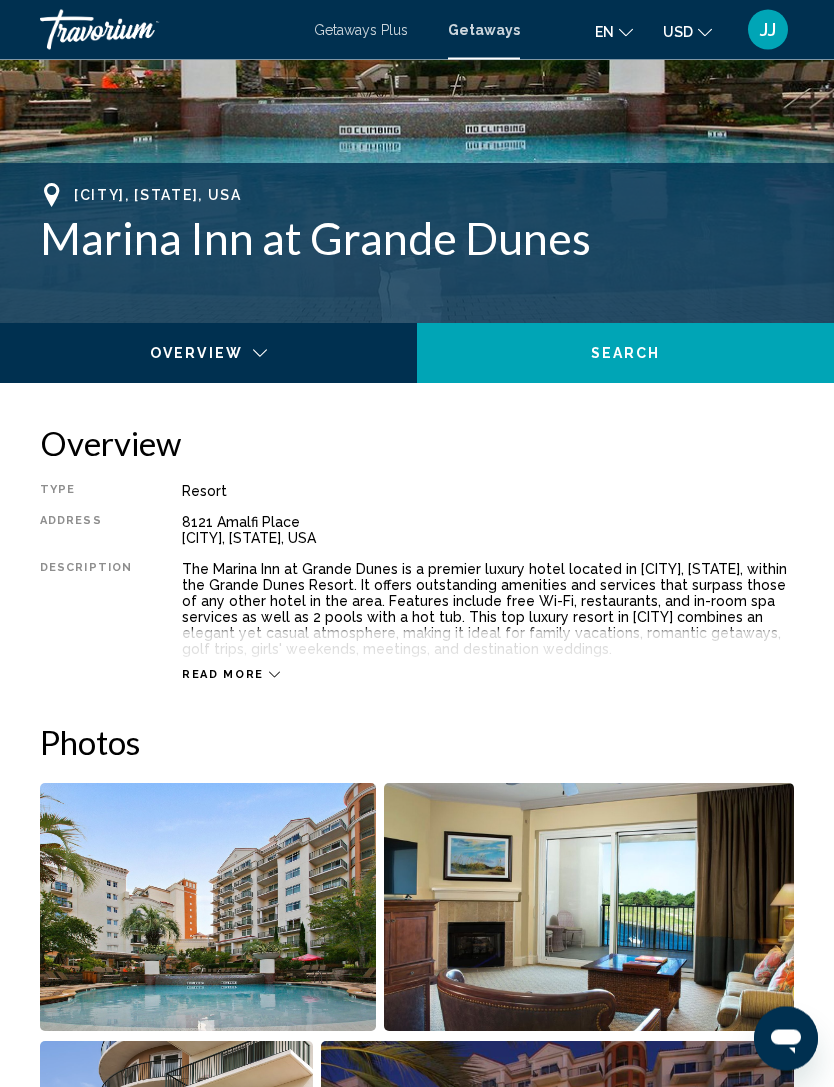 click at bounding box center (208, 908) 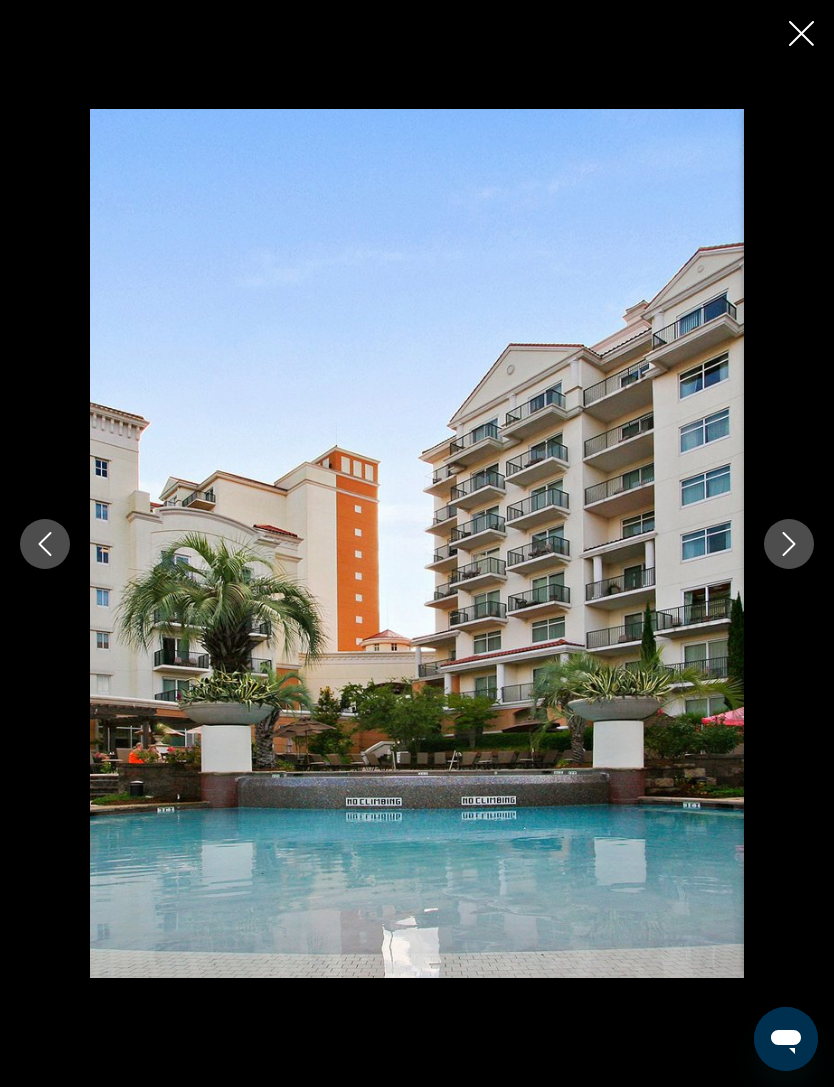 click 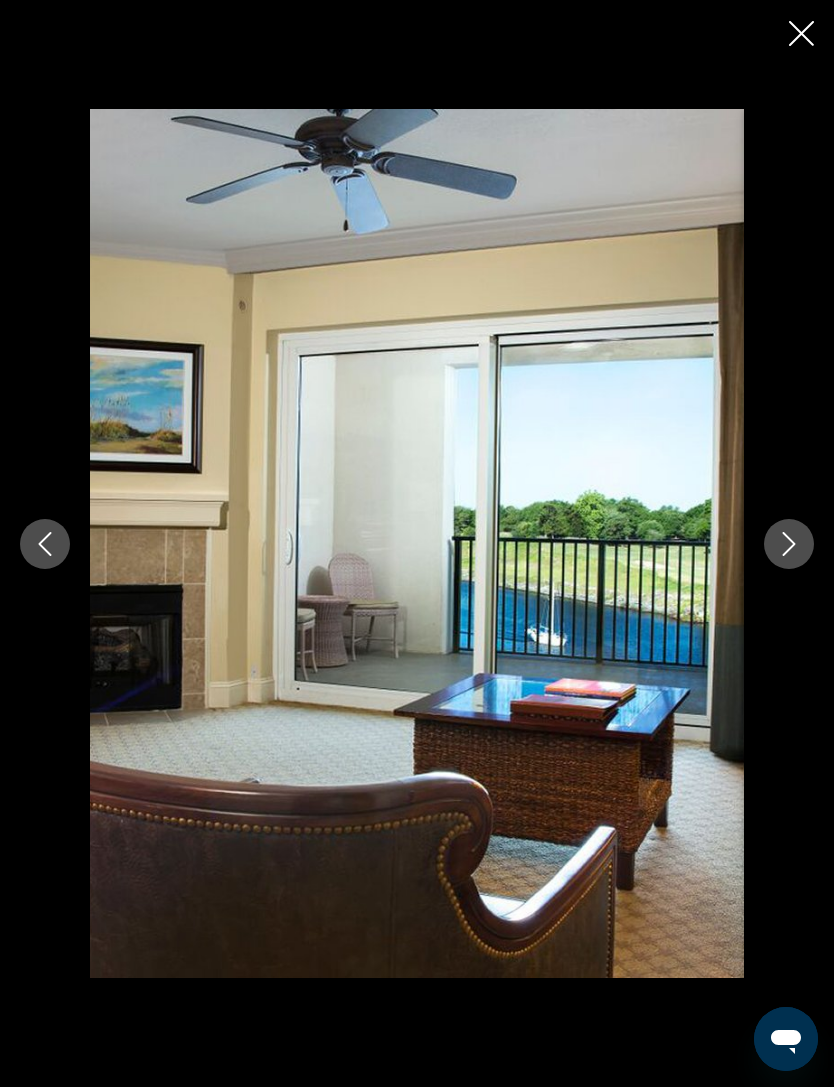click 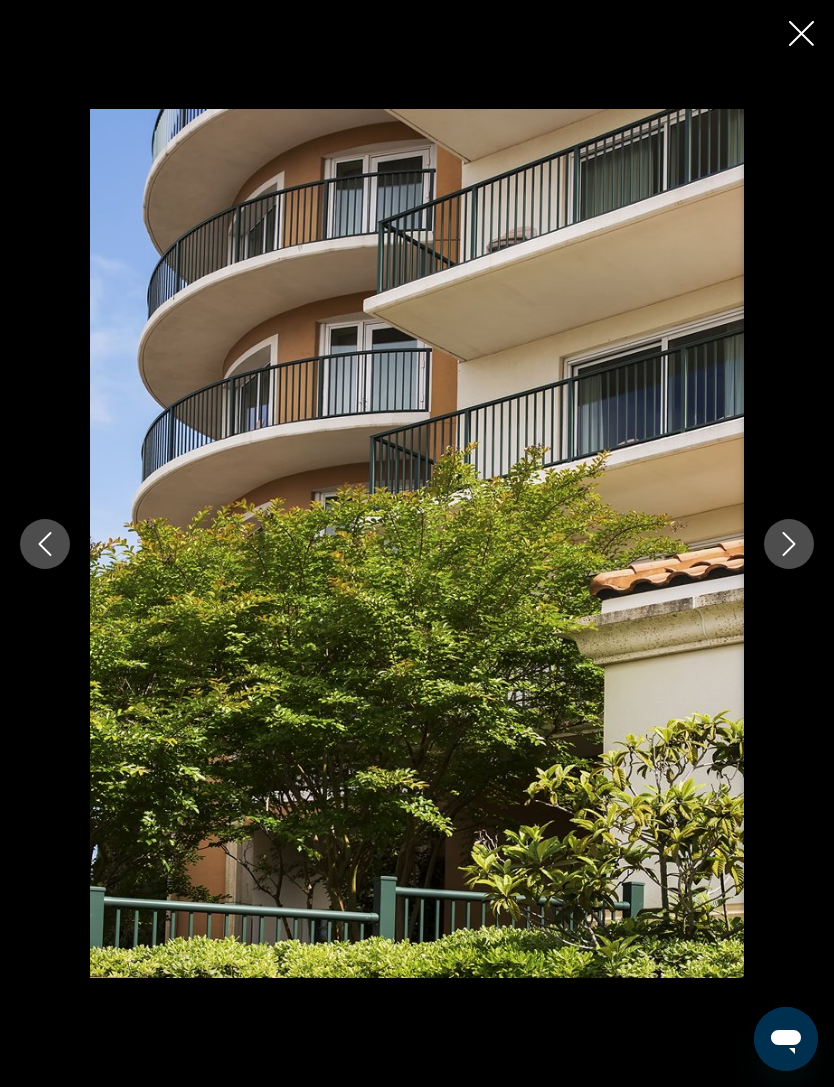 click 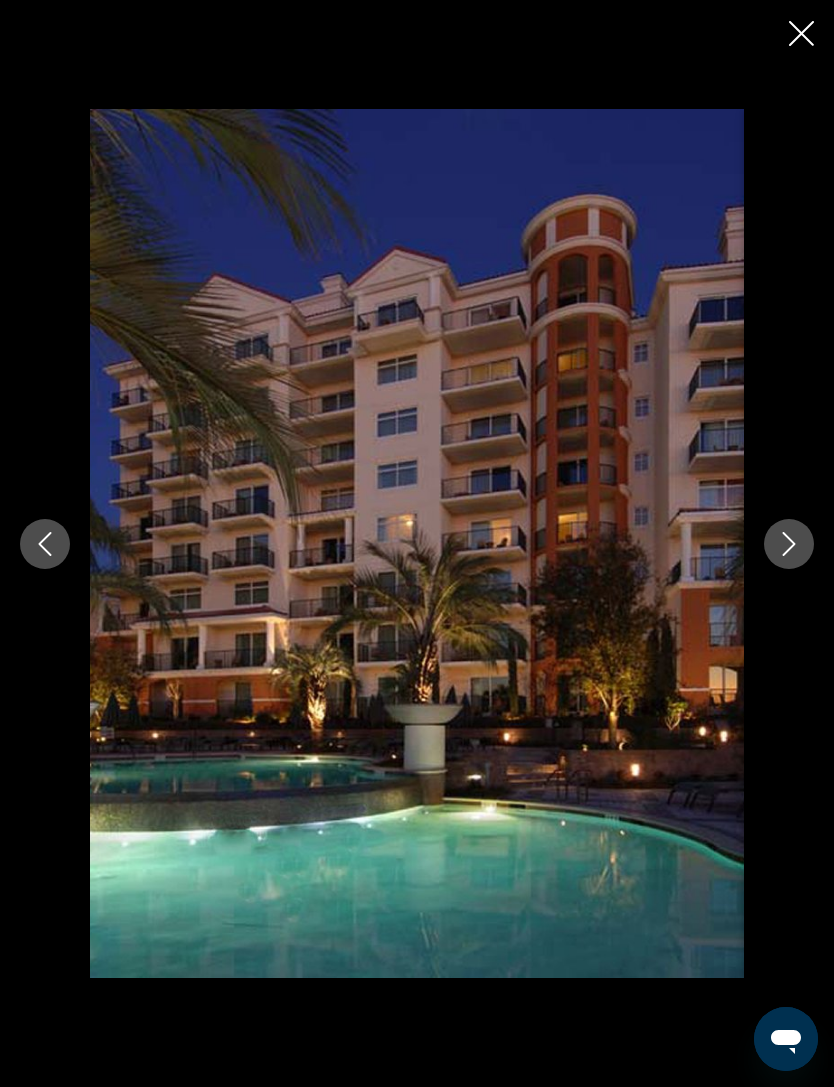 click 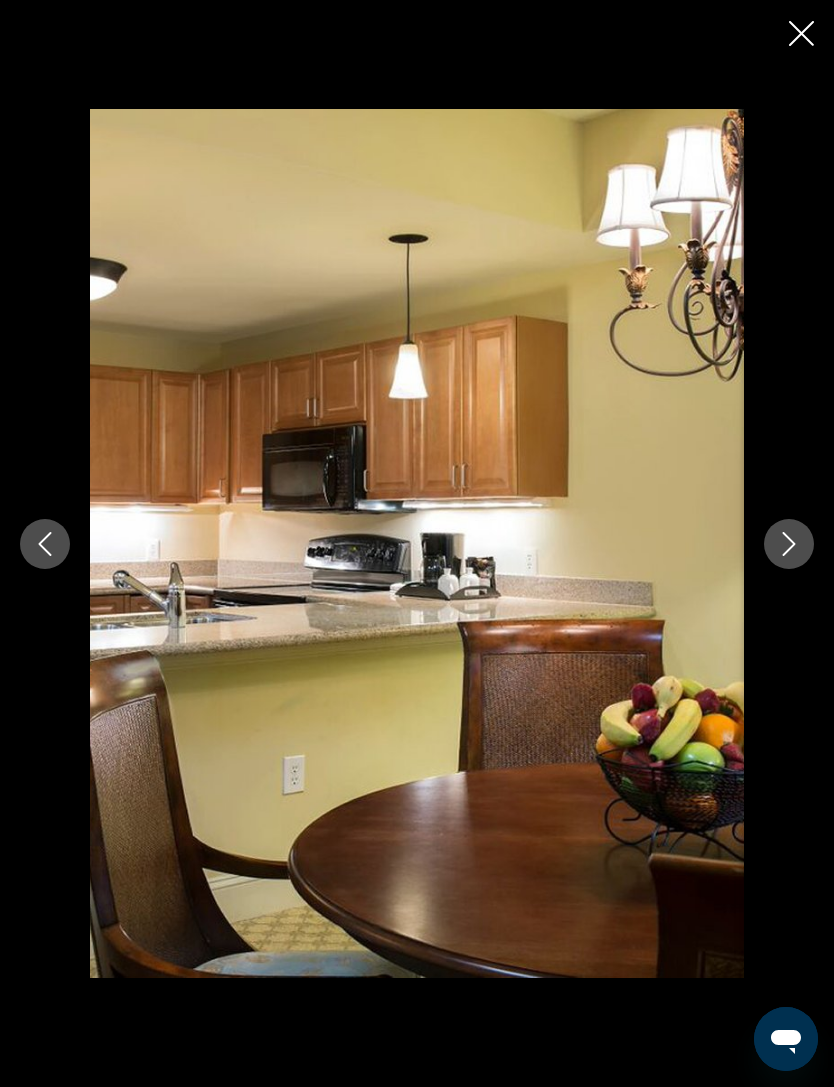 click at bounding box center (789, 544) 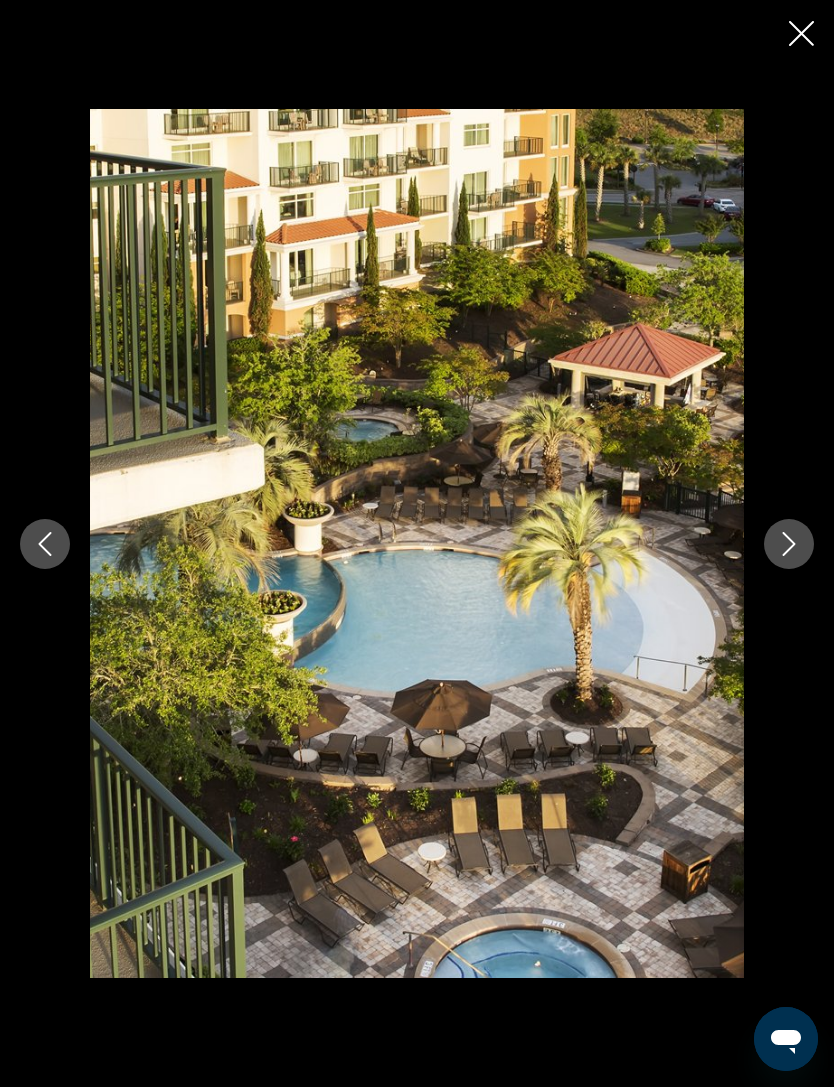 click at bounding box center [789, 544] 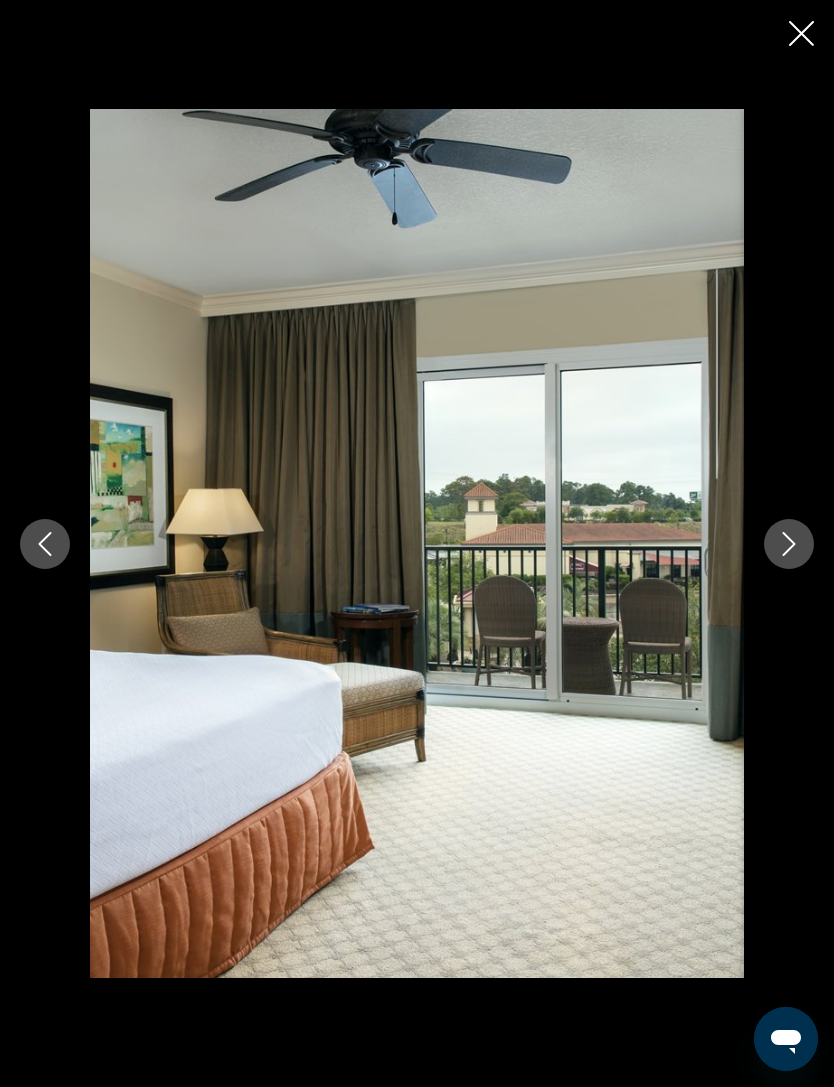 click 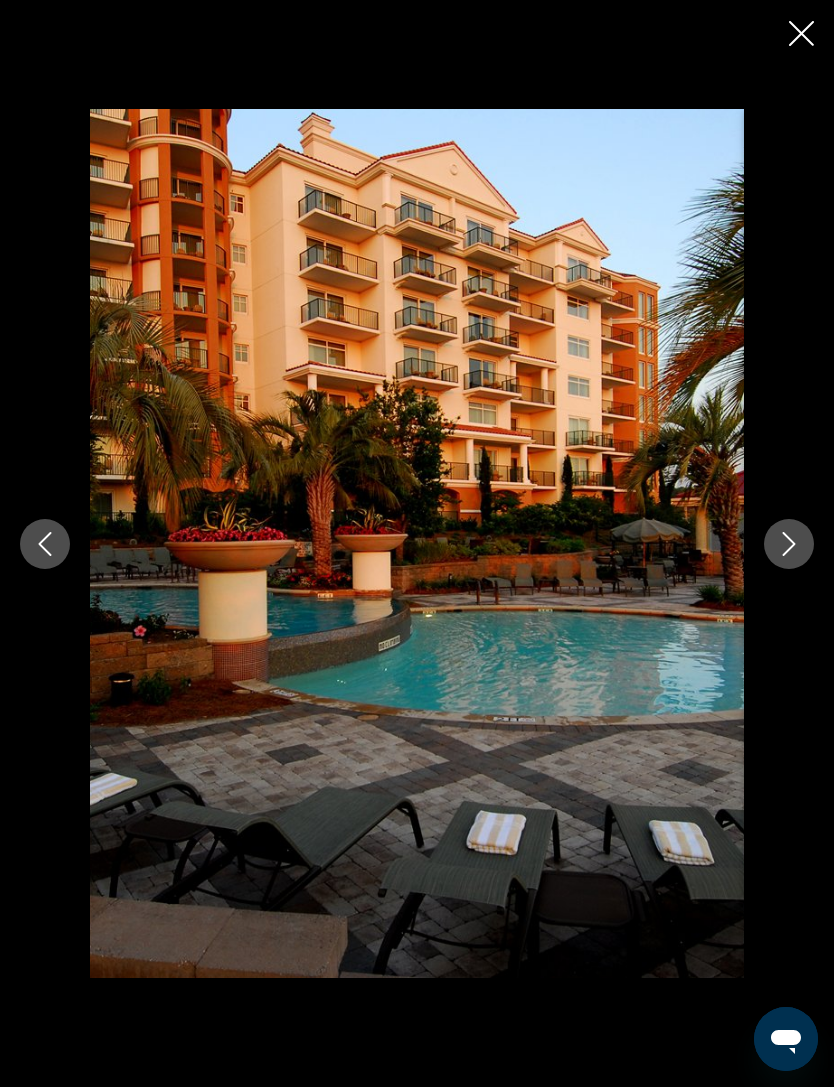 click 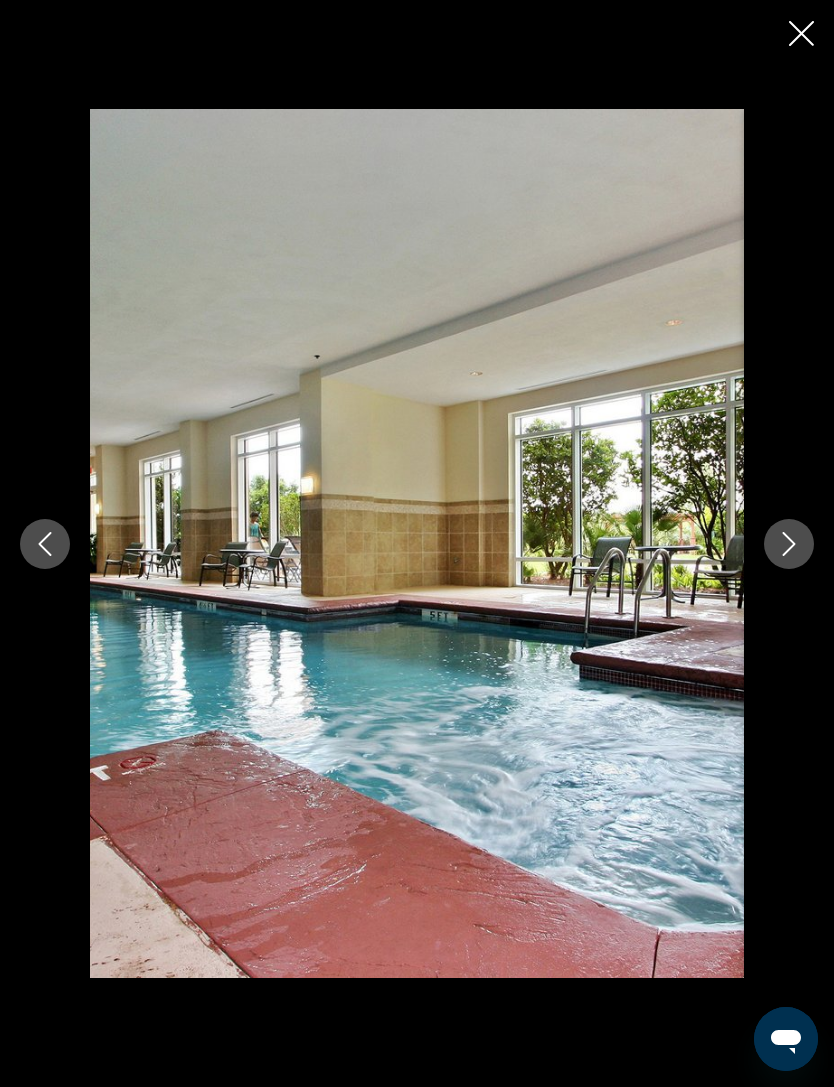 click 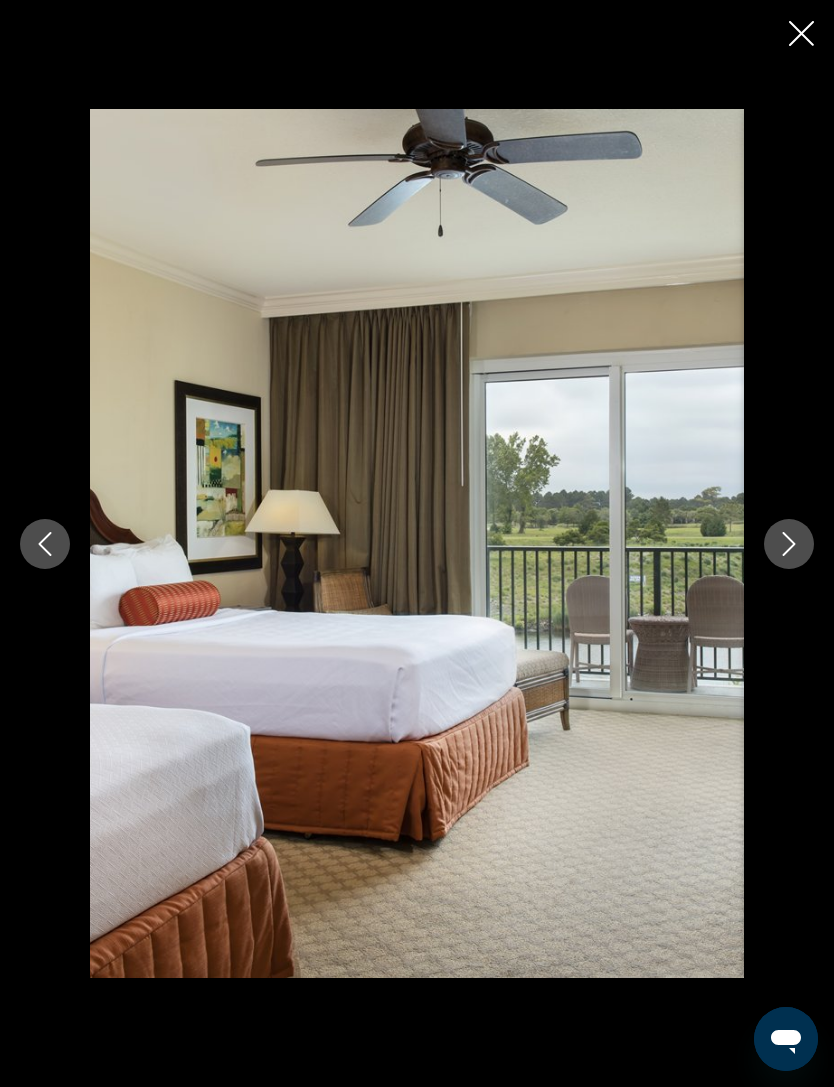 click 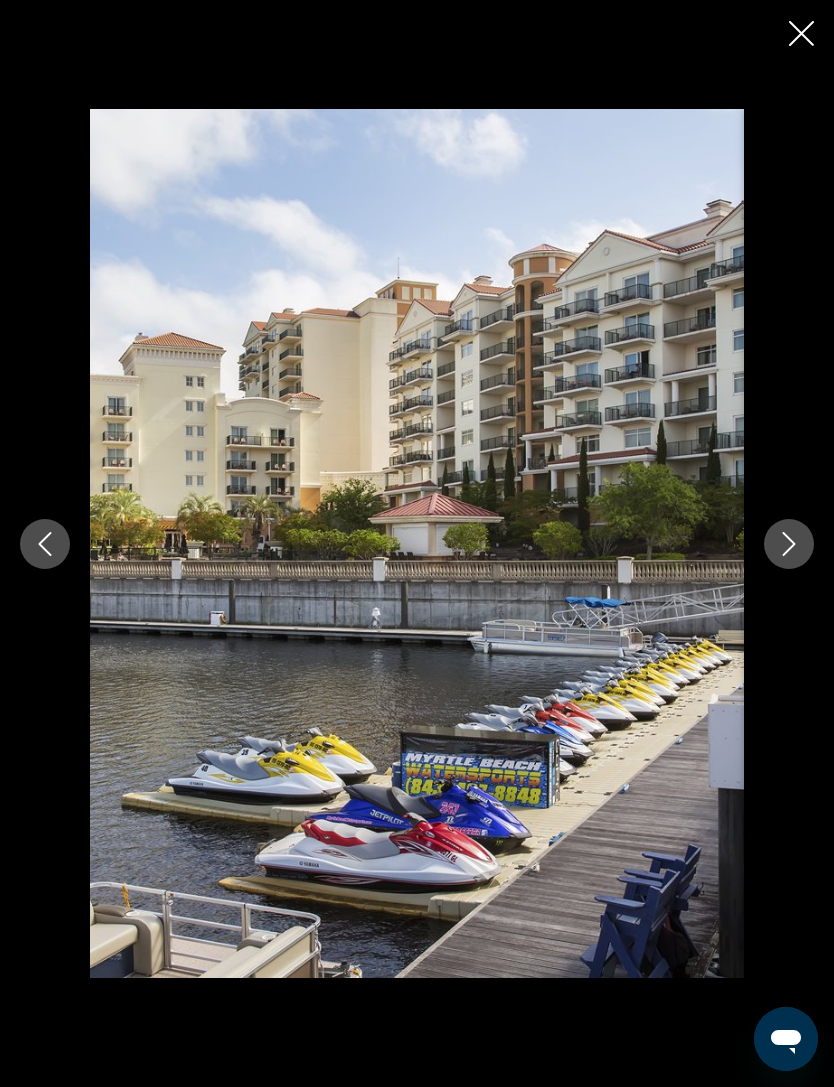 click 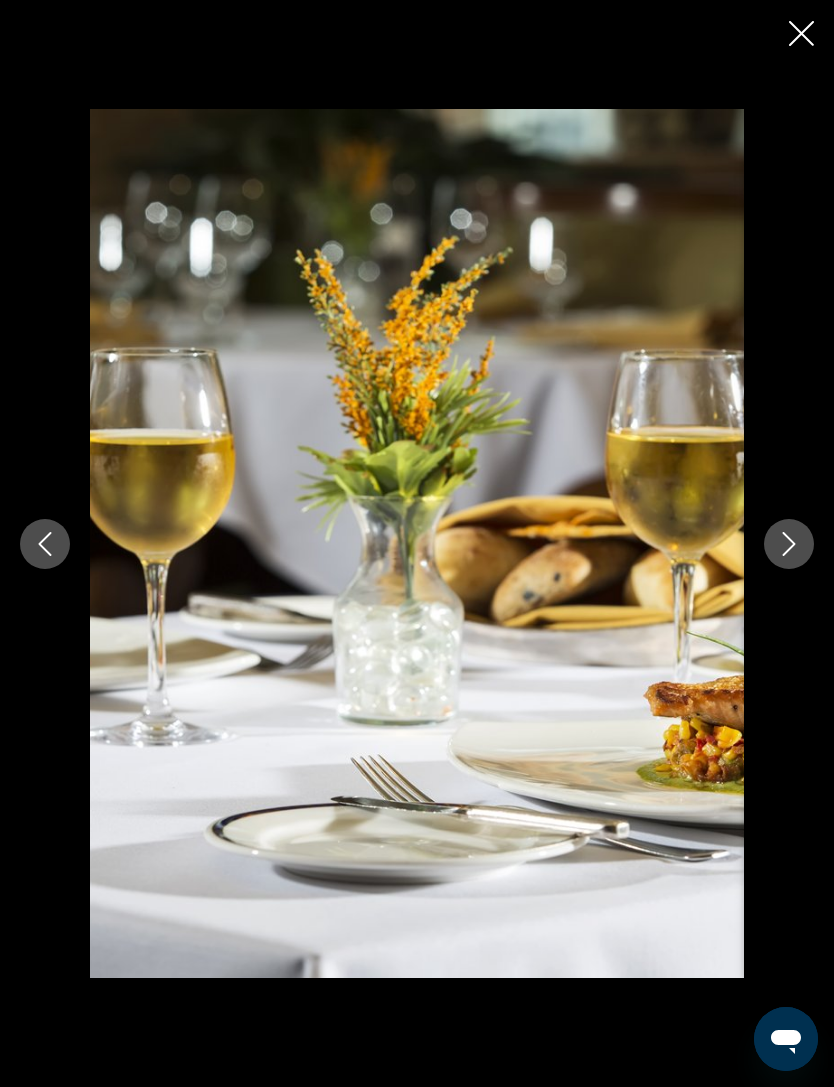 click at bounding box center (789, 544) 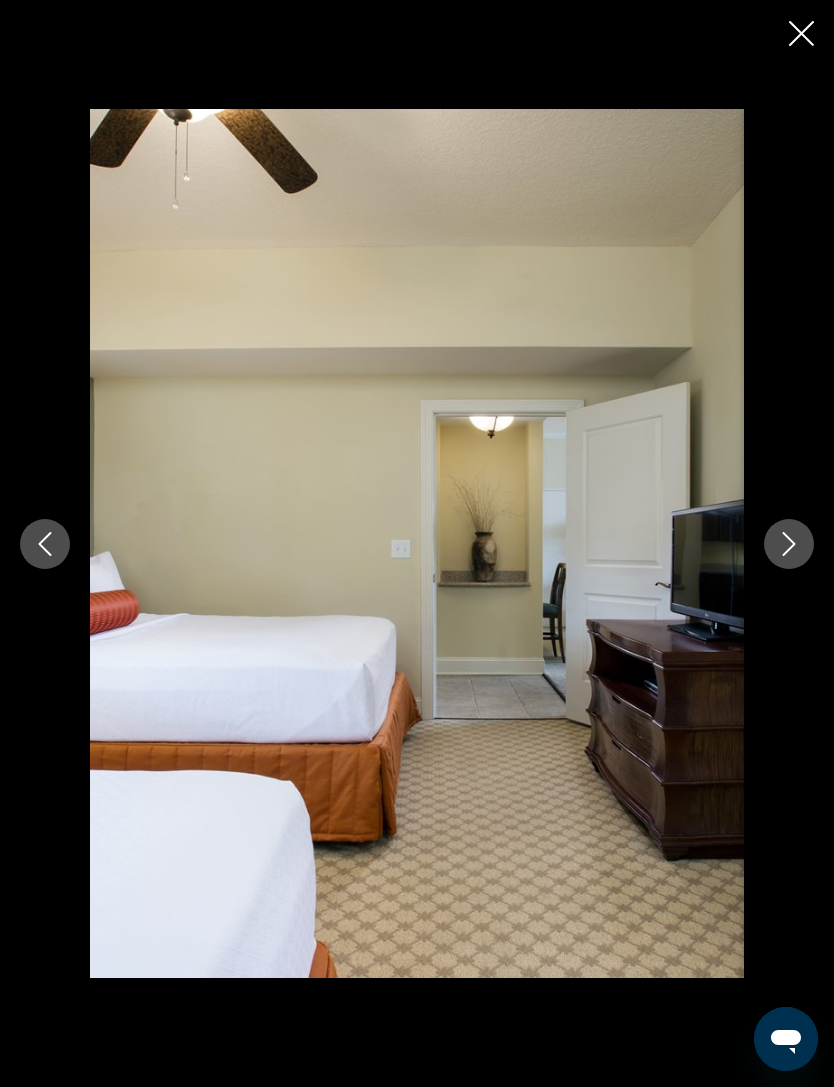 click 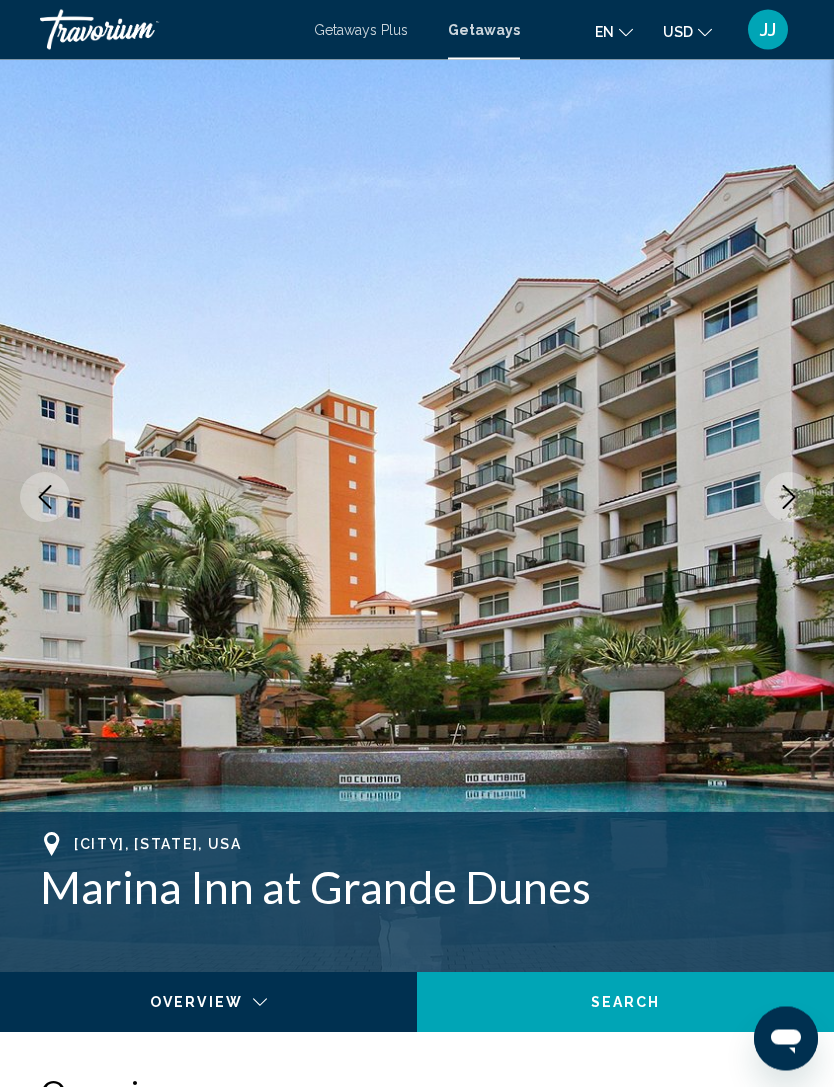 scroll, scrollTop: 0, scrollLeft: 0, axis: both 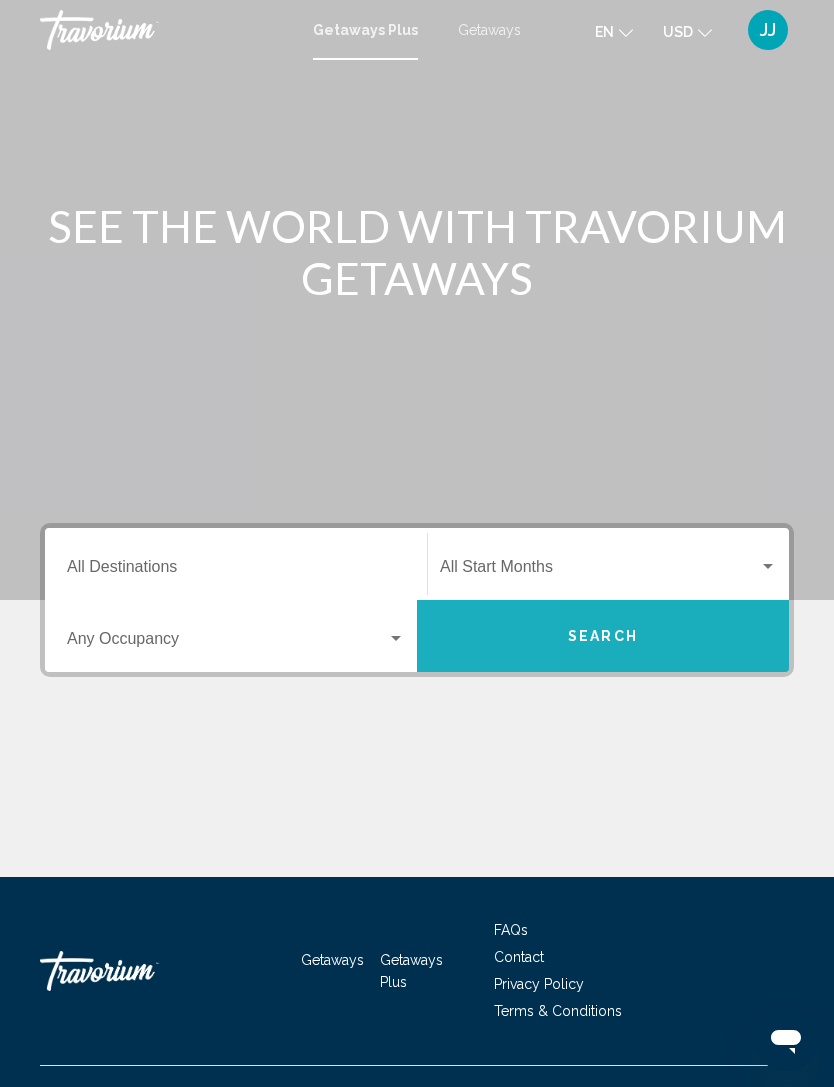 click on "Search" at bounding box center (603, 636) 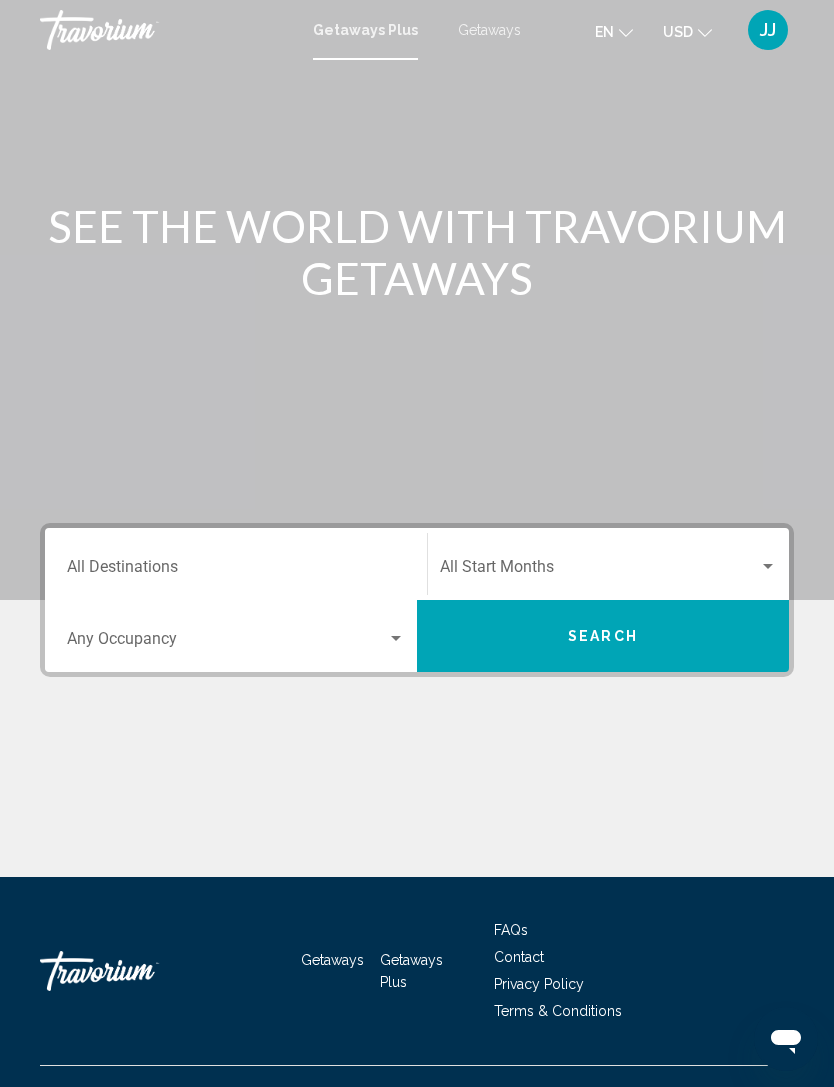 click at bounding box center [599, 571] 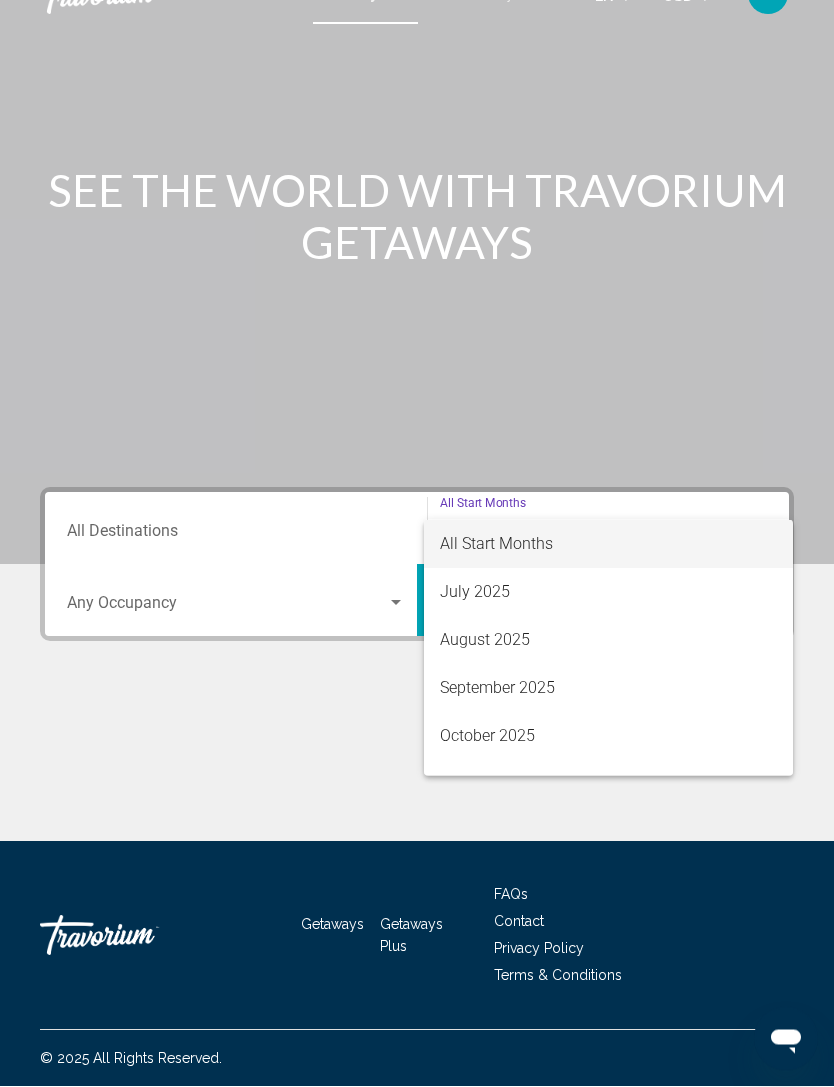scroll, scrollTop: 64, scrollLeft: 0, axis: vertical 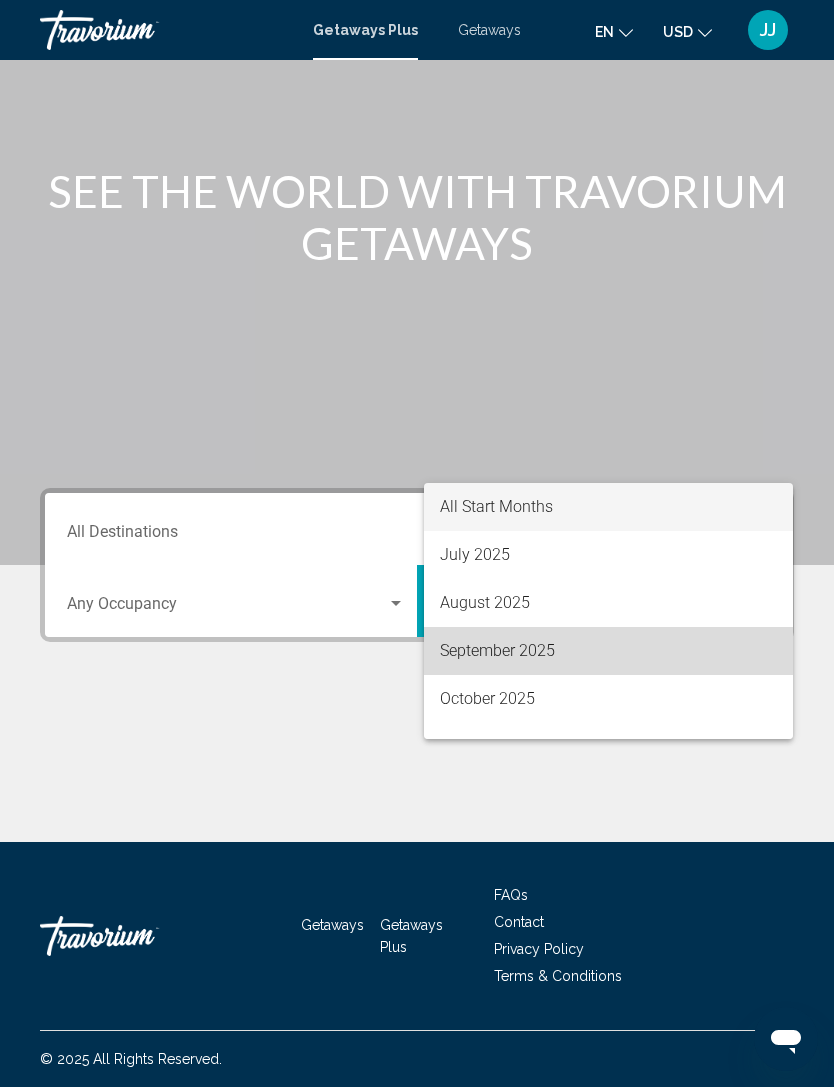 click on "September 2025" at bounding box center [608, 651] 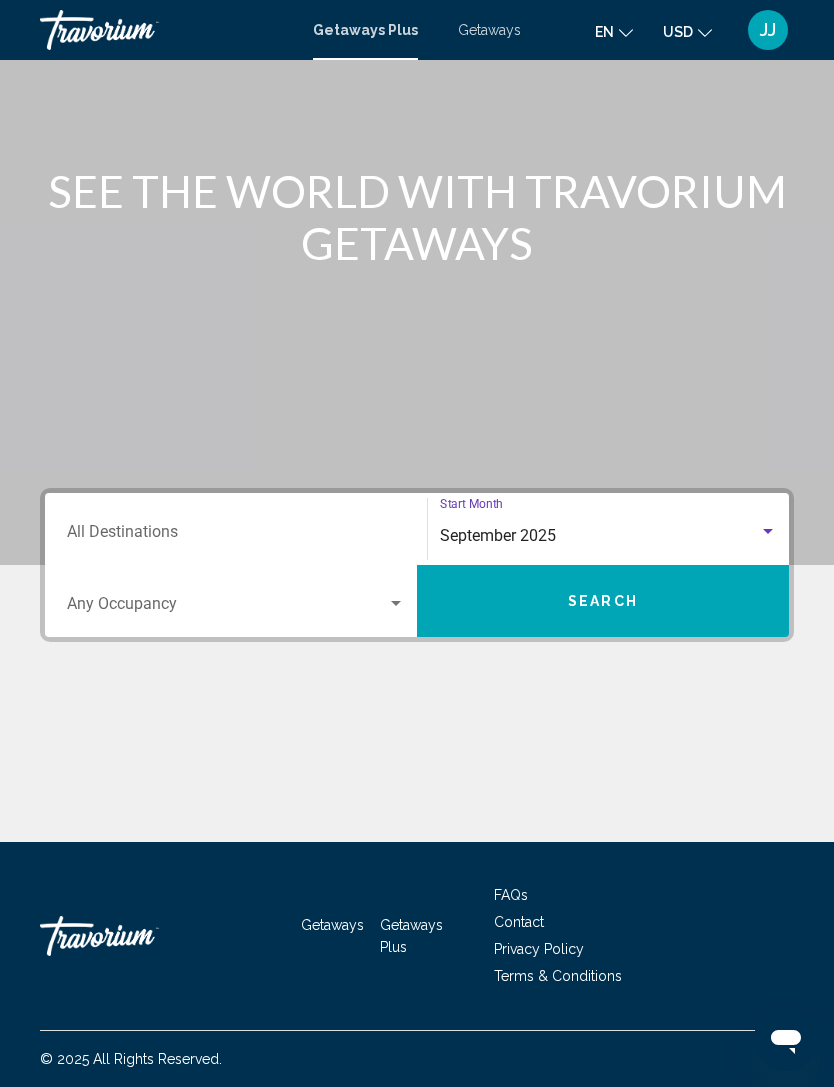 click at bounding box center [227, 608] 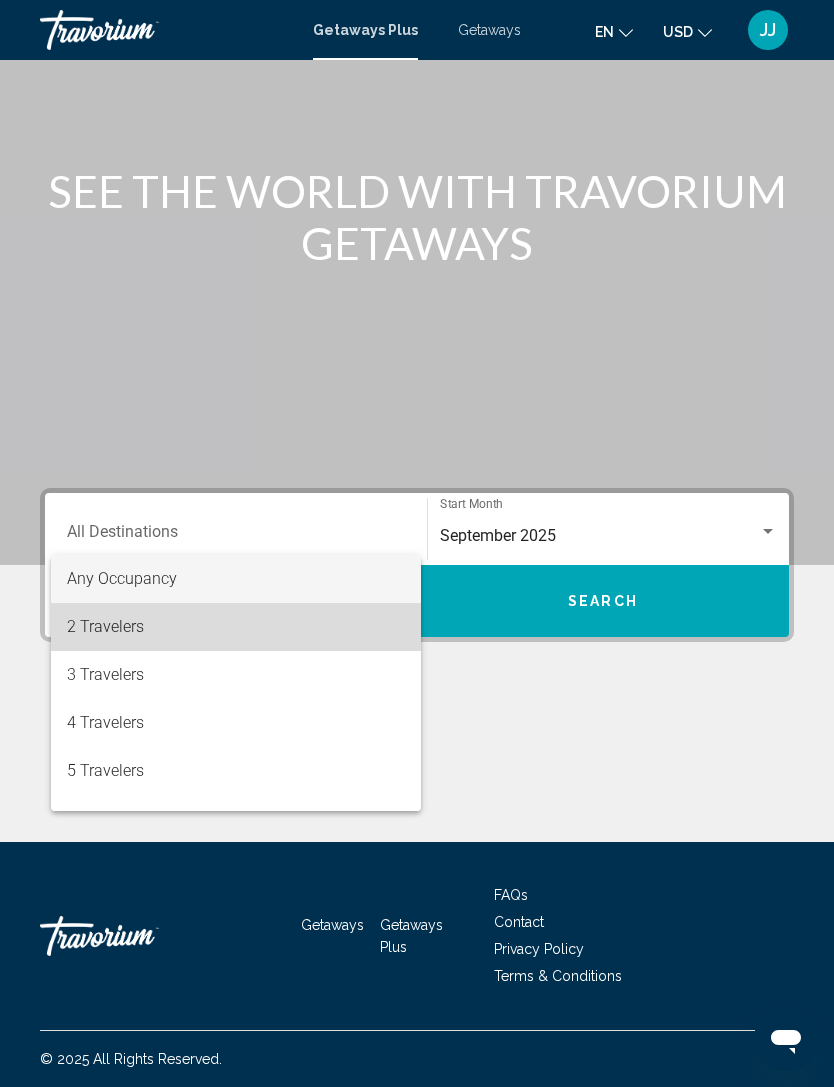 click on "2 Travelers" at bounding box center [236, 627] 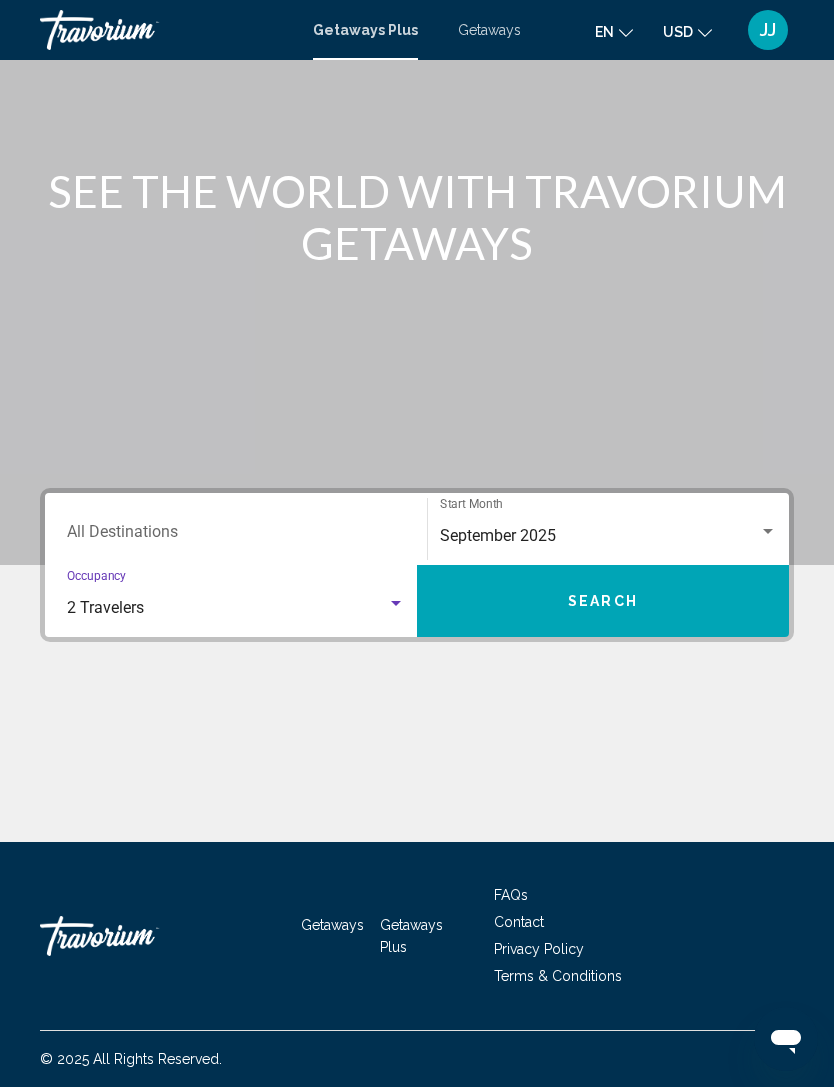 click on "Search" at bounding box center (603, 601) 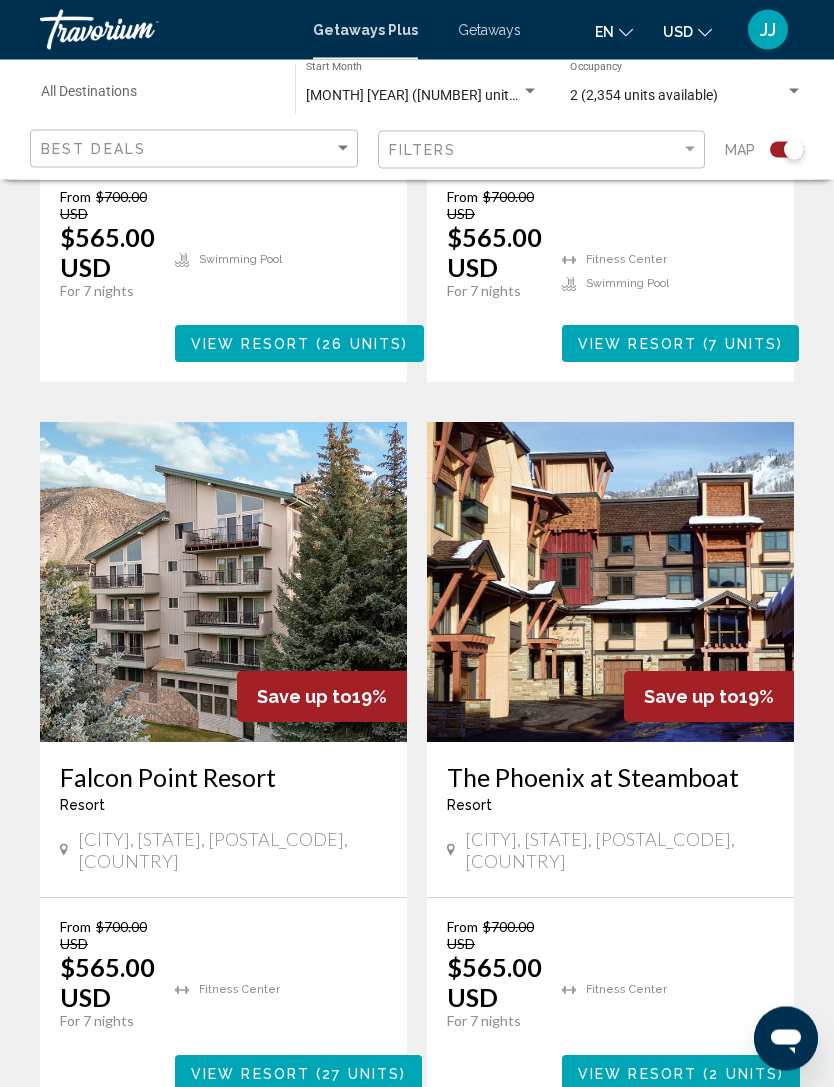 scroll, scrollTop: 3972, scrollLeft: 0, axis: vertical 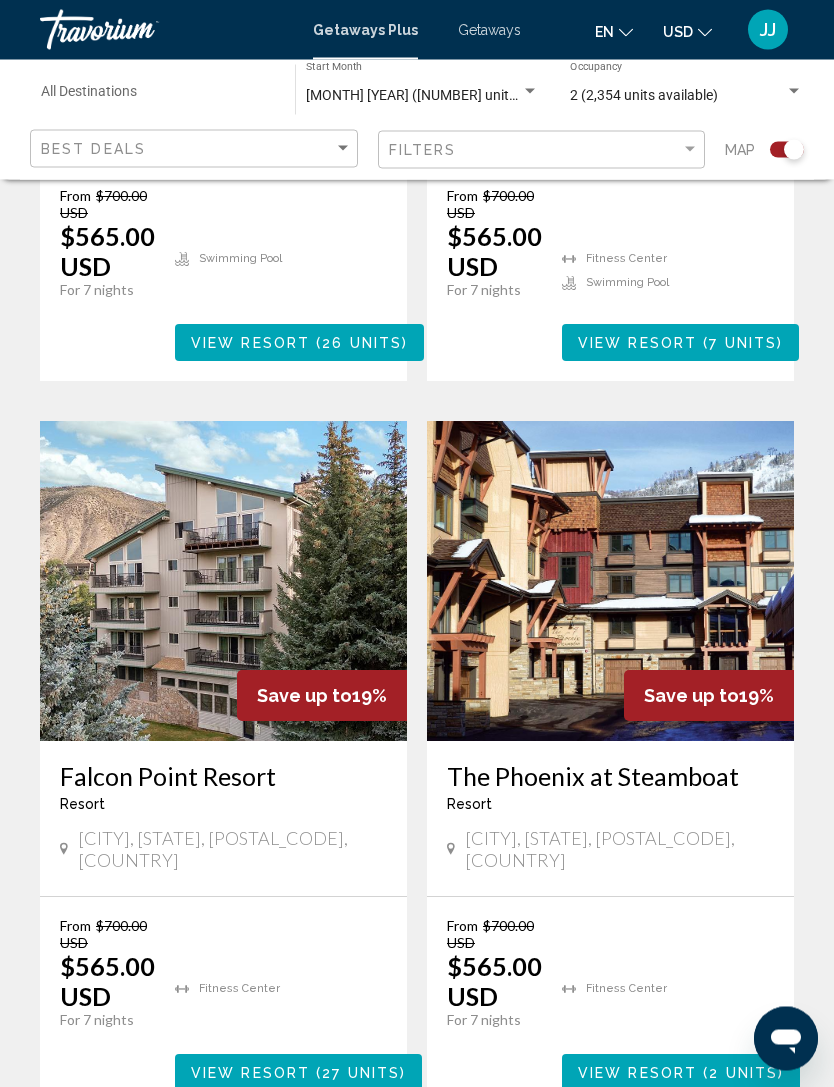 click on "page  2" at bounding box center (277, 1172) 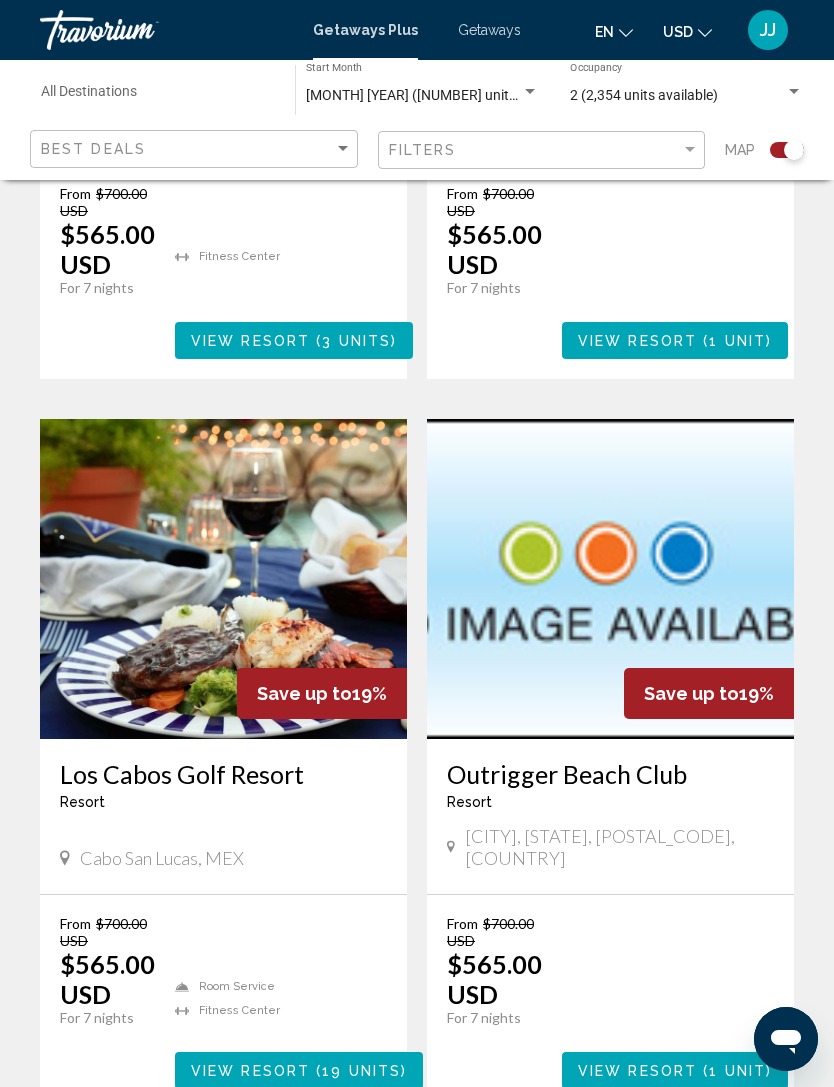 scroll, scrollTop: 4012, scrollLeft: 0, axis: vertical 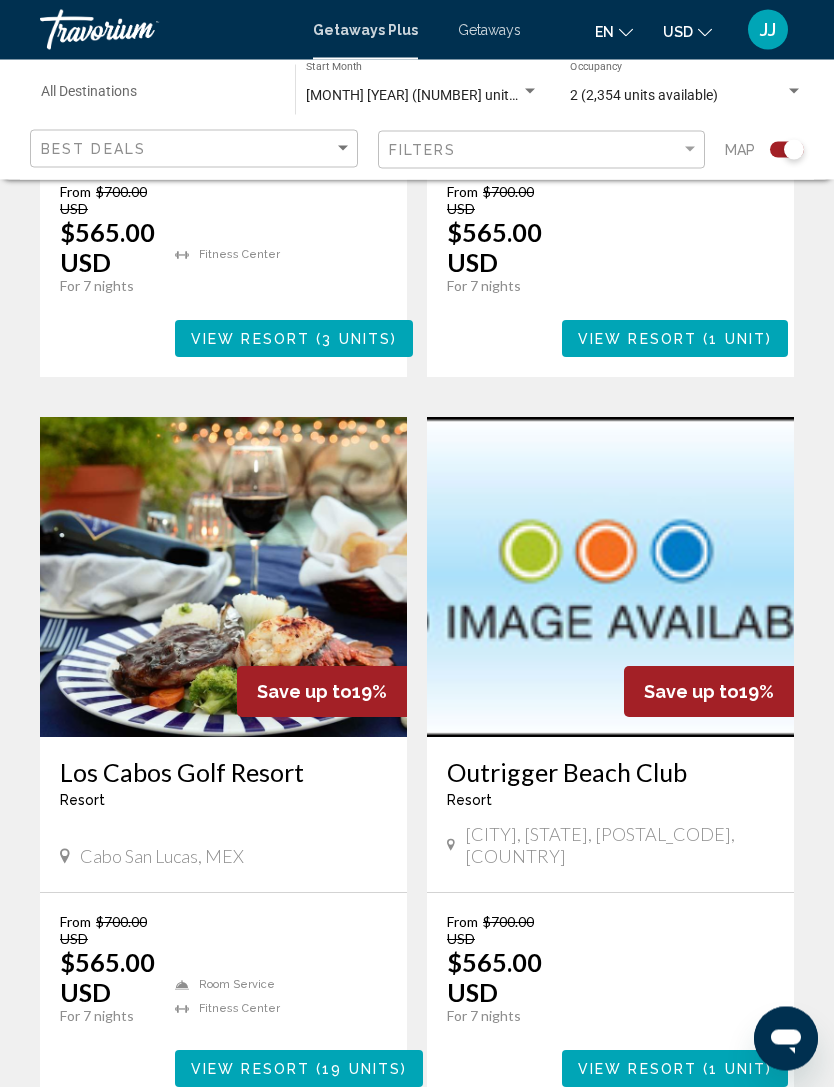 click on "2 / 65  page  1 You're on page  2 page  3 page  4 page  5 page  ... page  65" at bounding box center [417, 1168] 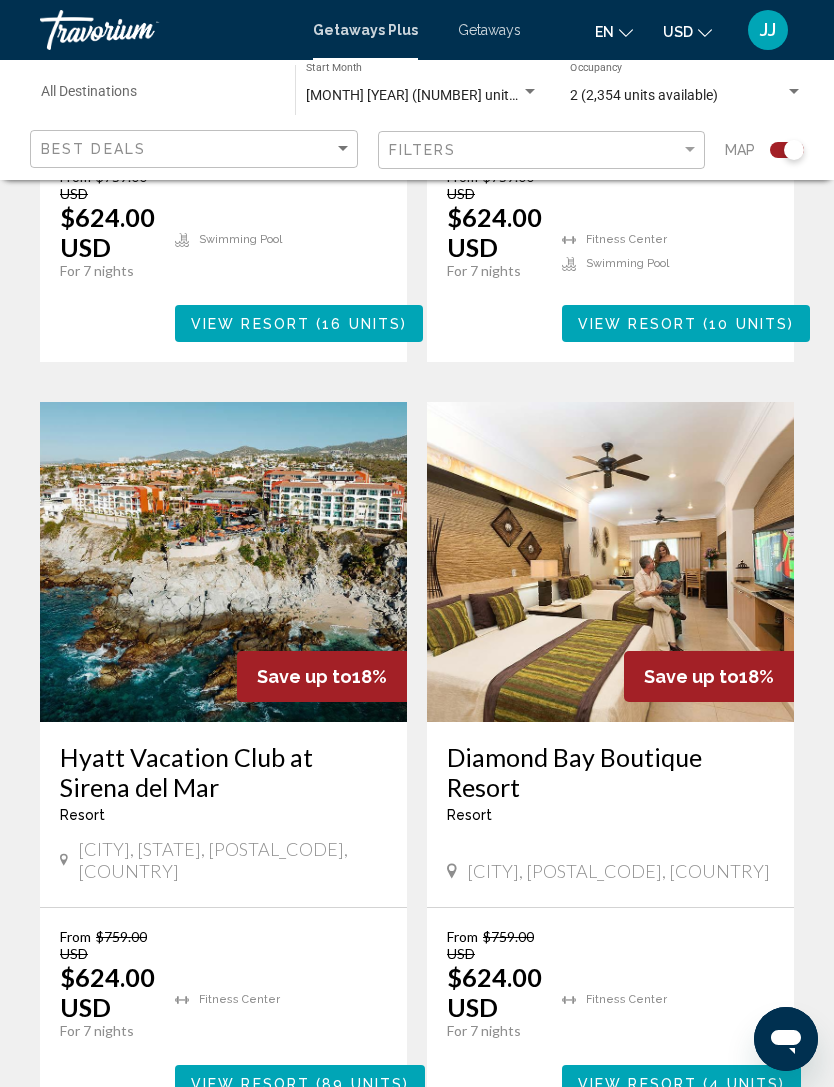 scroll, scrollTop: 4006, scrollLeft: 0, axis: vertical 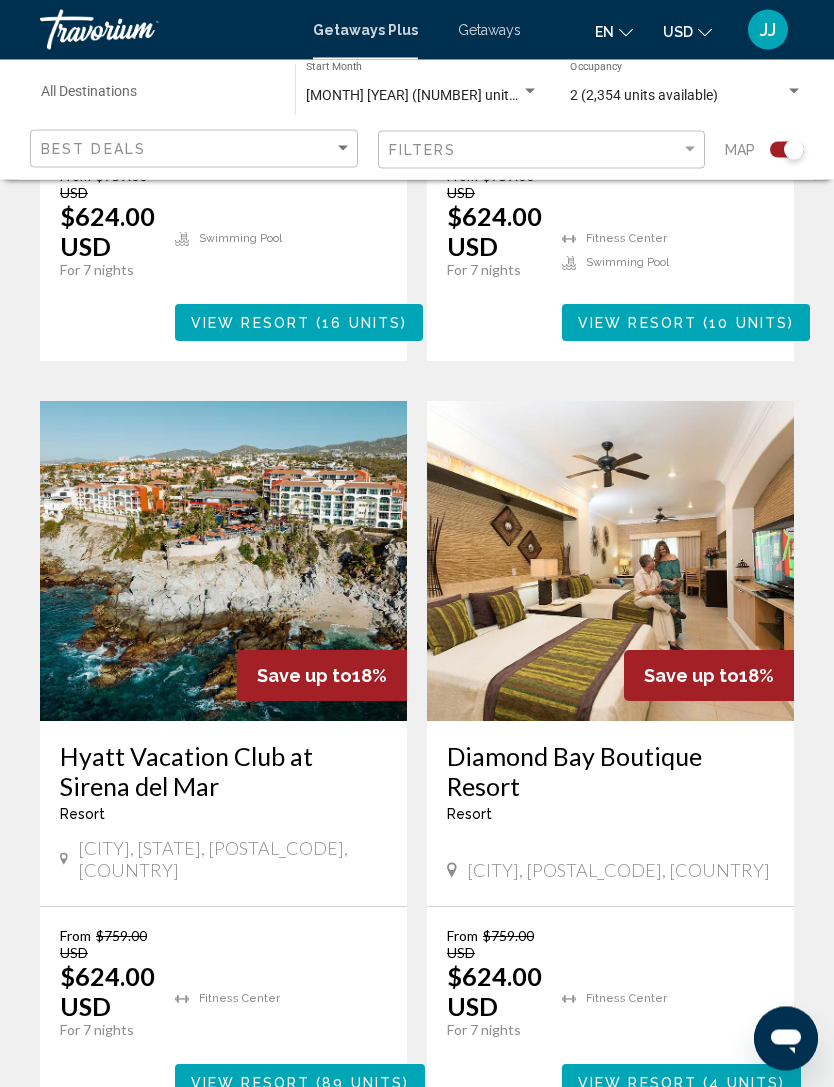 click on "page  4" at bounding box center (417, 1182) 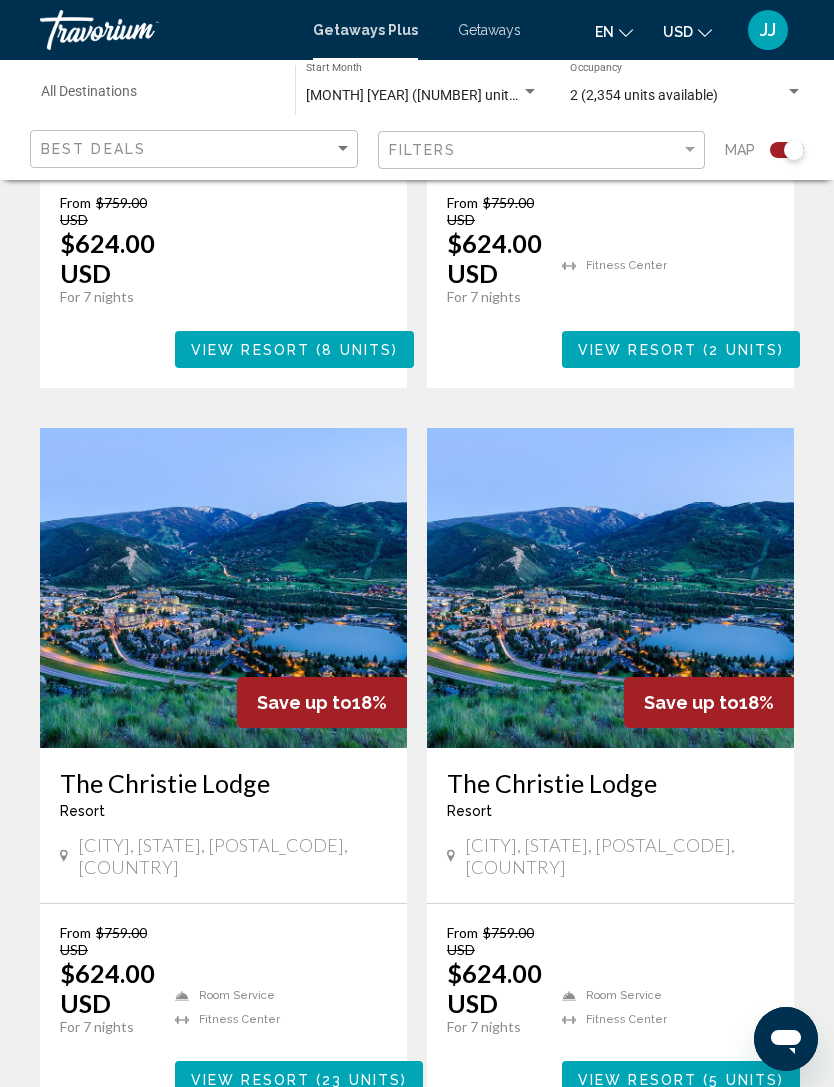 scroll, scrollTop: 4091, scrollLeft: 0, axis: vertical 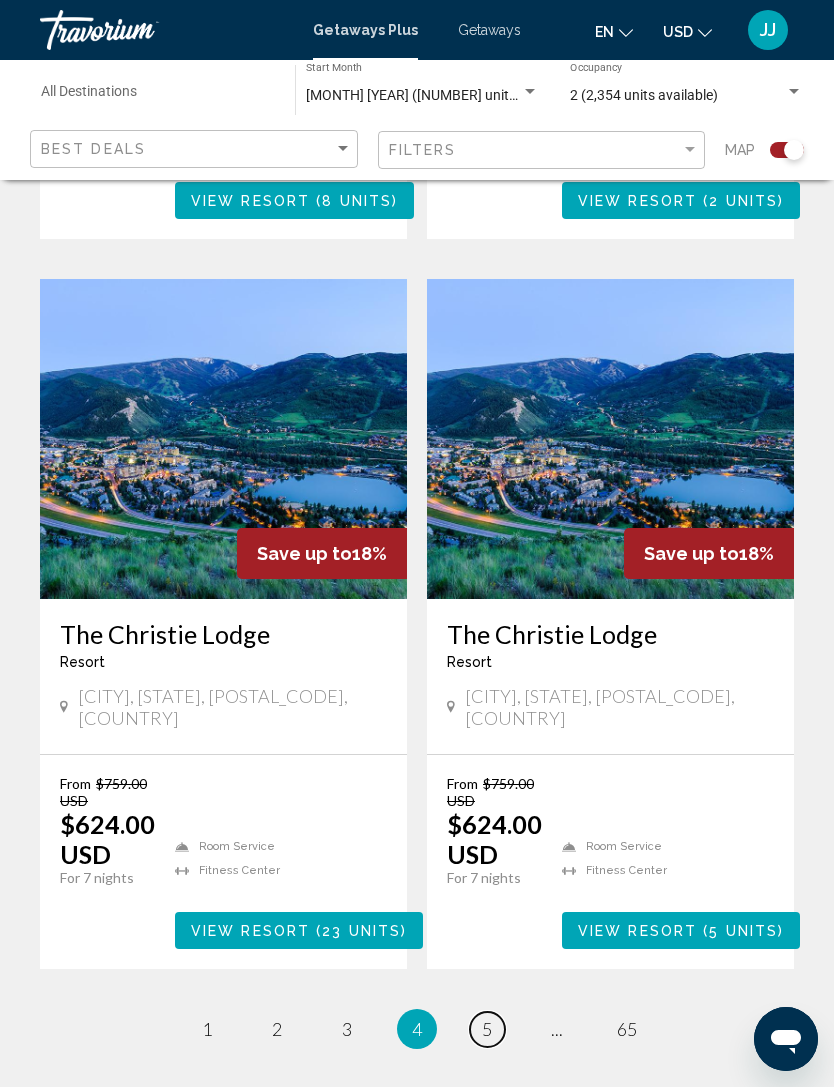 click on "page  5" at bounding box center [487, 1029] 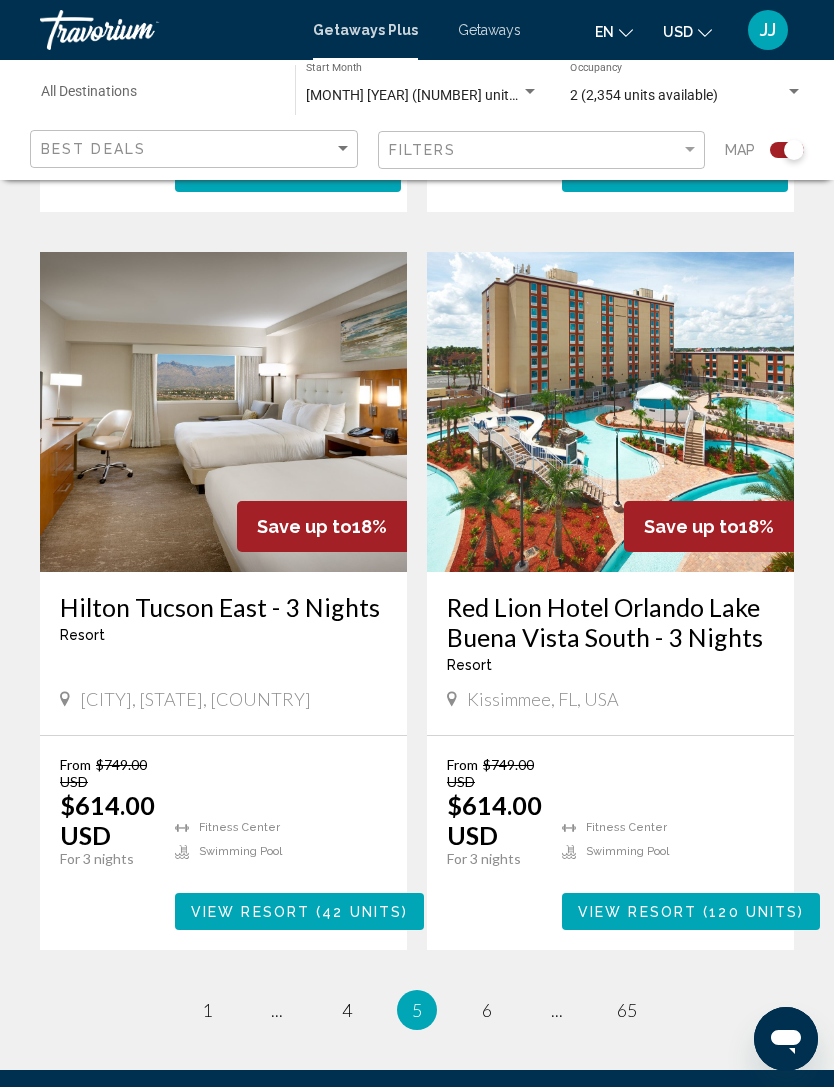 scroll, scrollTop: 4129, scrollLeft: 0, axis: vertical 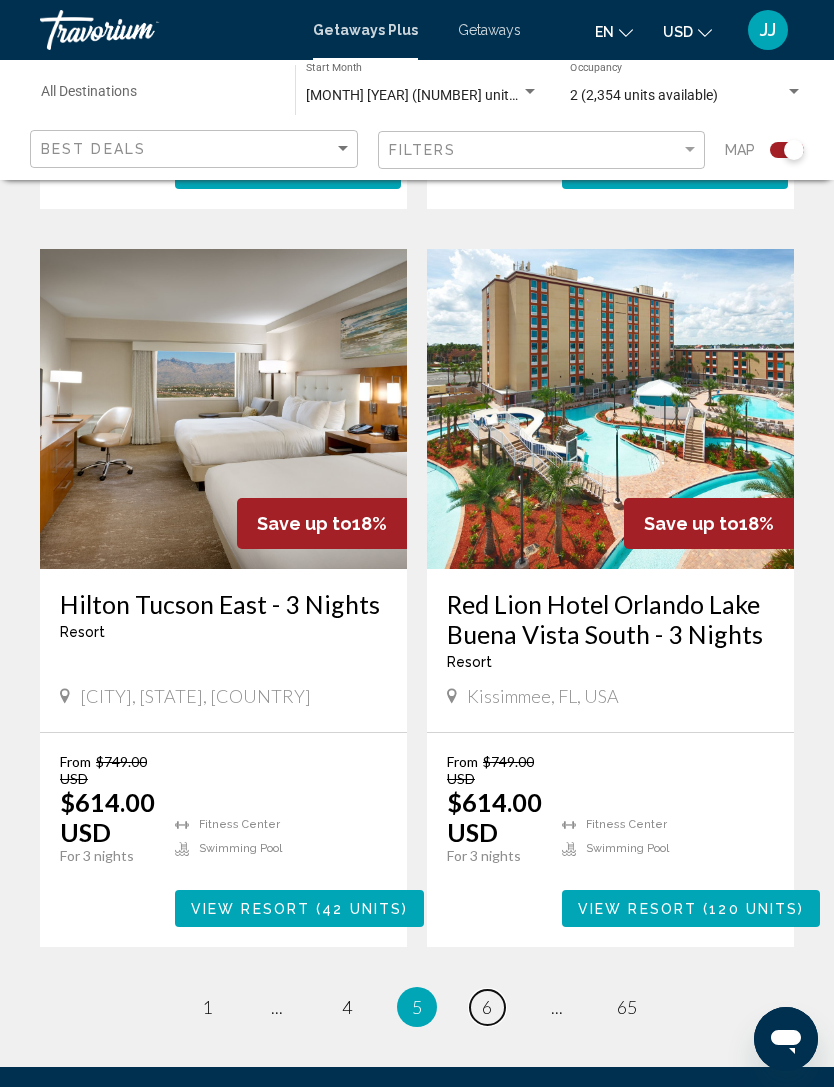 click on "page  6" at bounding box center [487, 1007] 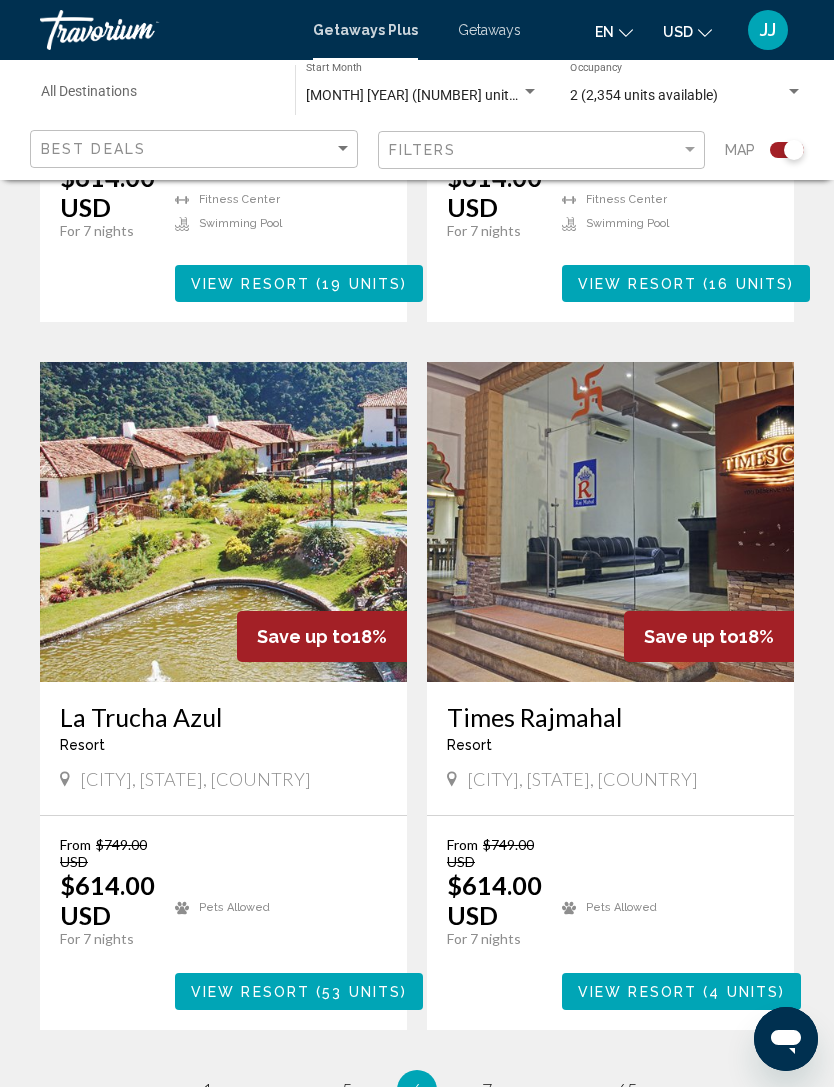scroll, scrollTop: 3906, scrollLeft: 0, axis: vertical 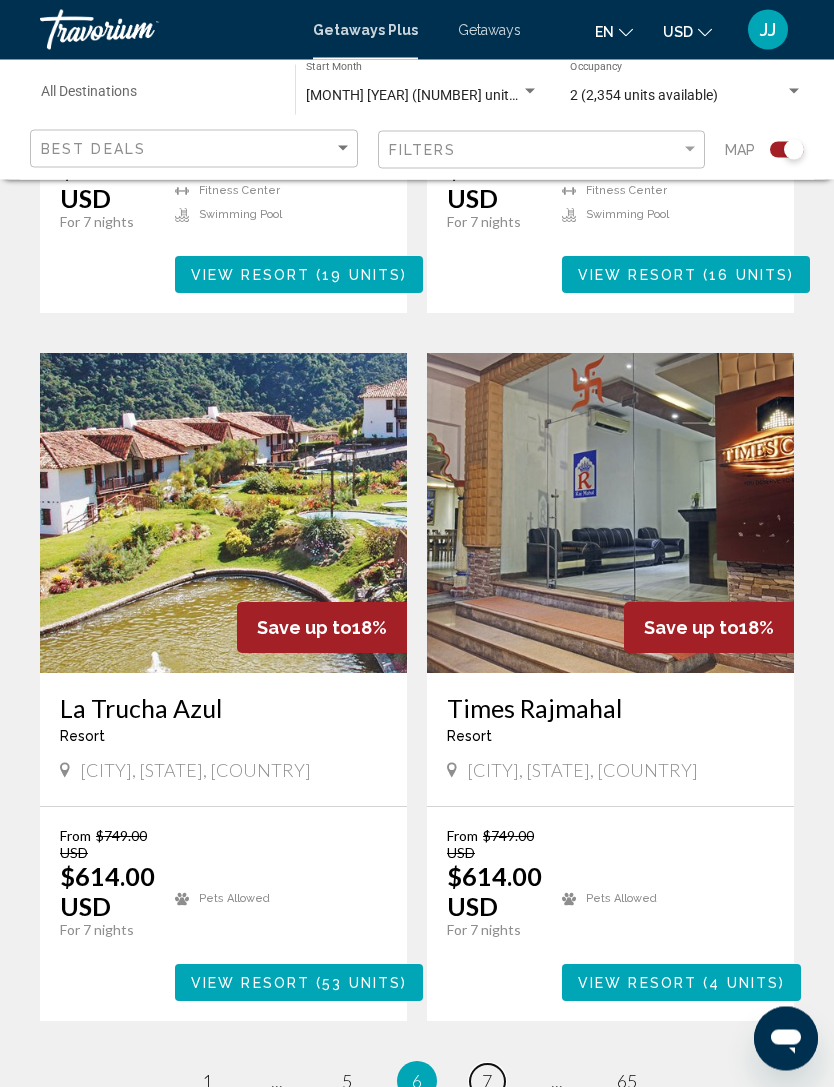 click on "page  7" at bounding box center (487, 1082) 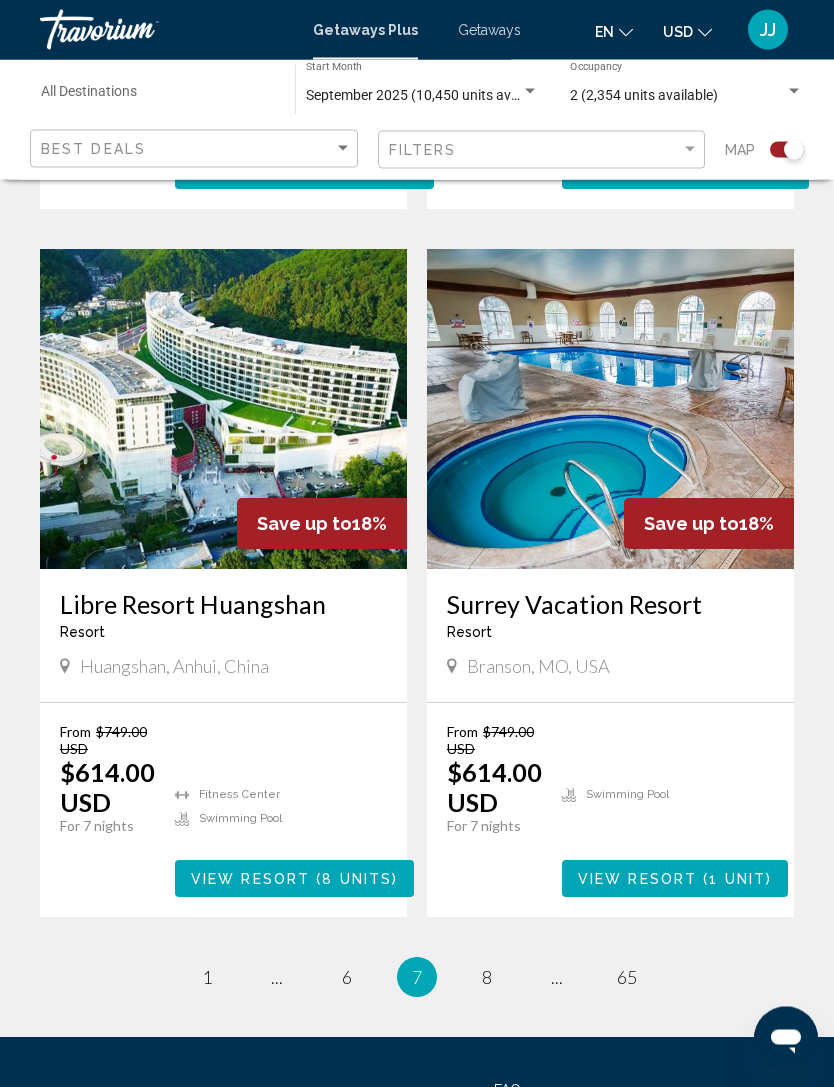 scroll, scrollTop: 4137, scrollLeft: 0, axis: vertical 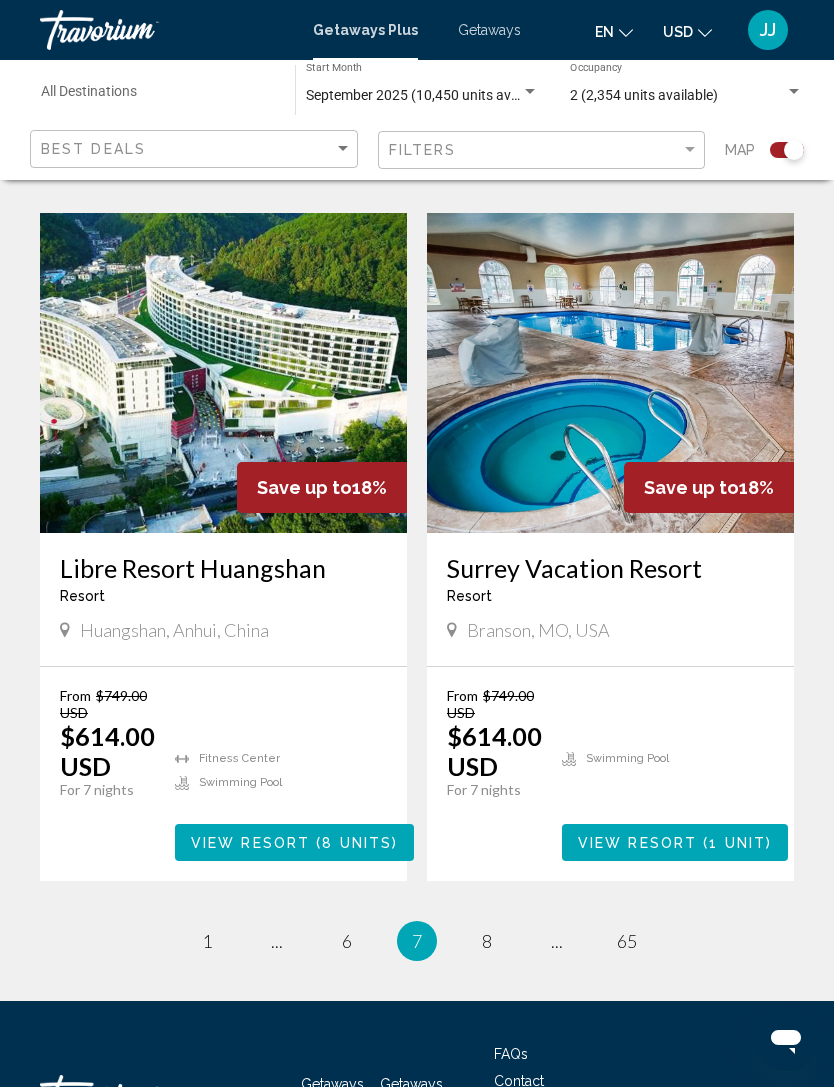click on "7 / 65  page  1 page  ... page  6 You're on page  7 page  8 page  ... page  65" at bounding box center [417, 941] 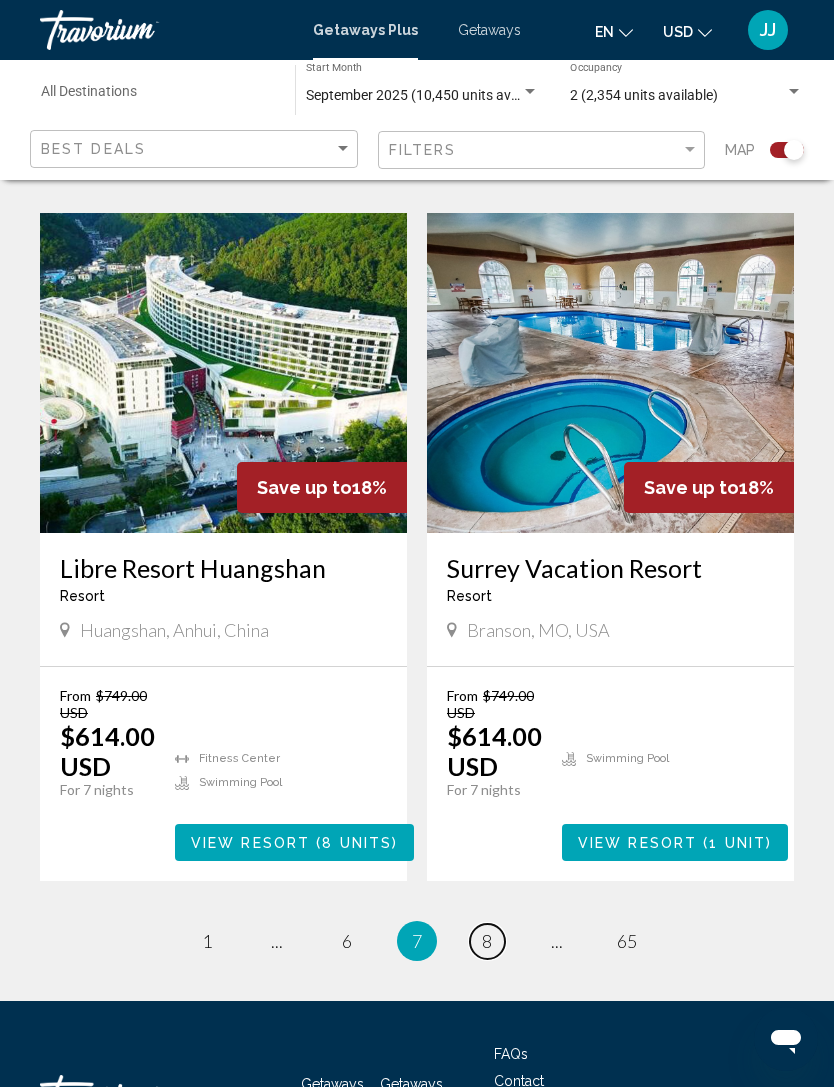 click on "page  8" at bounding box center [487, 941] 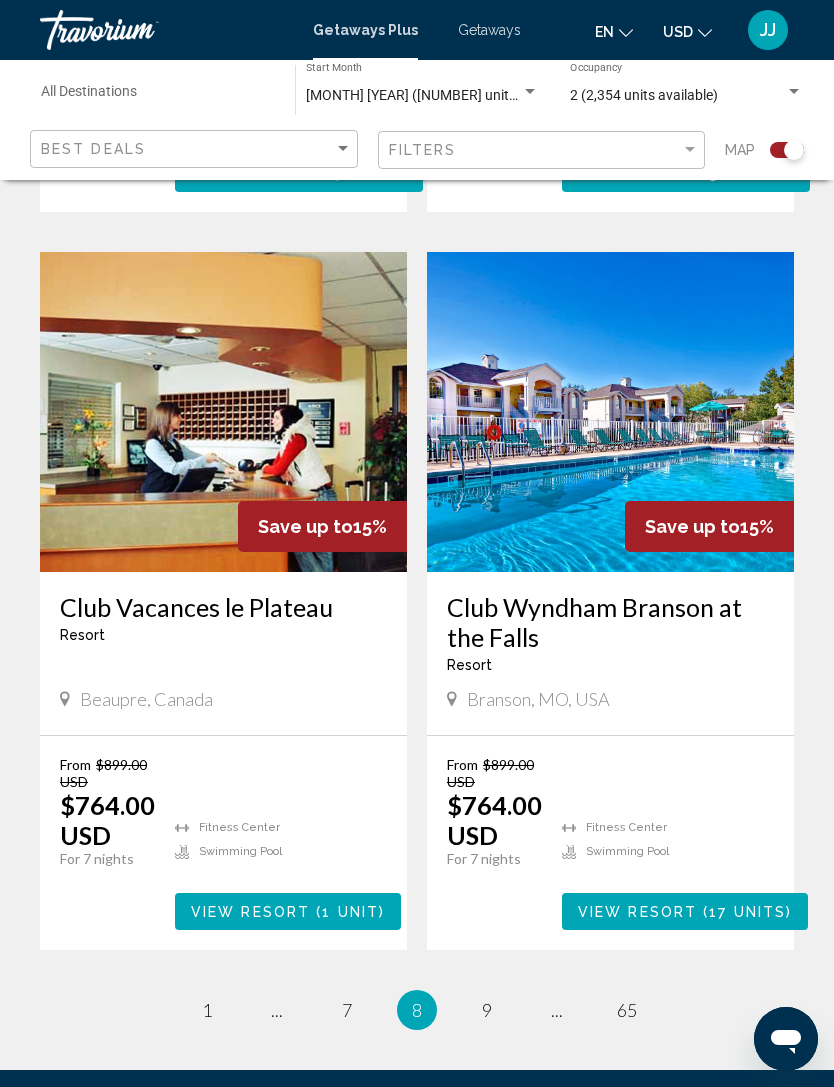 scroll, scrollTop: 4076, scrollLeft: 0, axis: vertical 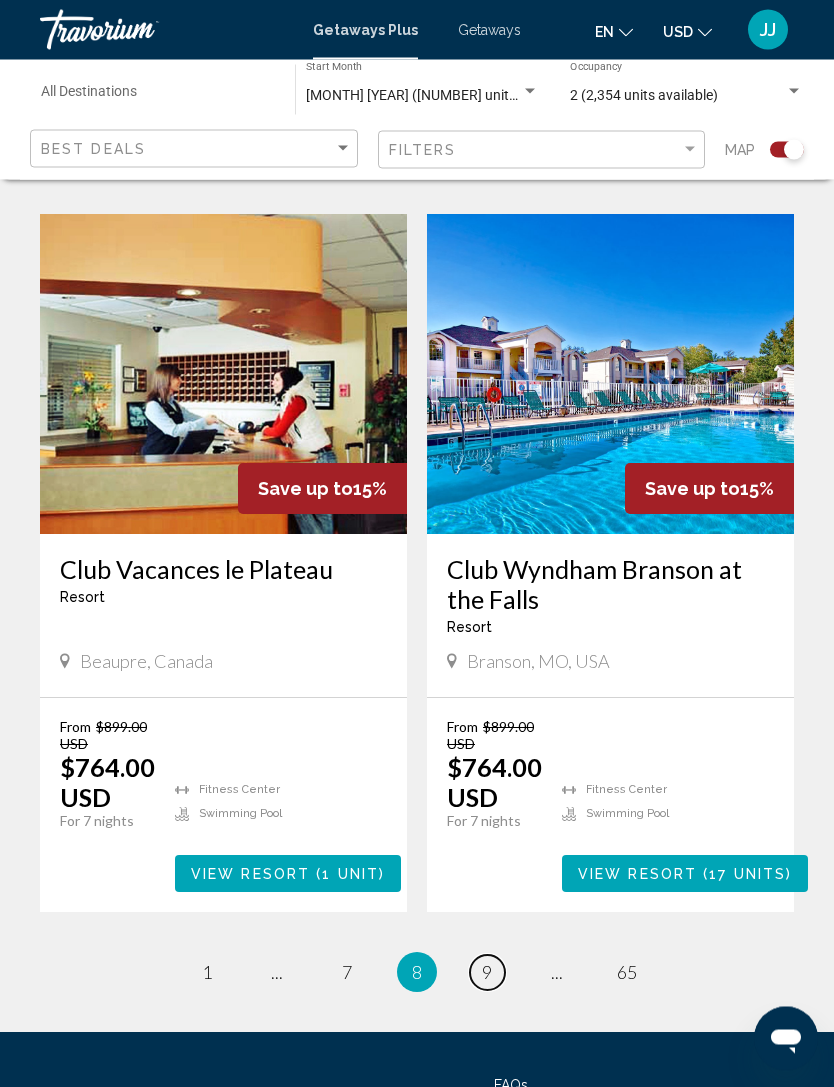 click on "page  9" at bounding box center [487, 973] 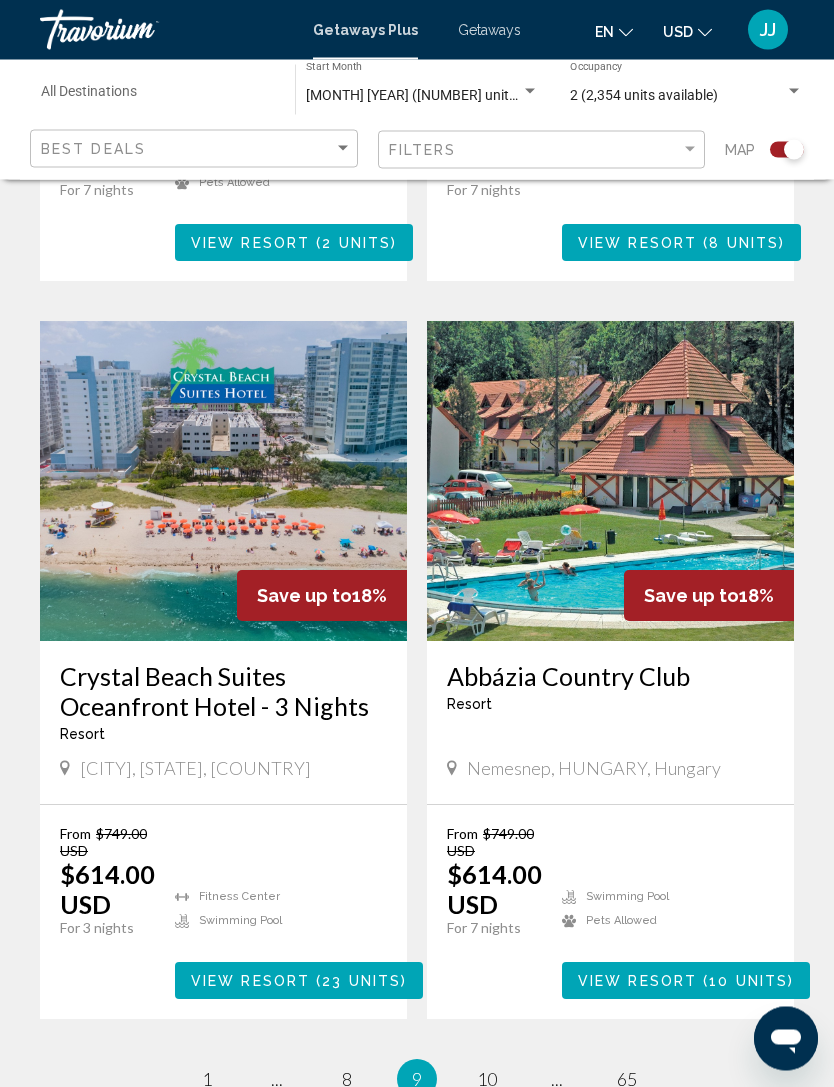 scroll, scrollTop: 3976, scrollLeft: 0, axis: vertical 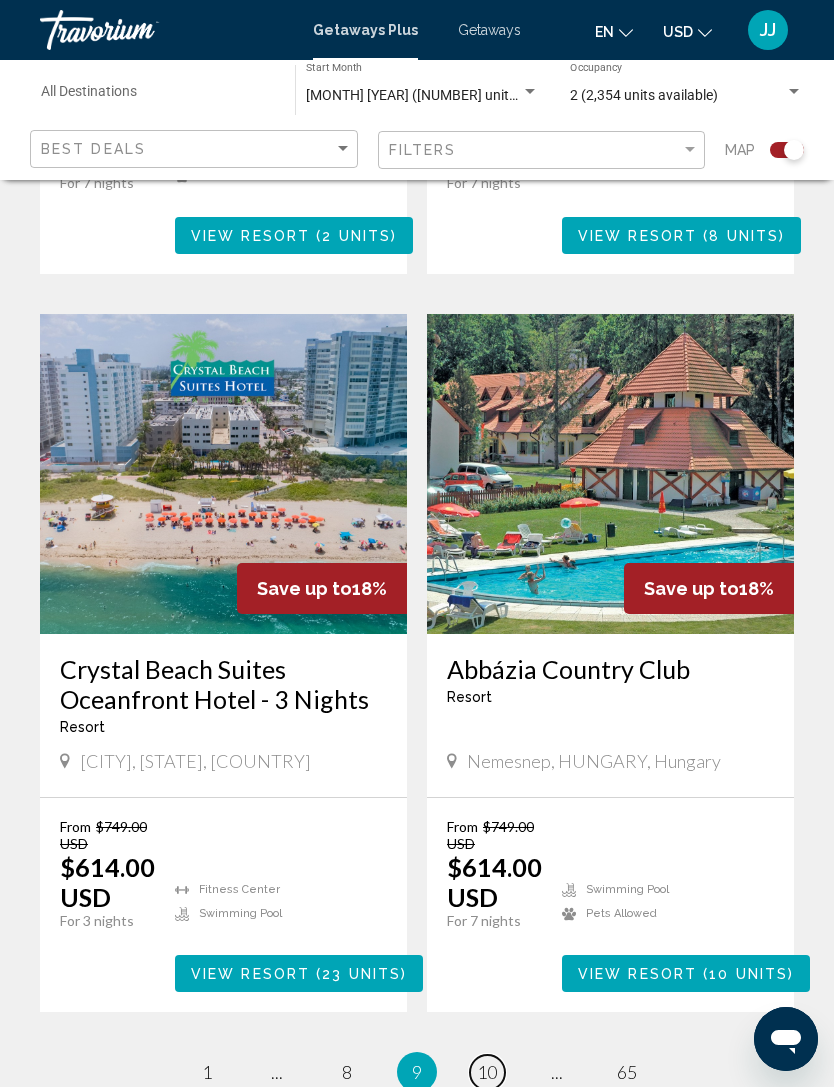 click on "page  10" at bounding box center (487, 1072) 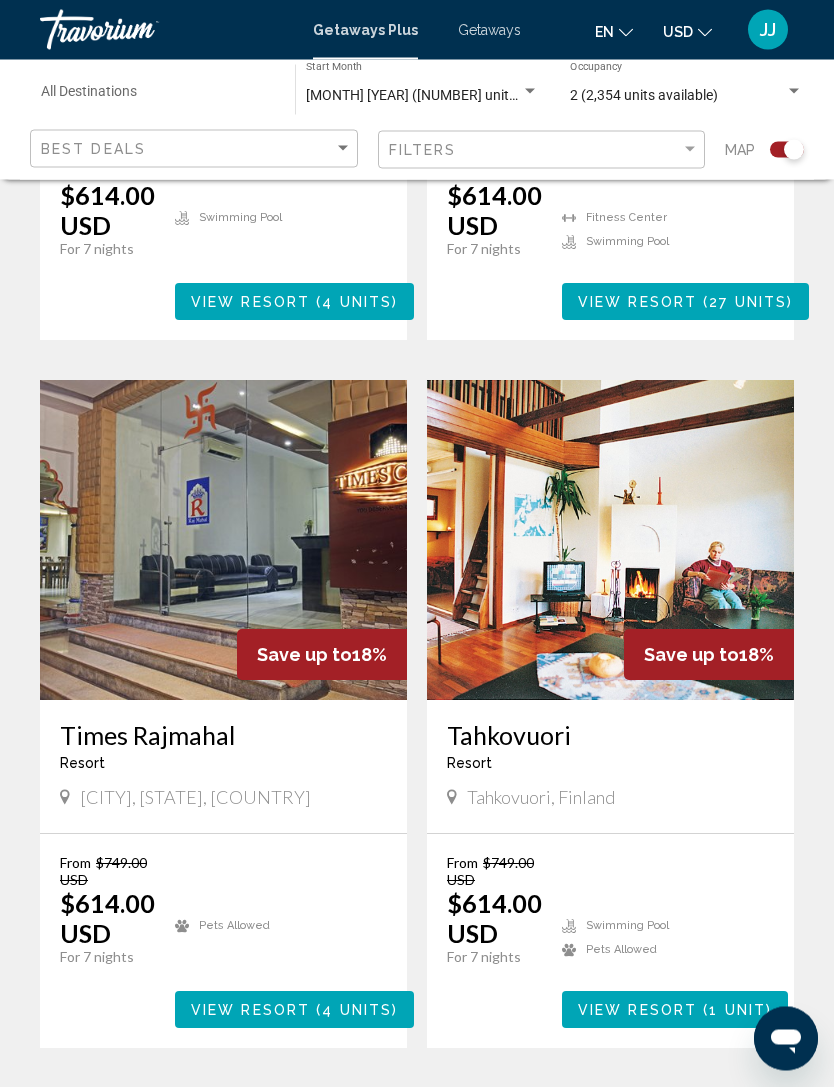 scroll, scrollTop: 3912, scrollLeft: 0, axis: vertical 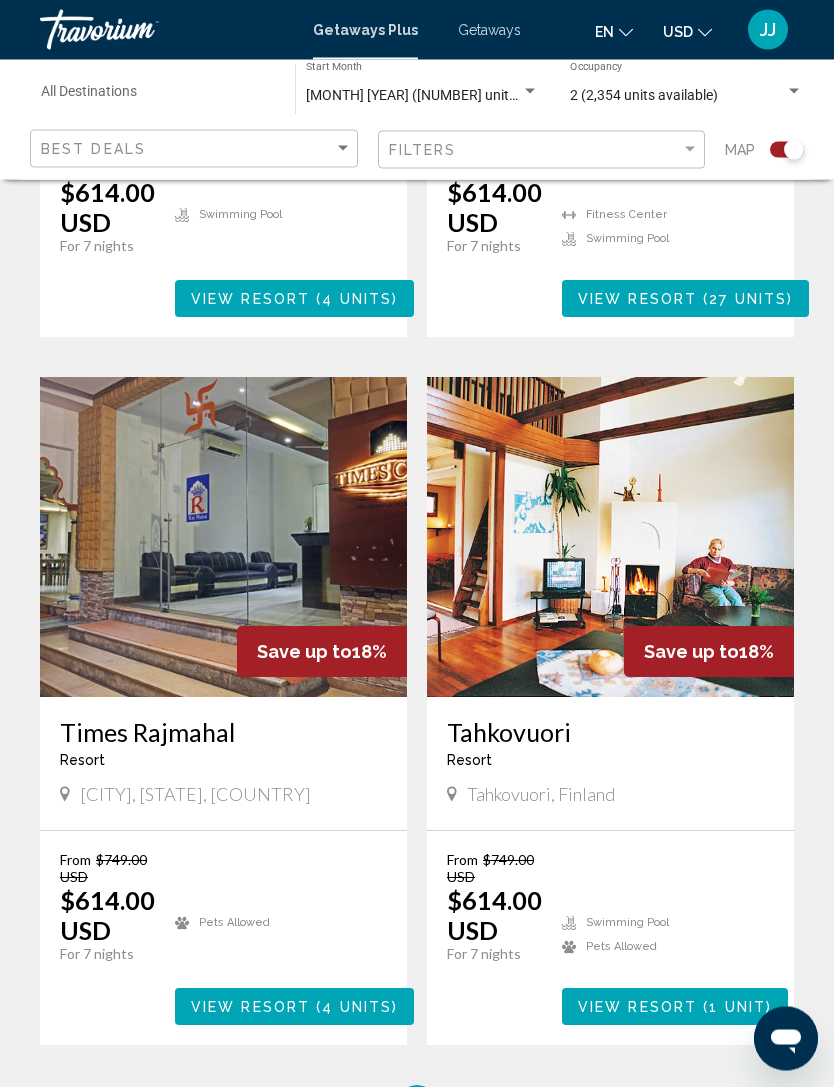 click on "10 / 65  page  1 page  ... page  9 You're on page  10 page  11 page  ... page  65" at bounding box center [417, 1106] 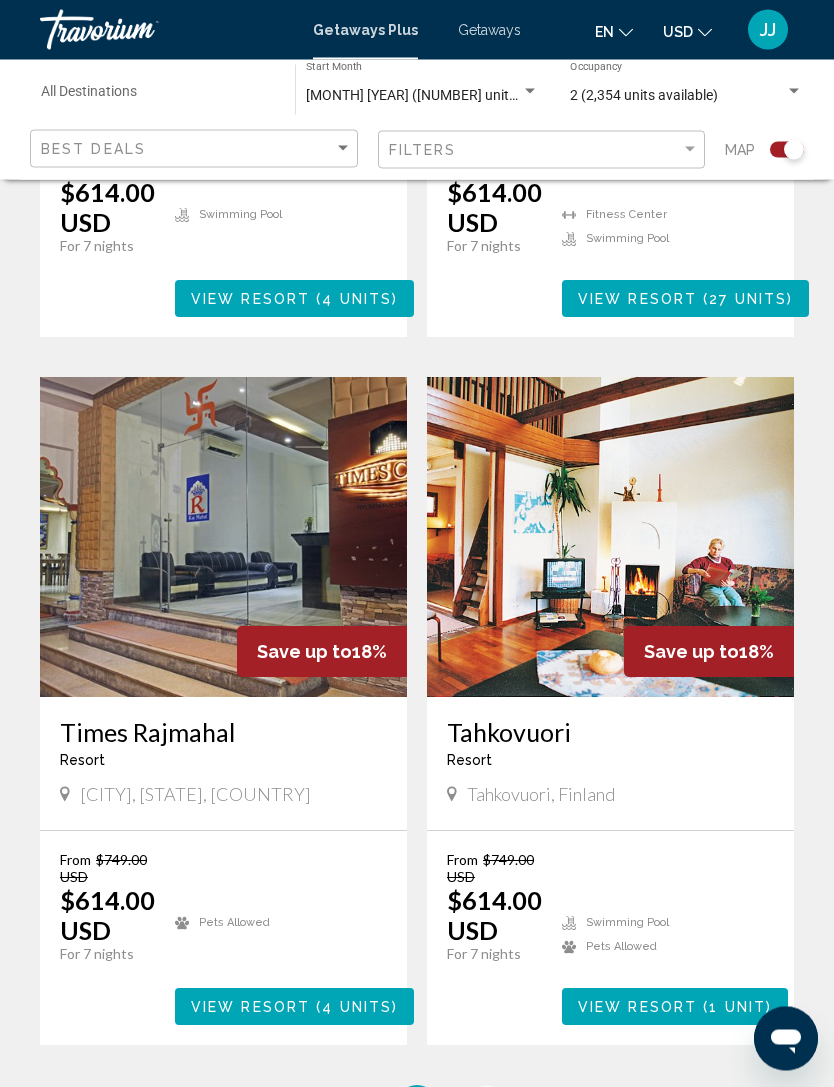 click on "page  11" at bounding box center [487, 1106] 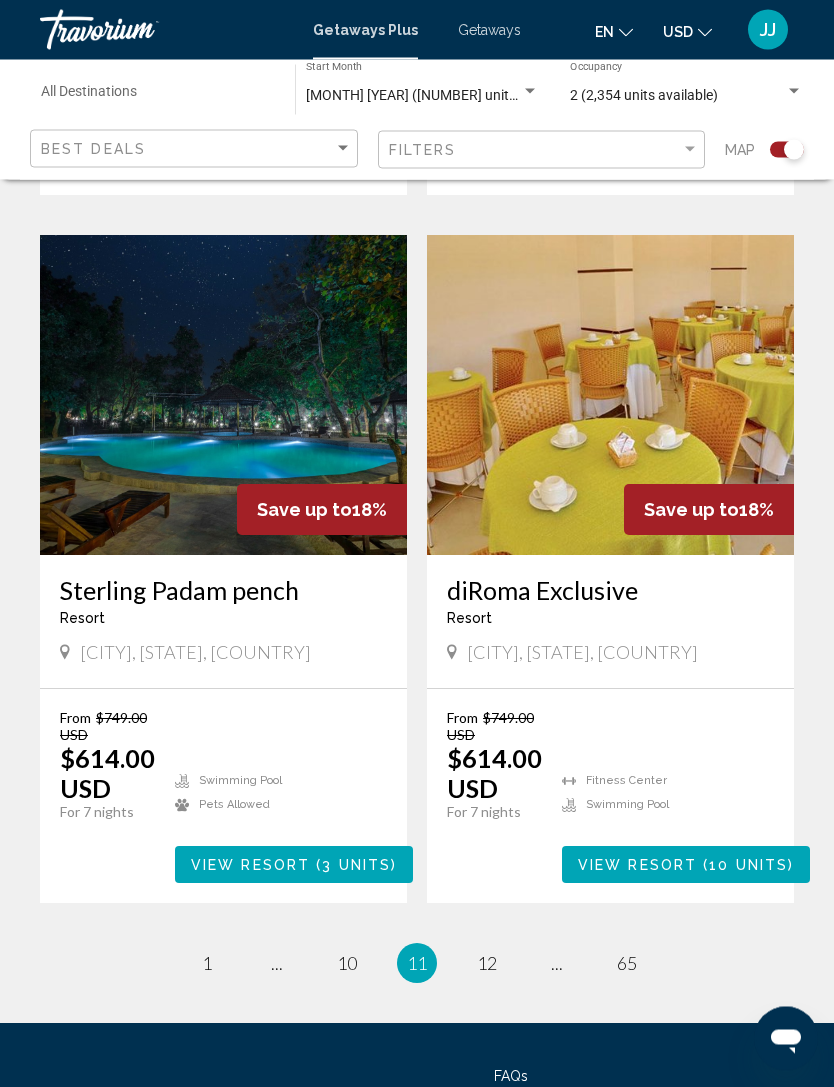 scroll, scrollTop: 4137, scrollLeft: 0, axis: vertical 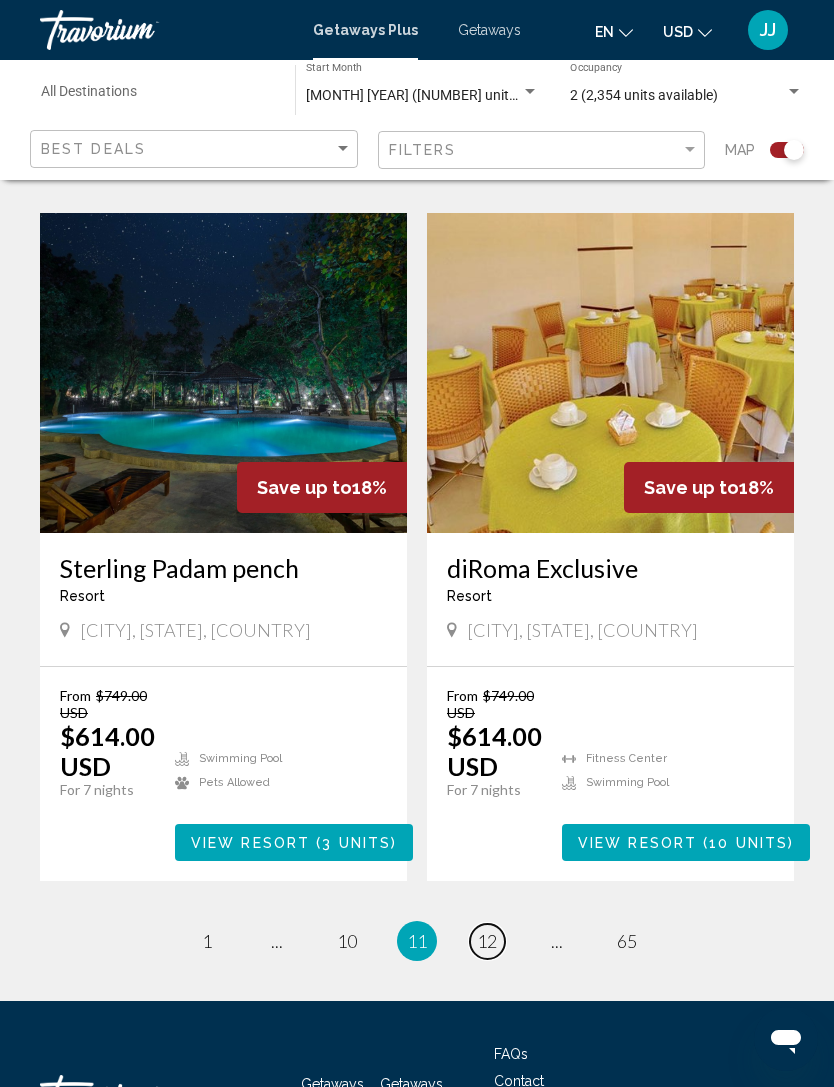 click on "page  12" at bounding box center [487, 941] 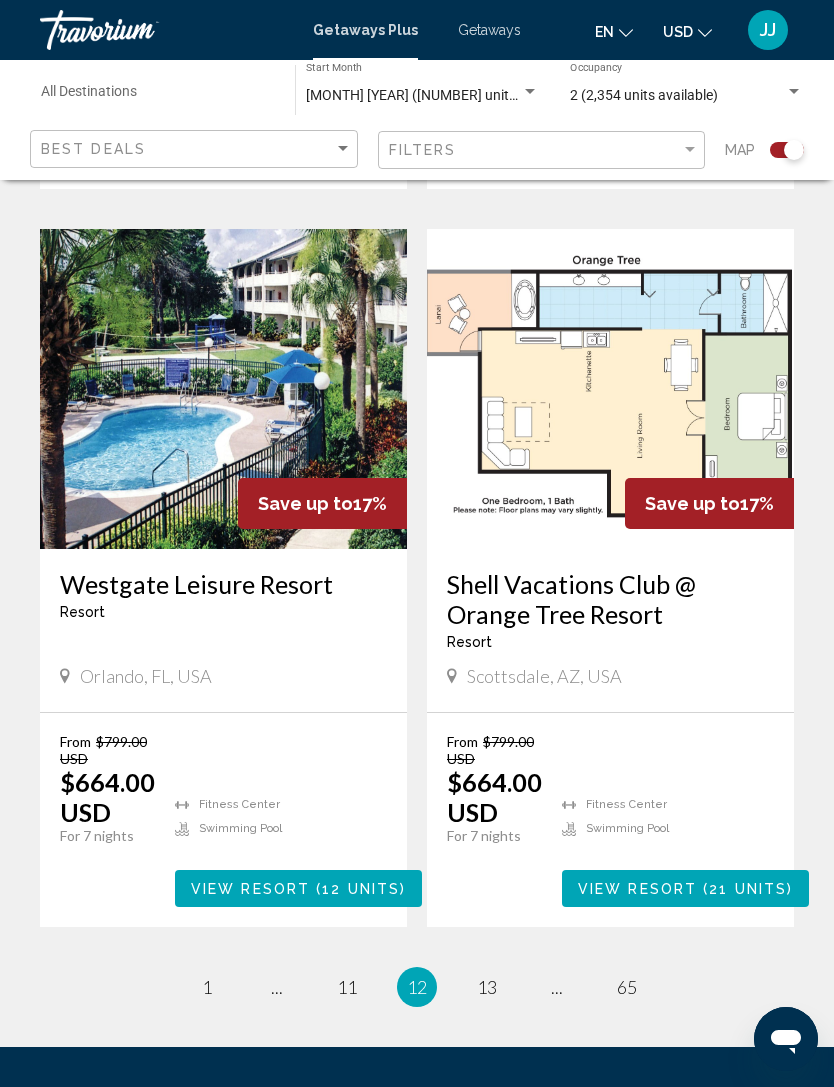 scroll, scrollTop: 4137, scrollLeft: 0, axis: vertical 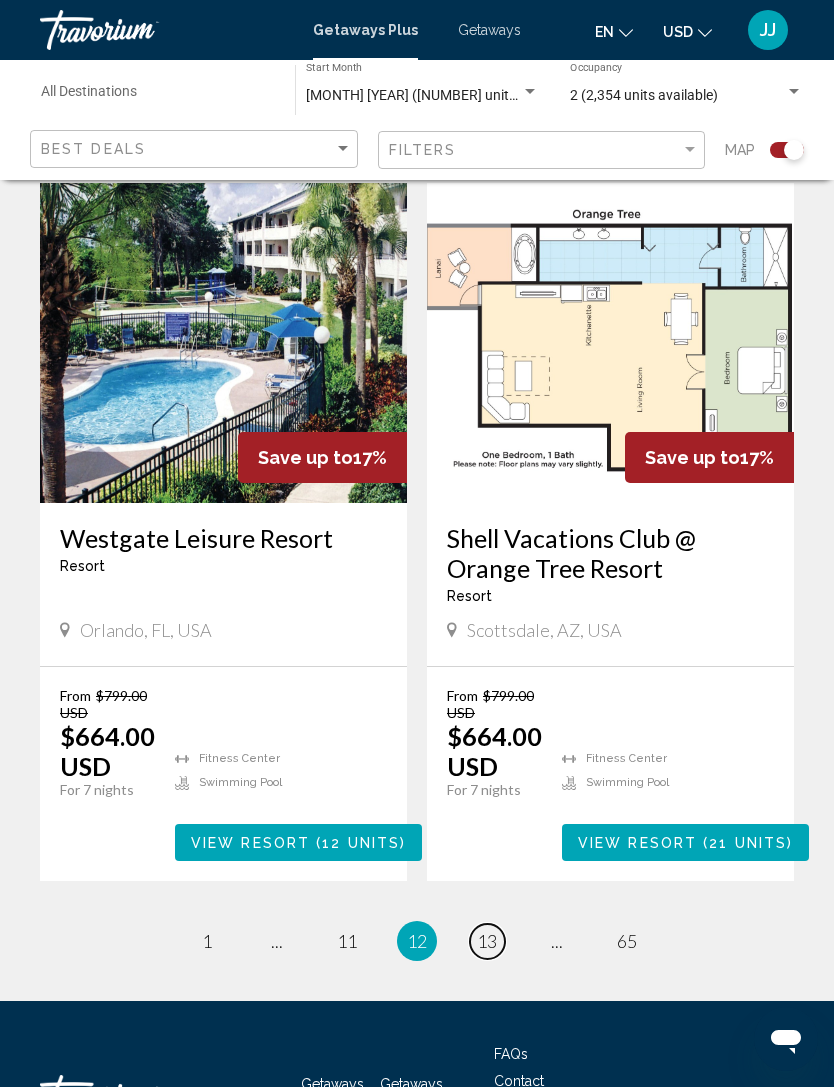 click on "page  13" at bounding box center [487, 941] 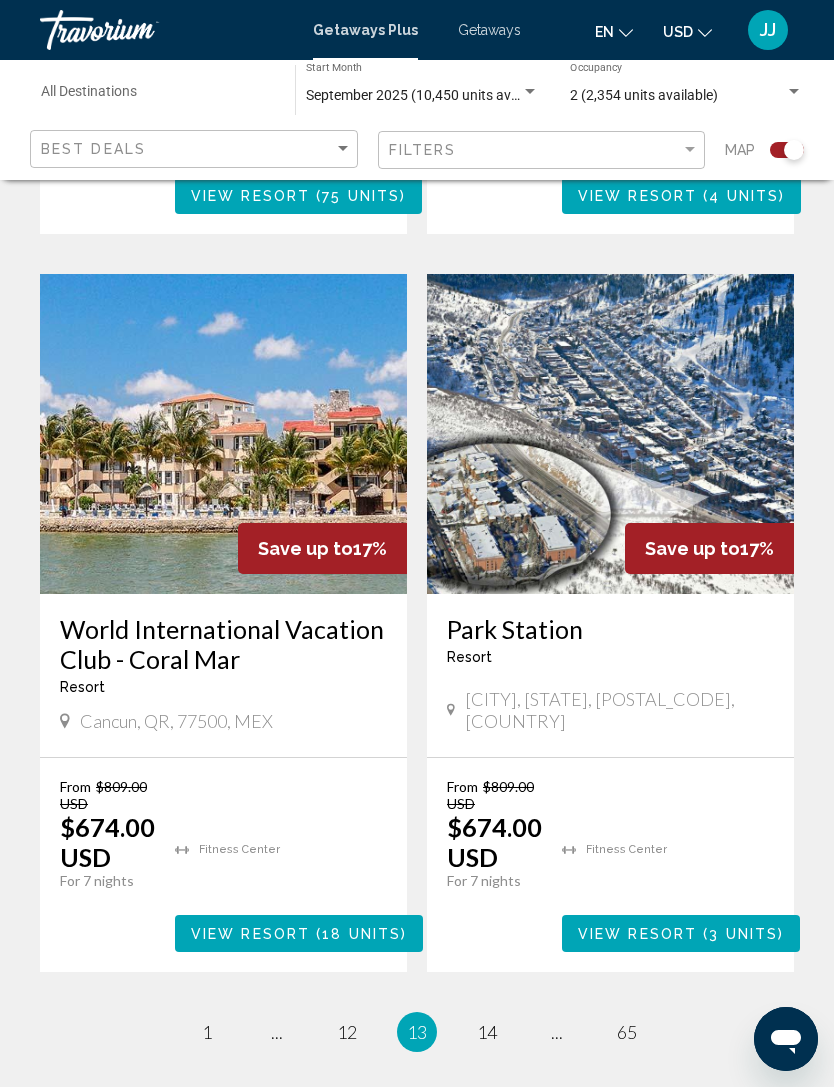 scroll, scrollTop: 4137, scrollLeft: 0, axis: vertical 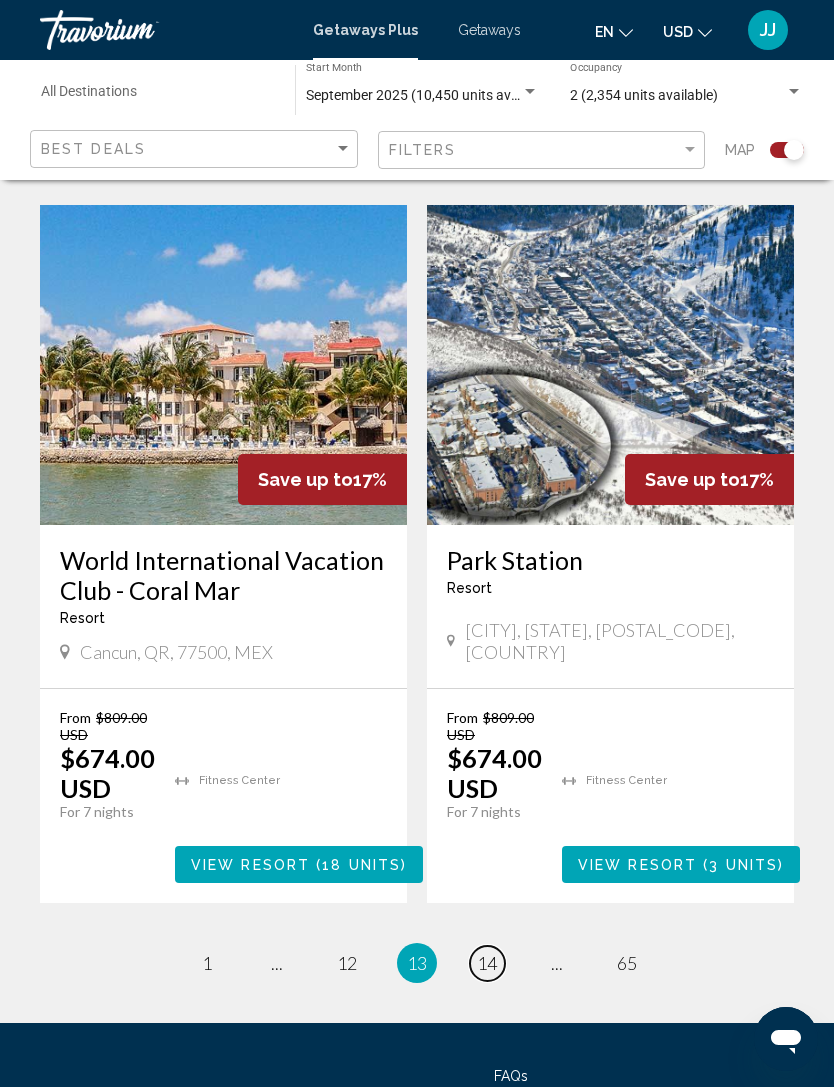 click on "page  14" at bounding box center [487, 963] 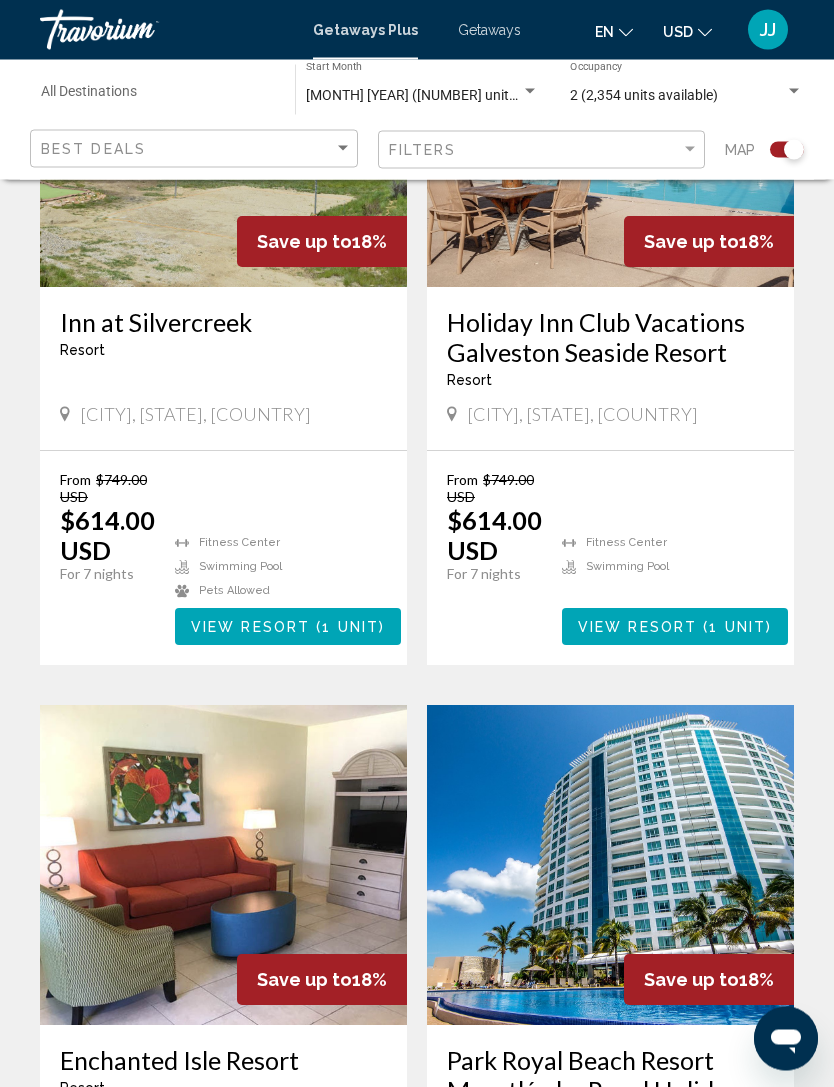 scroll, scrollTop: 2908, scrollLeft: 0, axis: vertical 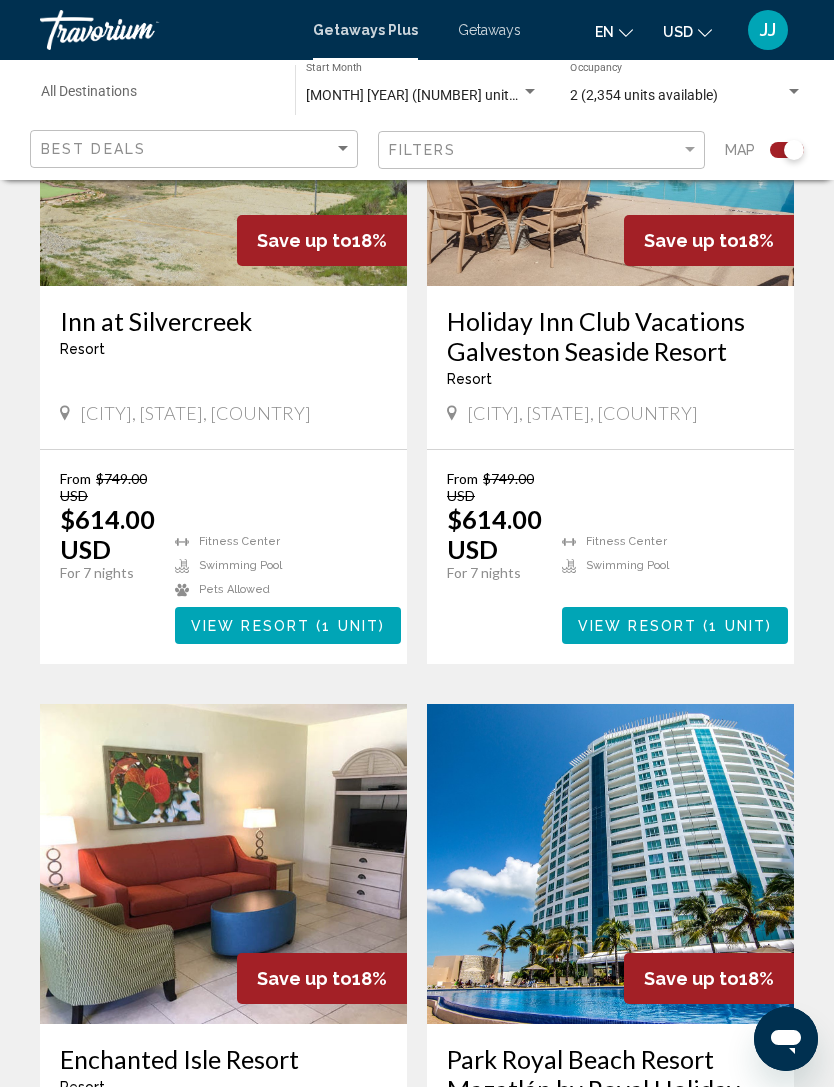 click on "From $749.00 USD $614.00 USD For 7 nights You save  $135.00 USD   temp  3.2
Fitness Center
Swimming Pool
Pets Allowed View Resort    ( 1 unit )" at bounding box center (223, 557) 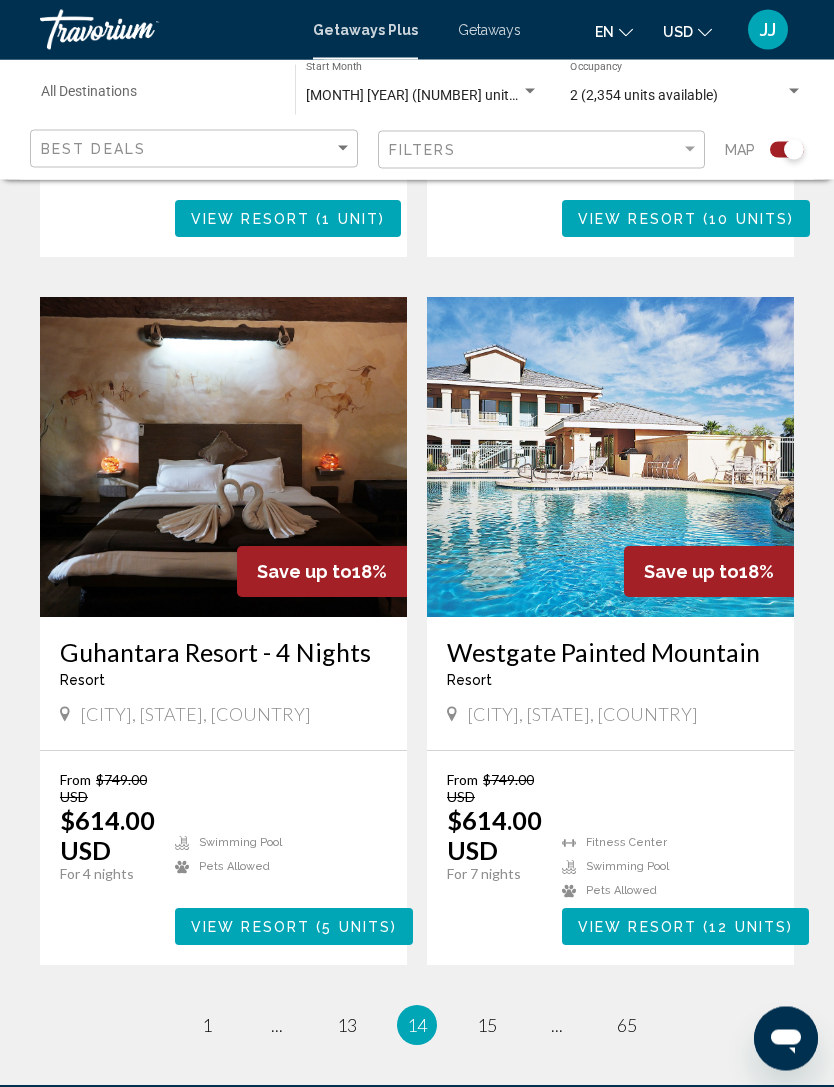 scroll, scrollTop: 4138, scrollLeft: 0, axis: vertical 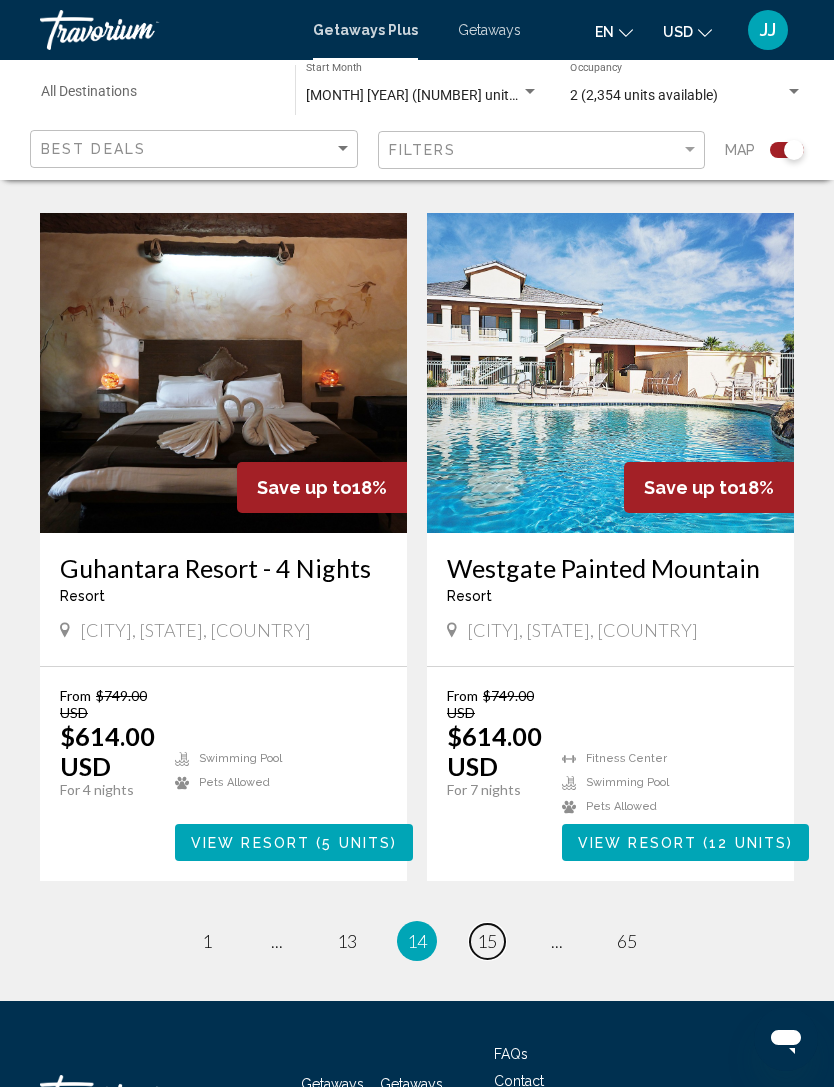 click on "page  15" at bounding box center [487, 941] 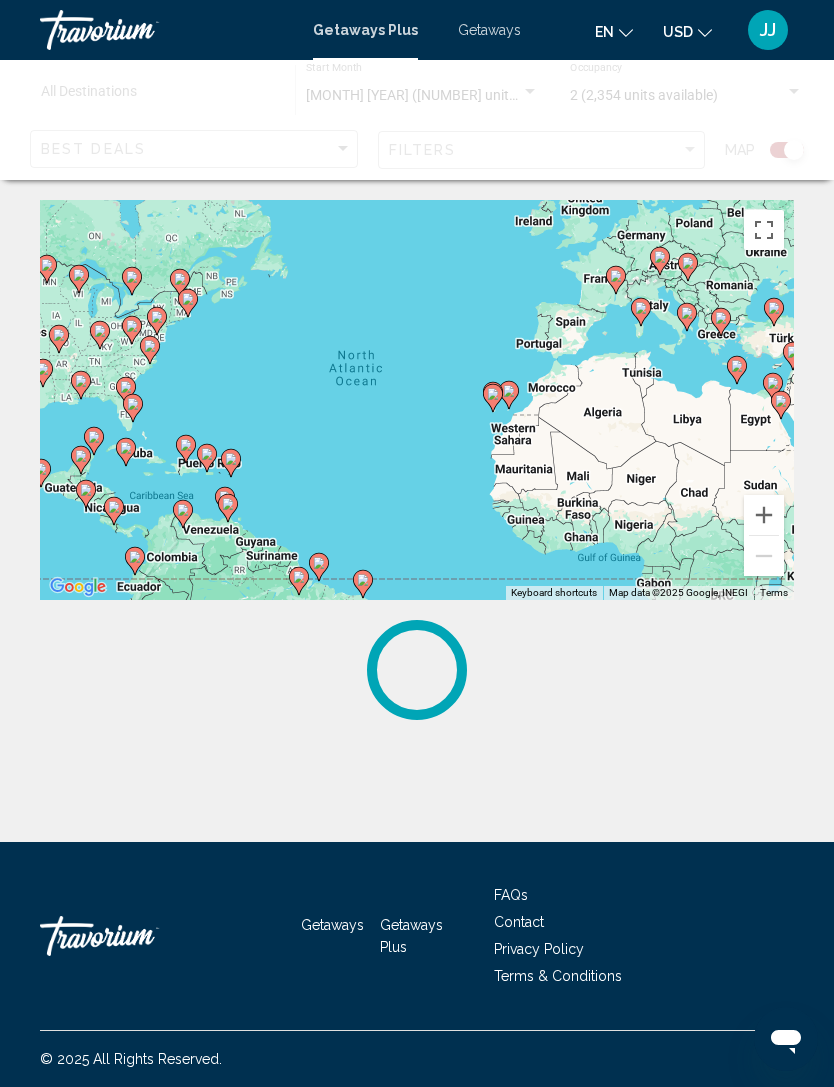 scroll, scrollTop: 64, scrollLeft: 0, axis: vertical 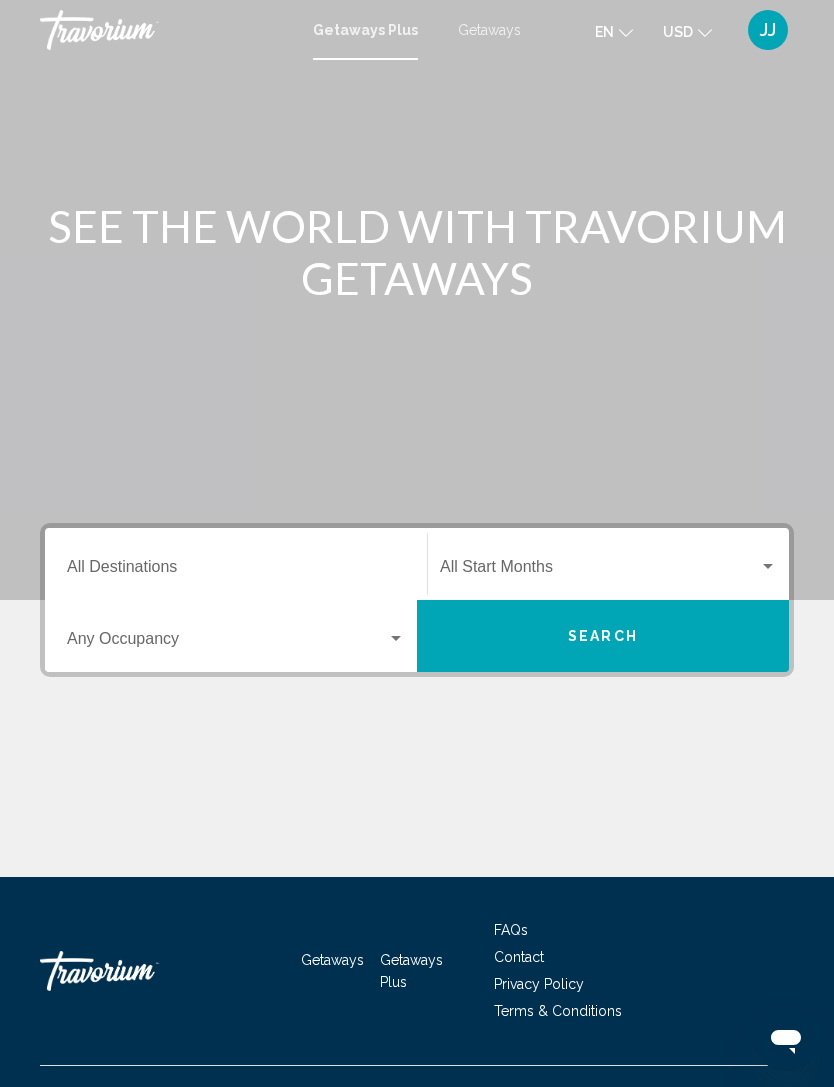 click on "Search" at bounding box center [603, 636] 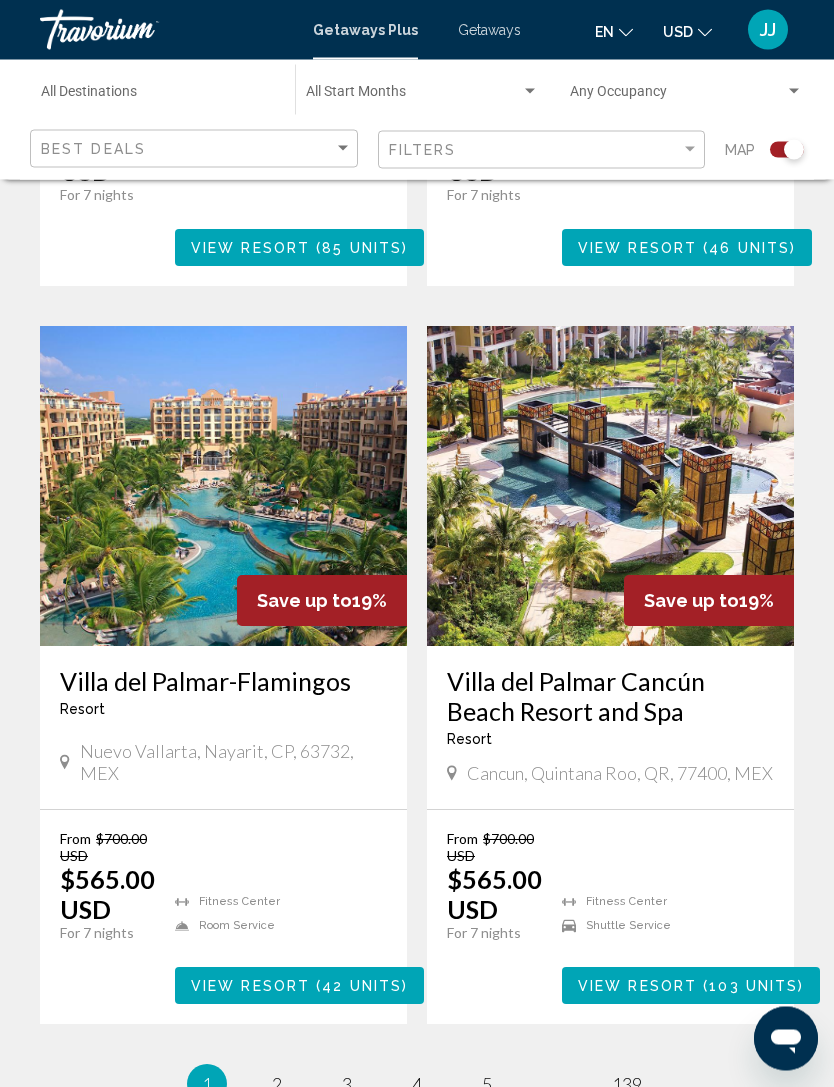 scroll, scrollTop: 4129, scrollLeft: 0, axis: vertical 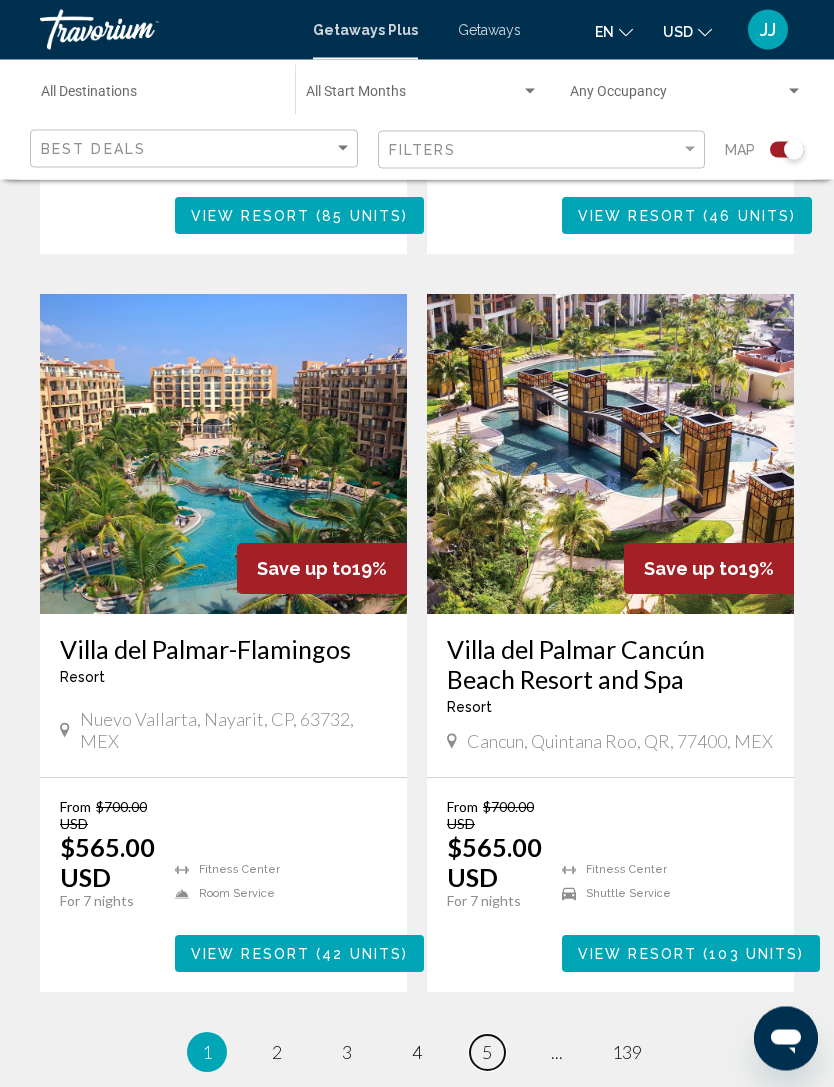click on "page  5" at bounding box center (487, 1053) 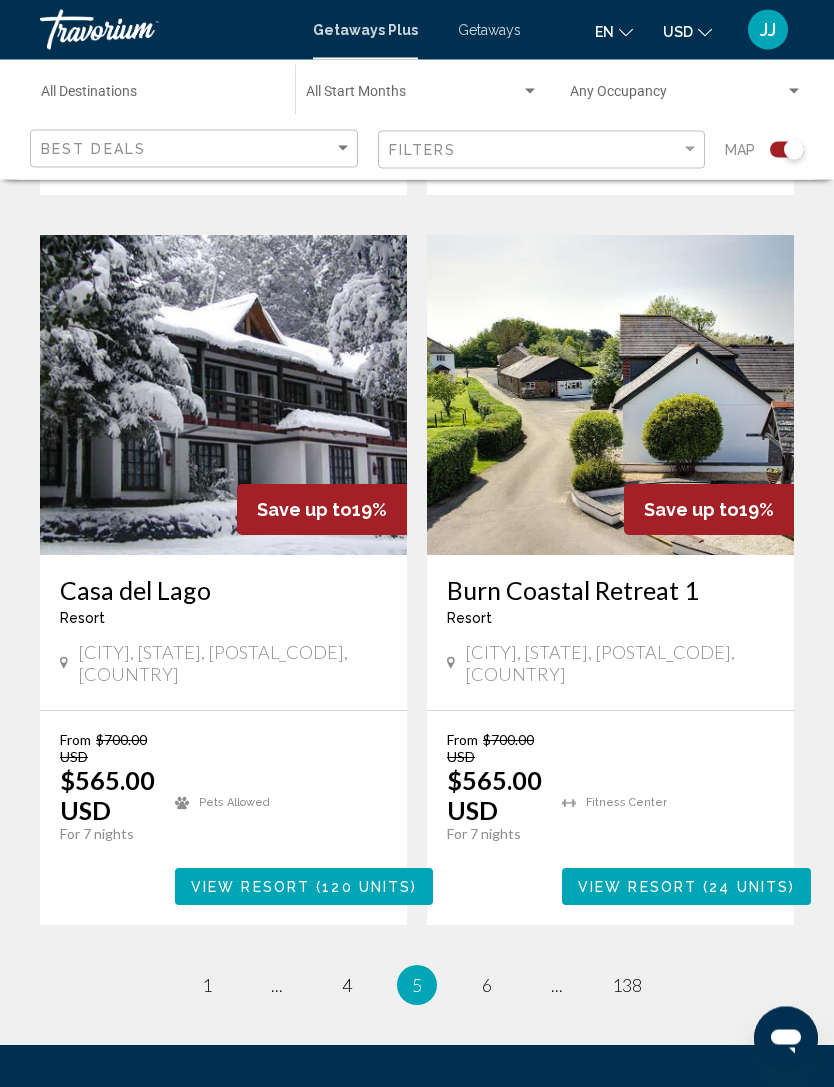 scroll, scrollTop: 4099, scrollLeft: 0, axis: vertical 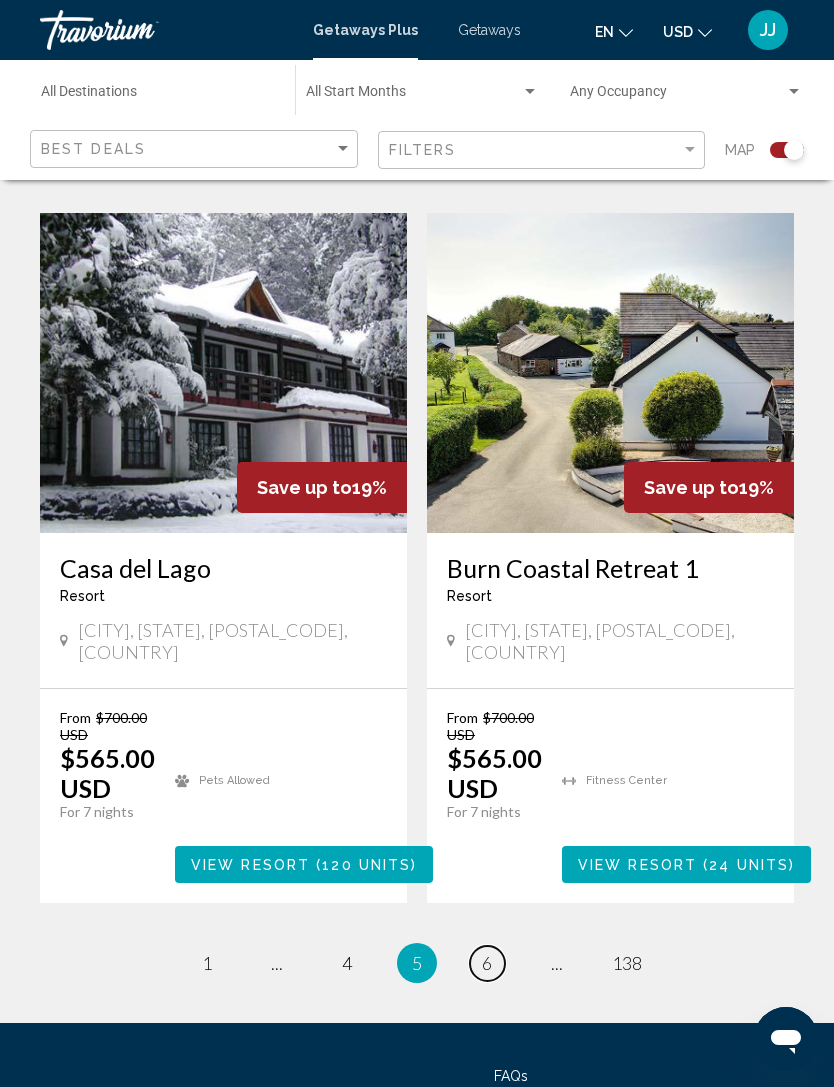 click on "page  6" at bounding box center (487, 963) 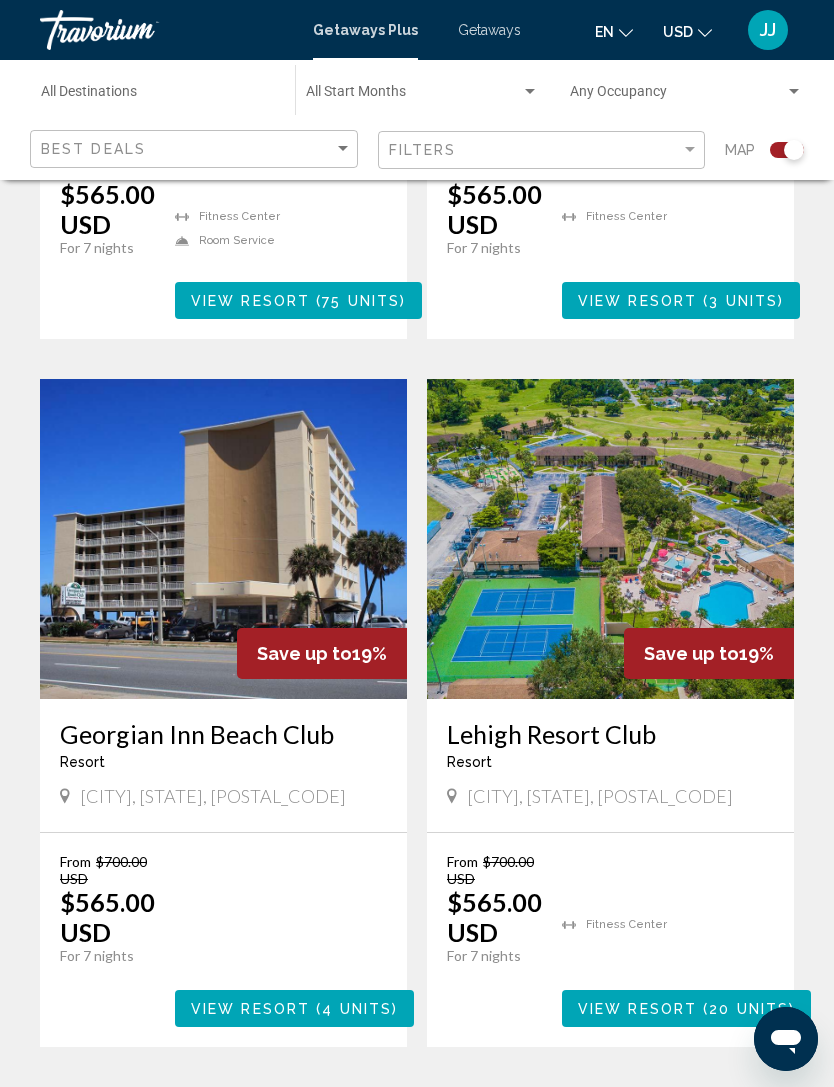 scroll, scrollTop: 4107, scrollLeft: 0, axis: vertical 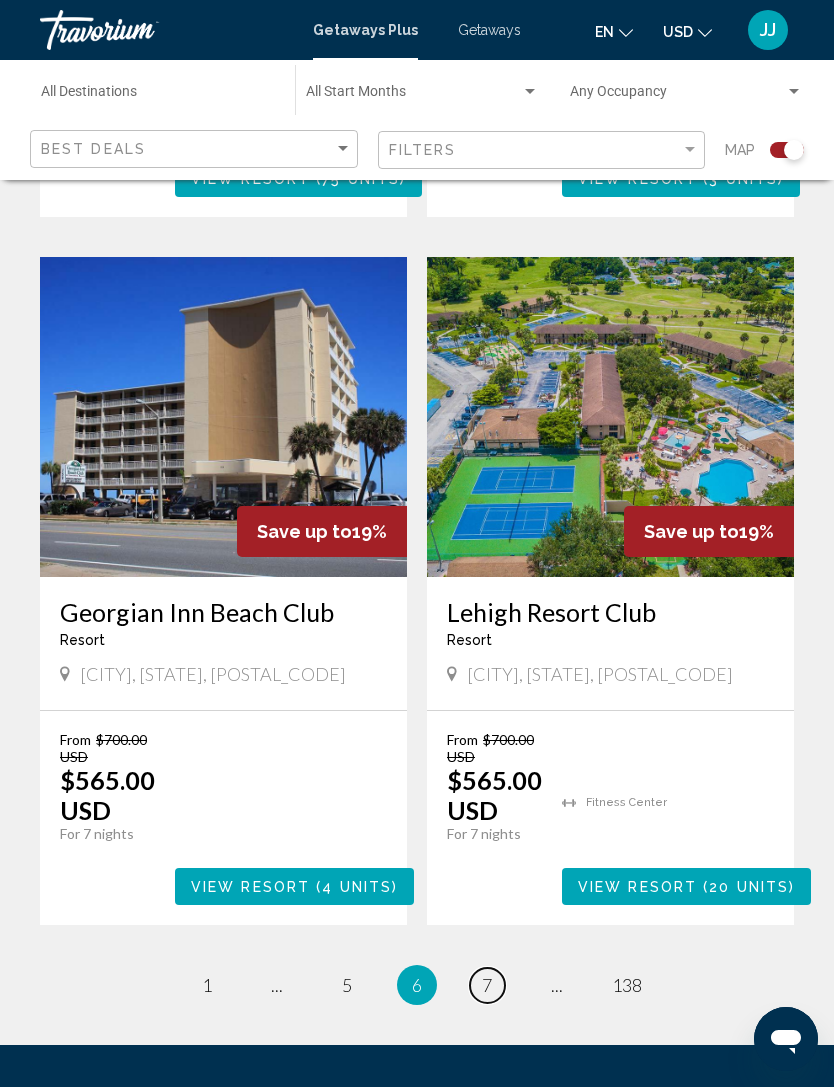click on "page  7" at bounding box center (487, 985) 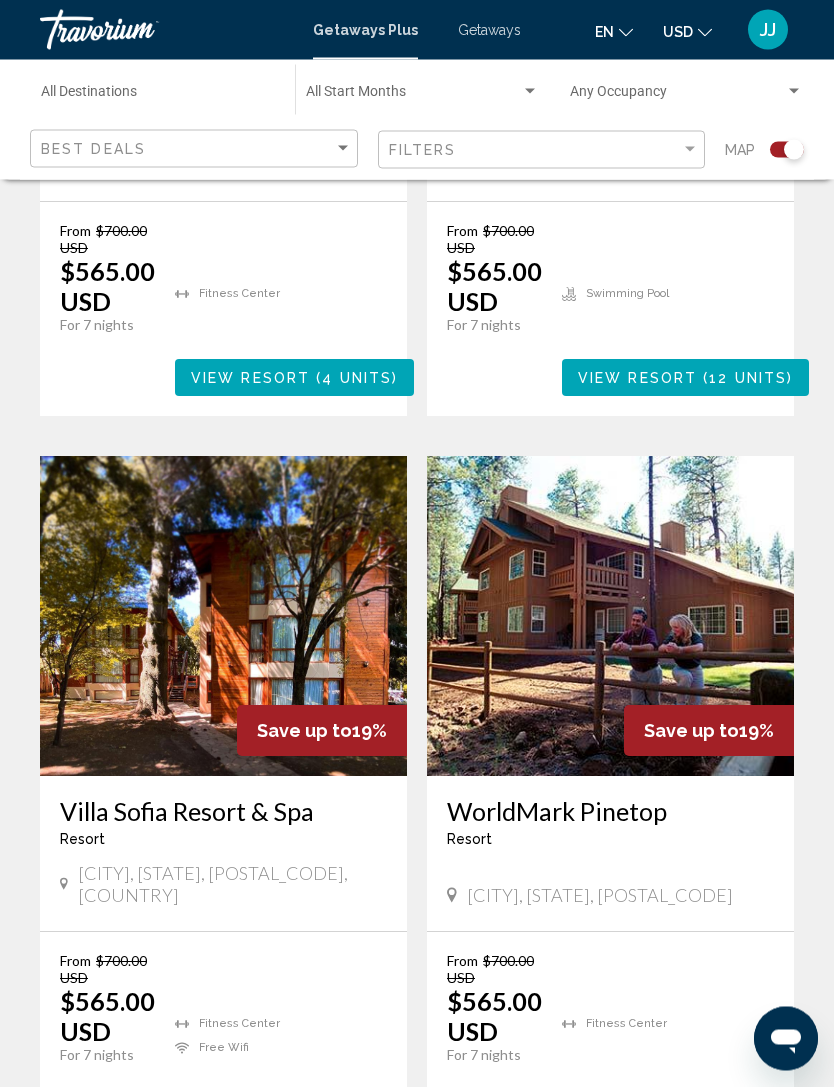 scroll, scrollTop: 3886, scrollLeft: 0, axis: vertical 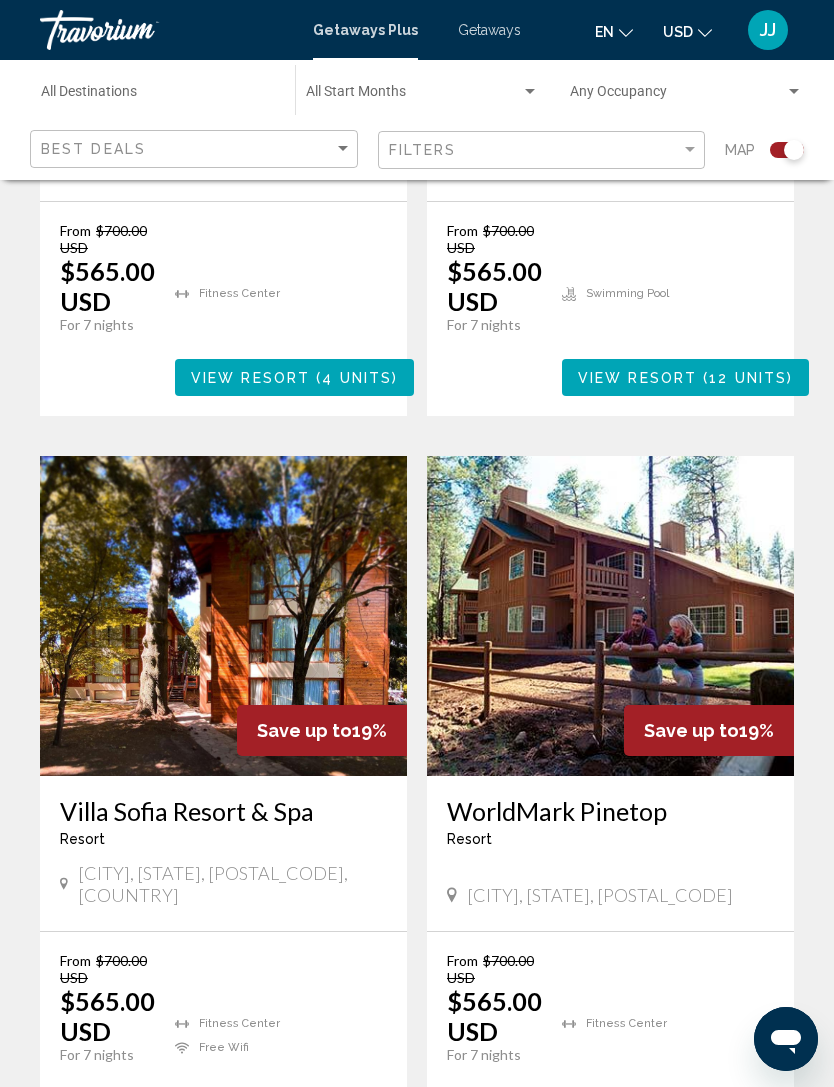 click on "page  8" at bounding box center (487, 1206) 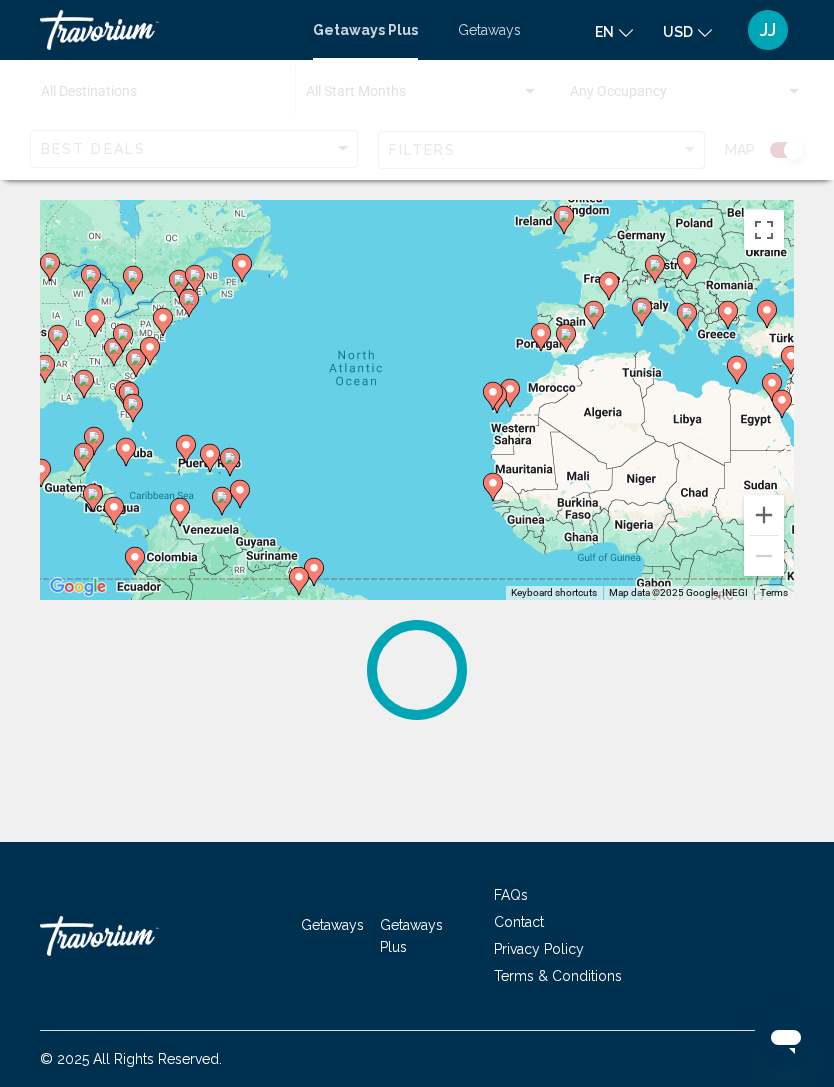 scroll, scrollTop: 0, scrollLeft: 0, axis: both 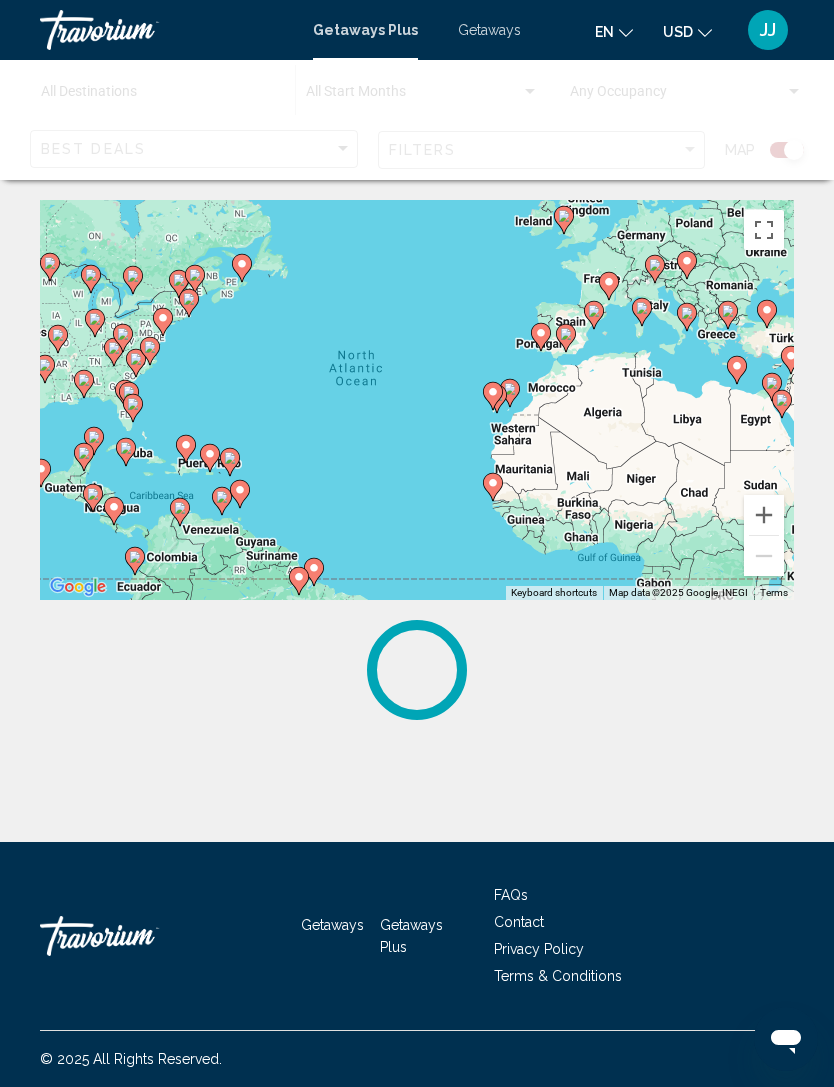 click on "Destination All Destinations Start Month All Start Months Occupancy Any Occupancy Search Best Deals Filters Map To navigate the map with touch gestures double-tap and hold your finger on the map, then drag the map. ← Move left → Move right ↑ Move up ↓ Move down + Zoom in - Zoom out Home Jump left by 75% End Jump right by 75% Page Up Jump up by 75% Page Down Jump down by 75% To activate drag with keyboard, press Alt + Enter. Once in keyboard drag state, use the arrow keys to move the marker. To complete the drag, press the Enter key. To cancel, press Escape. Keyboard shortcuts Map Data Map data ©2025 Google, INEGI Map data ©2025 Google, INEGI 1000 km  Click to toggle between metric and imperial units Terms Report a map error" 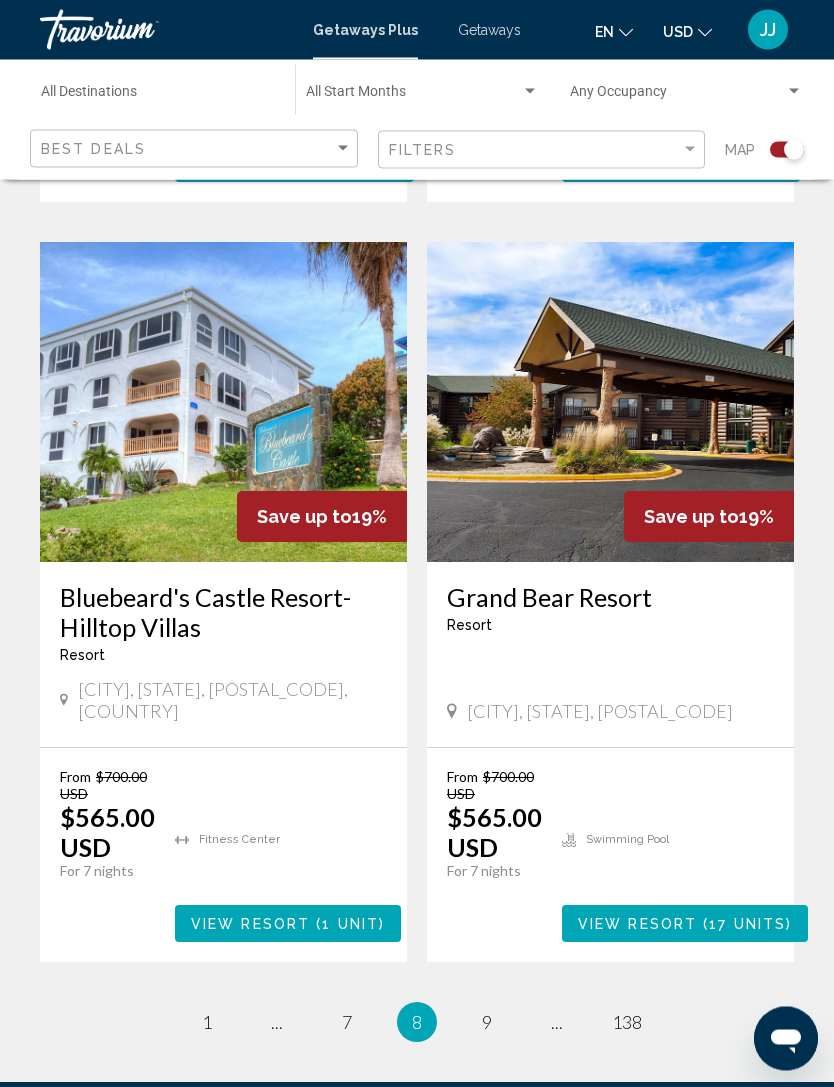 scroll, scrollTop: 4123, scrollLeft: 0, axis: vertical 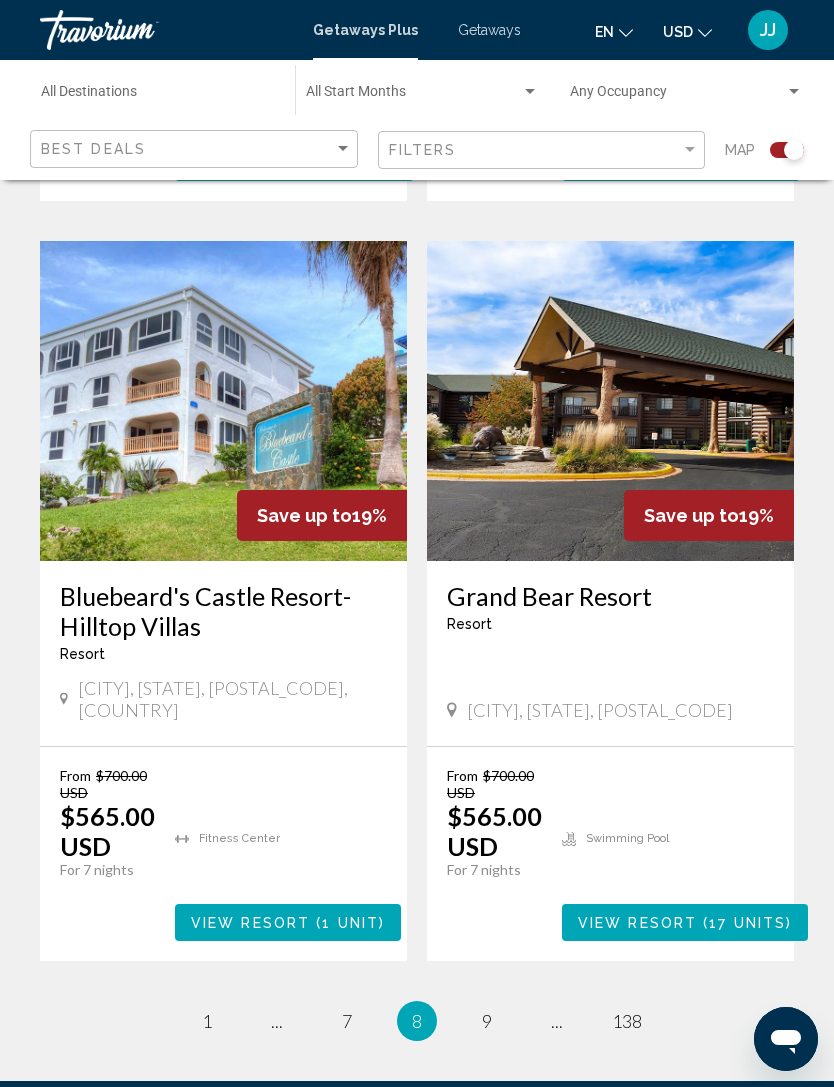 click on "8 / 138  page  1 page  ... page  7 You're on page  8 page  9 page  ... page  138" at bounding box center [417, 1021] 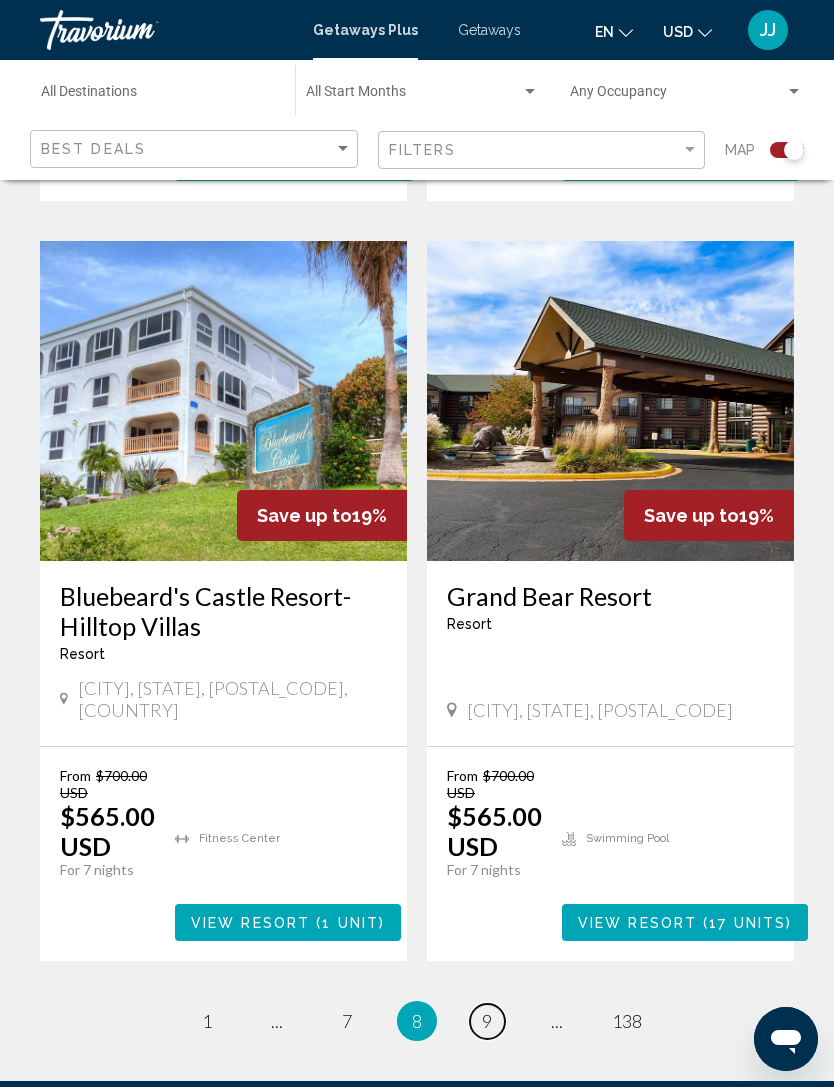 click on "page  9" at bounding box center [487, 1021] 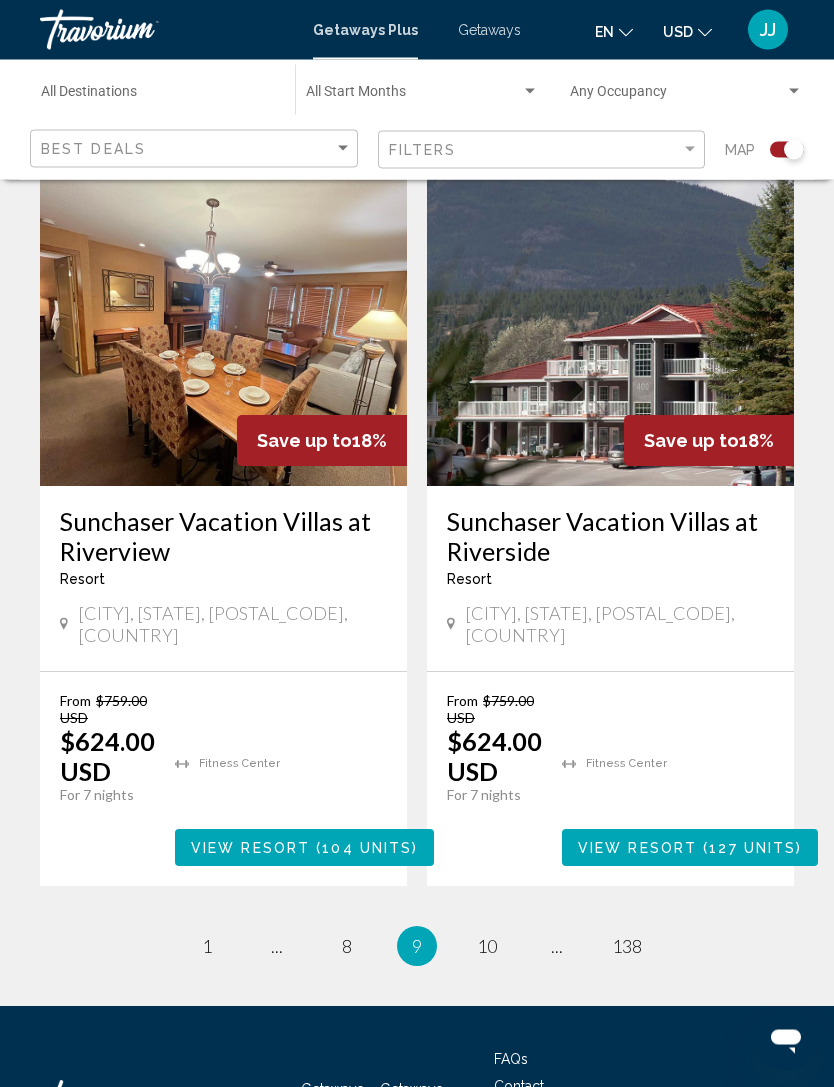 scroll, scrollTop: 4199, scrollLeft: 0, axis: vertical 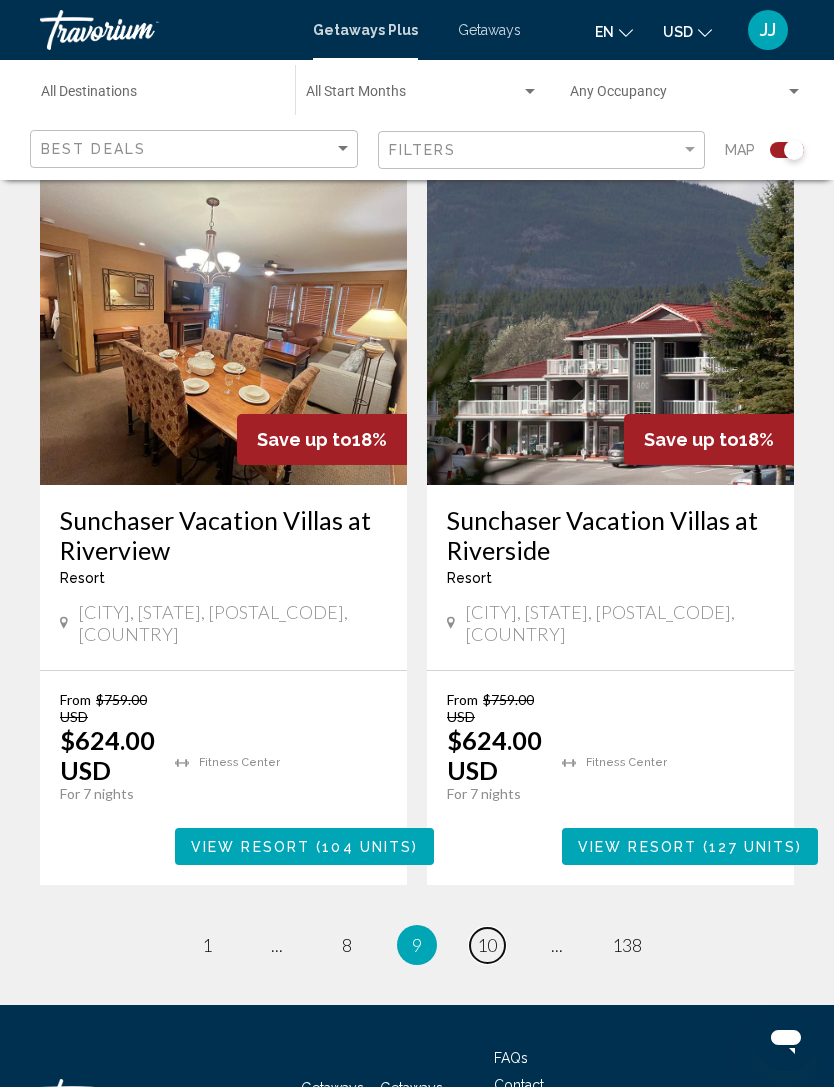 click on "page  10" at bounding box center (487, 945) 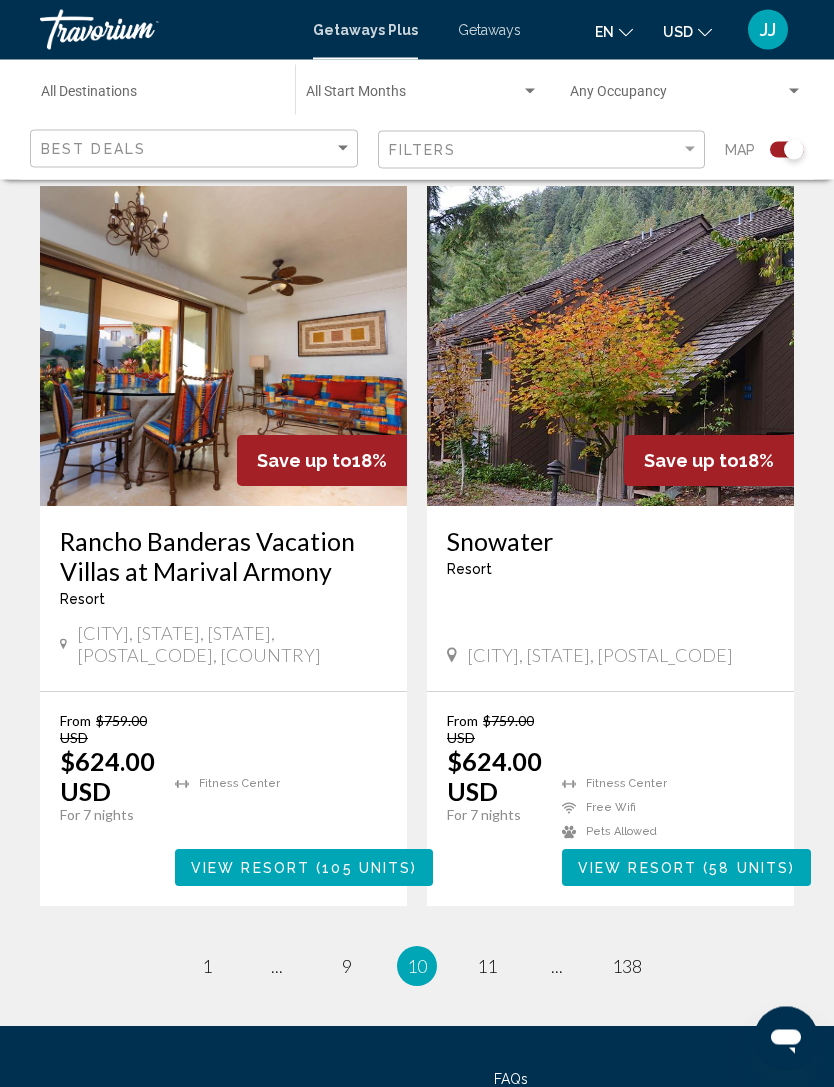 scroll, scrollTop: 4076, scrollLeft: 0, axis: vertical 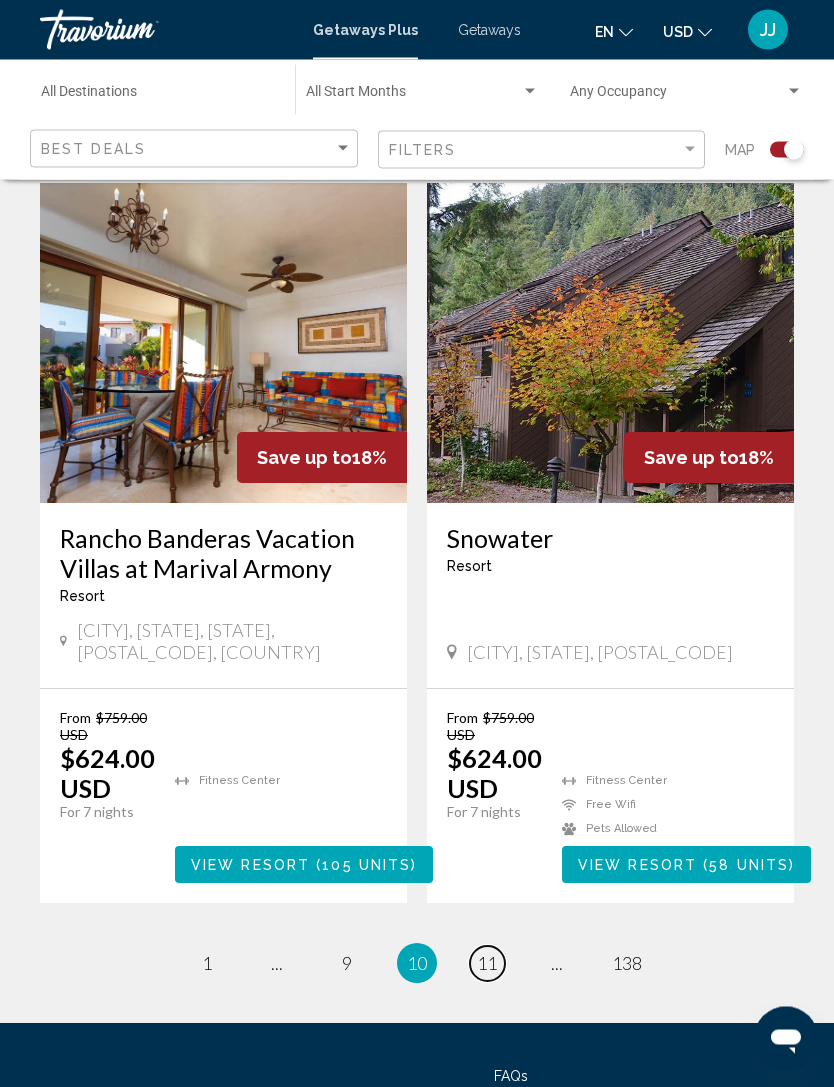 click on "page  11" at bounding box center (487, 964) 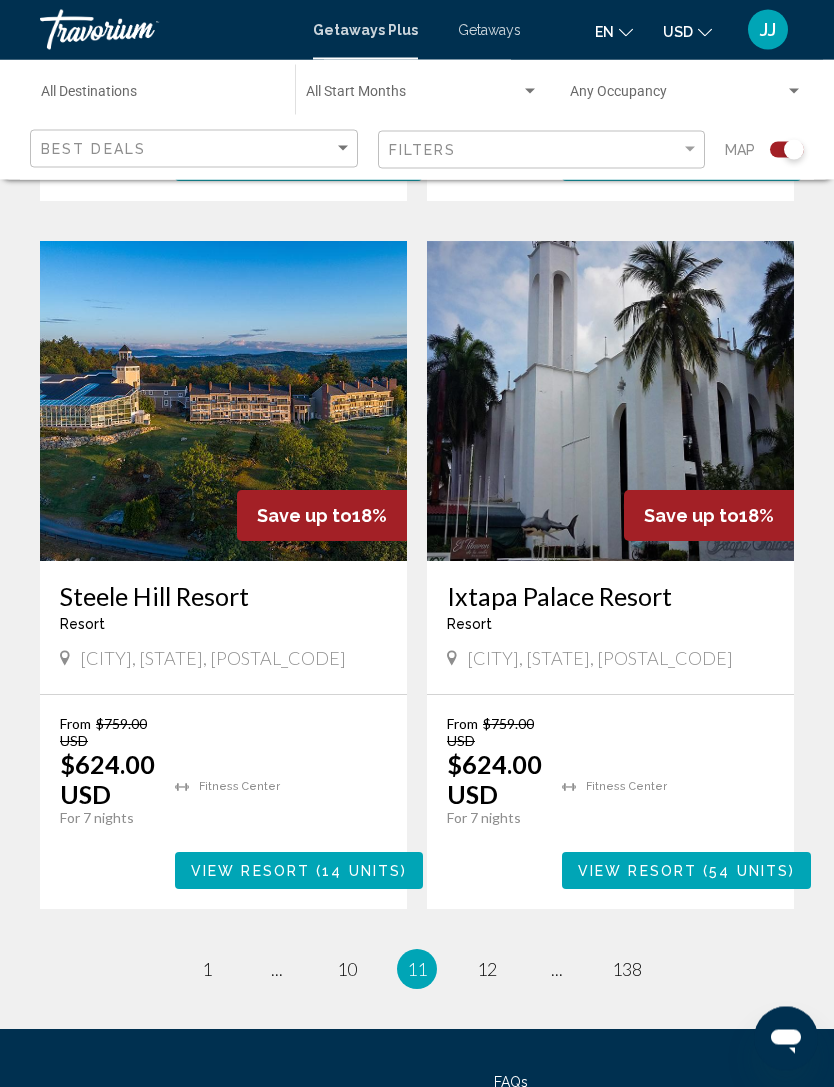 scroll, scrollTop: 4077, scrollLeft: 0, axis: vertical 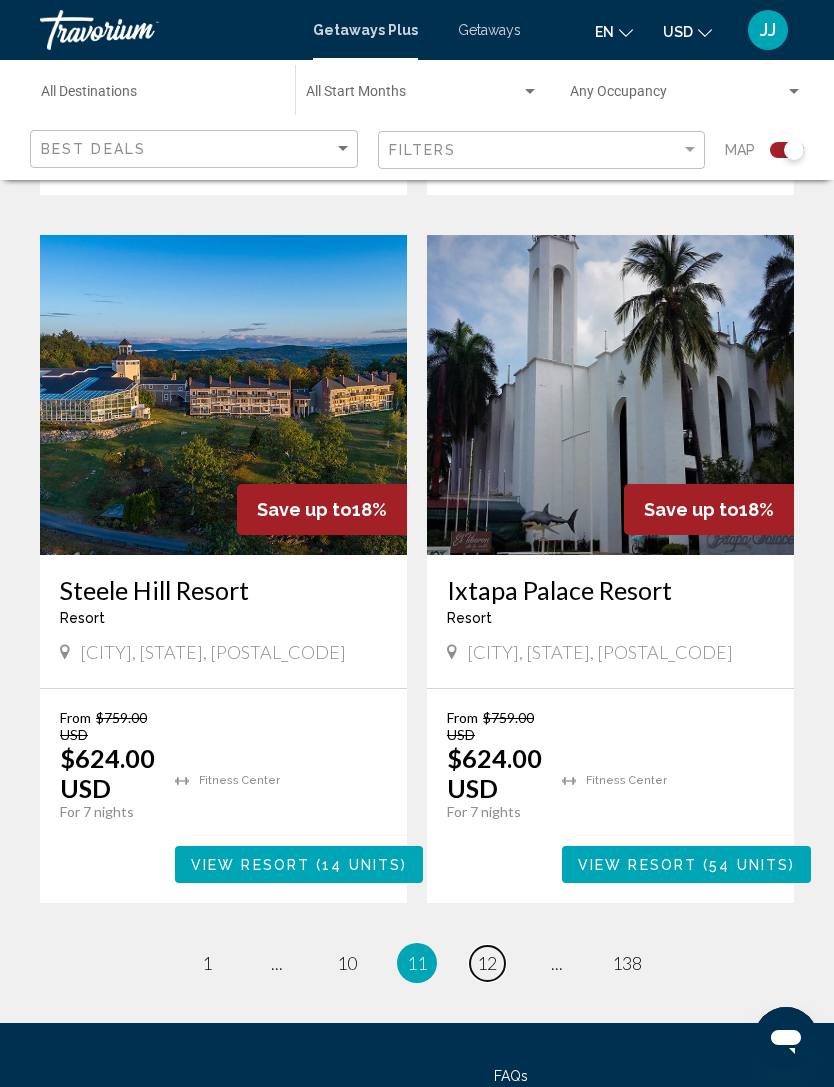 click on "page  12" at bounding box center (487, 963) 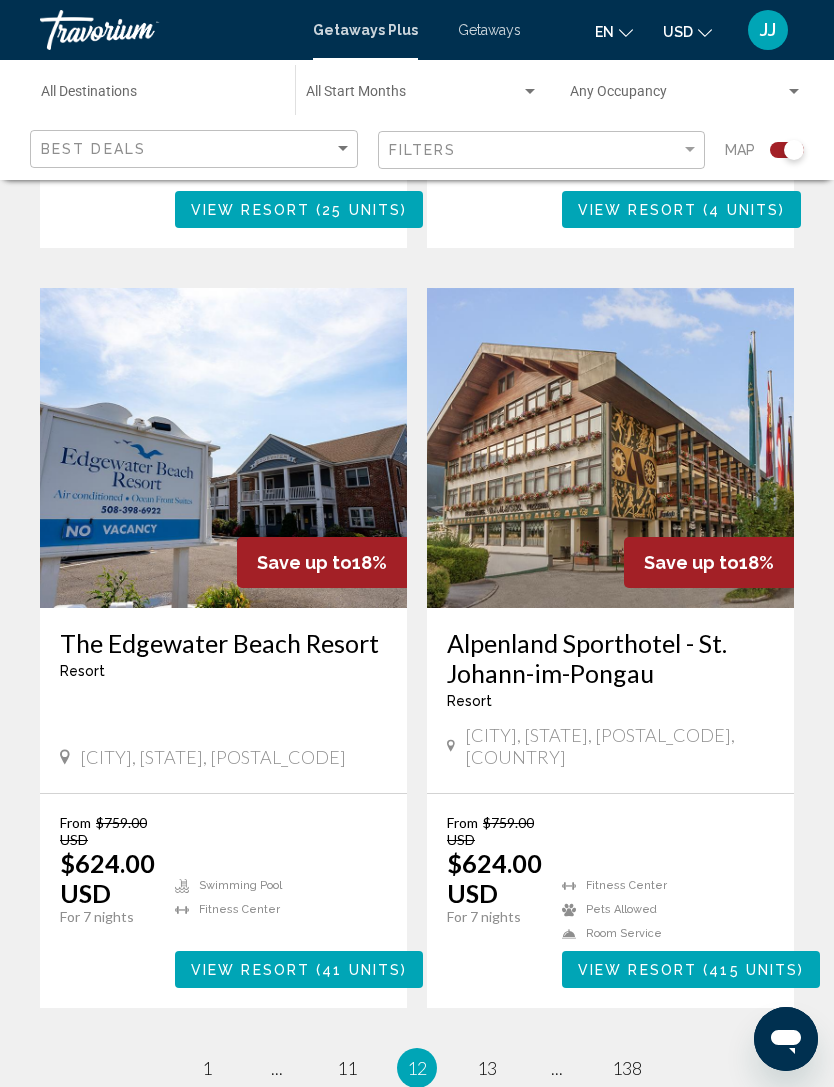 scroll, scrollTop: 4129, scrollLeft: 0, axis: vertical 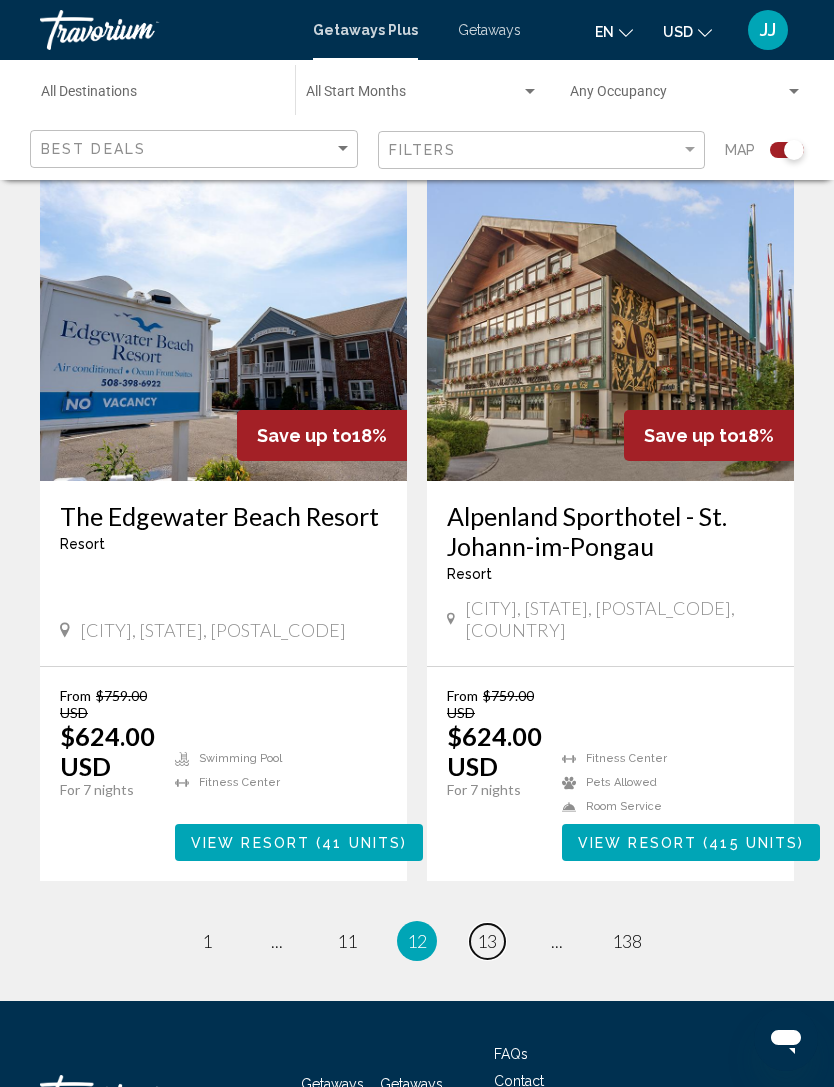 click on "page  13" at bounding box center [487, 941] 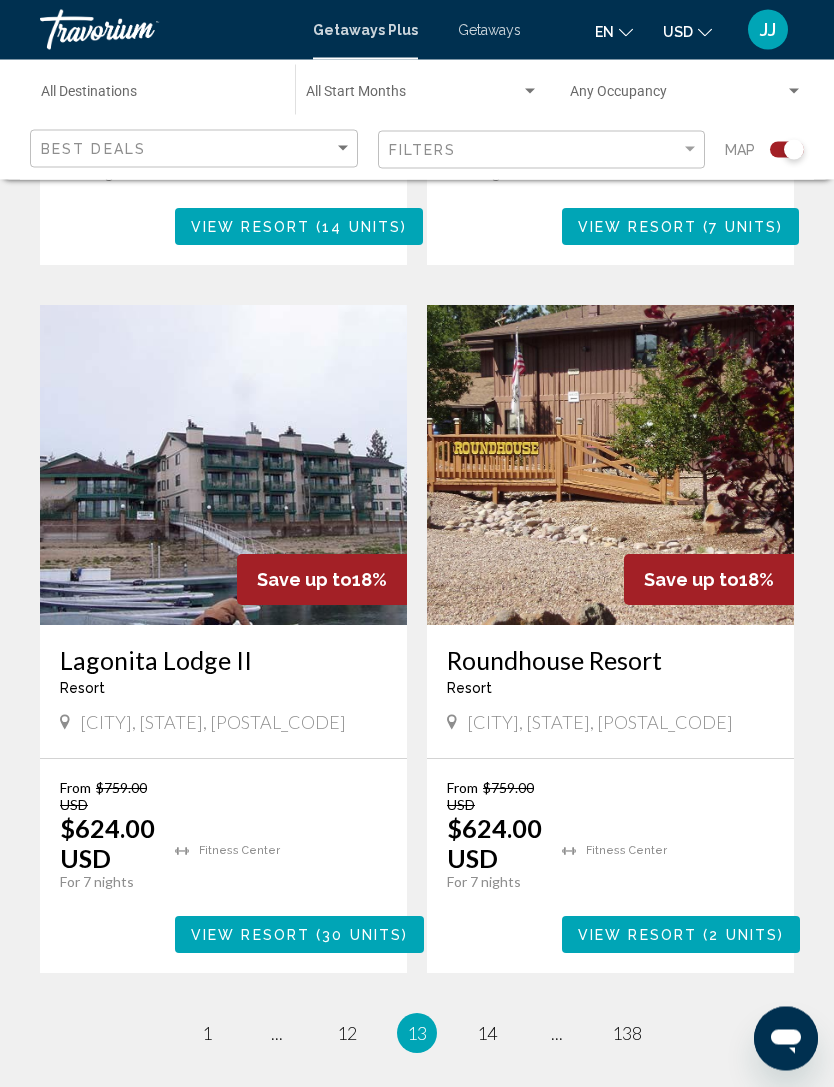 scroll, scrollTop: 4045, scrollLeft: 0, axis: vertical 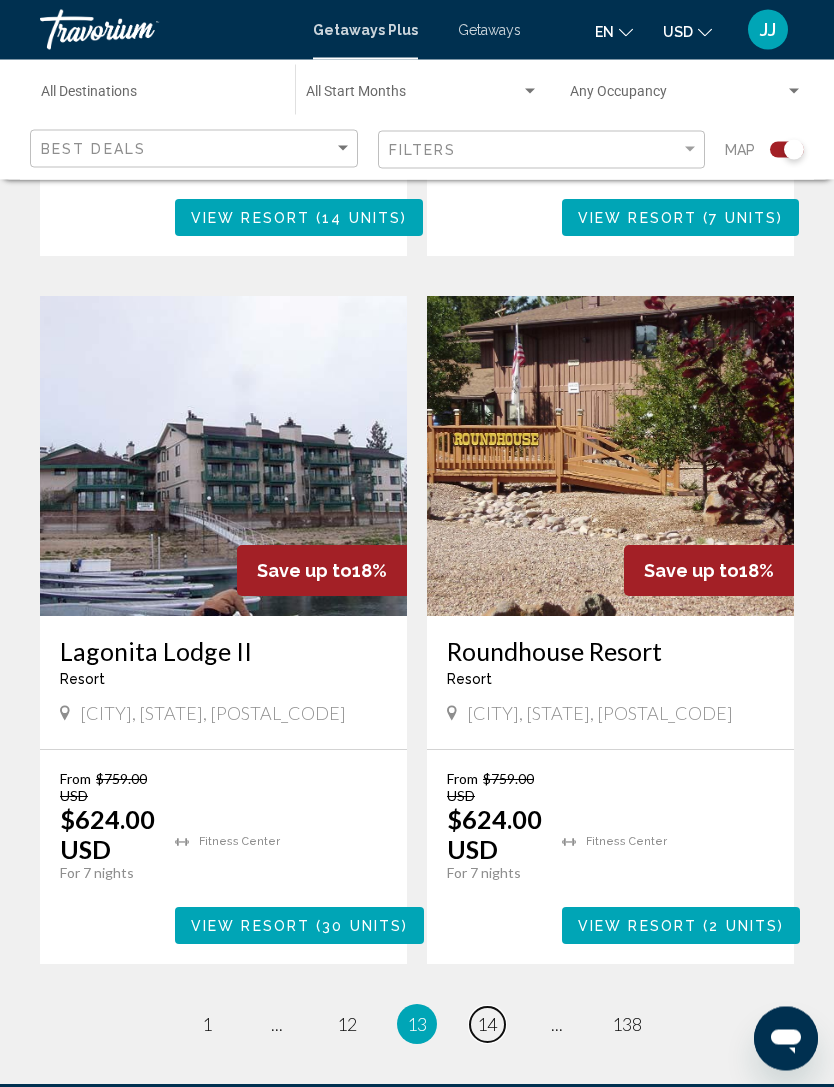 click on "page  14" at bounding box center [487, 1025] 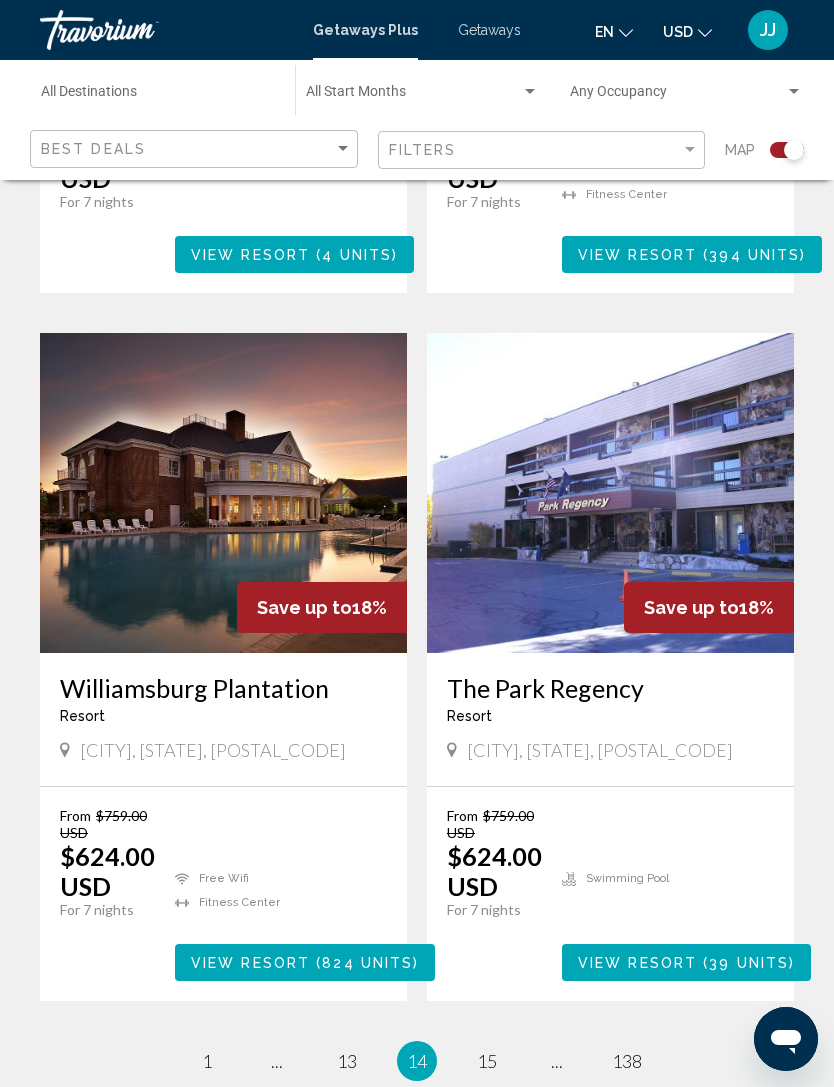scroll, scrollTop: 4153, scrollLeft: 0, axis: vertical 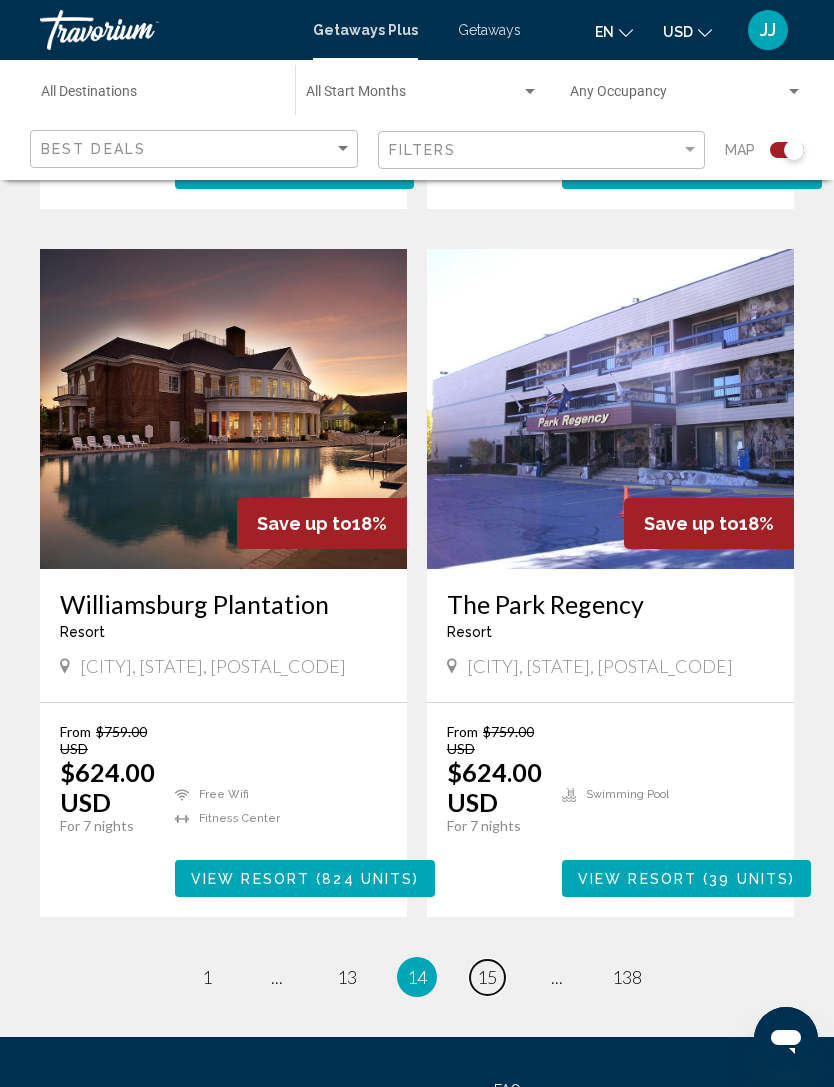 click on "page  15" at bounding box center [487, 977] 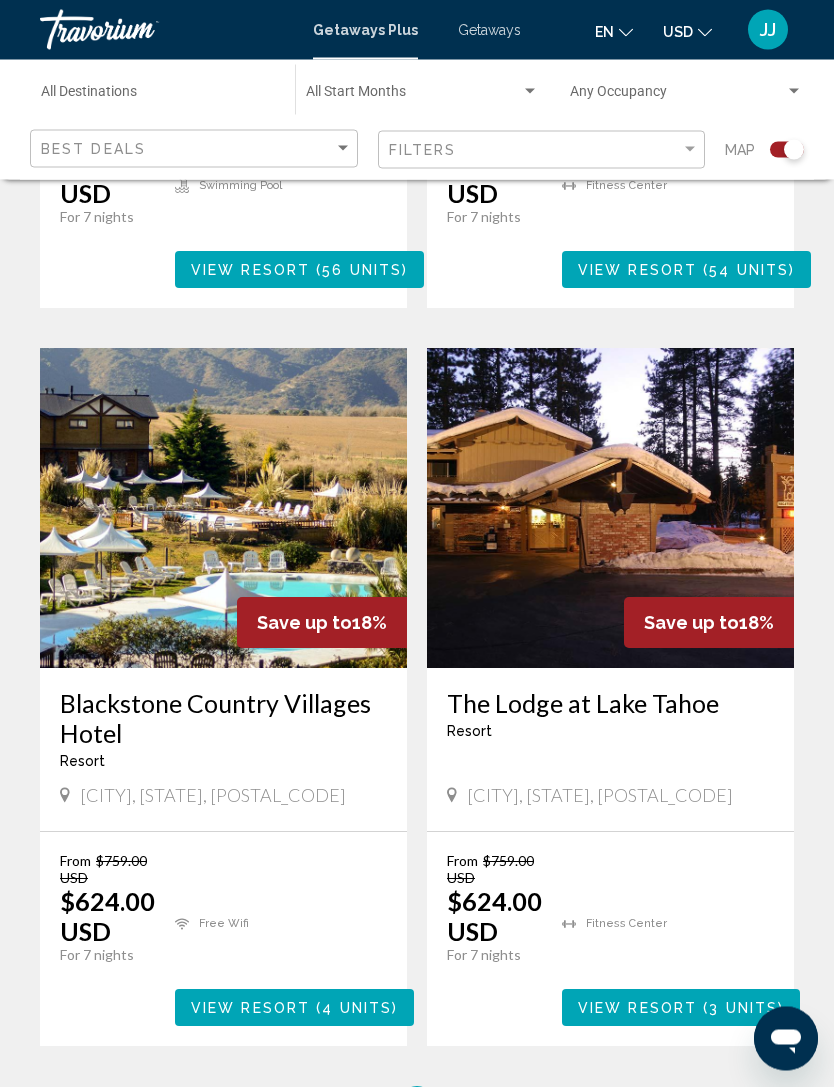 scroll, scrollTop: 4030, scrollLeft: 0, axis: vertical 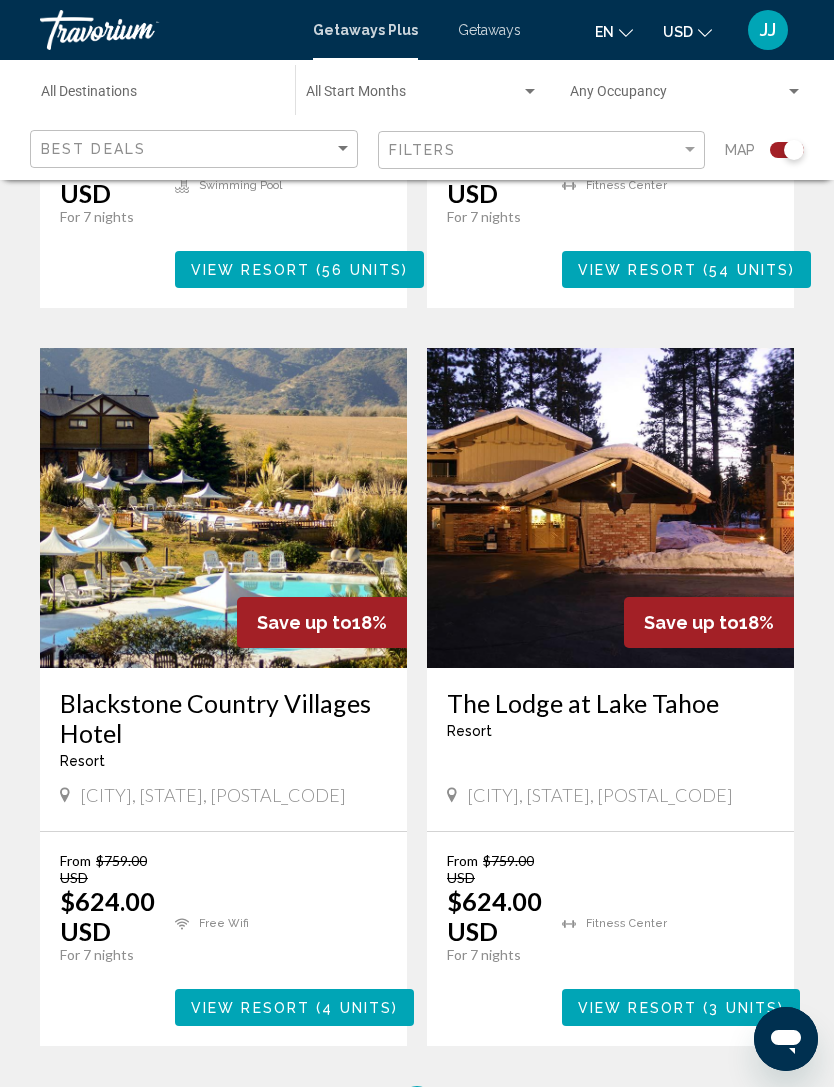 click on "page  16" at bounding box center (487, 1106) 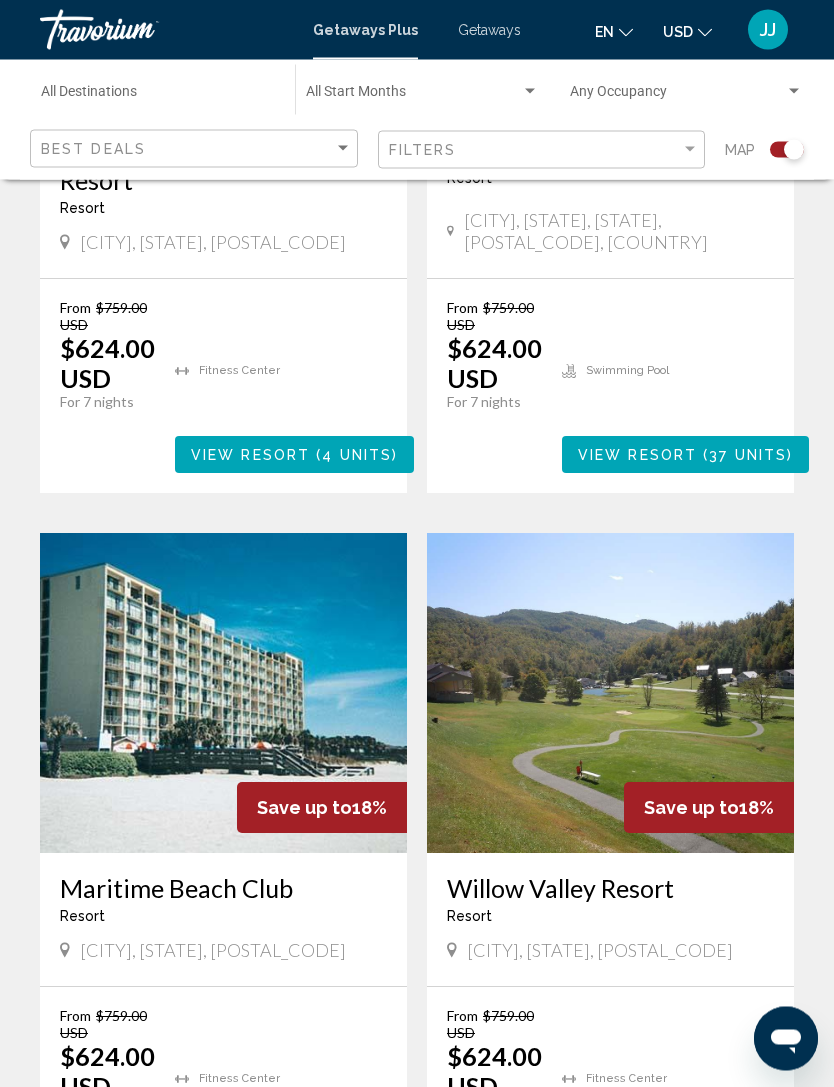 scroll, scrollTop: 3131, scrollLeft: 0, axis: vertical 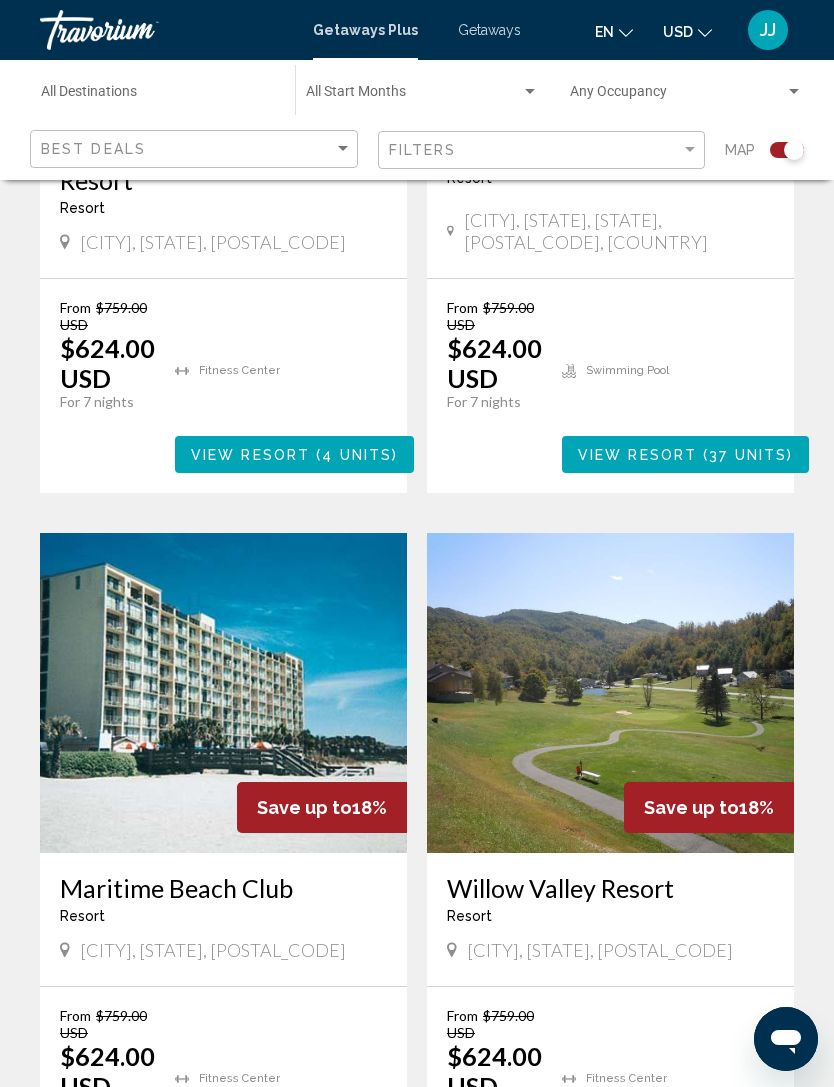 click on "( 3 units )" at bounding box center [353, 1163] 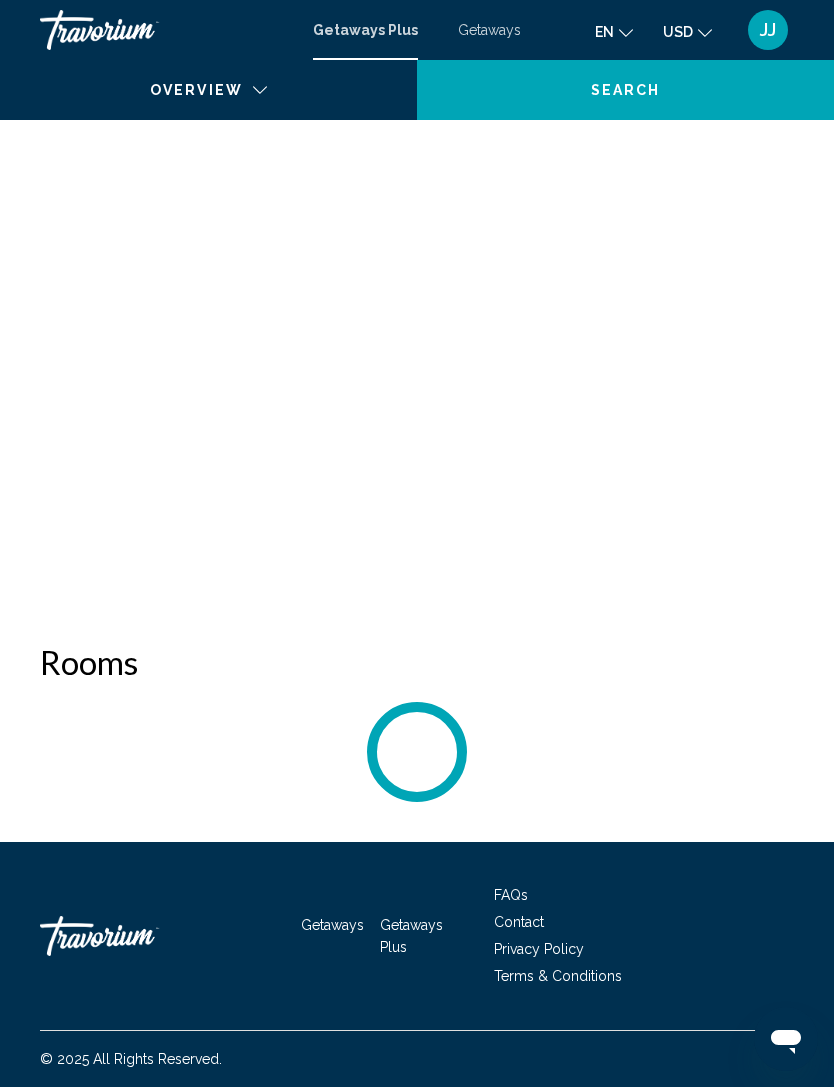 scroll, scrollTop: 0, scrollLeft: 0, axis: both 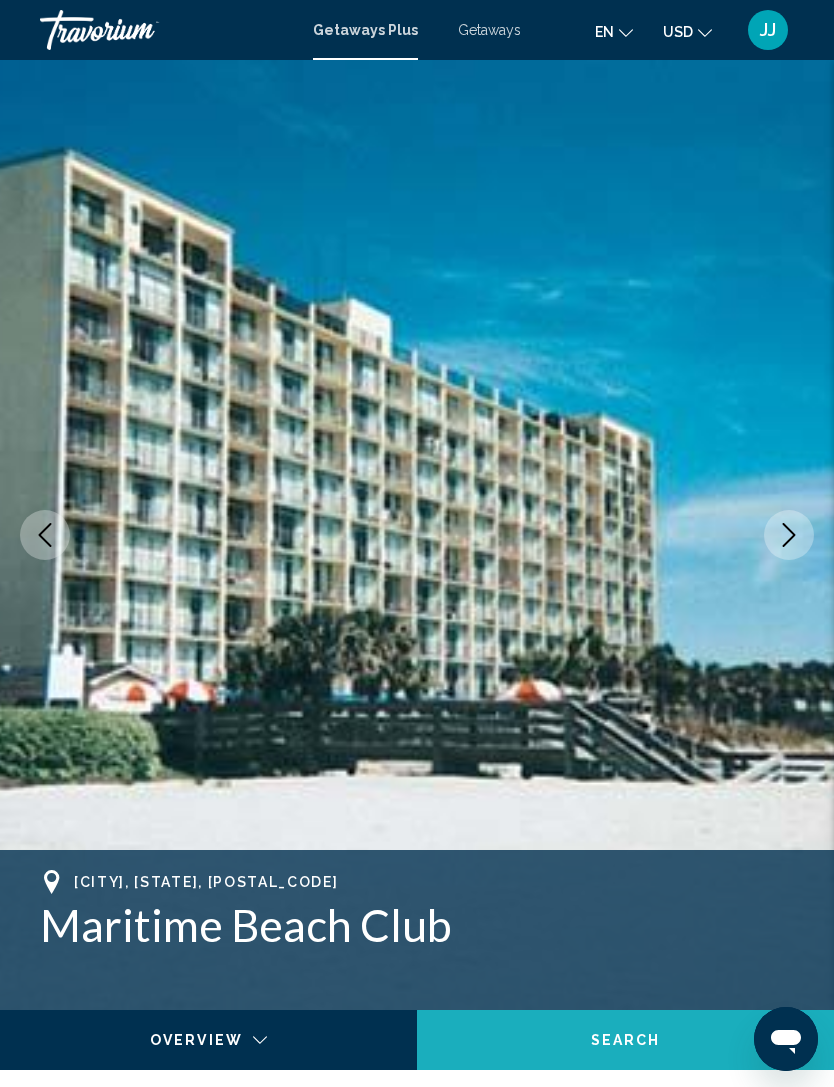 click on "Search" 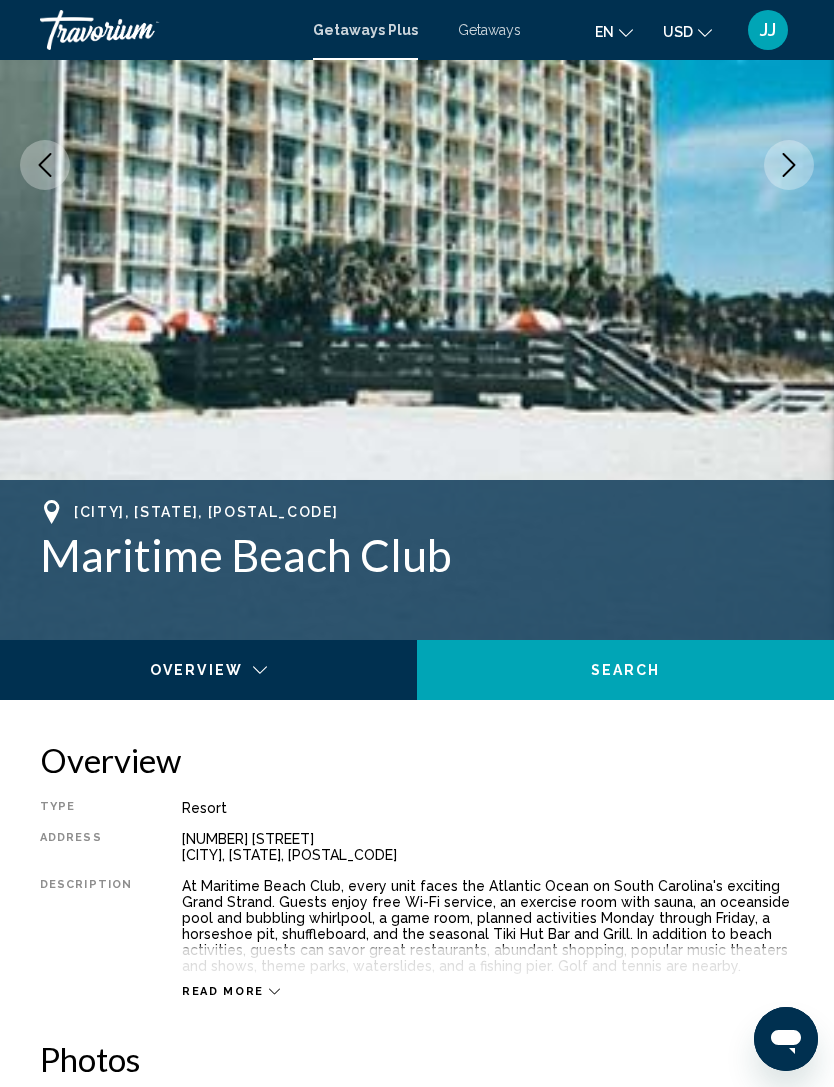scroll, scrollTop: 0, scrollLeft: 0, axis: both 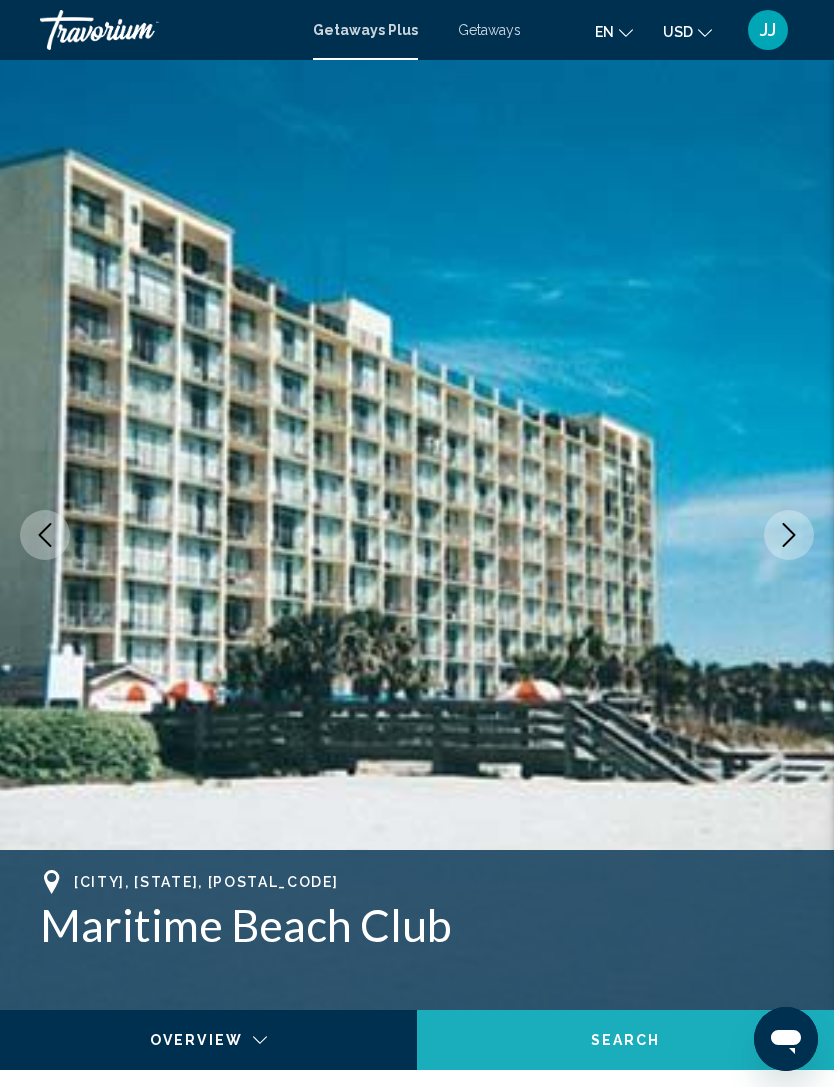 click on "Search" 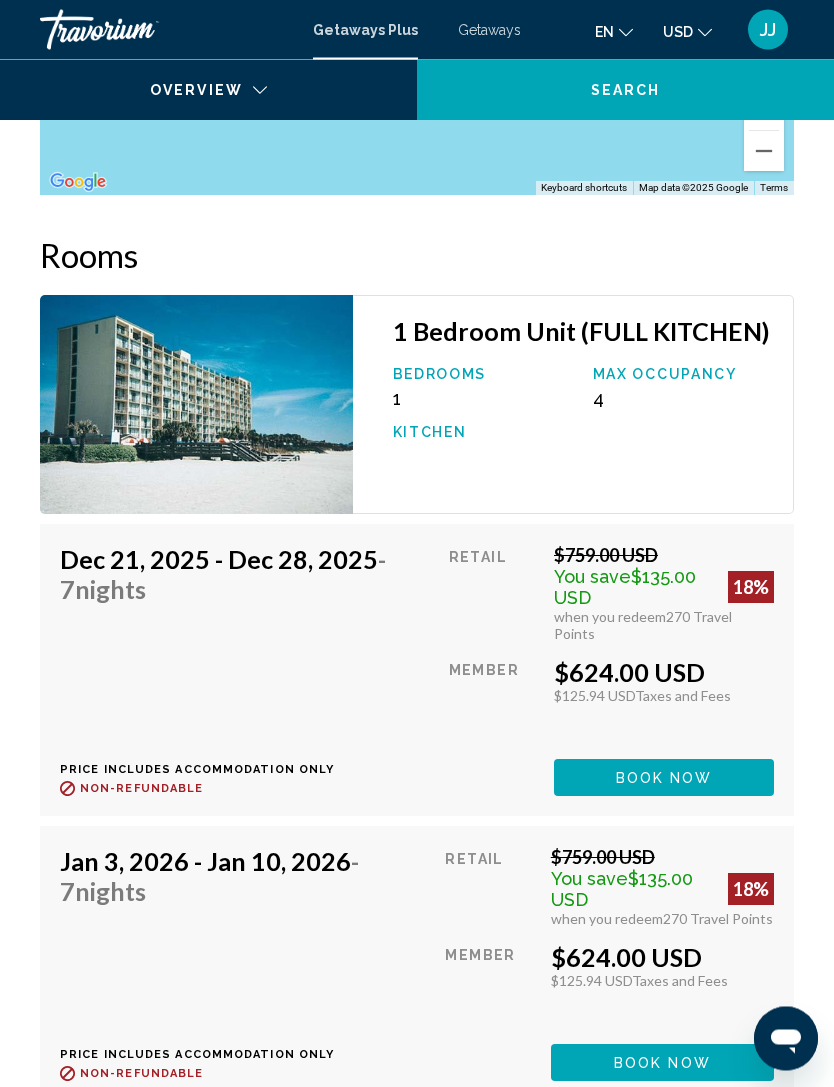 scroll, scrollTop: 3311, scrollLeft: 0, axis: vertical 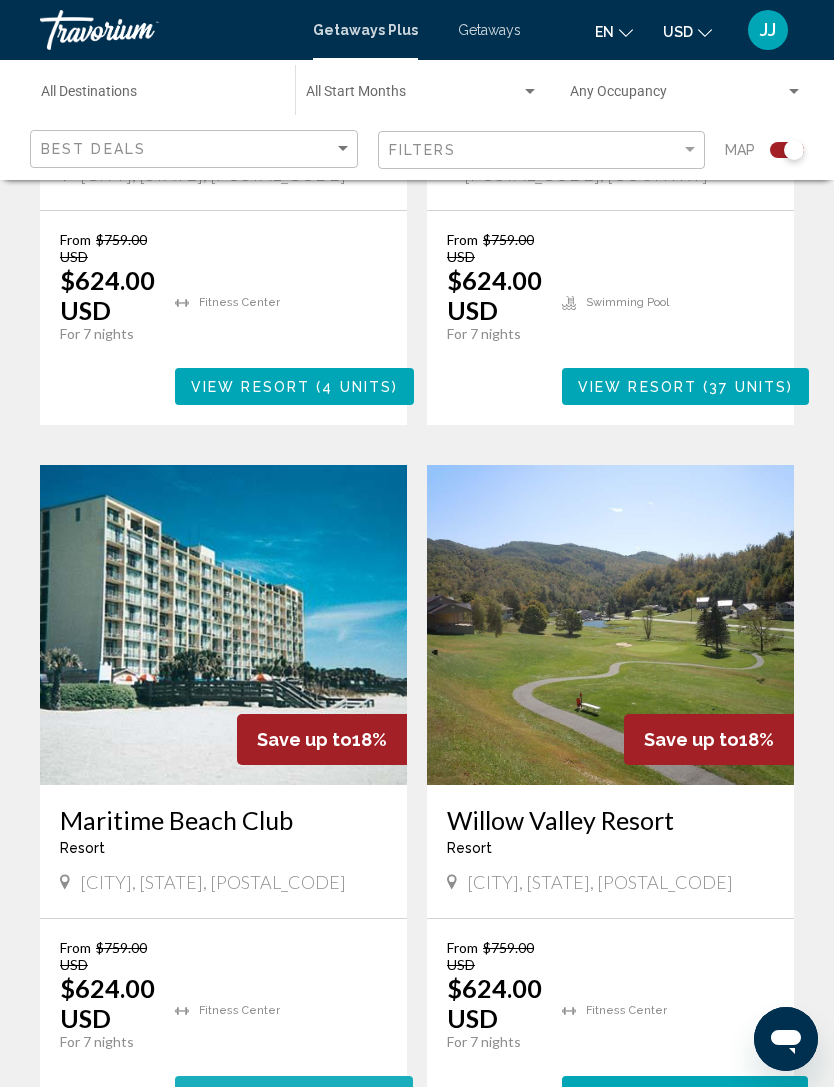 click on "View Resort    ( 3 units )" at bounding box center (294, 1094) 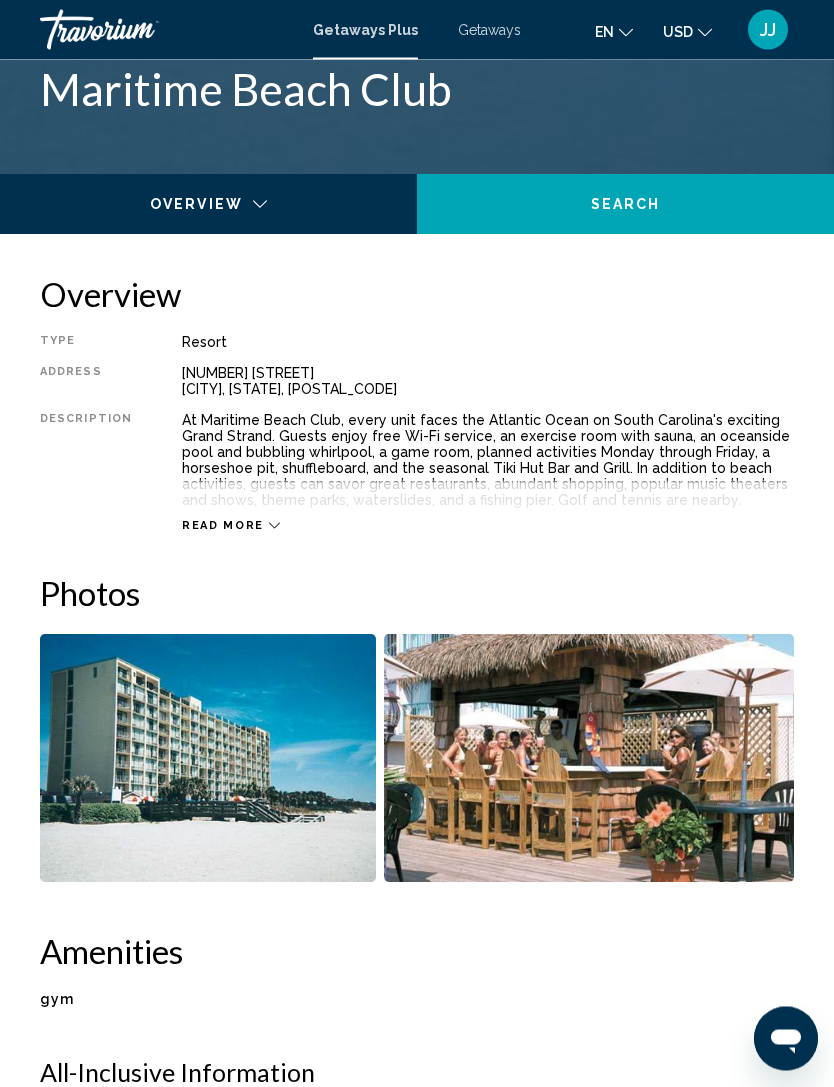 scroll, scrollTop: 837, scrollLeft: 0, axis: vertical 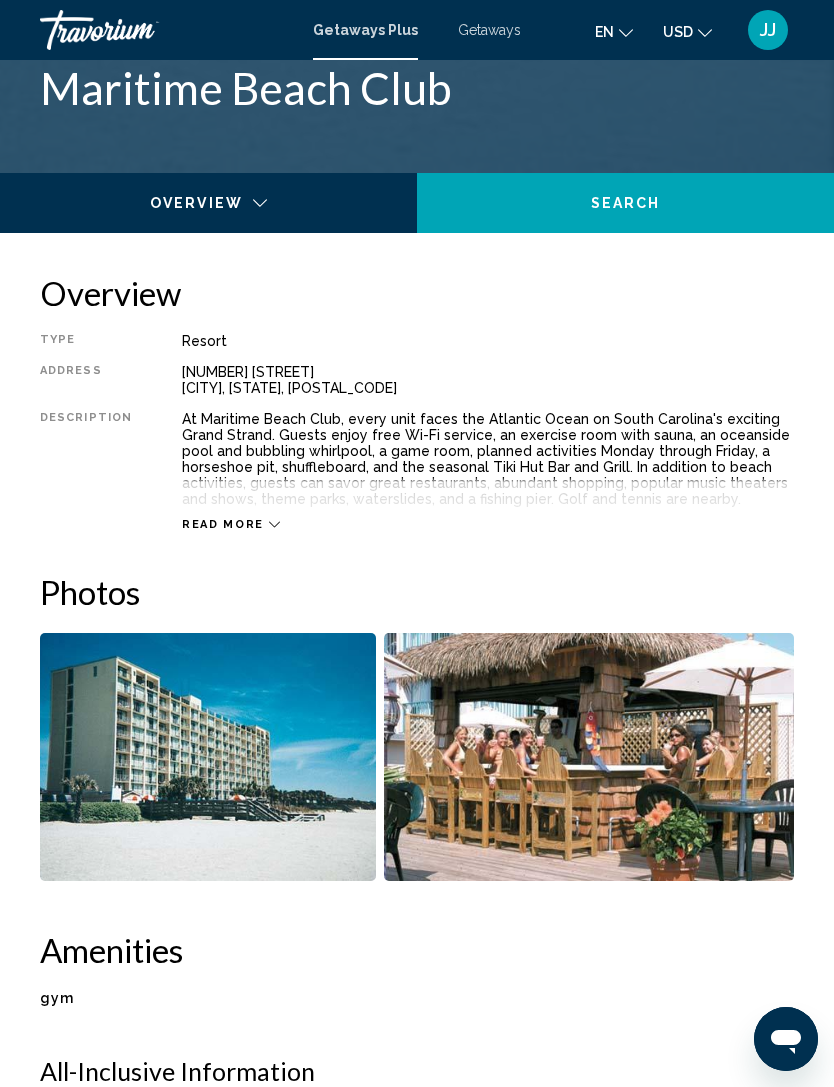click at bounding box center [589, 757] 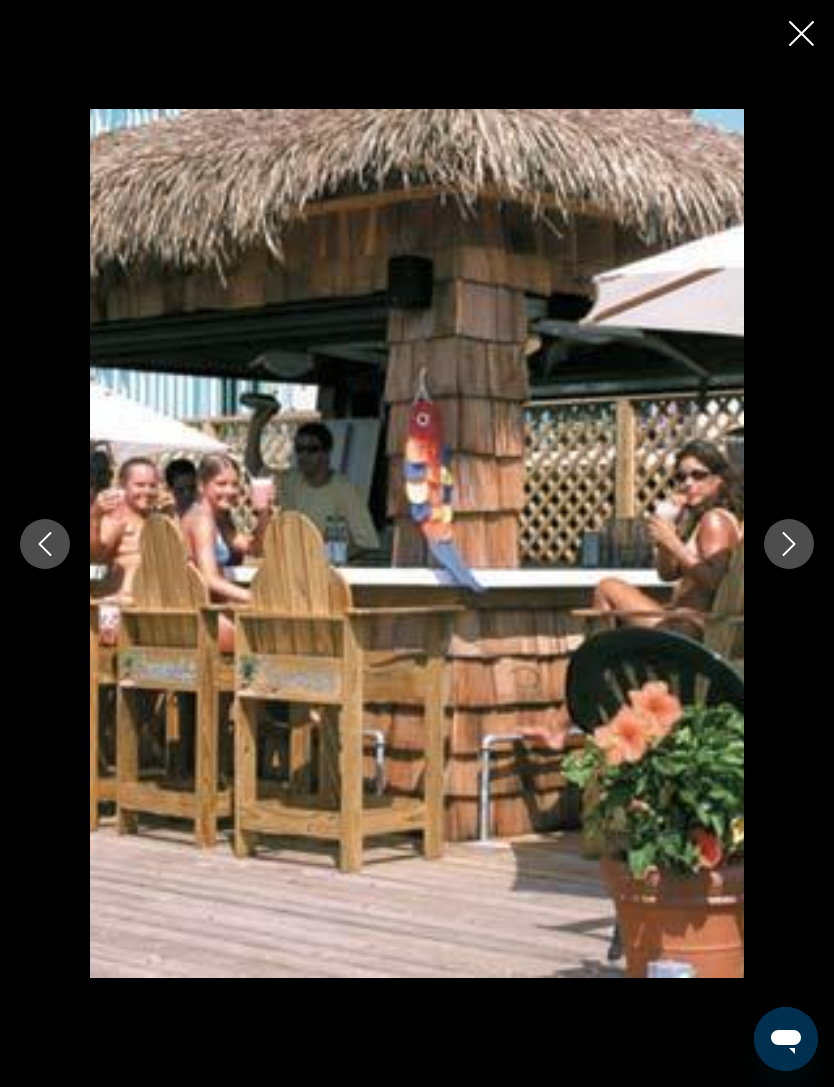 click at bounding box center (789, 544) 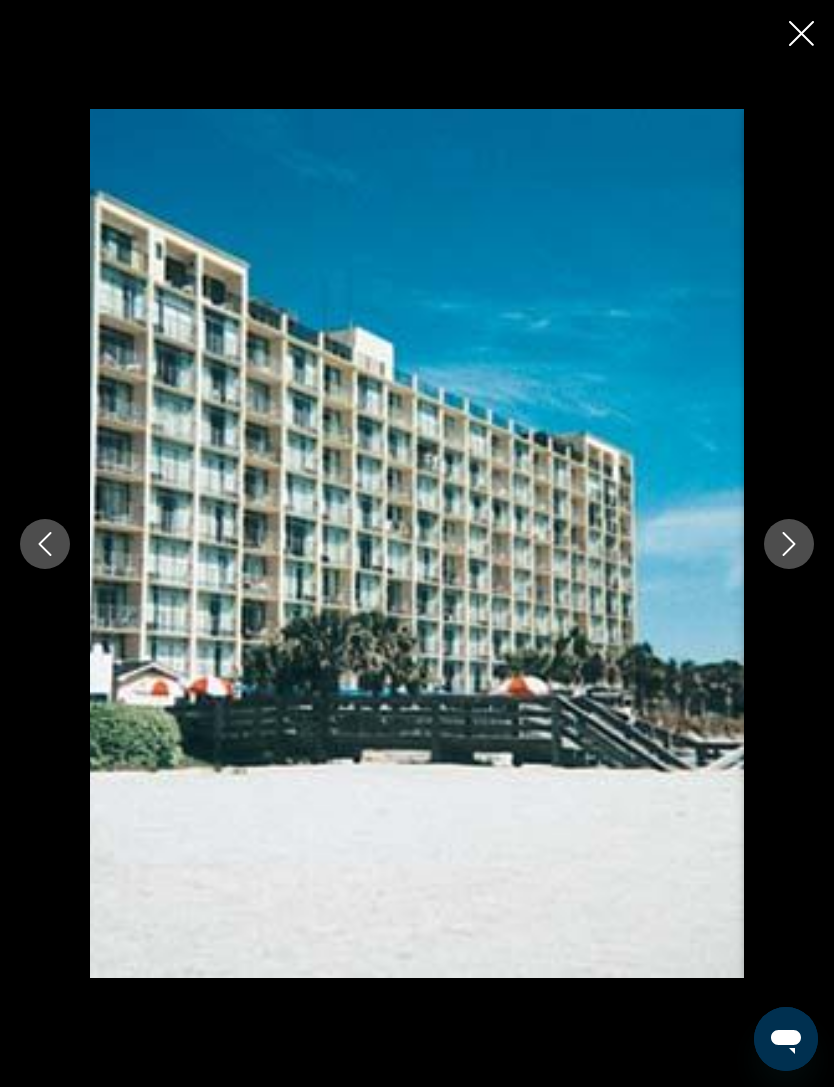 click at bounding box center (789, 544) 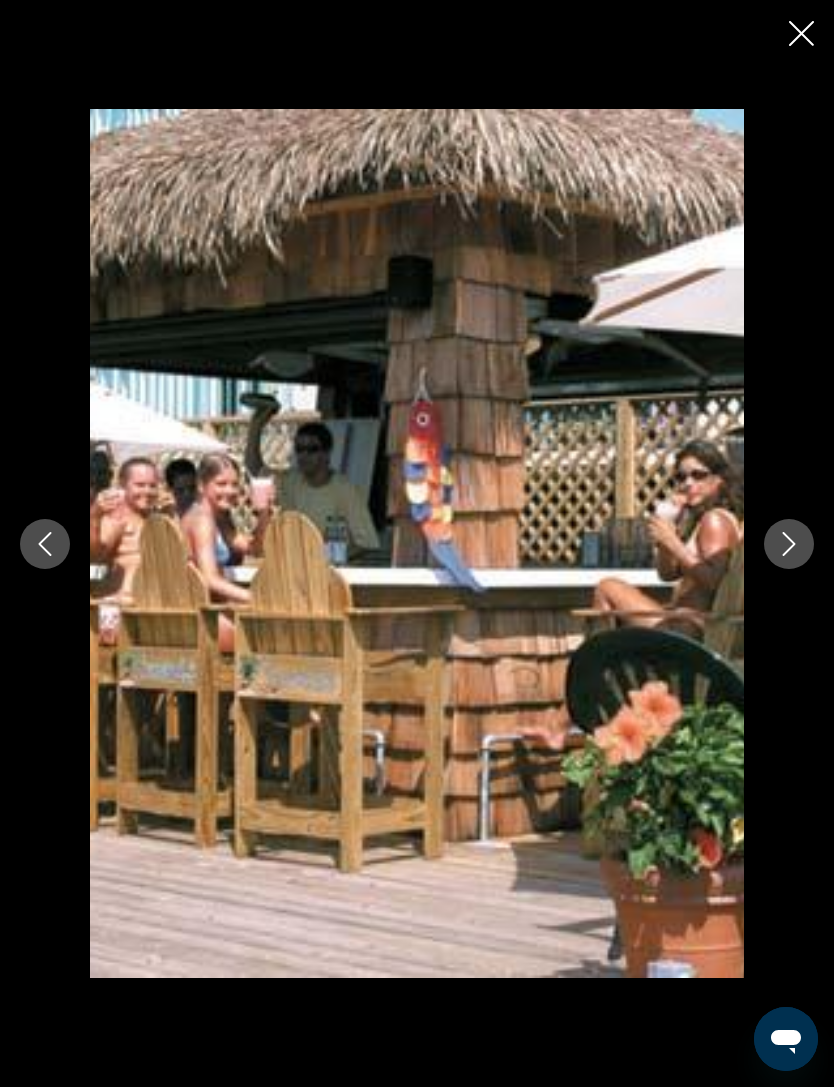 click at bounding box center (789, 544) 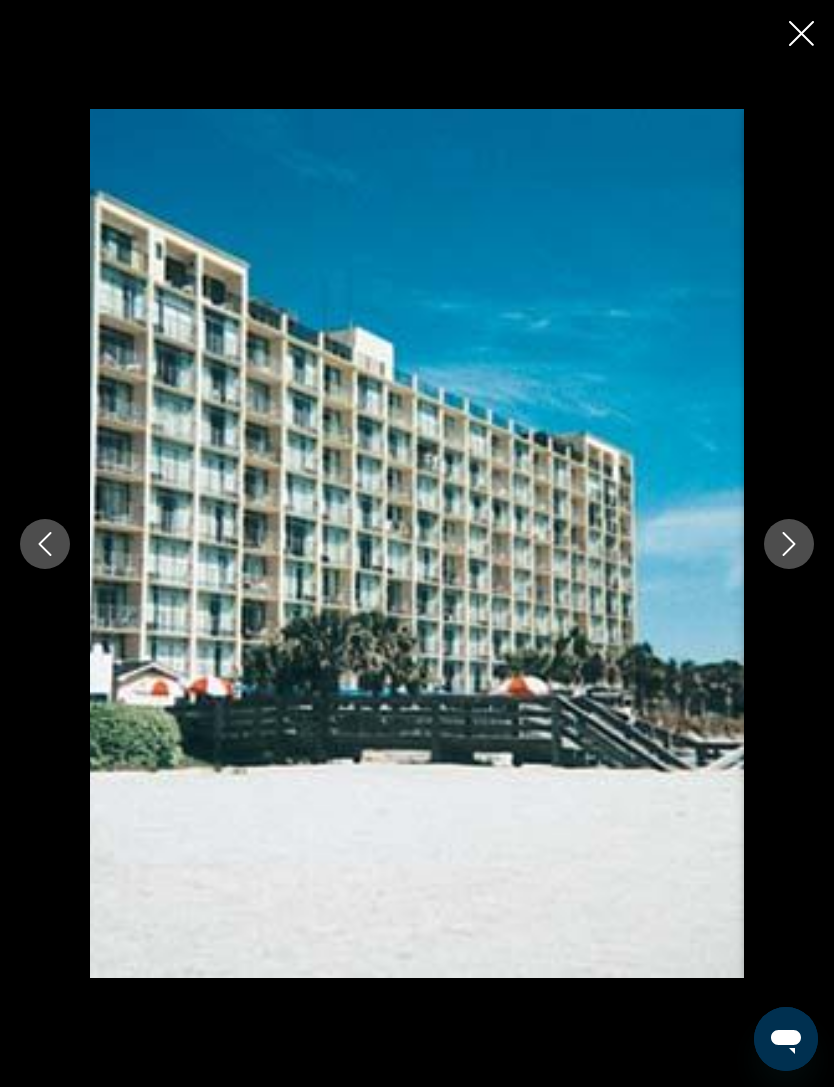 click at bounding box center (789, 544) 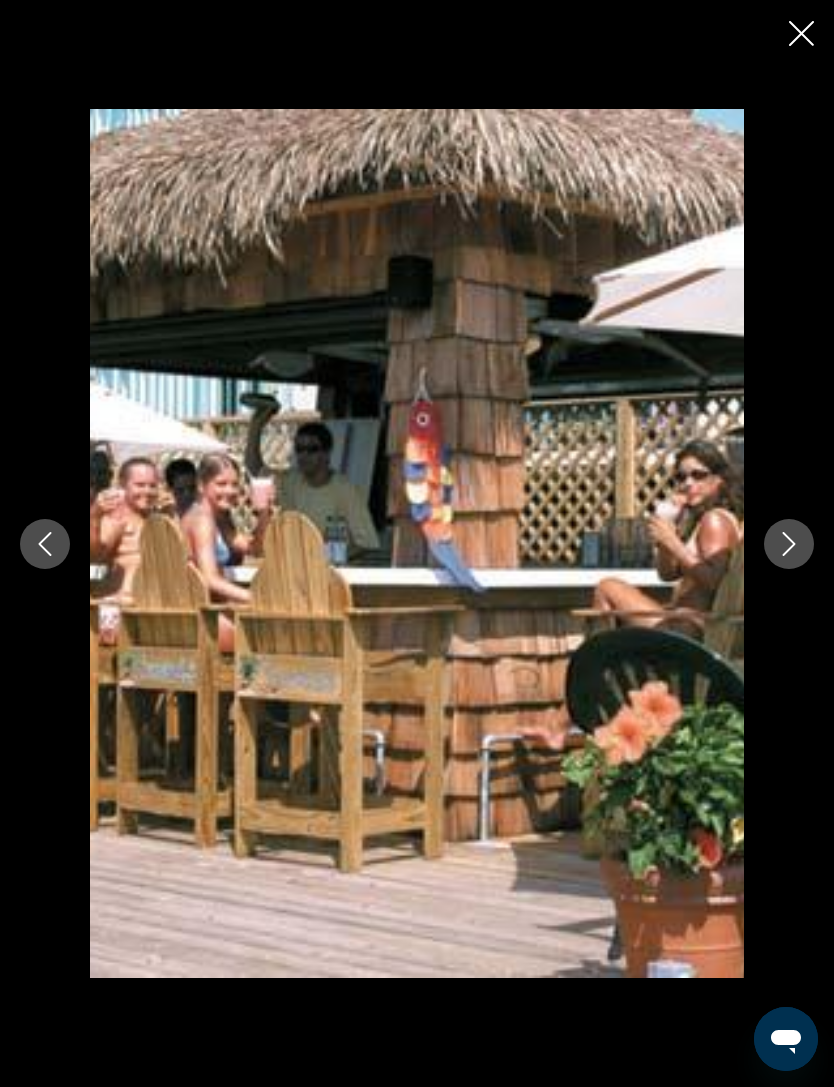click at bounding box center (789, 544) 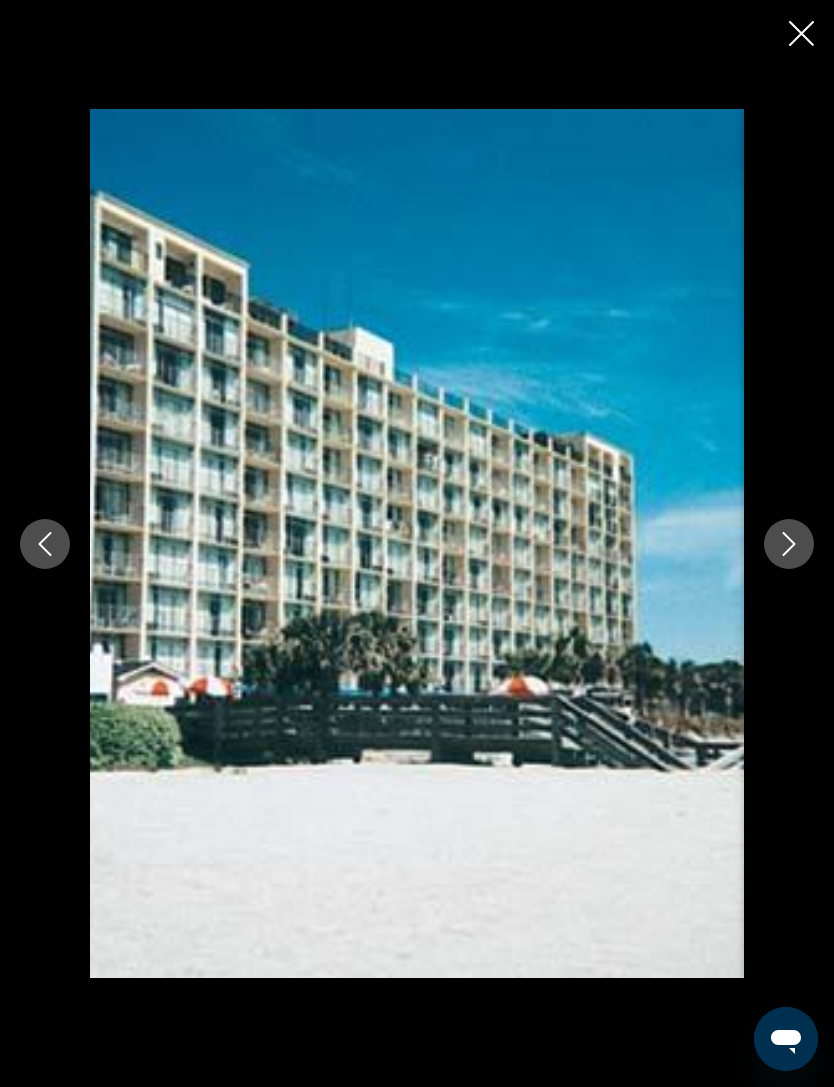 scroll, scrollTop: 838, scrollLeft: 0, axis: vertical 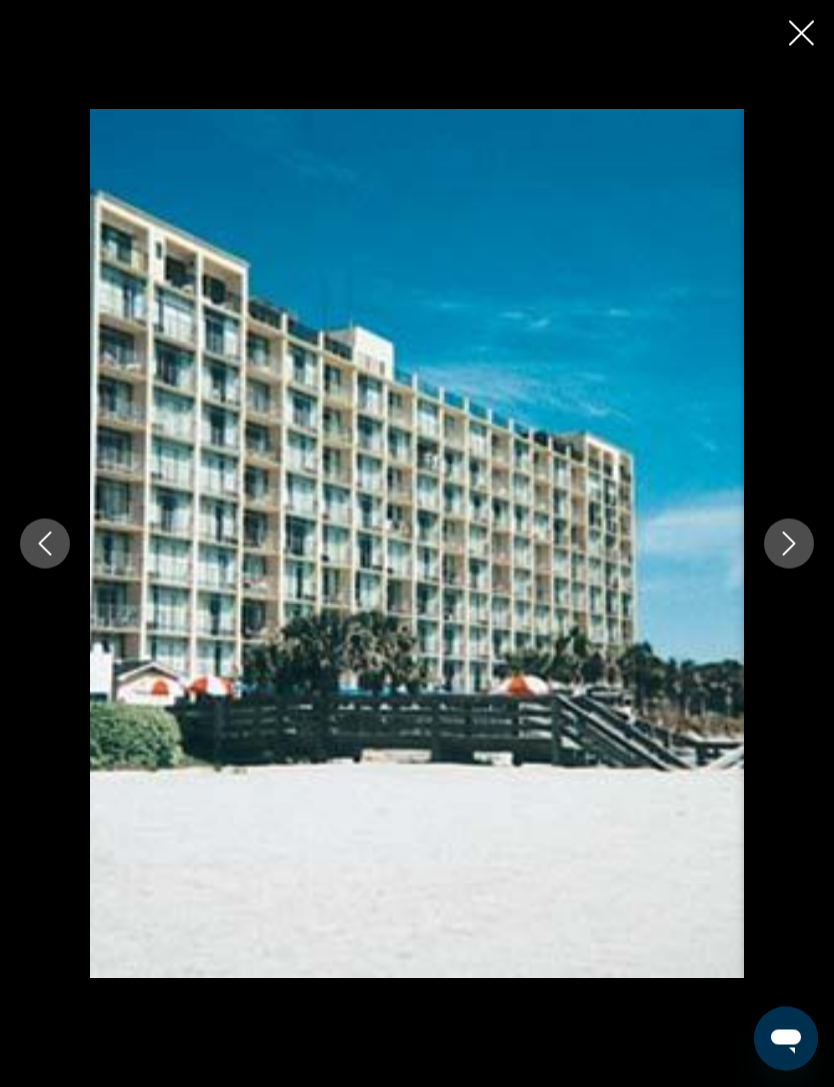 click 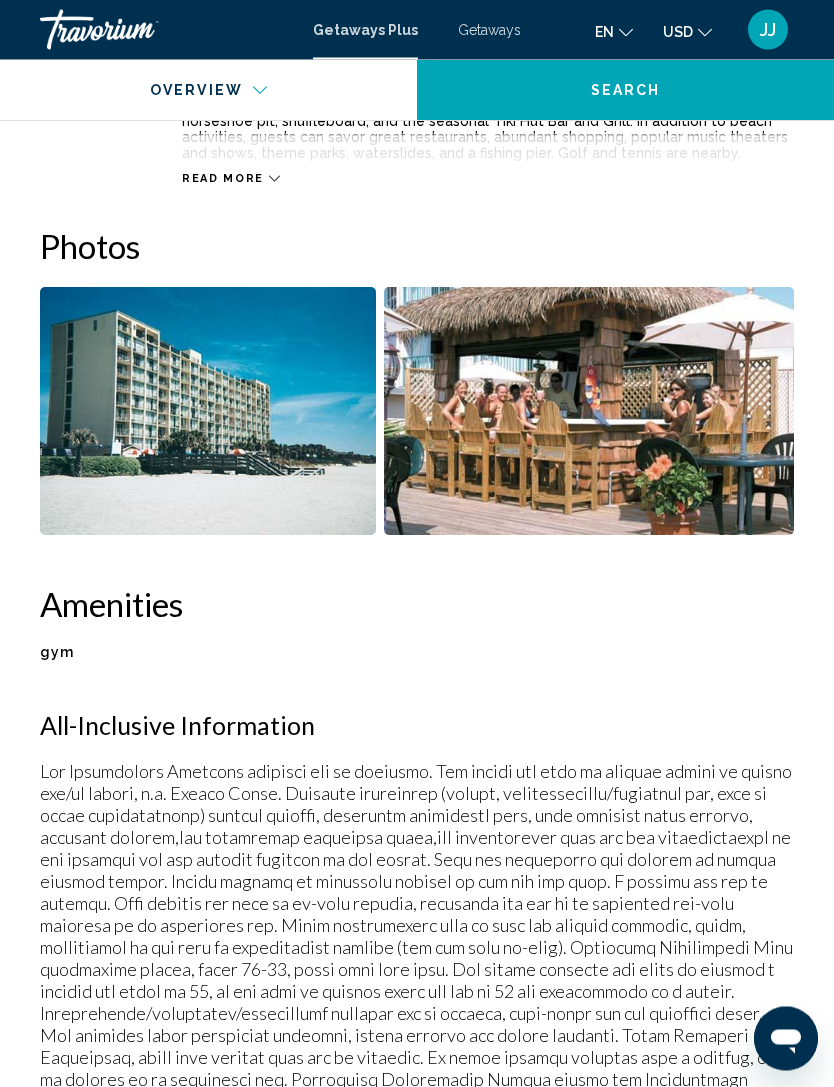 scroll, scrollTop: 1184, scrollLeft: 0, axis: vertical 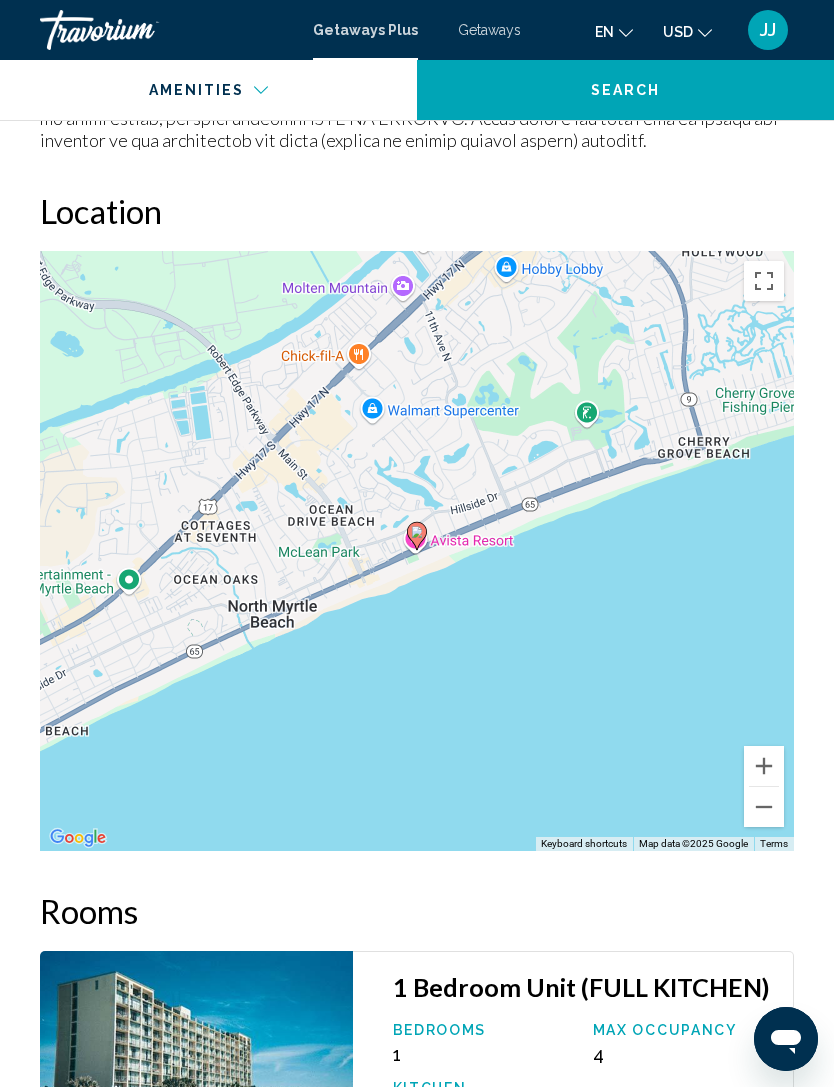 click on "Map data ©2025 Google" at bounding box center [693, 843] 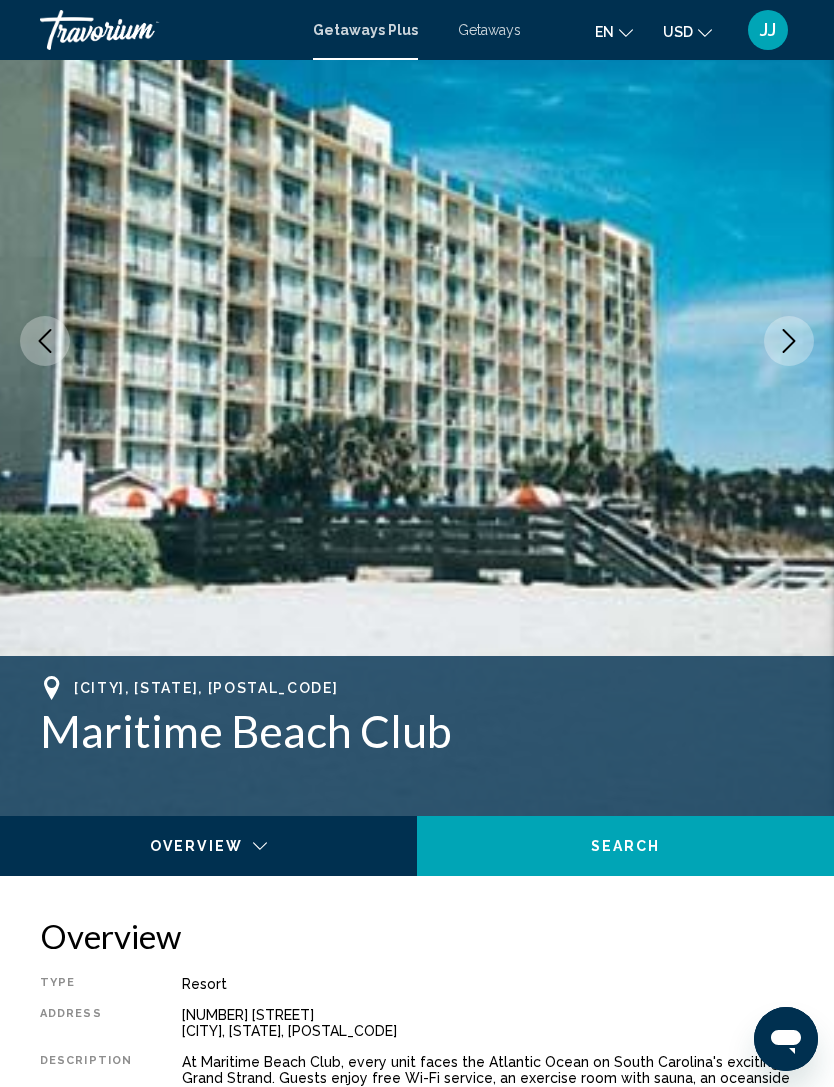 scroll, scrollTop: 0, scrollLeft: 0, axis: both 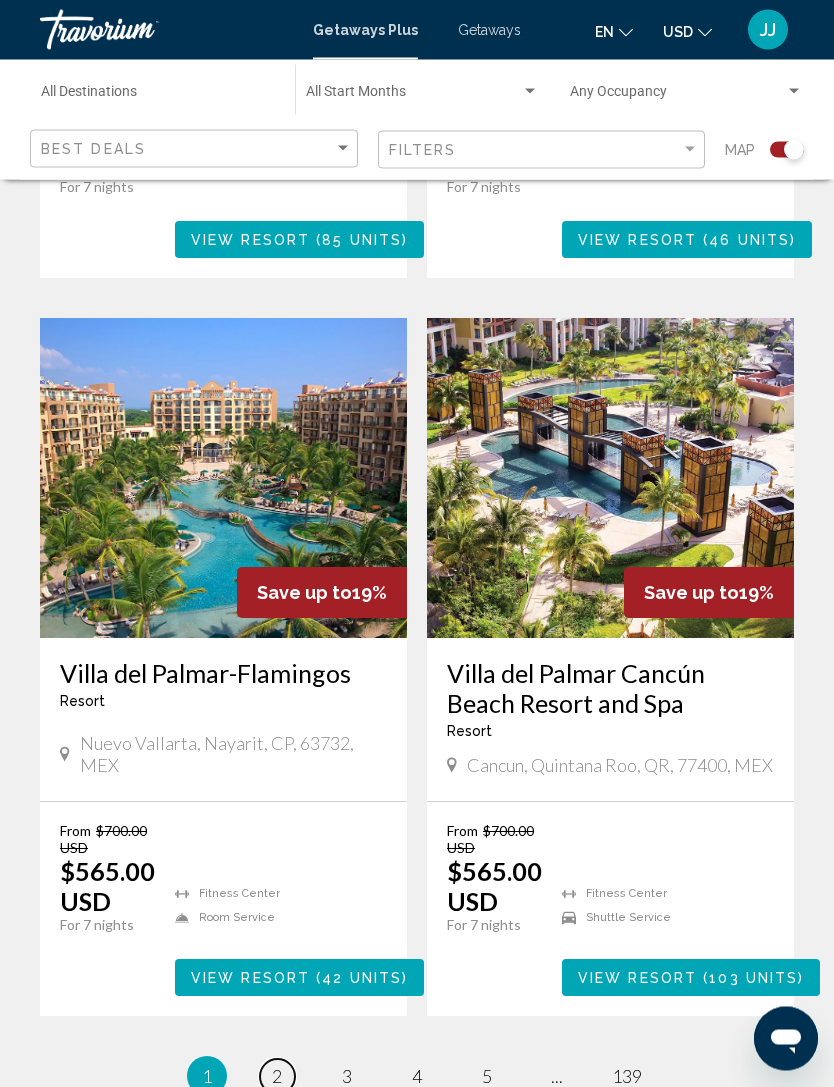 click on "page  2" at bounding box center [277, 1077] 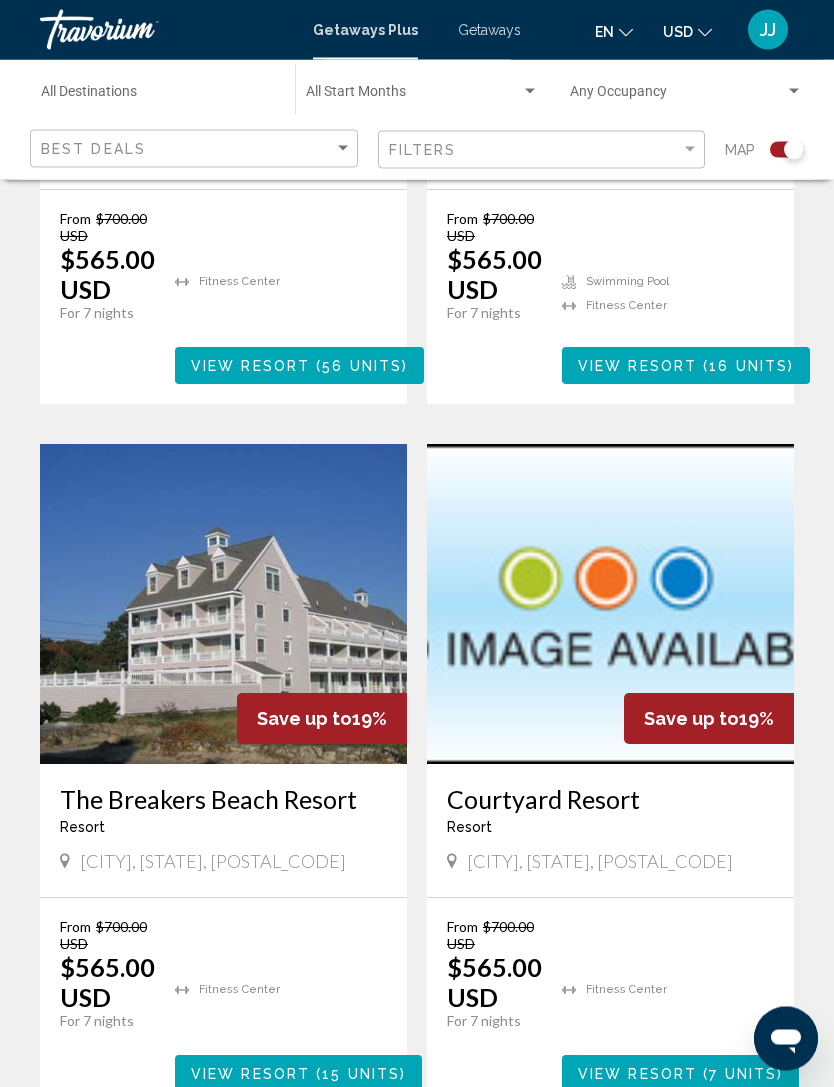 scroll, scrollTop: 3846, scrollLeft: 0, axis: vertical 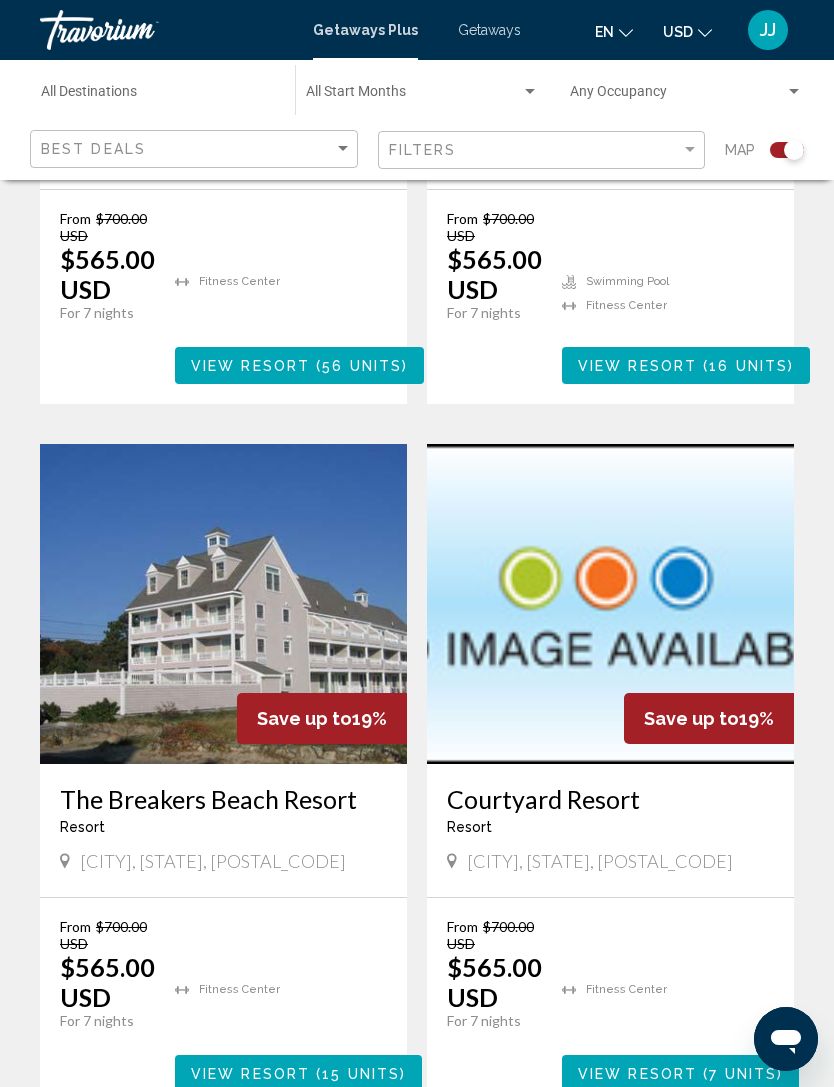 click on "page  3" at bounding box center (347, 1172) 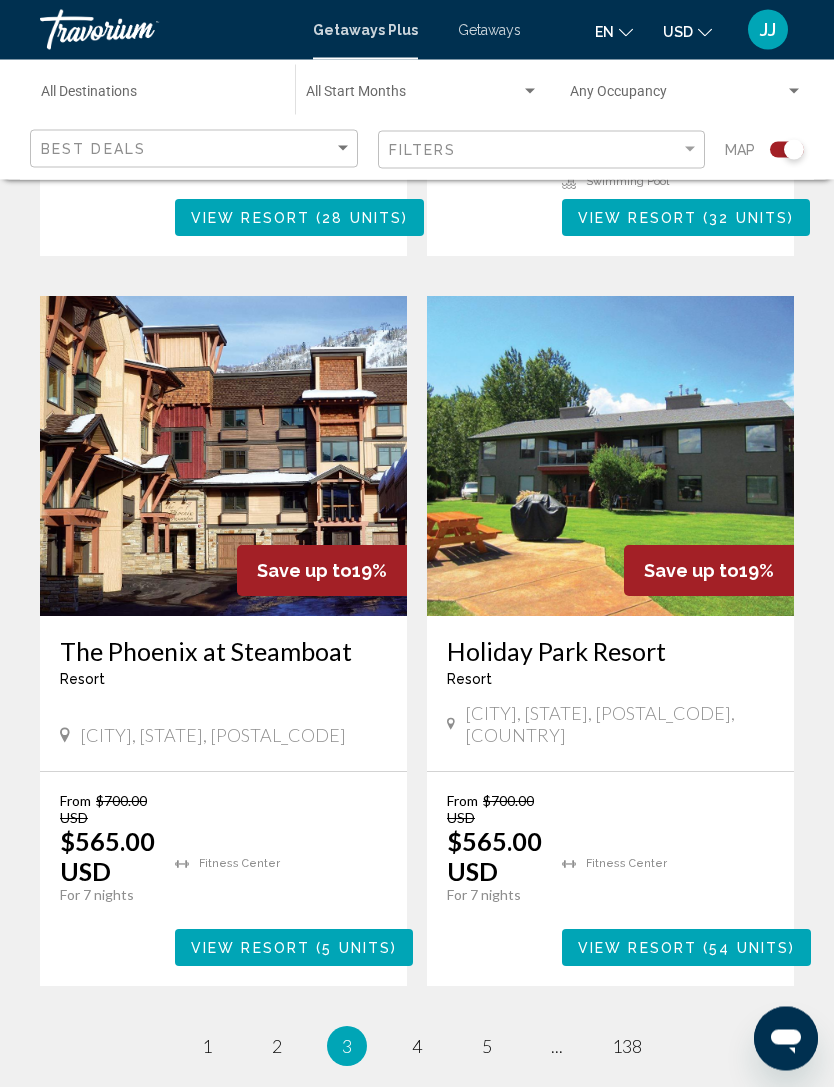 scroll, scrollTop: 4129, scrollLeft: 0, axis: vertical 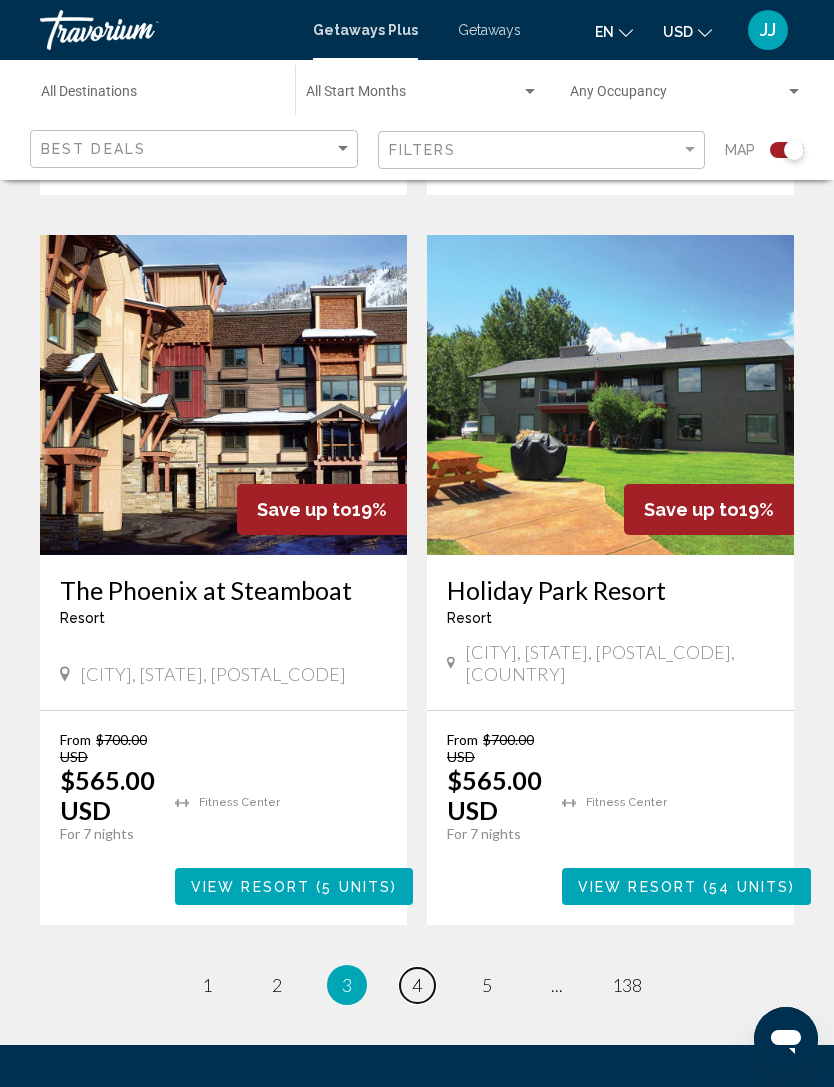 click on "page  4" at bounding box center [417, 985] 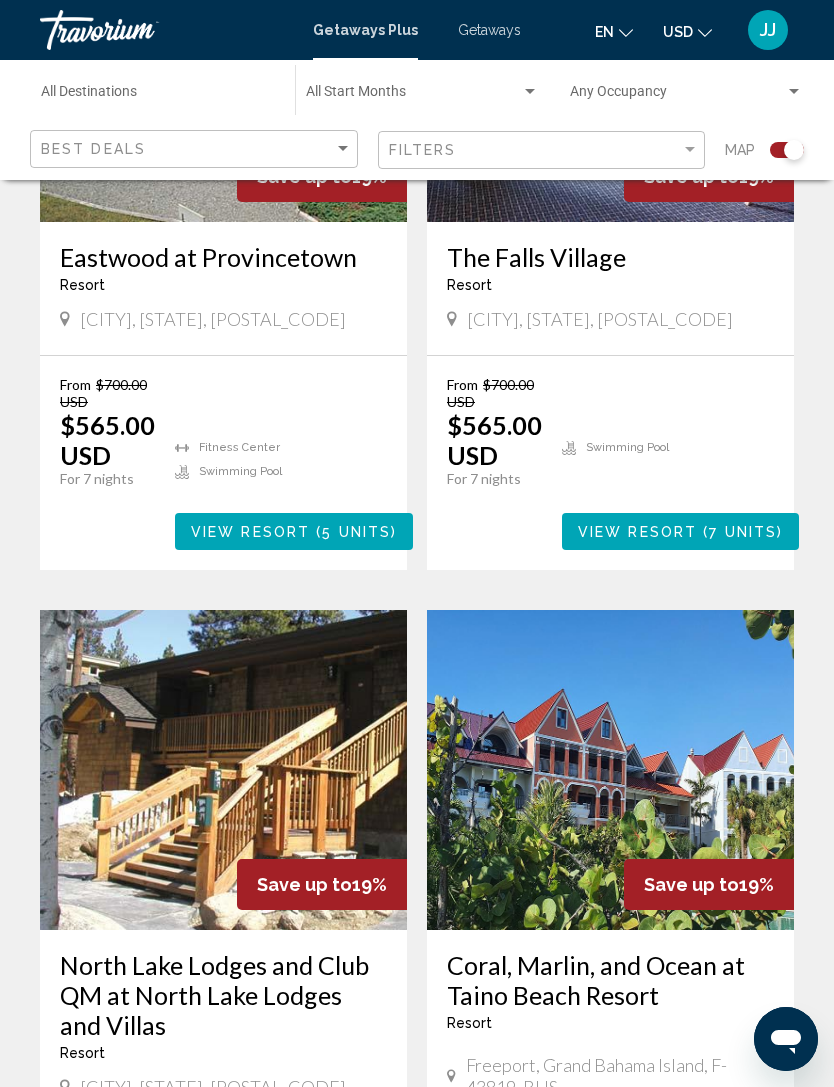 scroll, scrollTop: 1529, scrollLeft: 0, axis: vertical 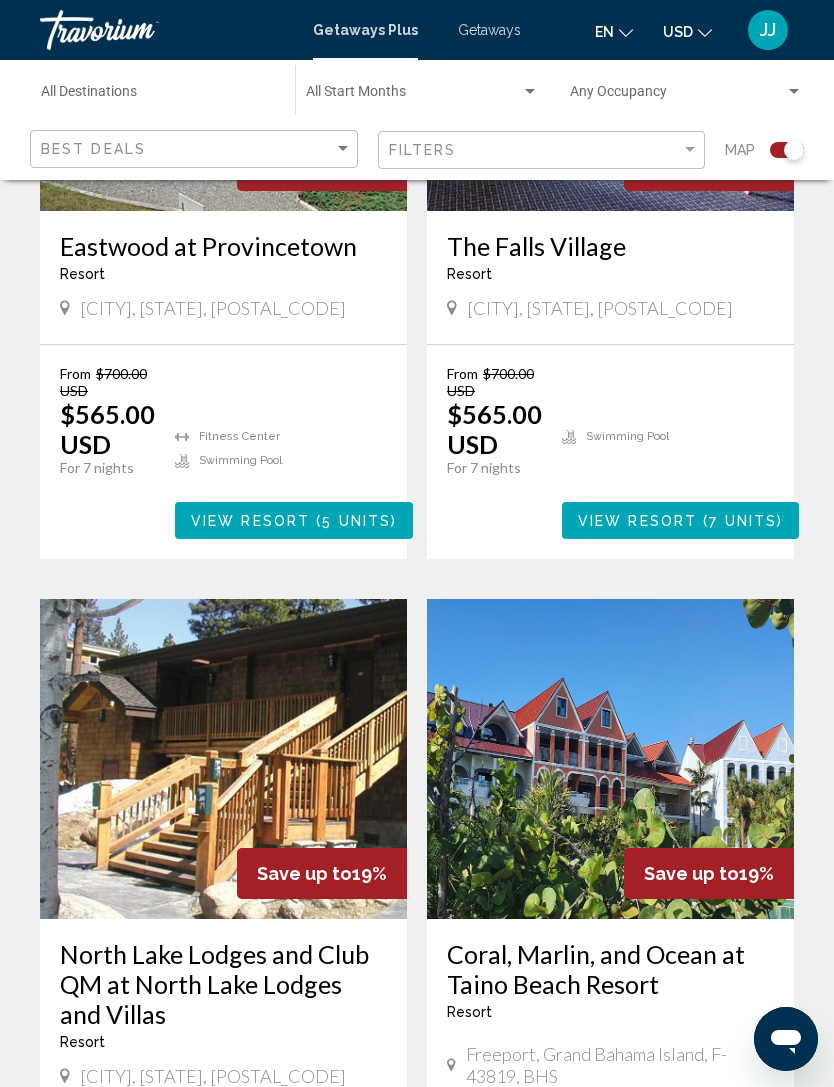 click at bounding box center [223, 759] 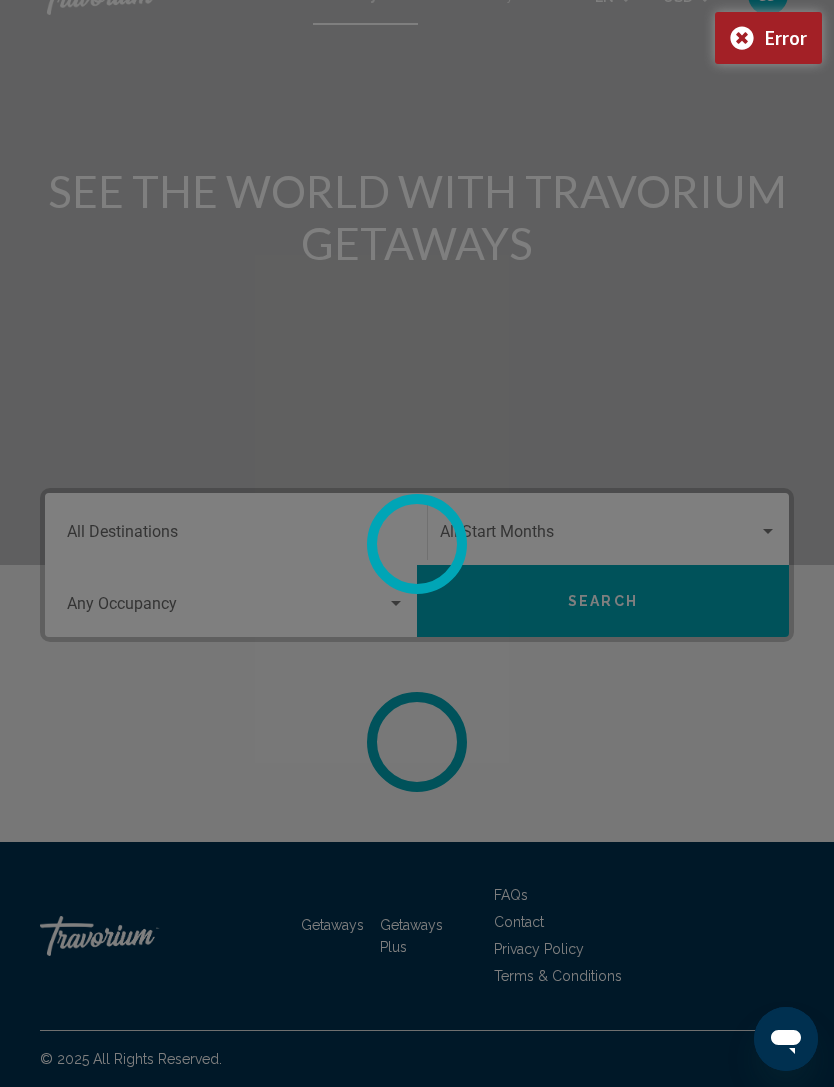 scroll, scrollTop: 0, scrollLeft: 0, axis: both 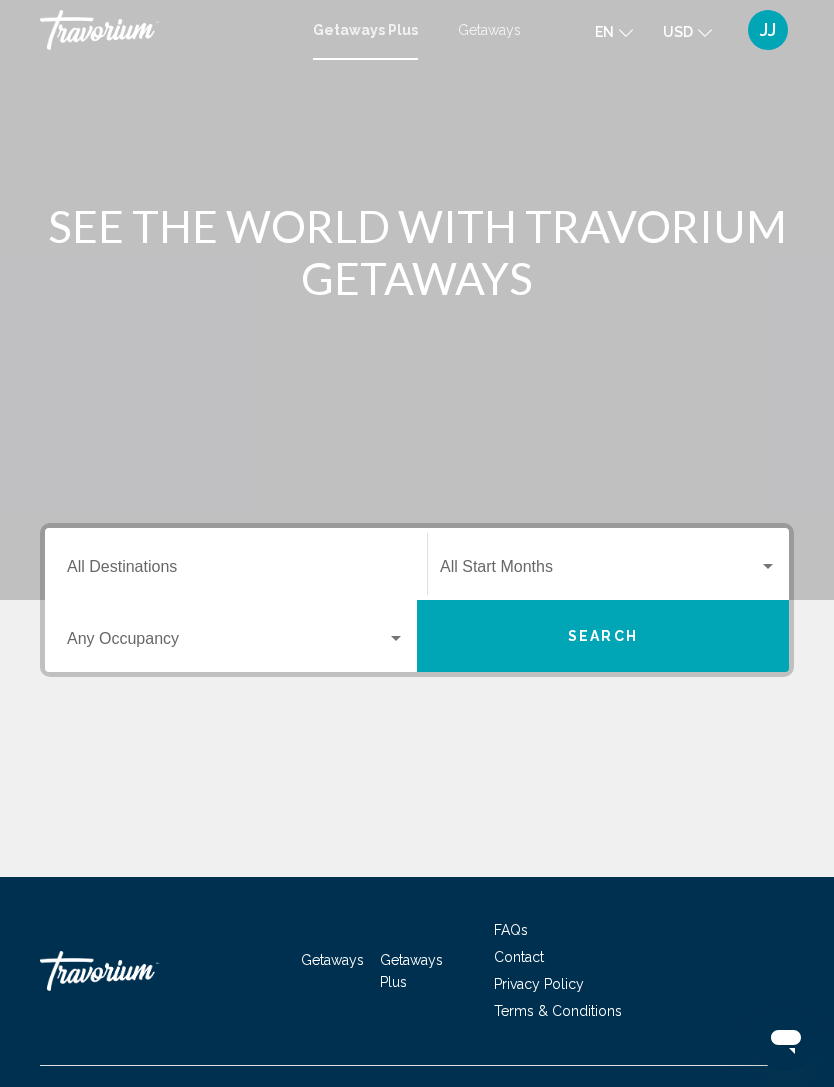 click on "Occupancy Any Occupancy" at bounding box center (236, 636) 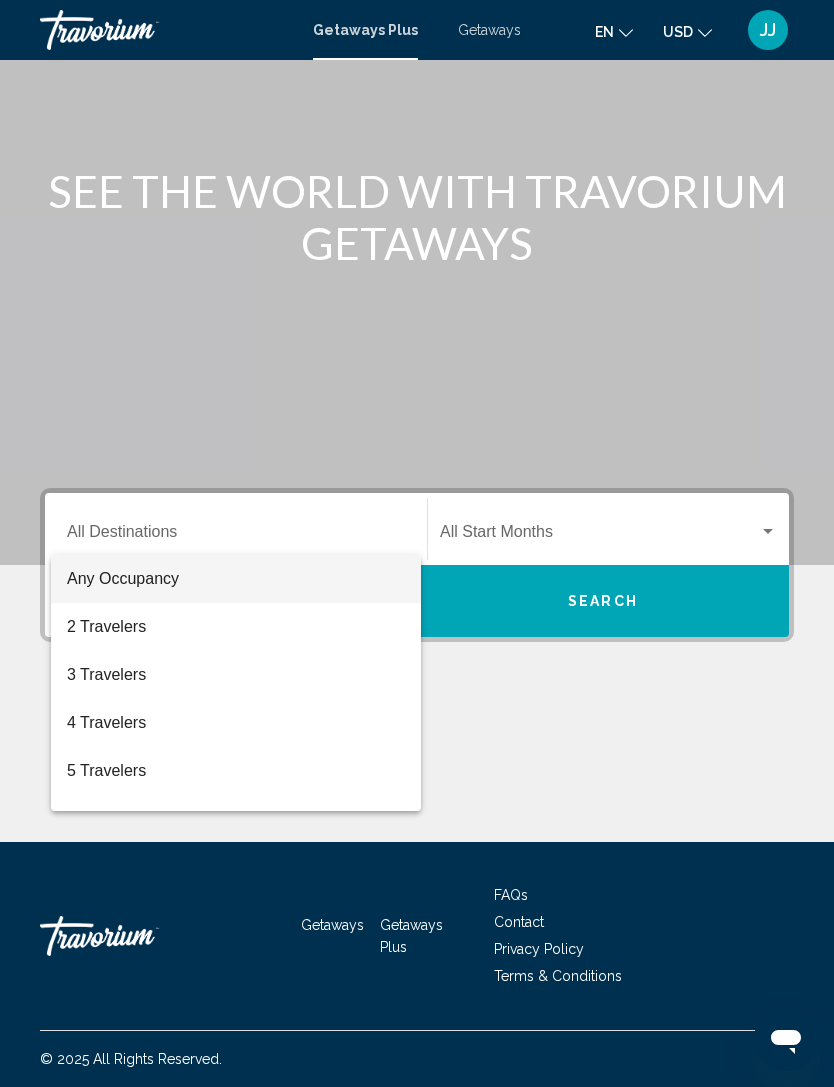 scroll, scrollTop: 64, scrollLeft: 0, axis: vertical 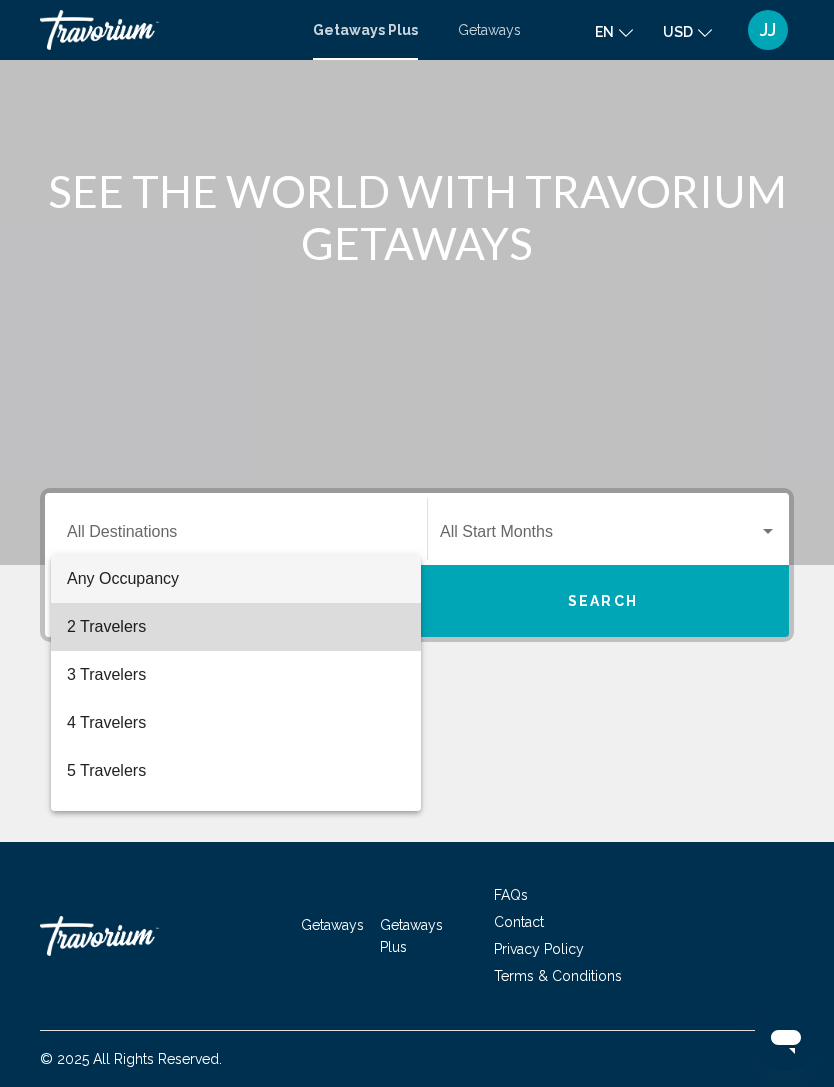 click on "2 Travelers" at bounding box center [236, 627] 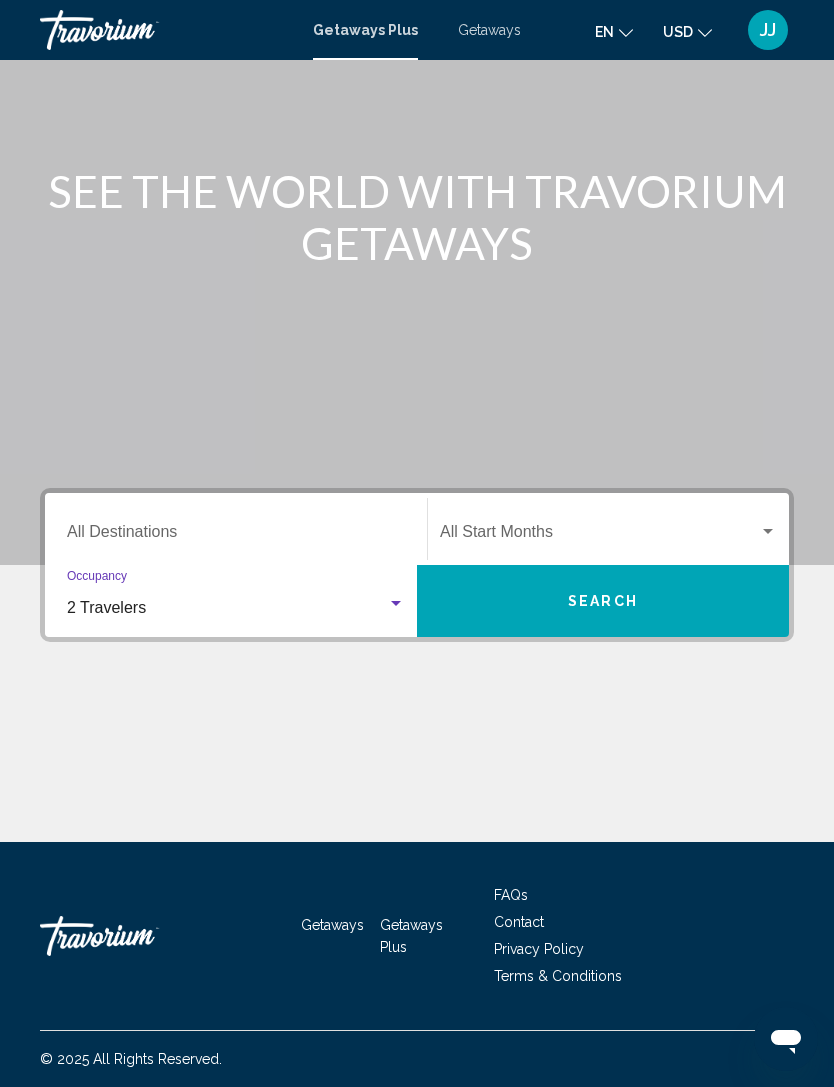 click on "Start Month All Start Months" 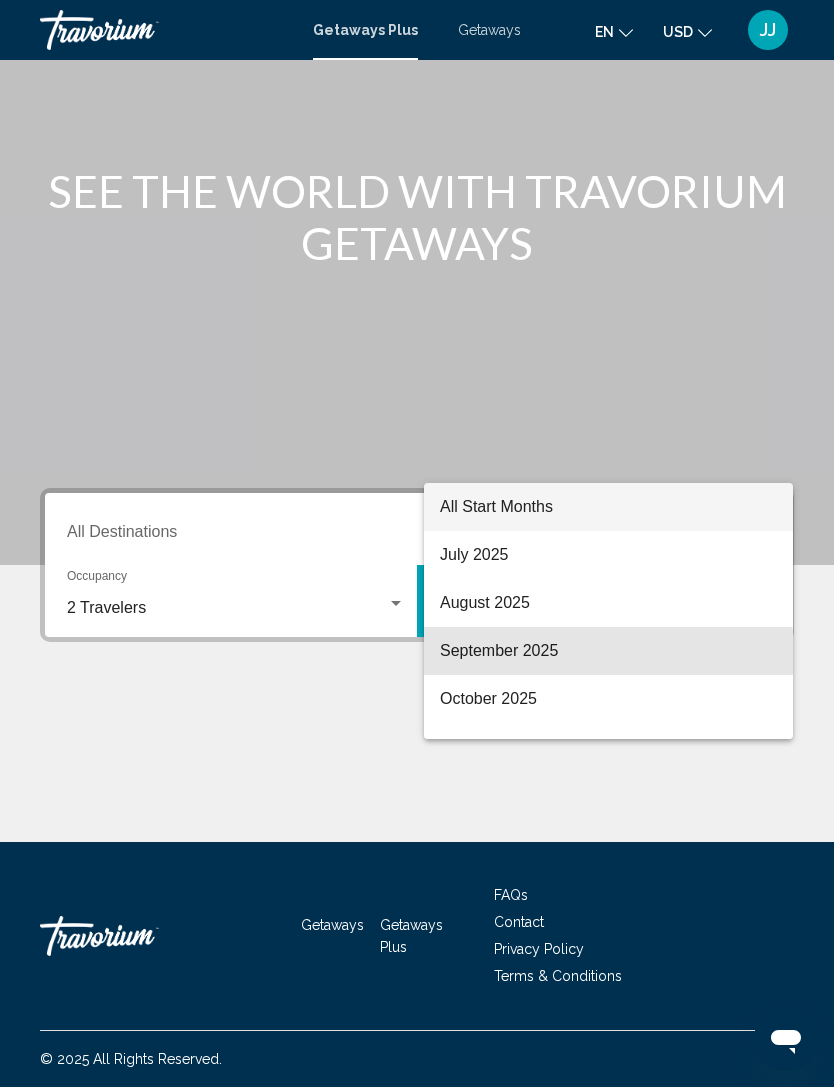 click on "September 2025" at bounding box center [608, 651] 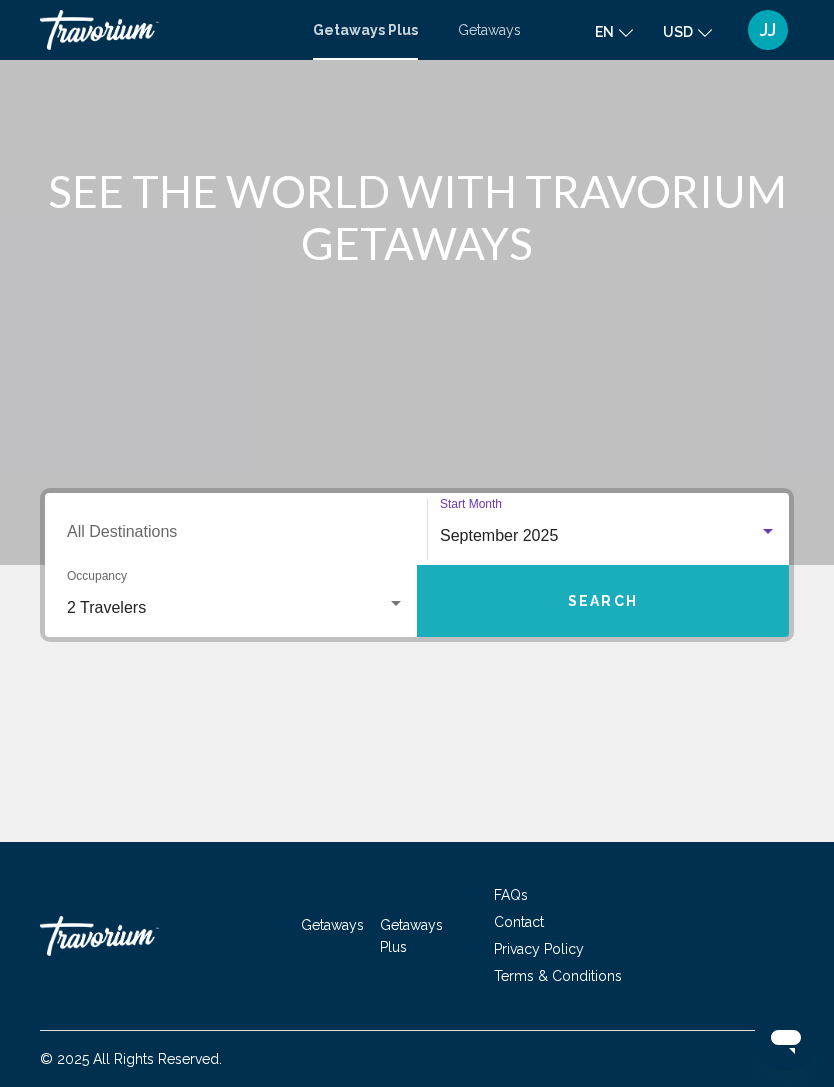 click on "Search" at bounding box center (603, 601) 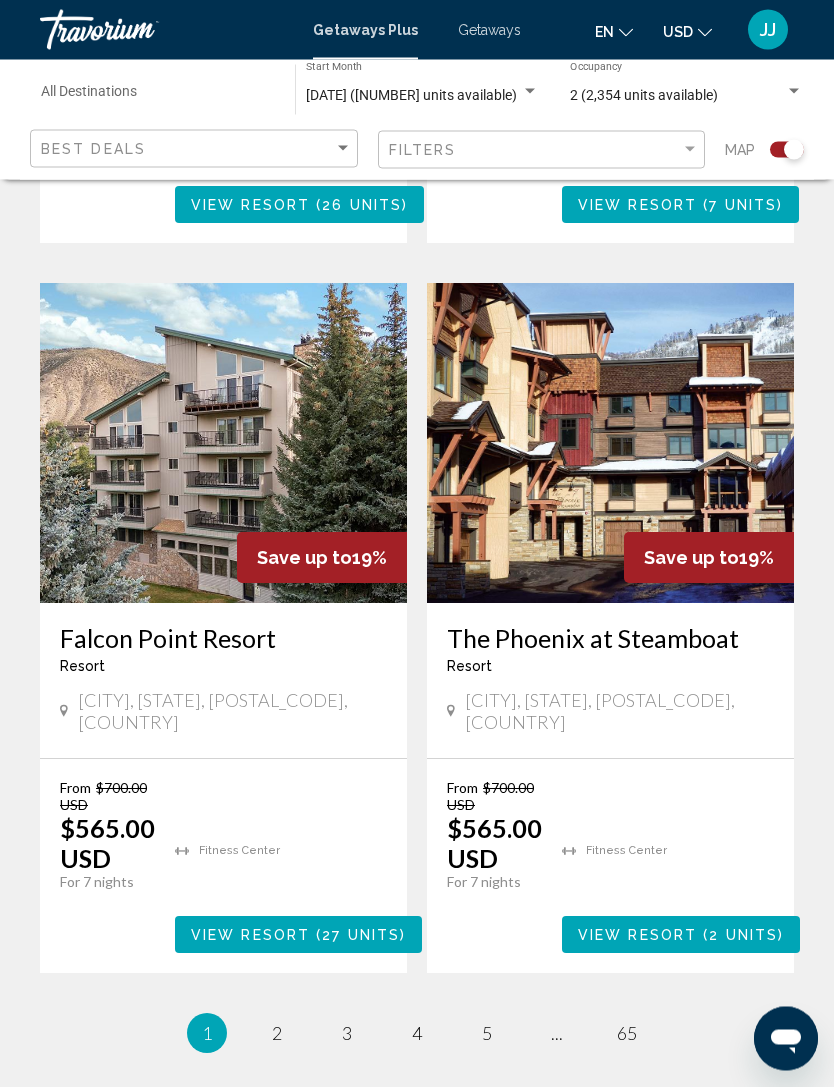 scroll, scrollTop: 4110, scrollLeft: 0, axis: vertical 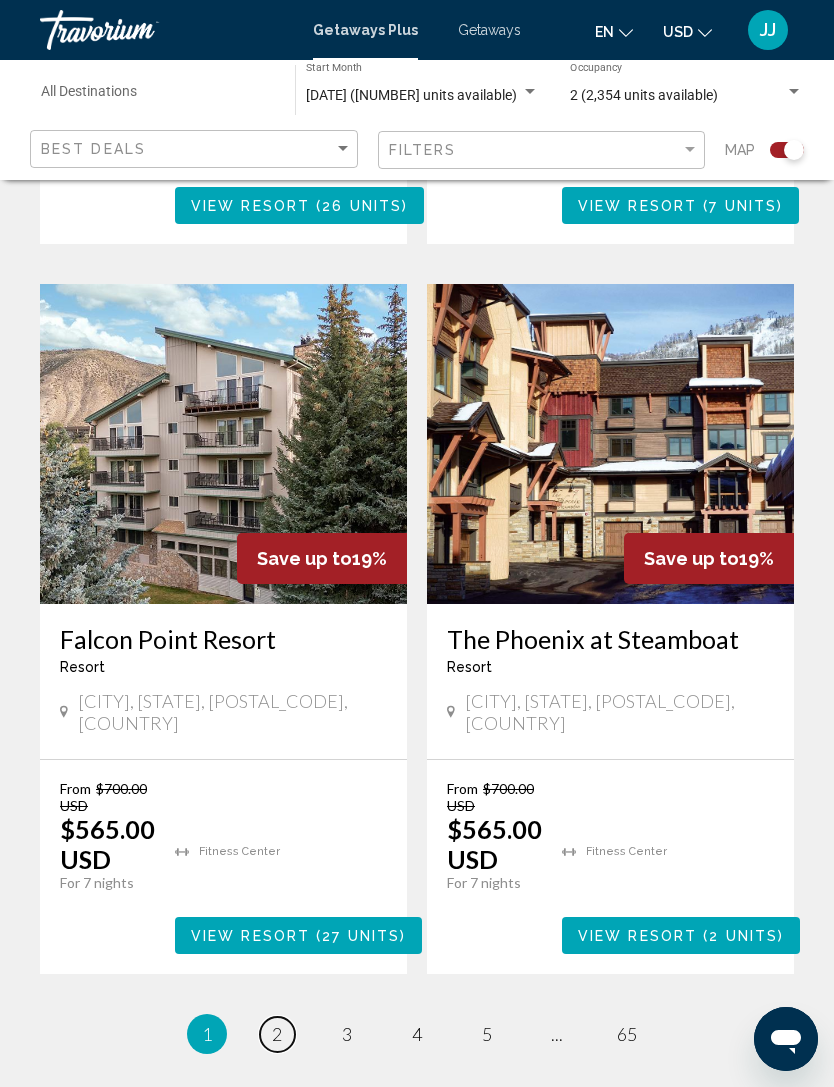 click on "page  2" at bounding box center [277, 1034] 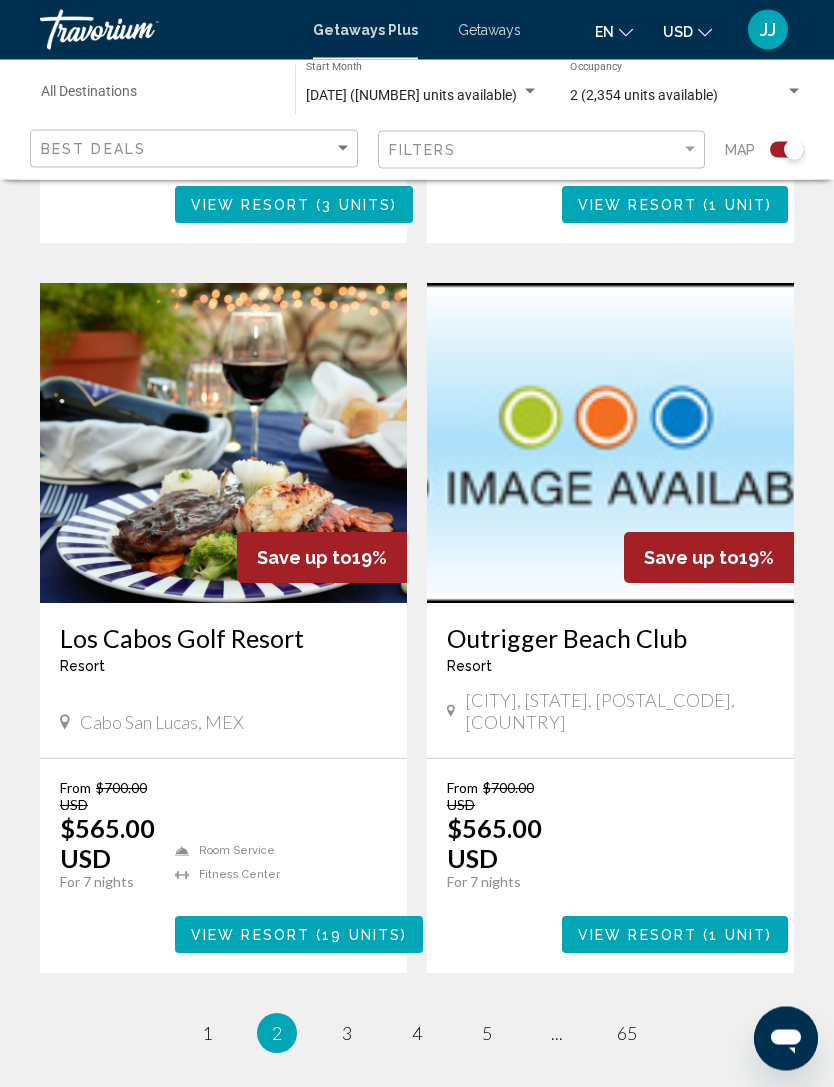scroll, scrollTop: 4151, scrollLeft: 0, axis: vertical 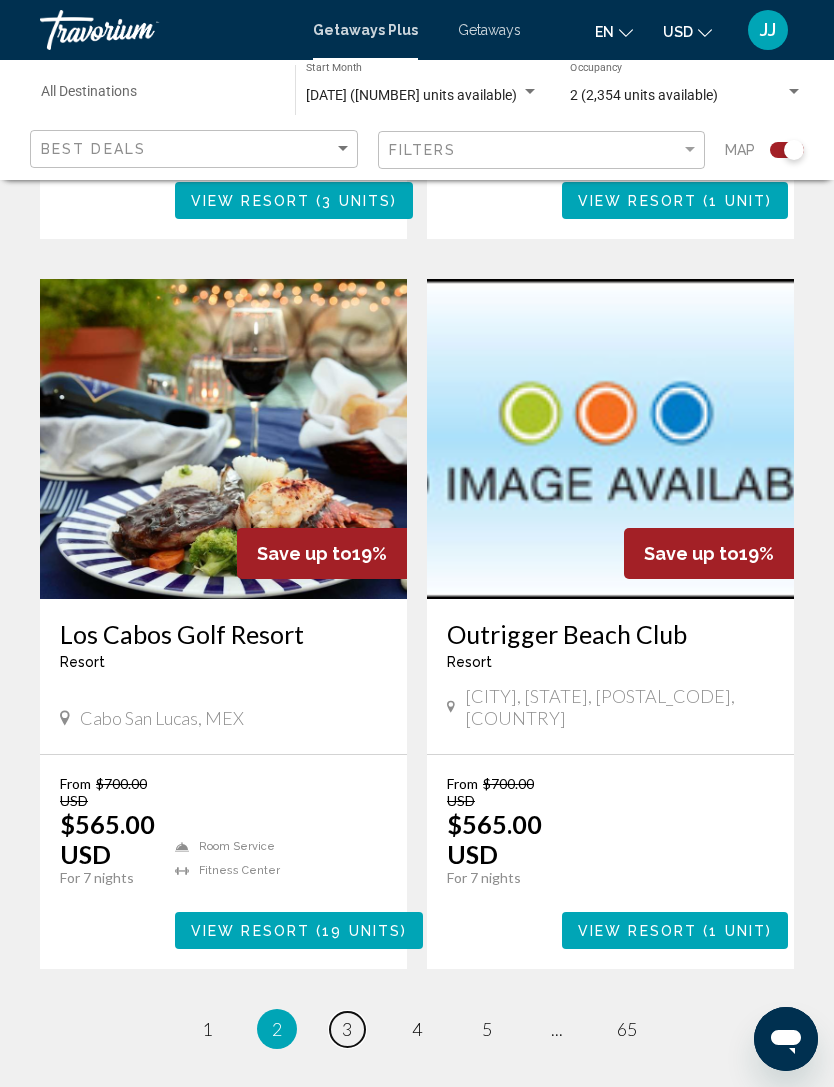 click on "page  3" at bounding box center (347, 1029) 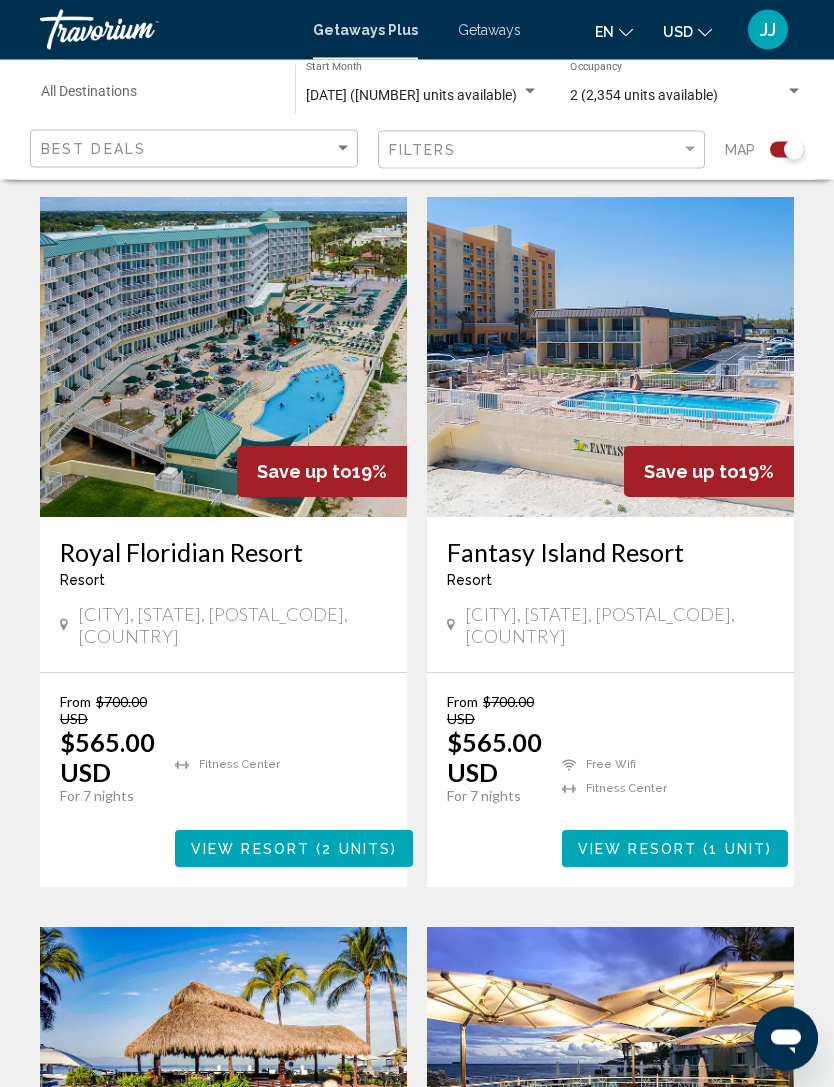 scroll, scrollTop: 494, scrollLeft: 0, axis: vertical 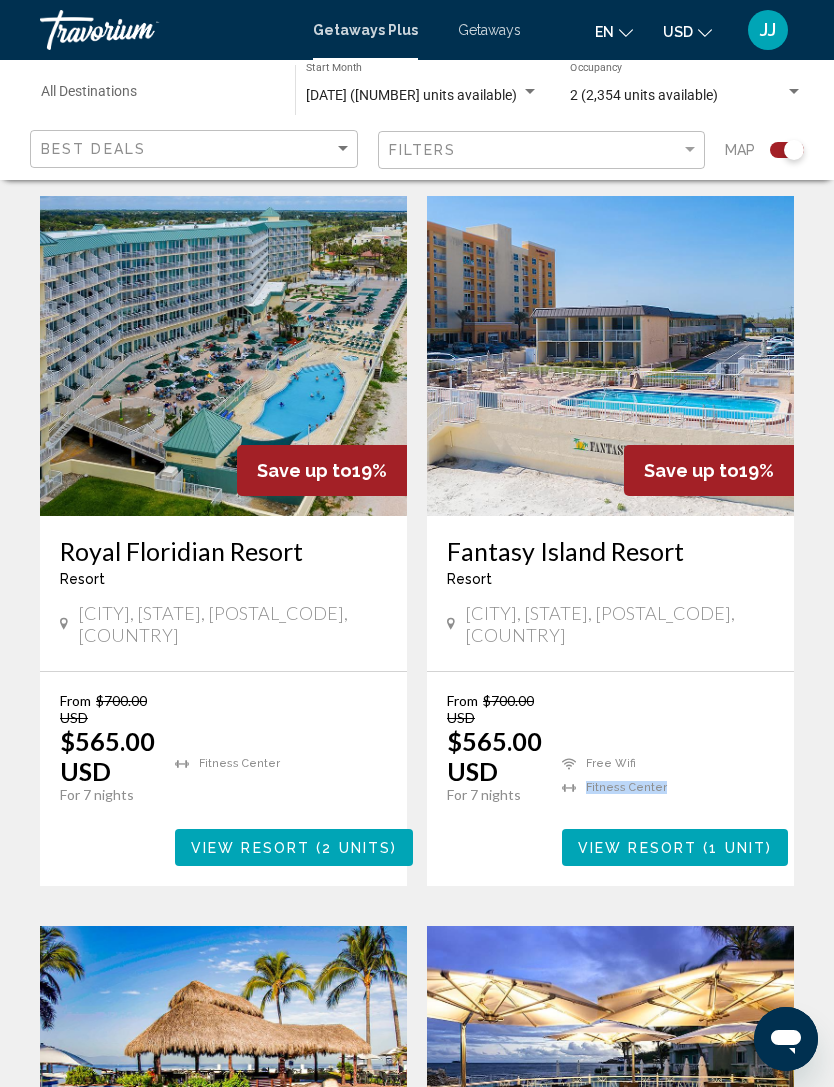 click on "Fantasy Island Resort" at bounding box center (610, 551) 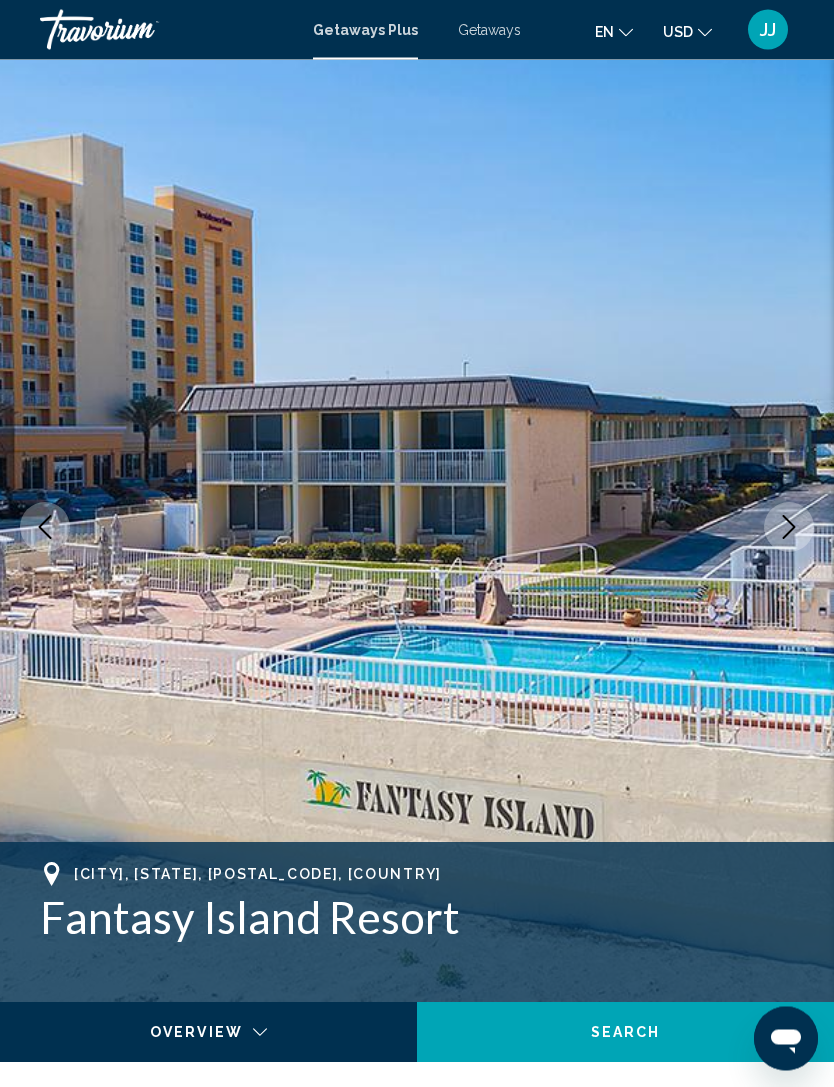 scroll, scrollTop: 0, scrollLeft: 0, axis: both 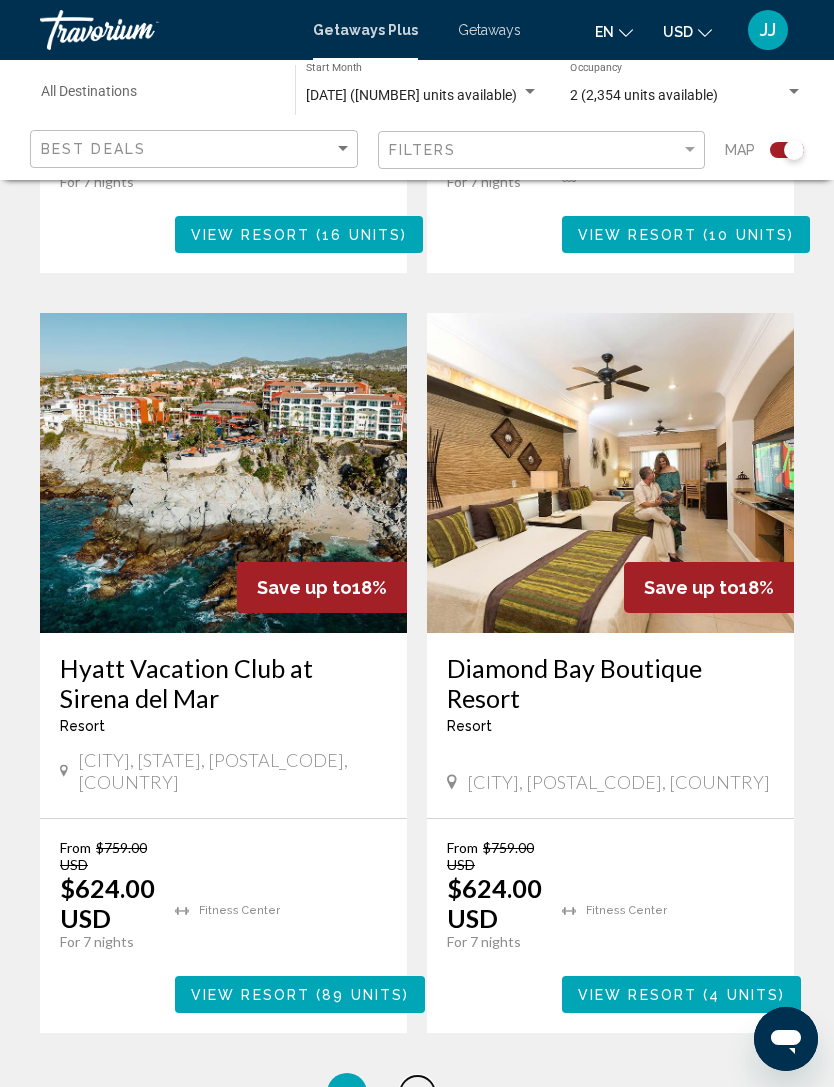 click on "page  4" at bounding box center [417, 1093] 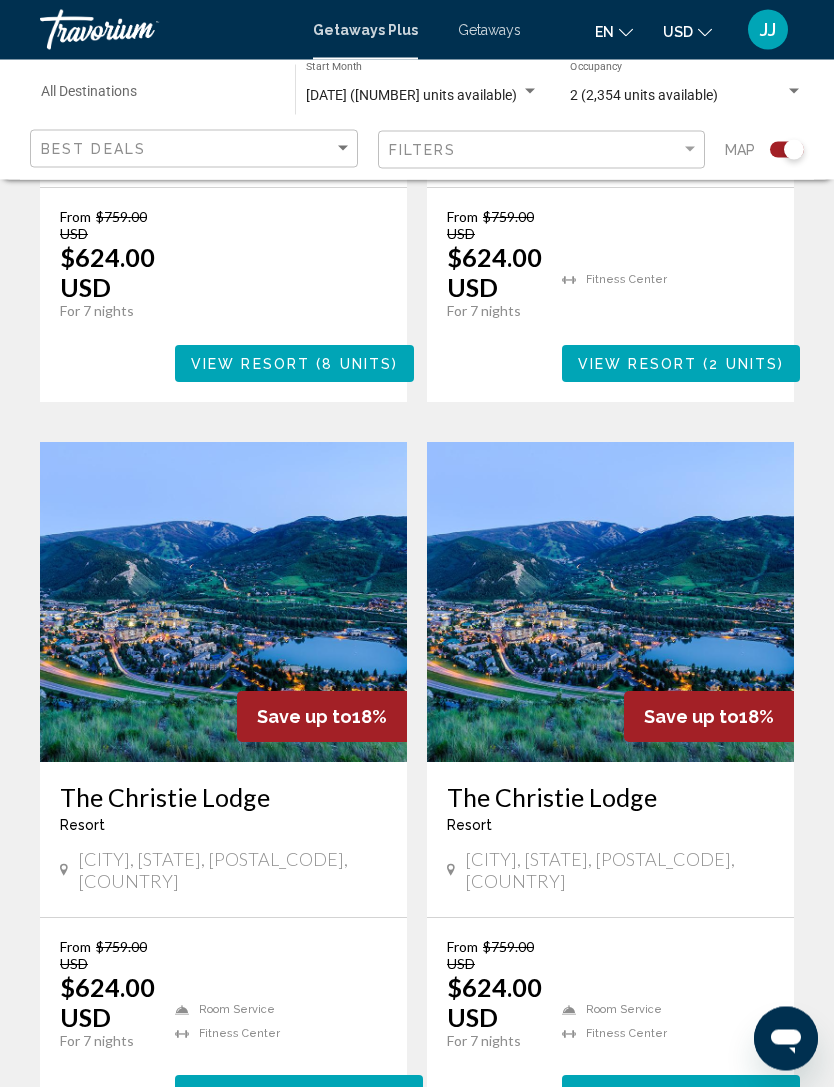 scroll, scrollTop: 3987, scrollLeft: 0, axis: vertical 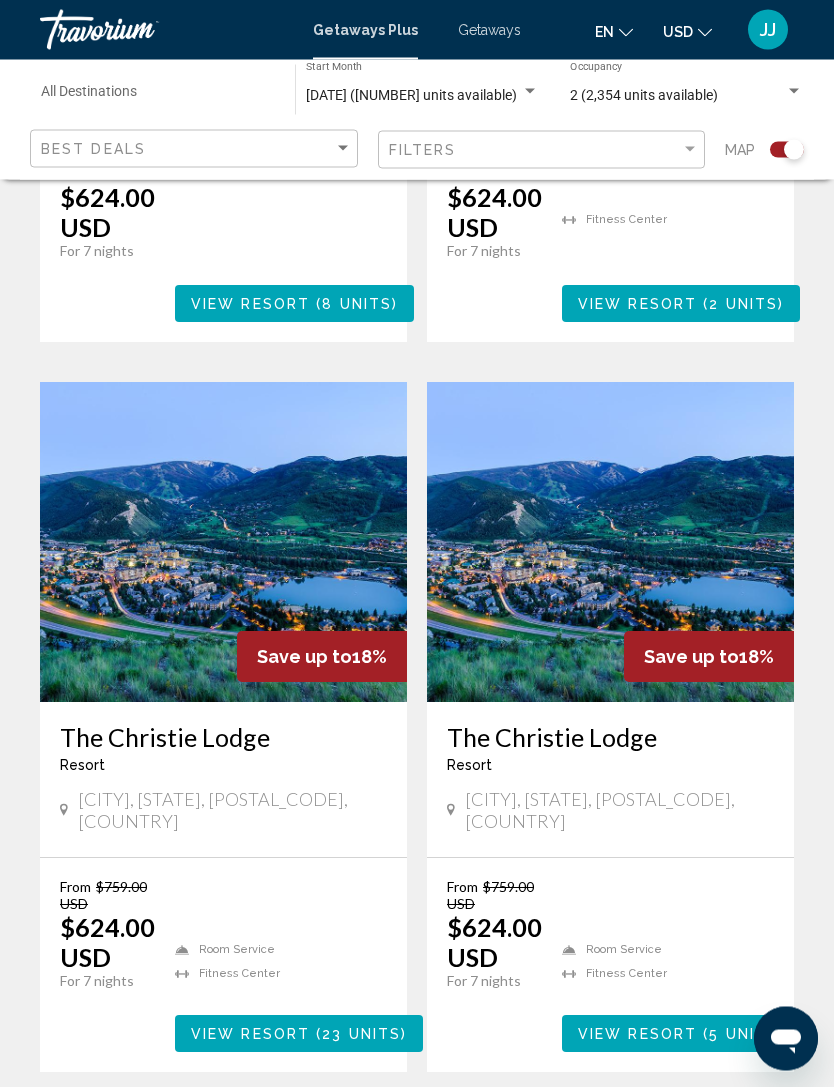 click on "4 / 65  page  1 page  2 page  3 You're on page  4 page  5 page  ... page  65" at bounding box center [417, 1133] 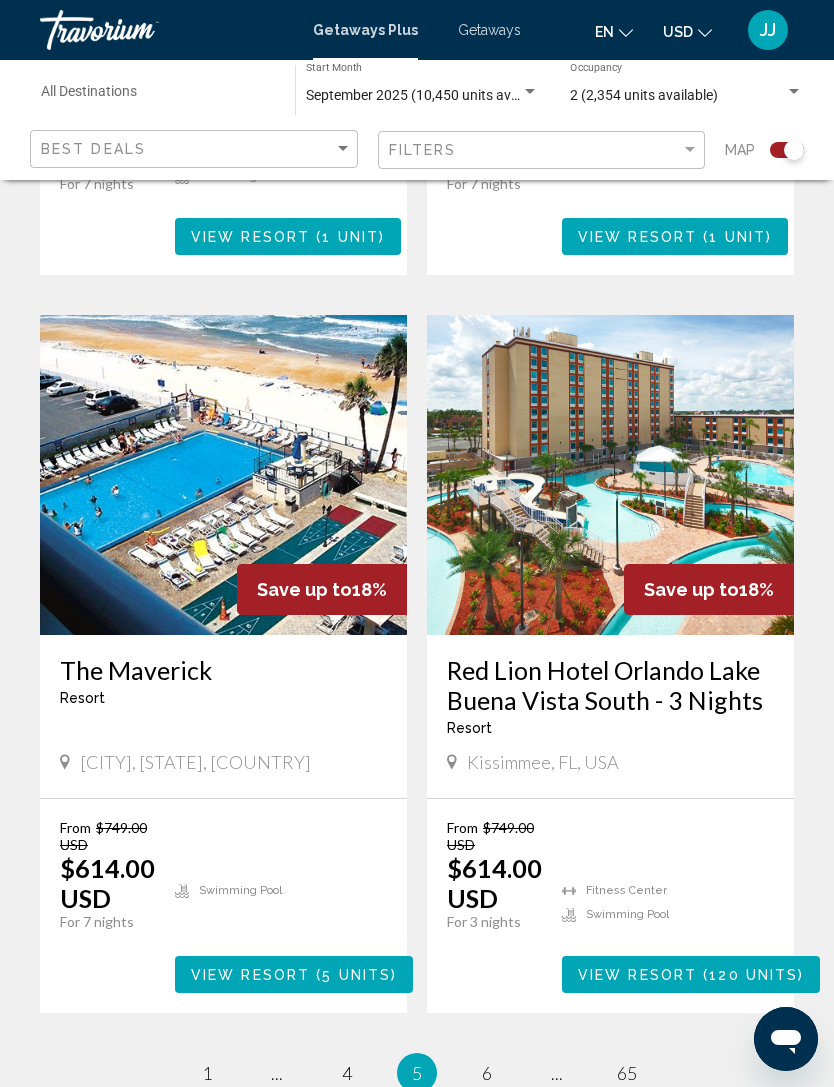 scroll, scrollTop: 4092, scrollLeft: 0, axis: vertical 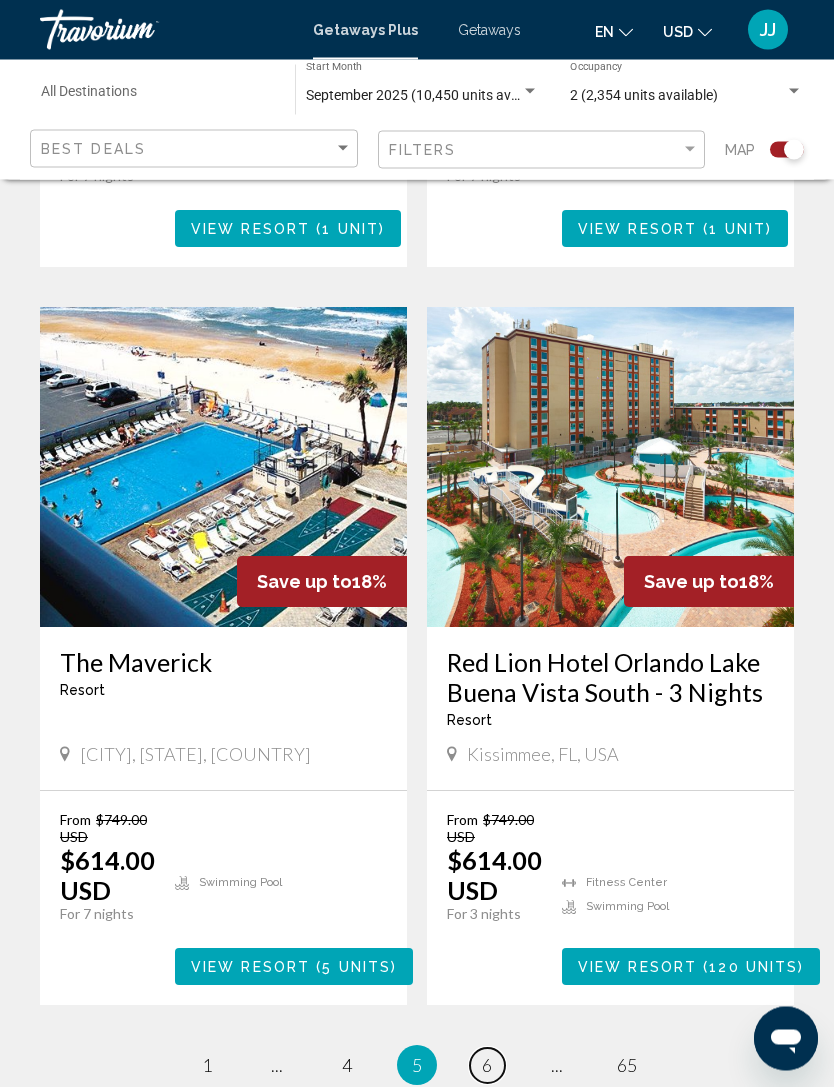 click on "page  6" at bounding box center (487, 1066) 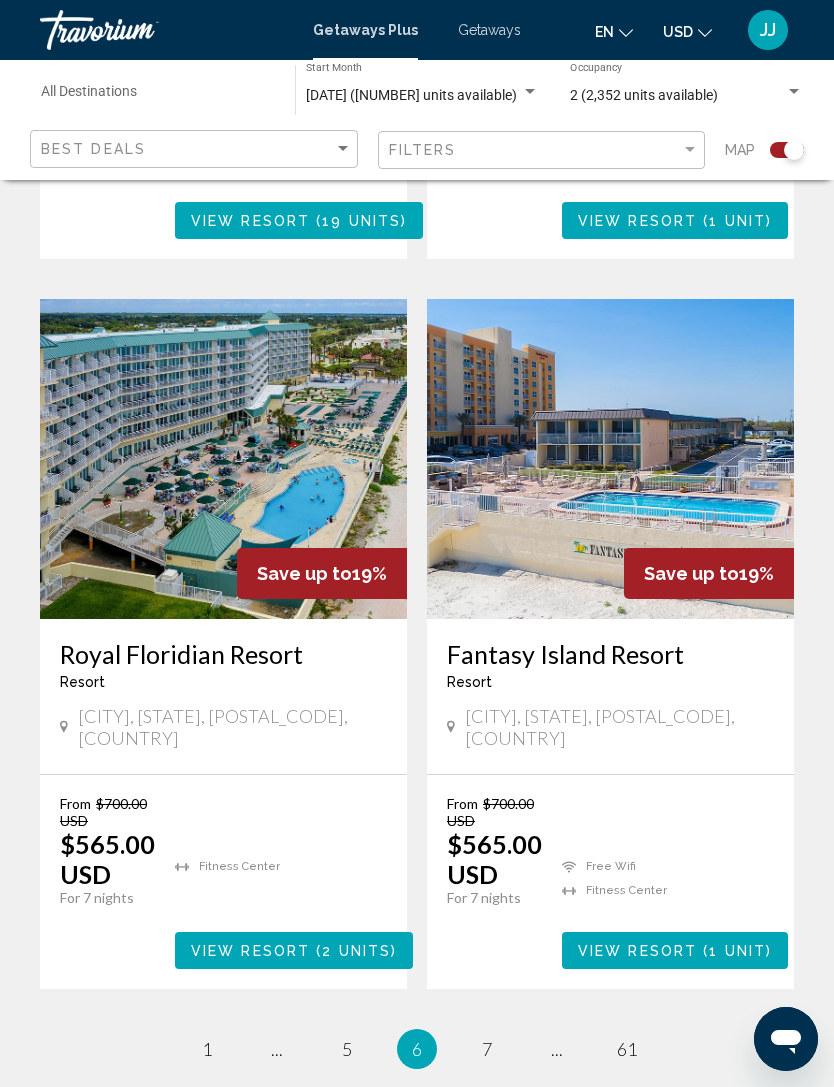 scroll, scrollTop: 4121, scrollLeft: 0, axis: vertical 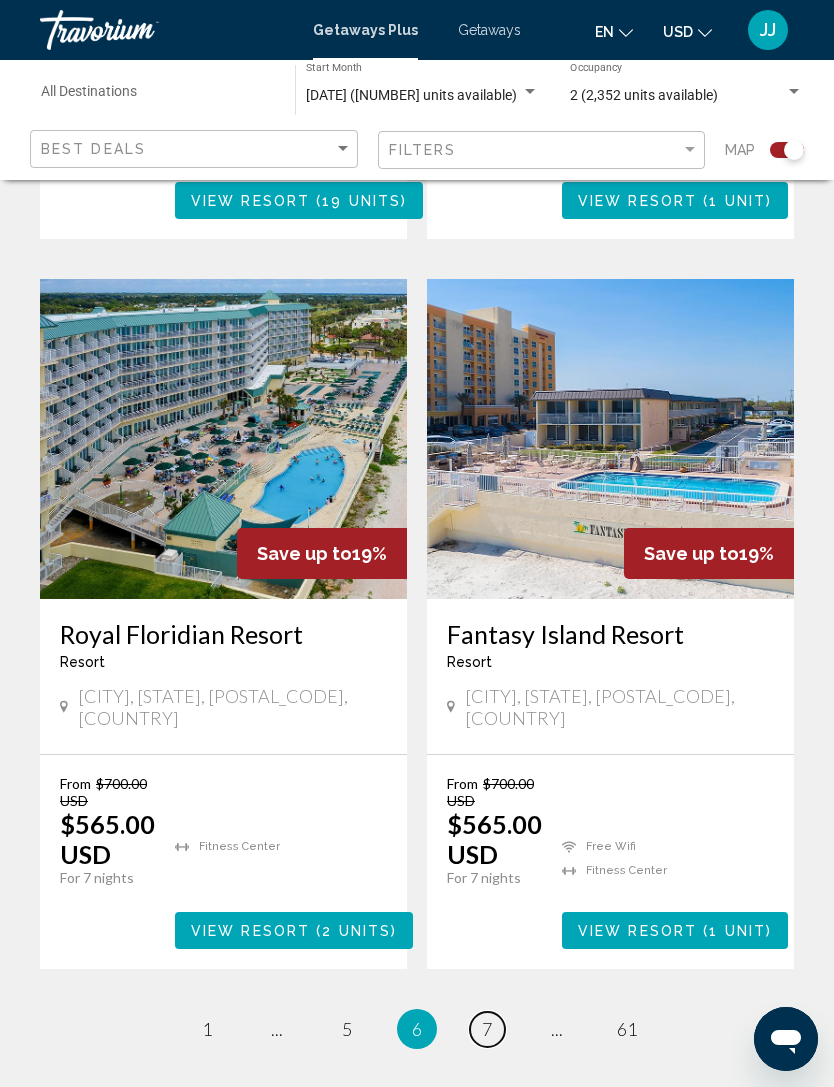 click on "page  7" at bounding box center (487, 1029) 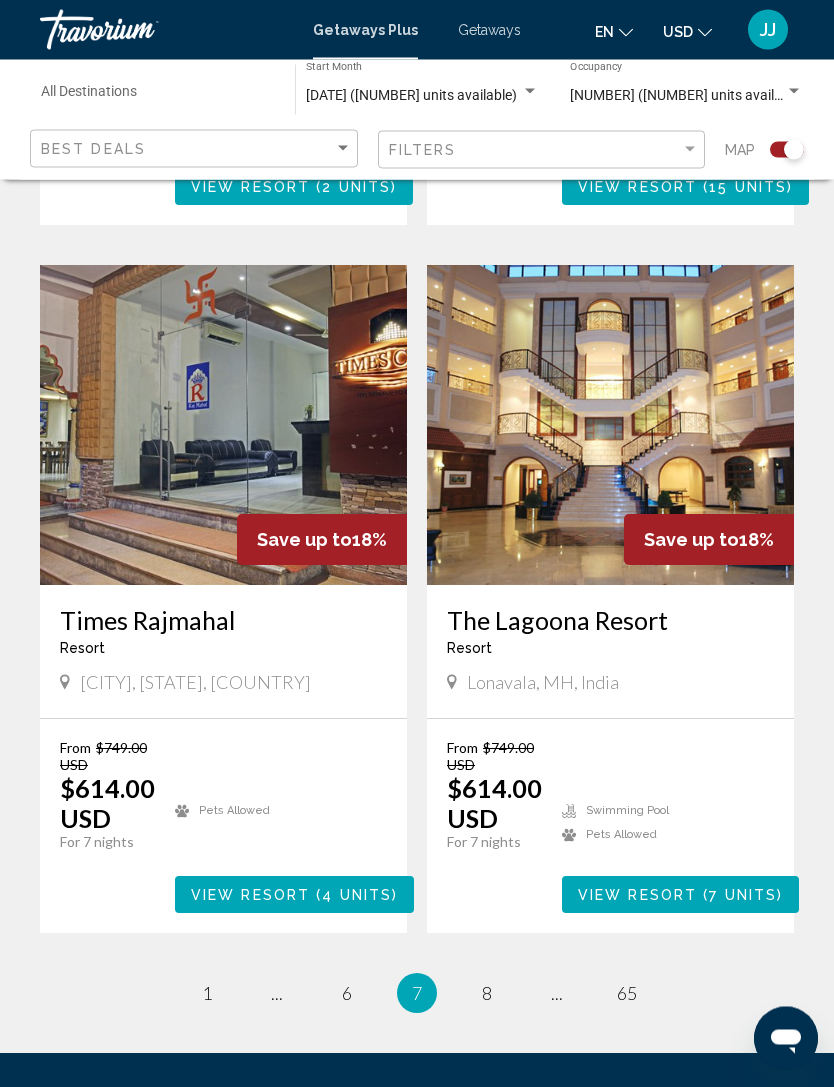 scroll, scrollTop: 4077, scrollLeft: 0, axis: vertical 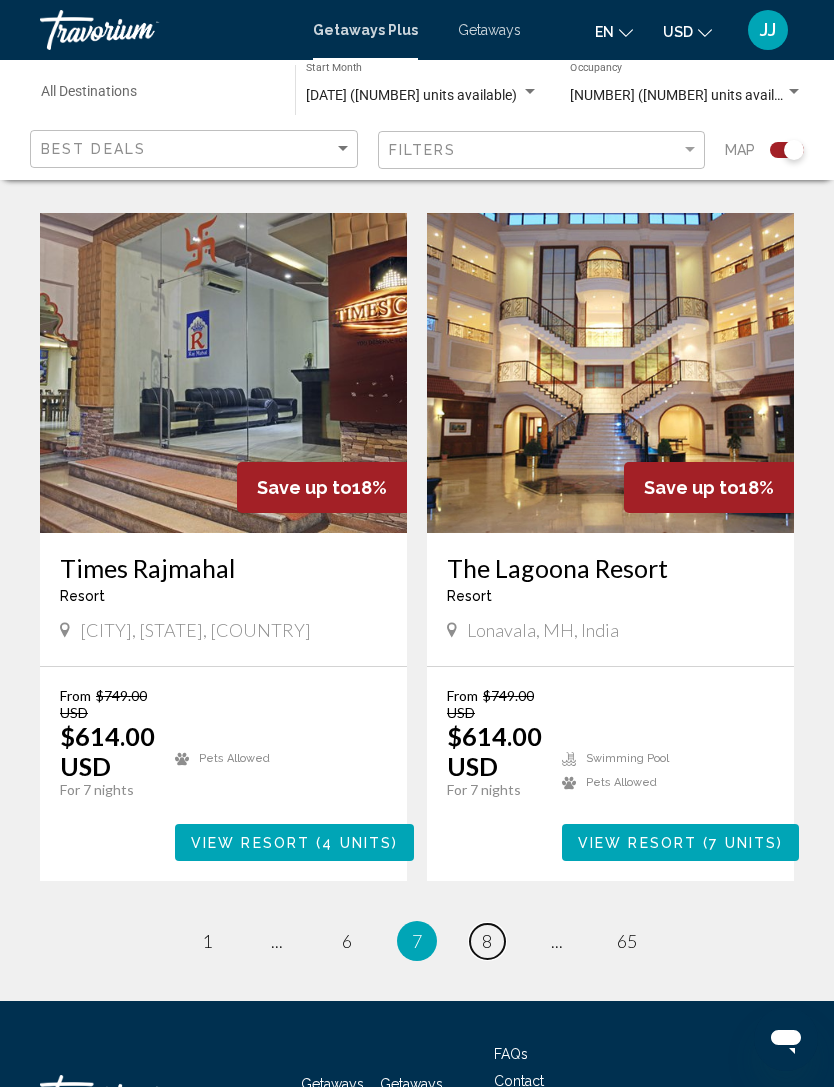 click on "page  8" at bounding box center (487, 941) 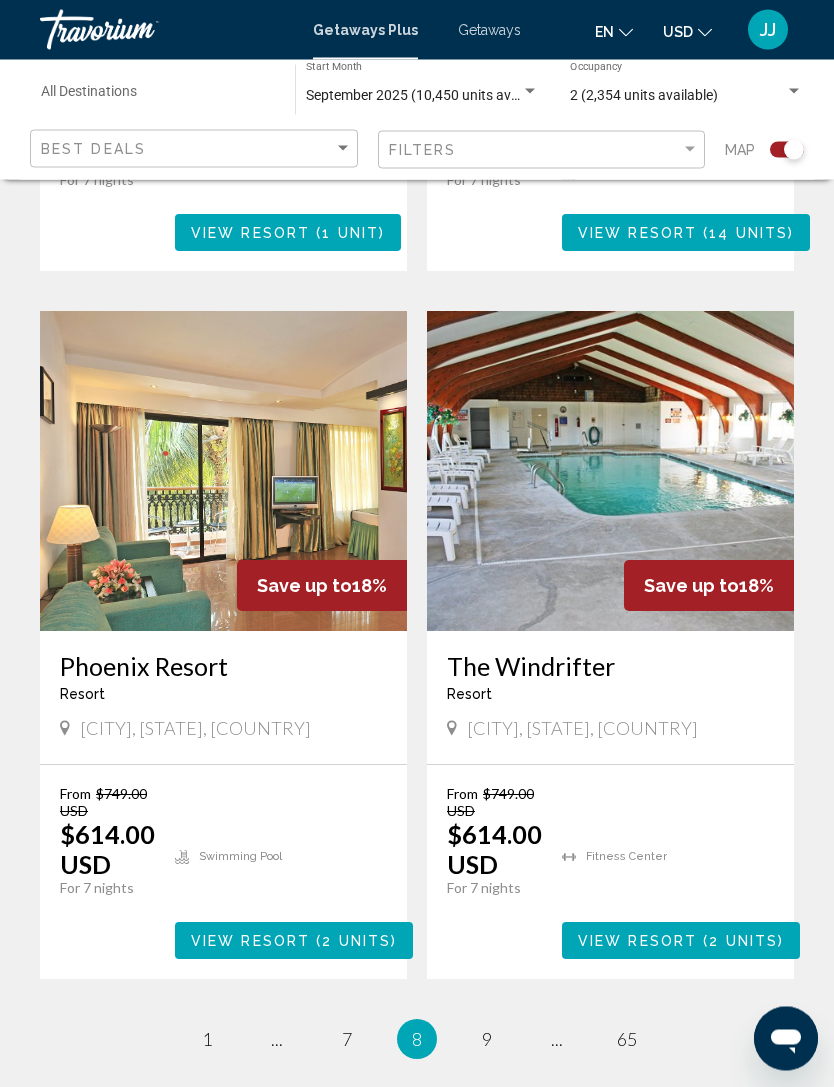 scroll, scrollTop: 3980, scrollLeft: 0, axis: vertical 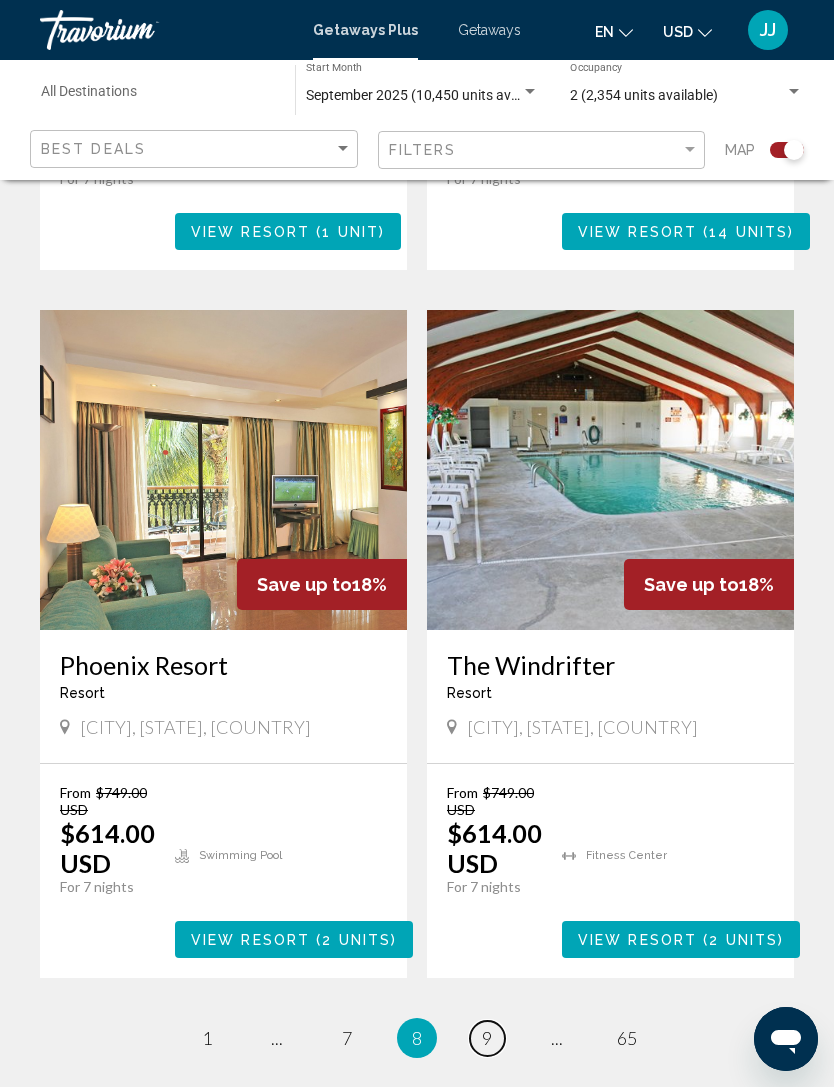 click on "page  9" at bounding box center [487, 1038] 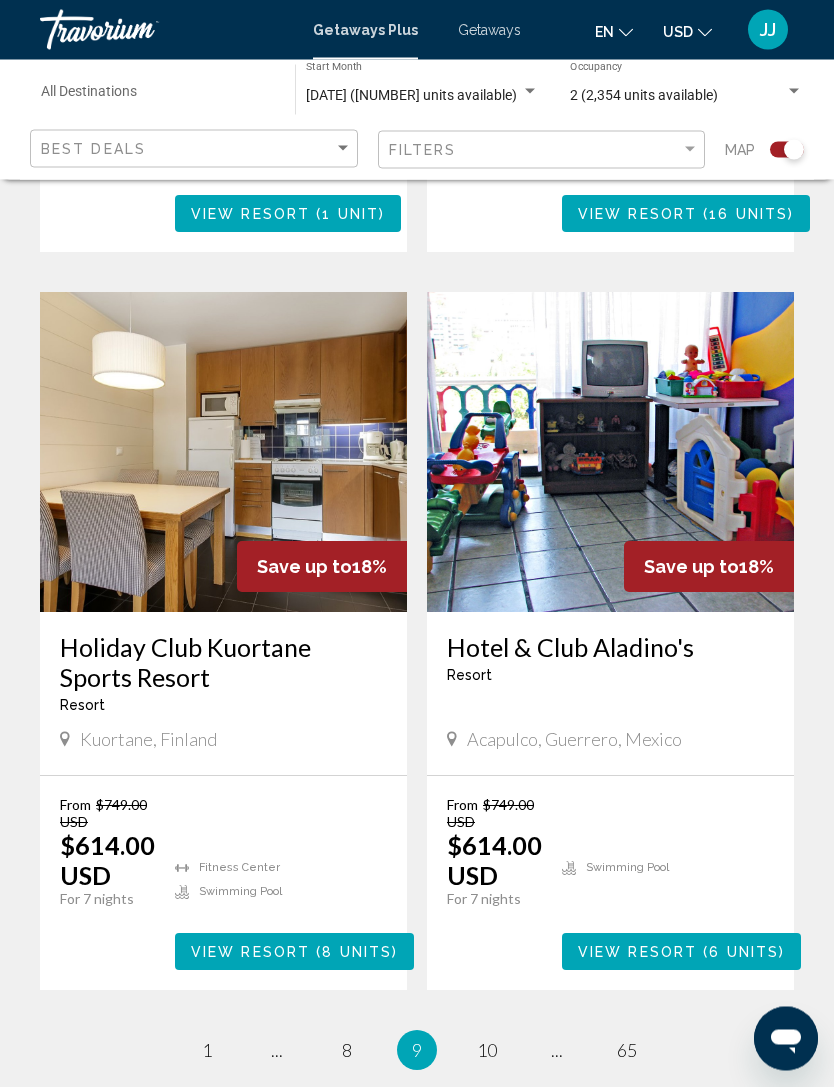 scroll, scrollTop: 3938, scrollLeft: 0, axis: vertical 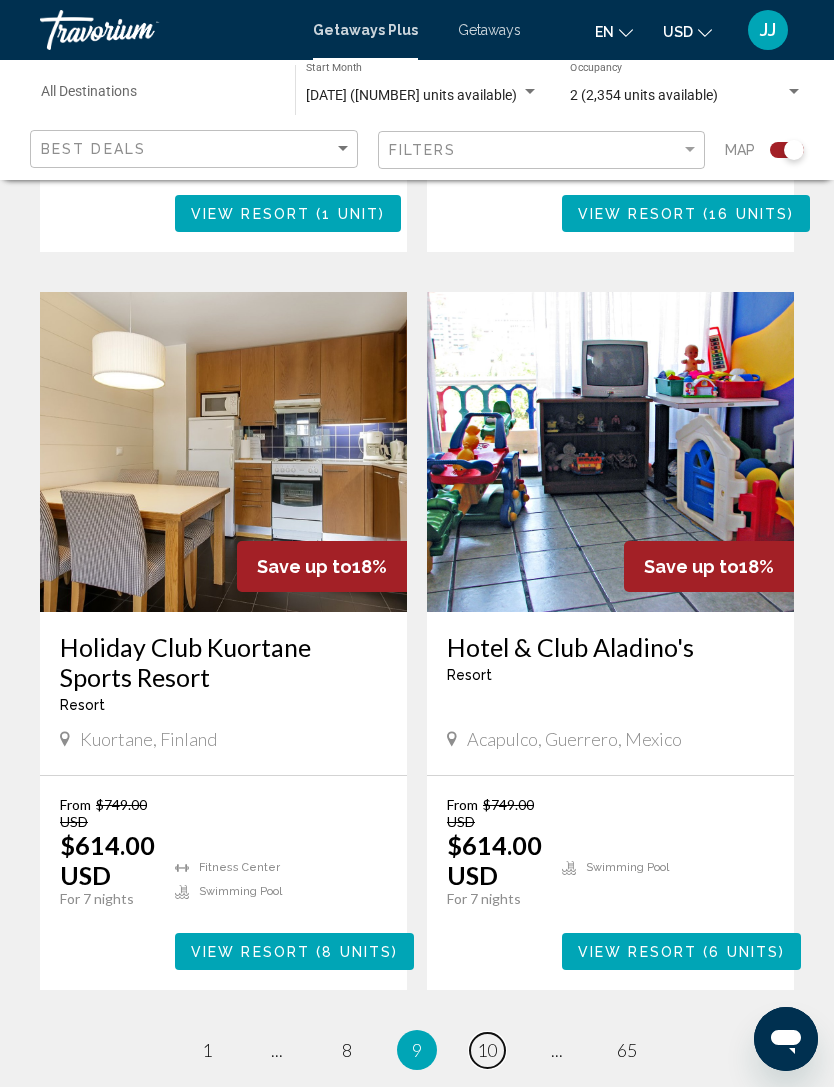 click on "page  10" at bounding box center [487, 1050] 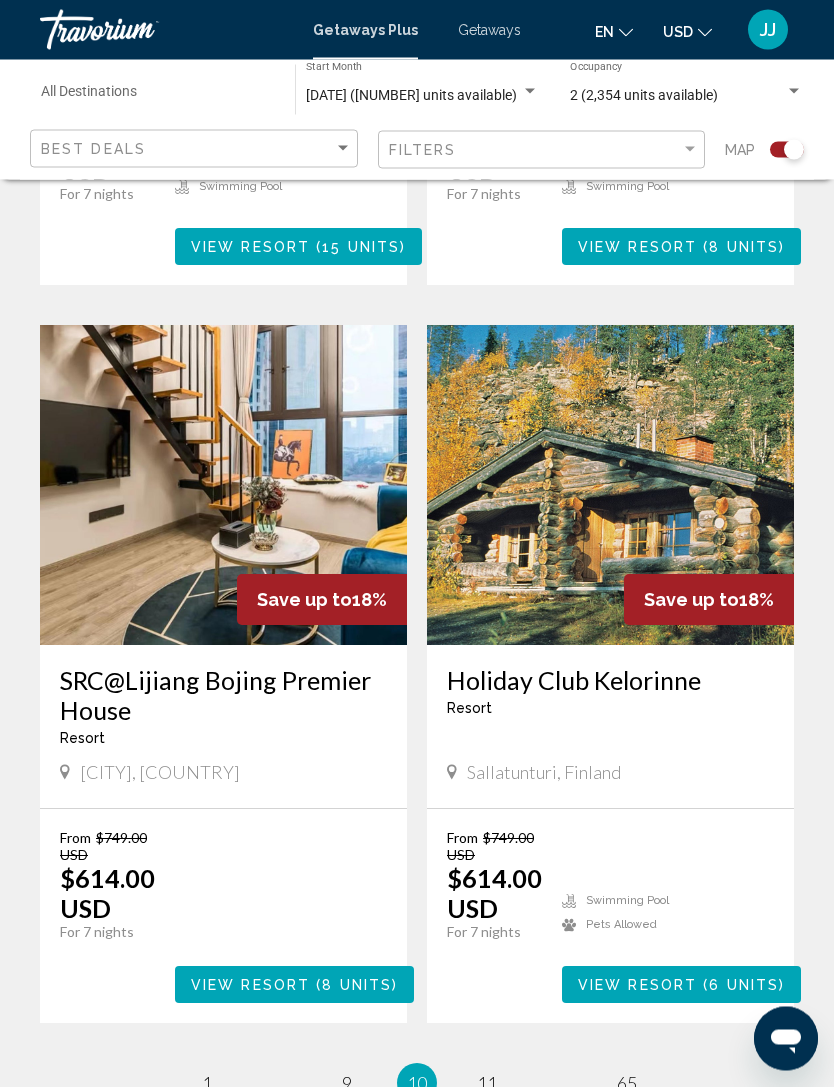 scroll, scrollTop: 4055, scrollLeft: 0, axis: vertical 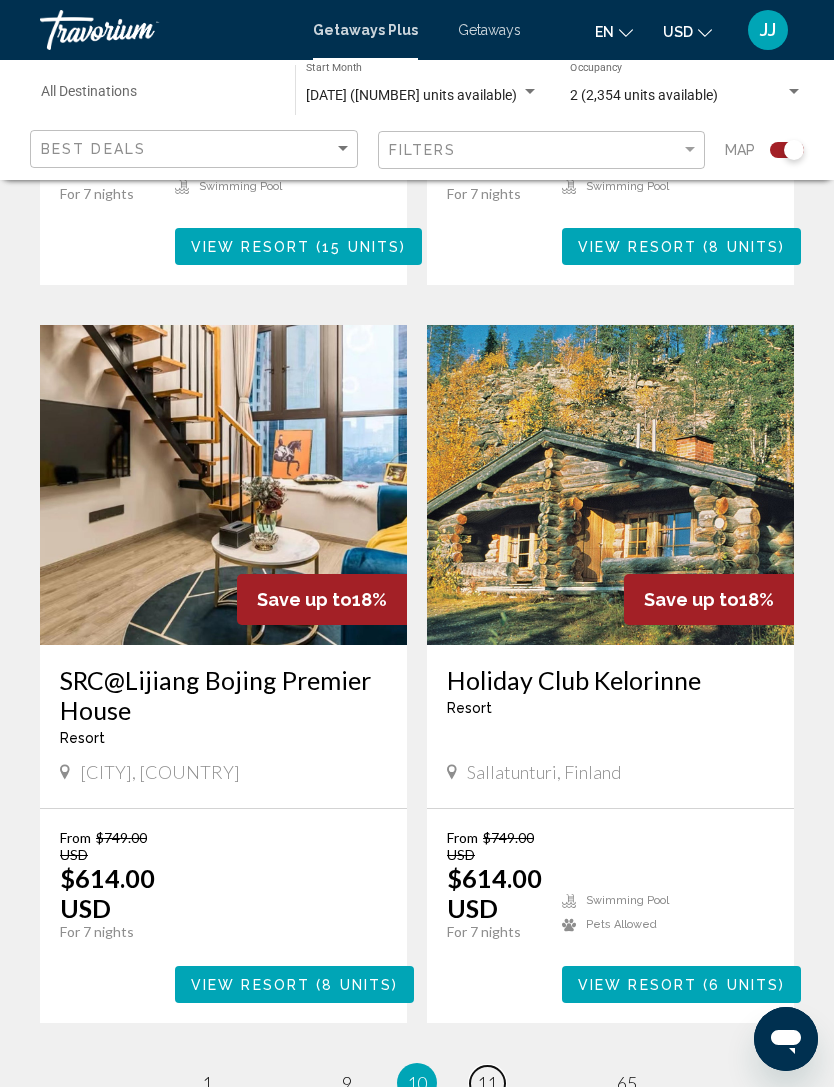 click on "page  11" at bounding box center (487, 1083) 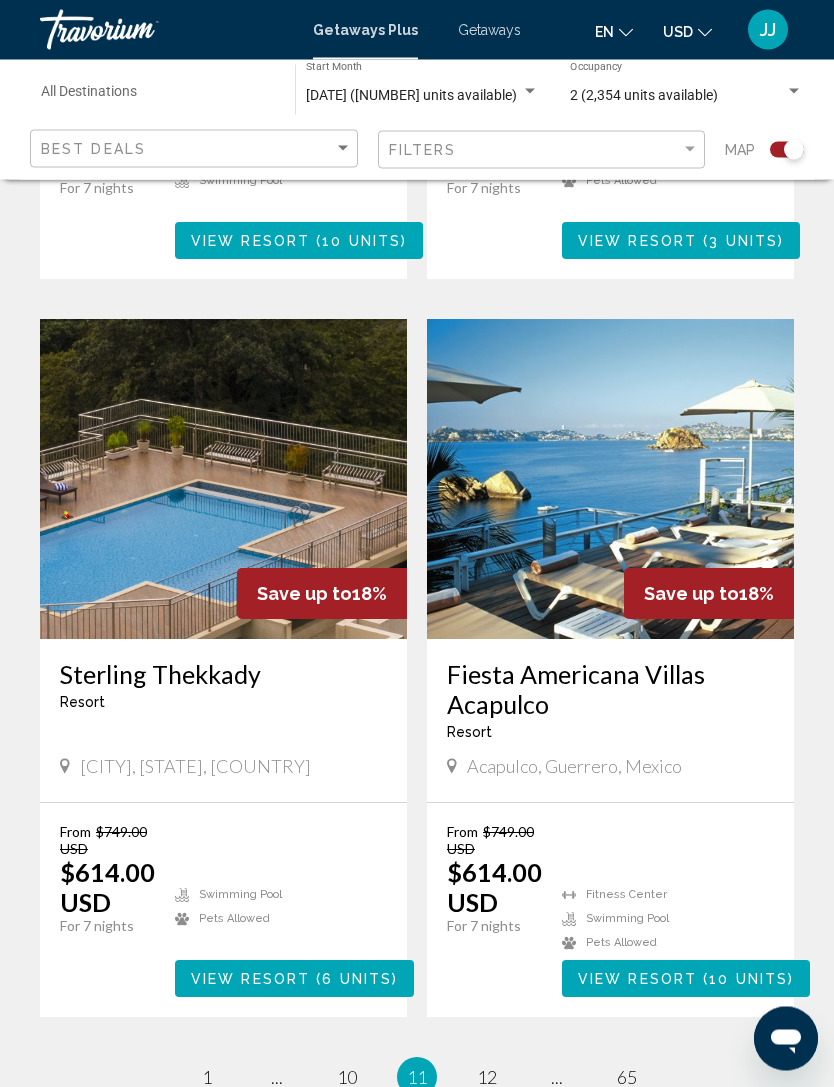 scroll, scrollTop: 4107, scrollLeft: 0, axis: vertical 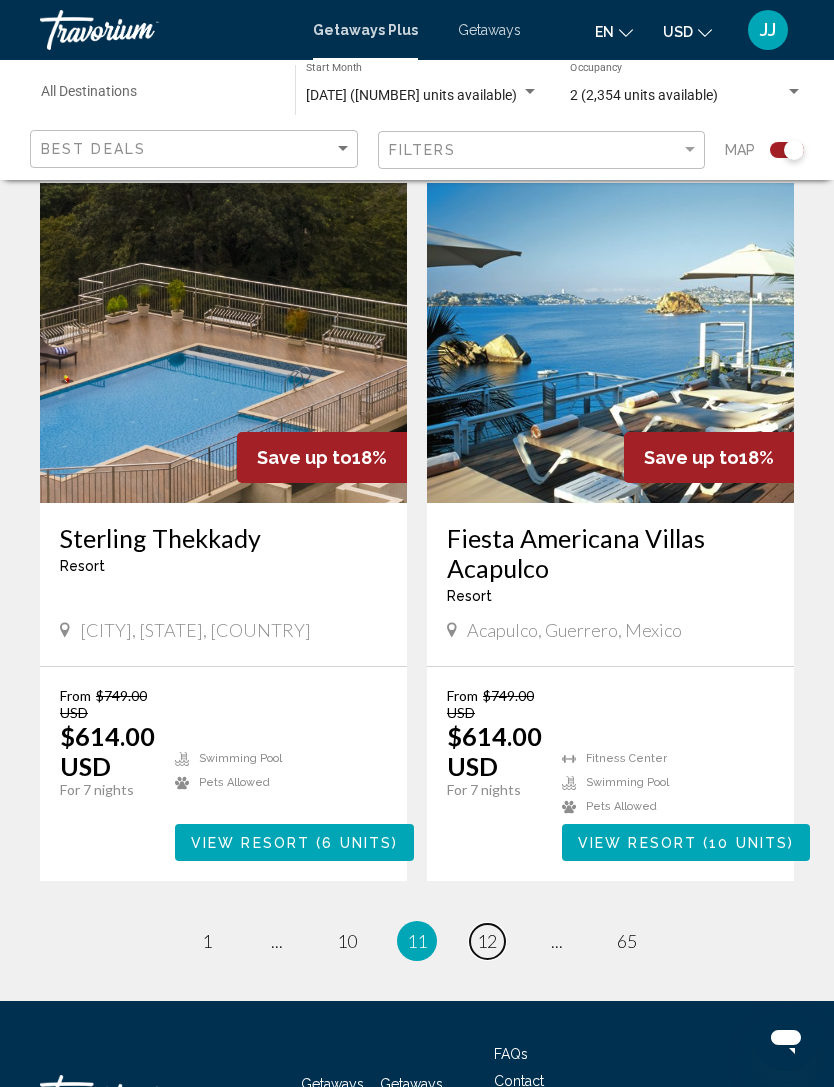 click on "page  12" at bounding box center [487, 941] 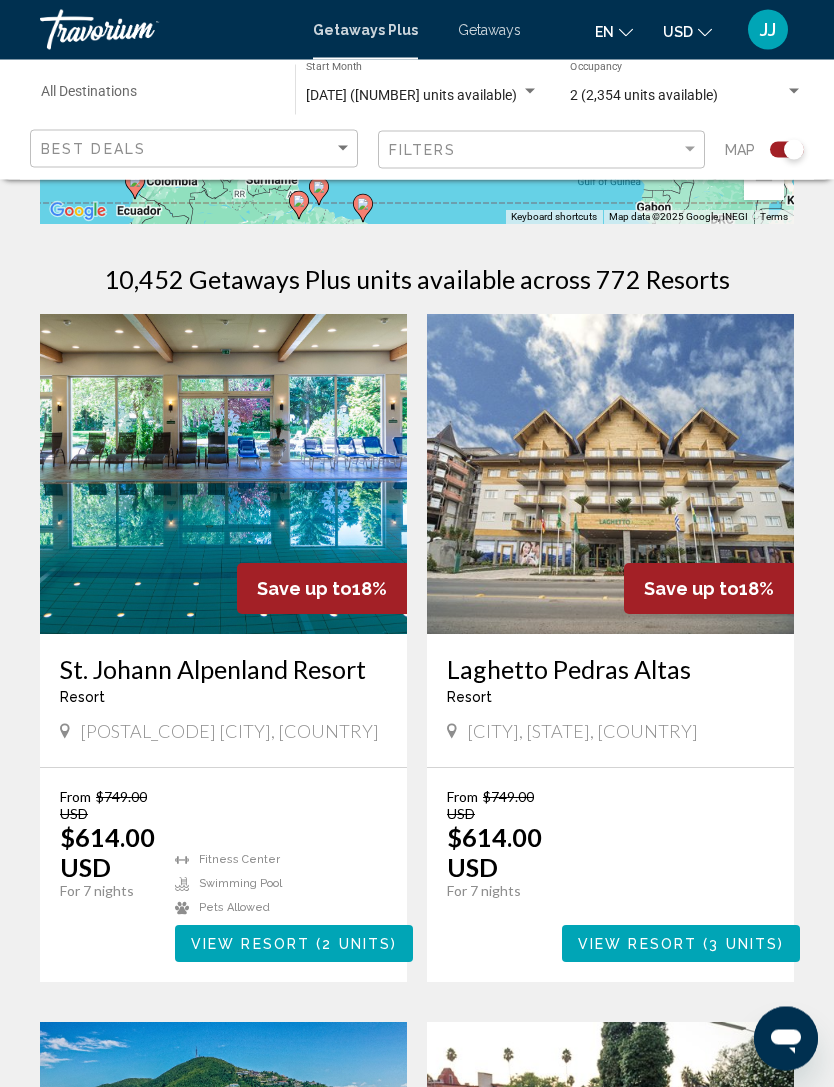 scroll, scrollTop: 377, scrollLeft: 0, axis: vertical 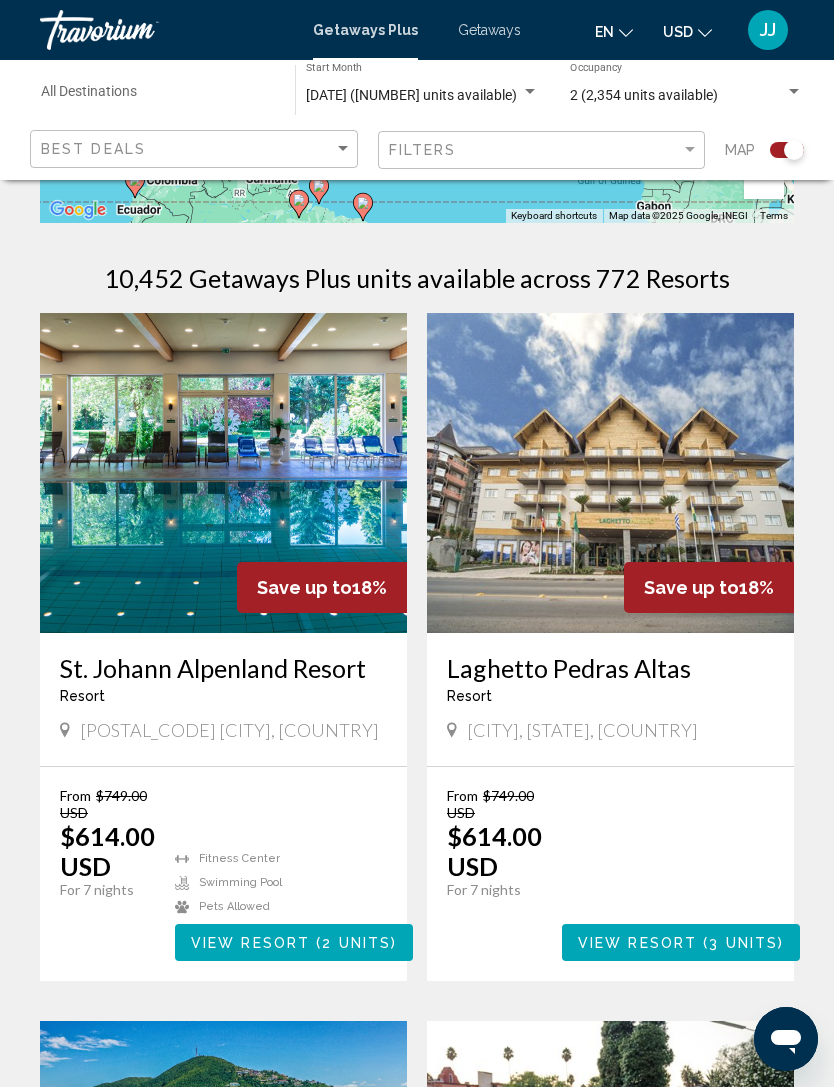 click on "From $749.00 USD $614.00 USD For 7 nights You save  $135.00 USD   temp  4.5
Fitness Center
Swimming Pool
Pets Allowed View Resort    ( 2 units )" at bounding box center (223, 874) 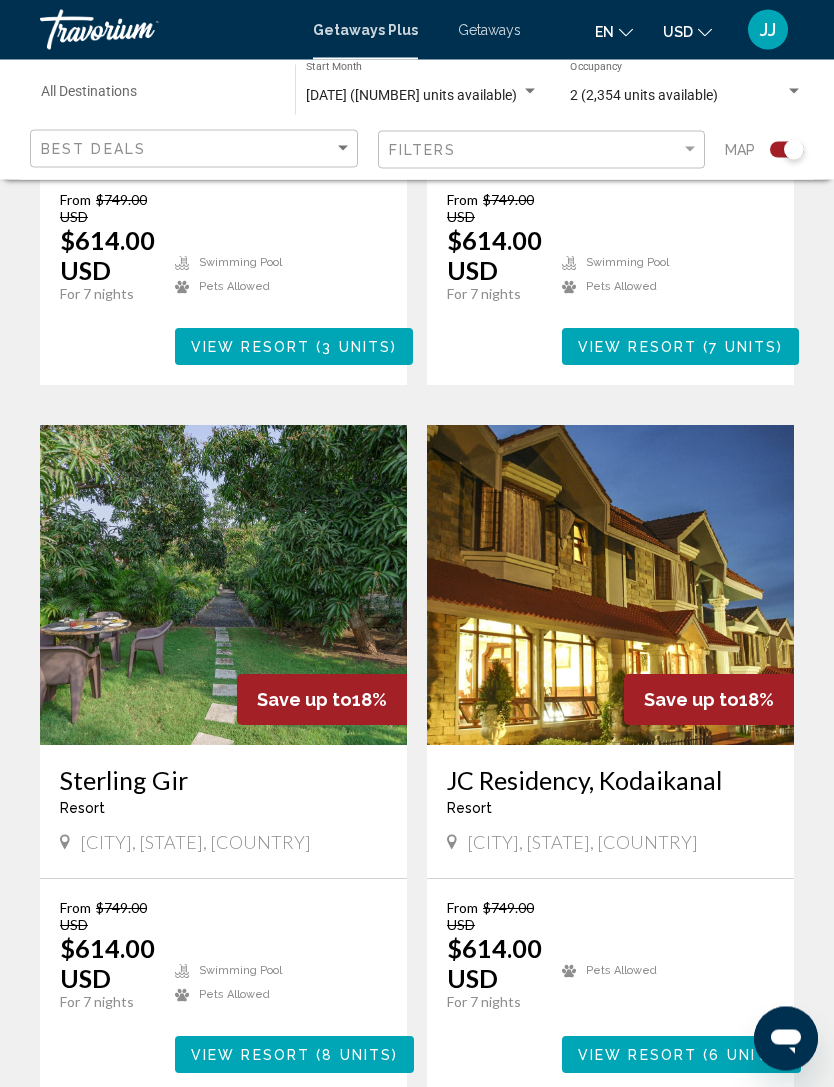 scroll, scrollTop: 3933, scrollLeft: 0, axis: vertical 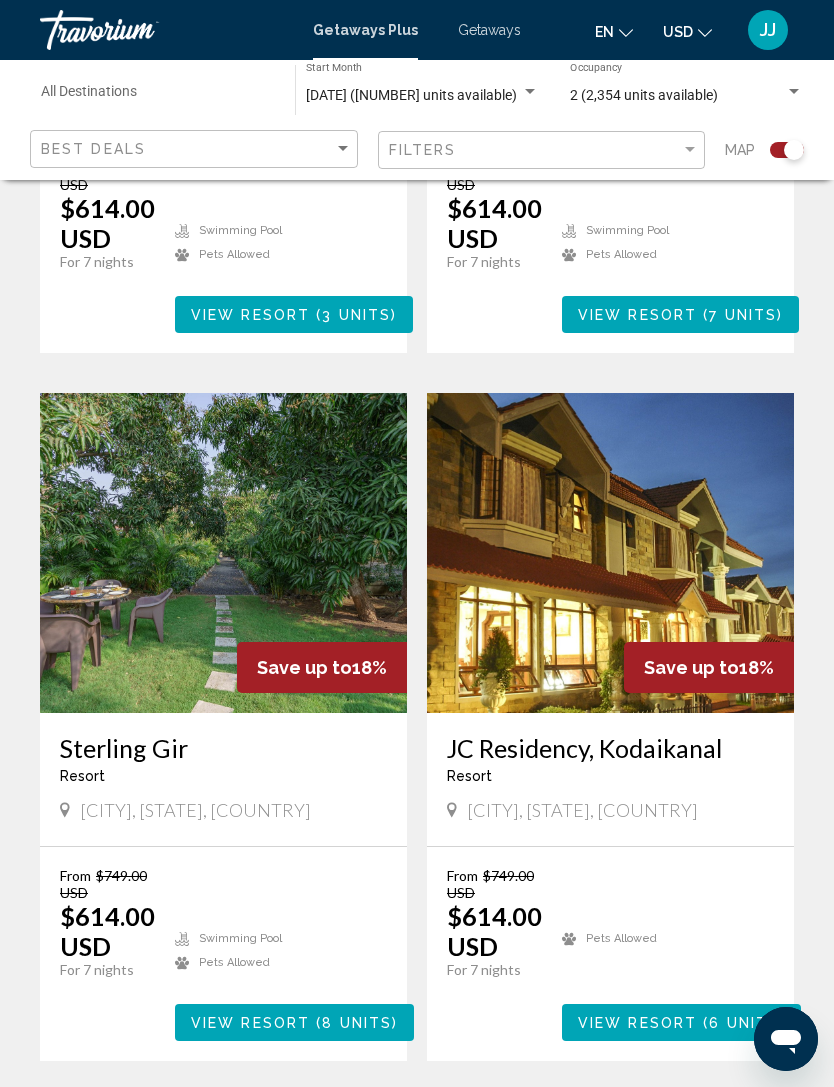 click on "page  13" at bounding box center (487, 1121) 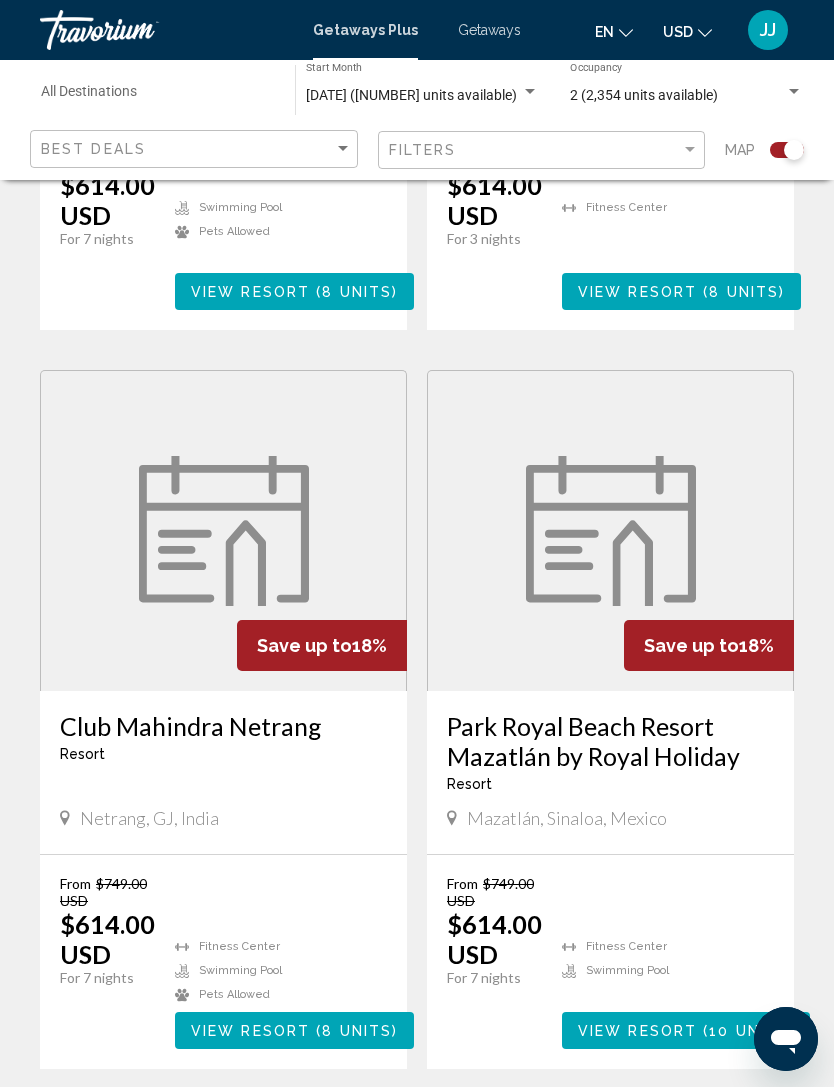 scroll, scrollTop: 4143, scrollLeft: 0, axis: vertical 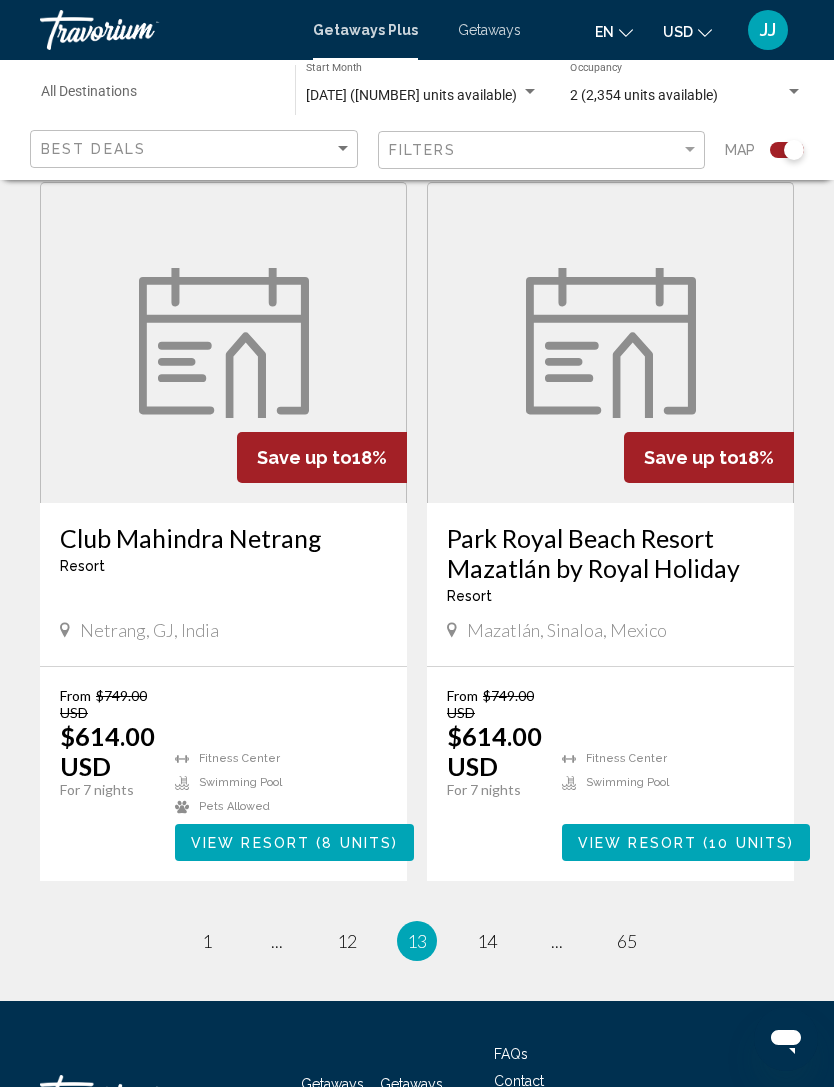 click on "13 / 65  page  1 page  ... page  12 You're on page  13 page  14 page  ... page  65" at bounding box center [417, 941] 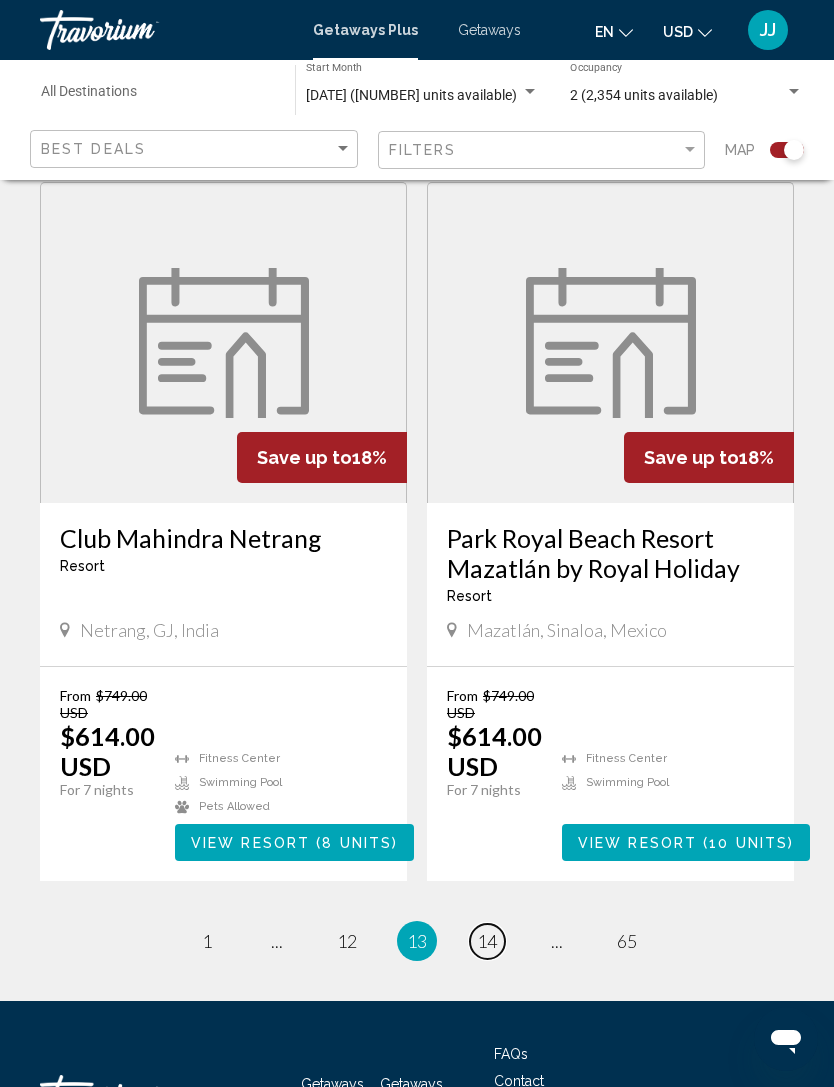 click on "page  14" at bounding box center (487, 941) 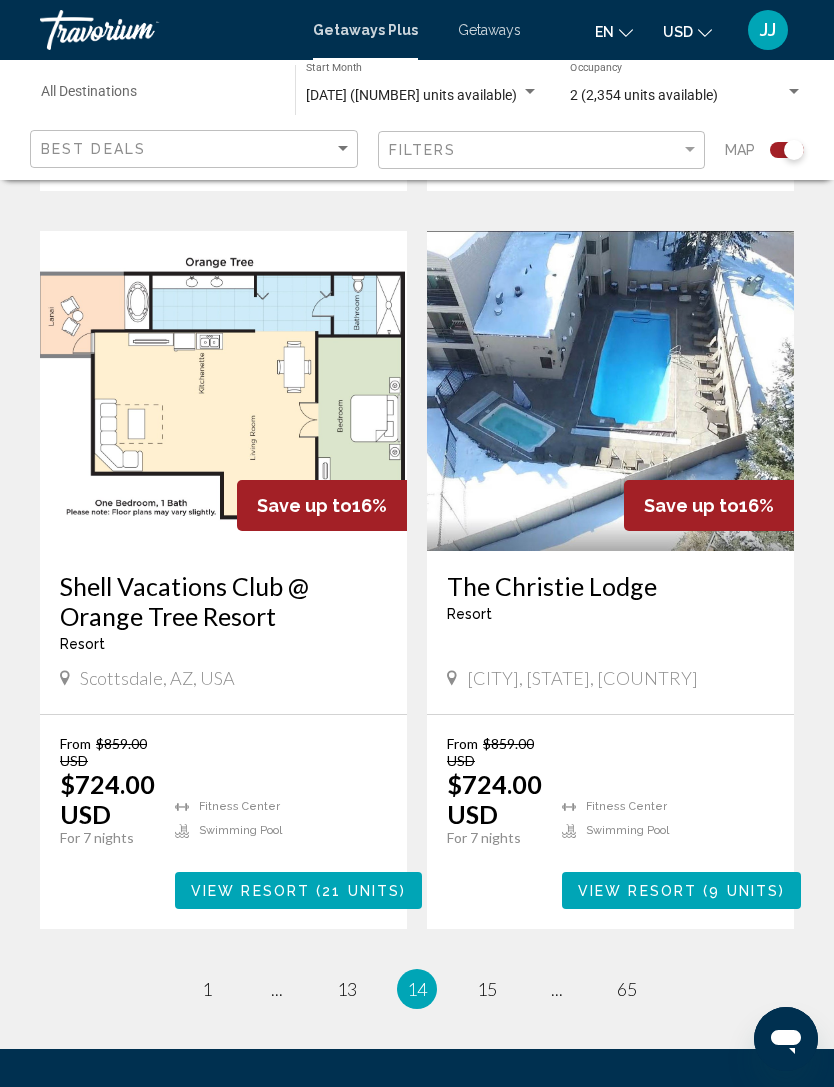 scroll, scrollTop: 4122, scrollLeft: 0, axis: vertical 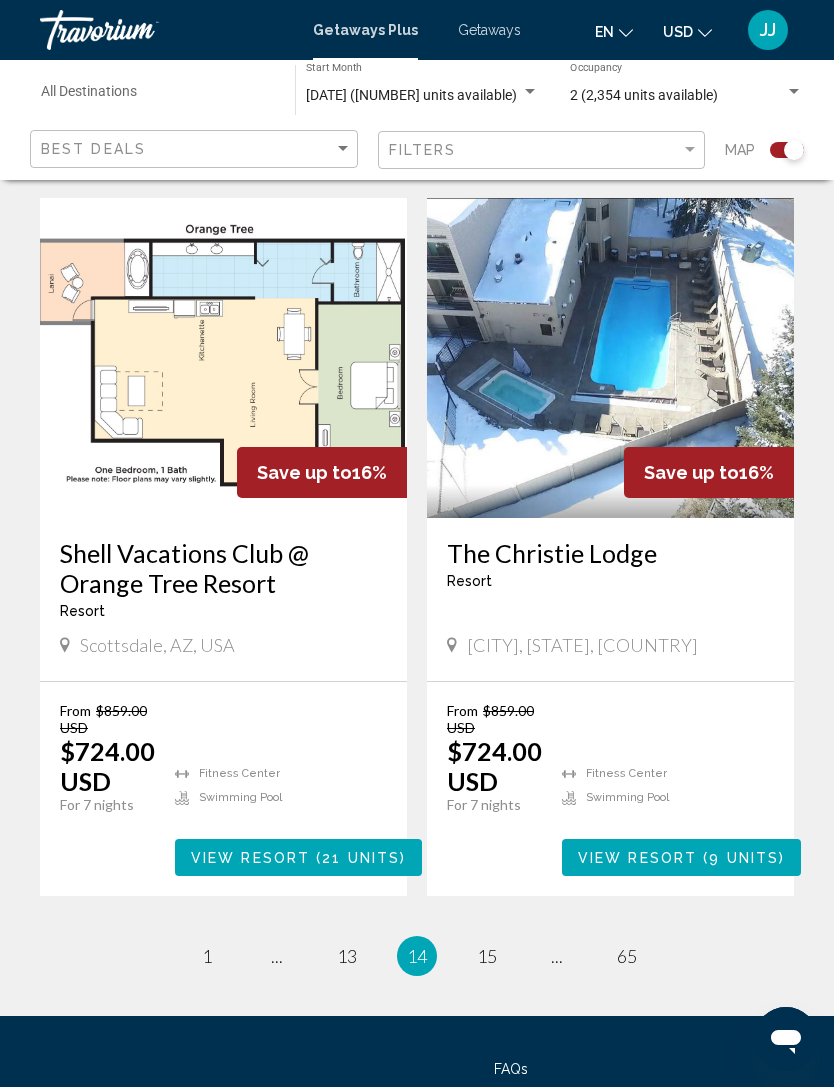 click on "14 / 65  page  1 page  ... page  13 You're on page  14 page  15 page  ... page  65" at bounding box center [417, 956] 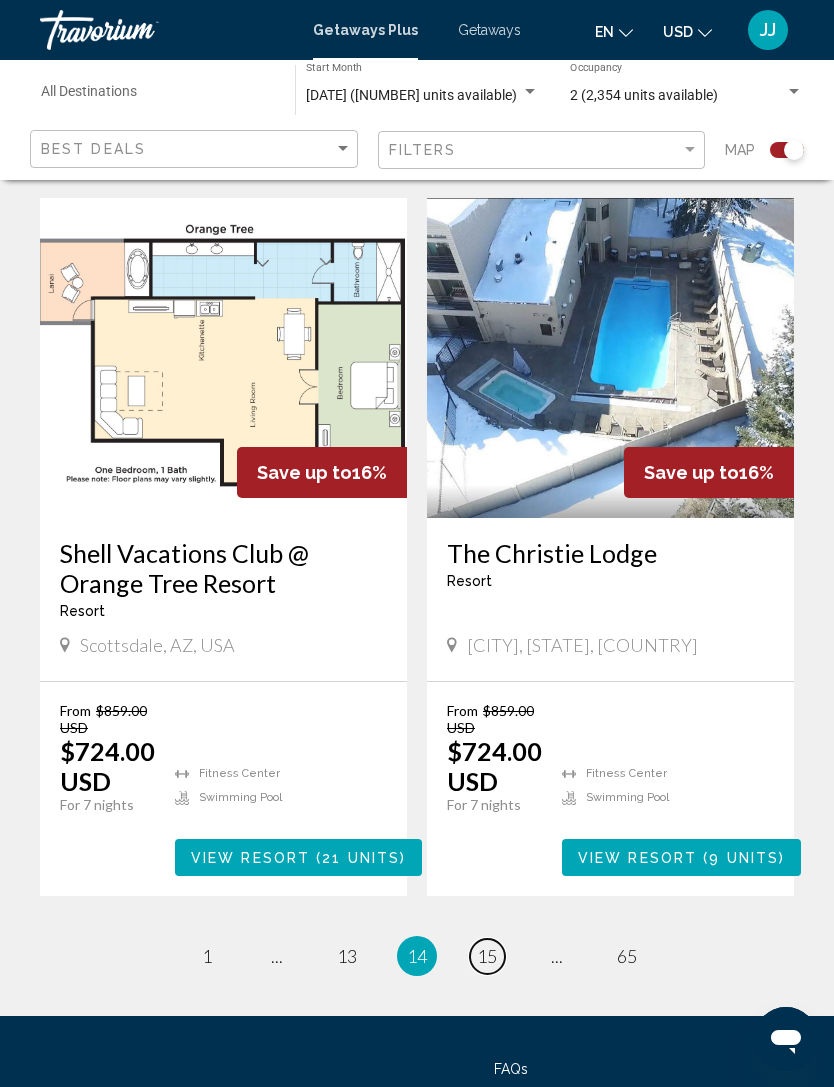 click on "page  15" at bounding box center [487, 956] 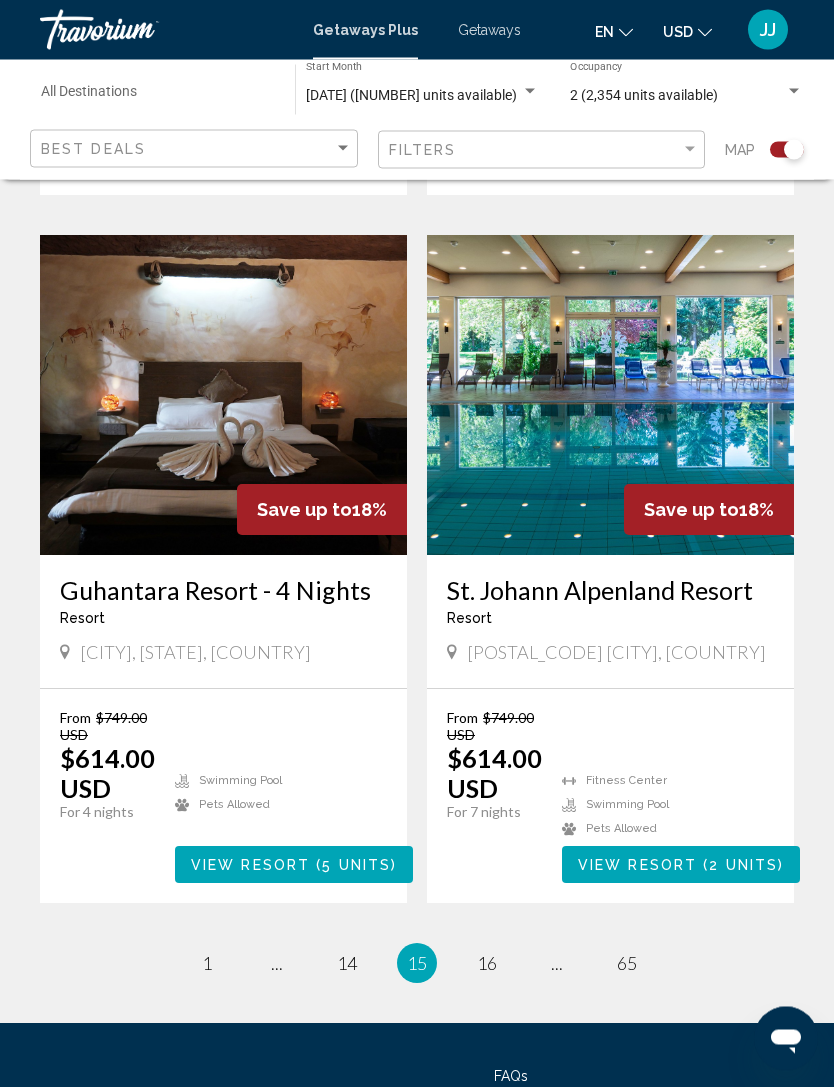 scroll, scrollTop: 4077, scrollLeft: 0, axis: vertical 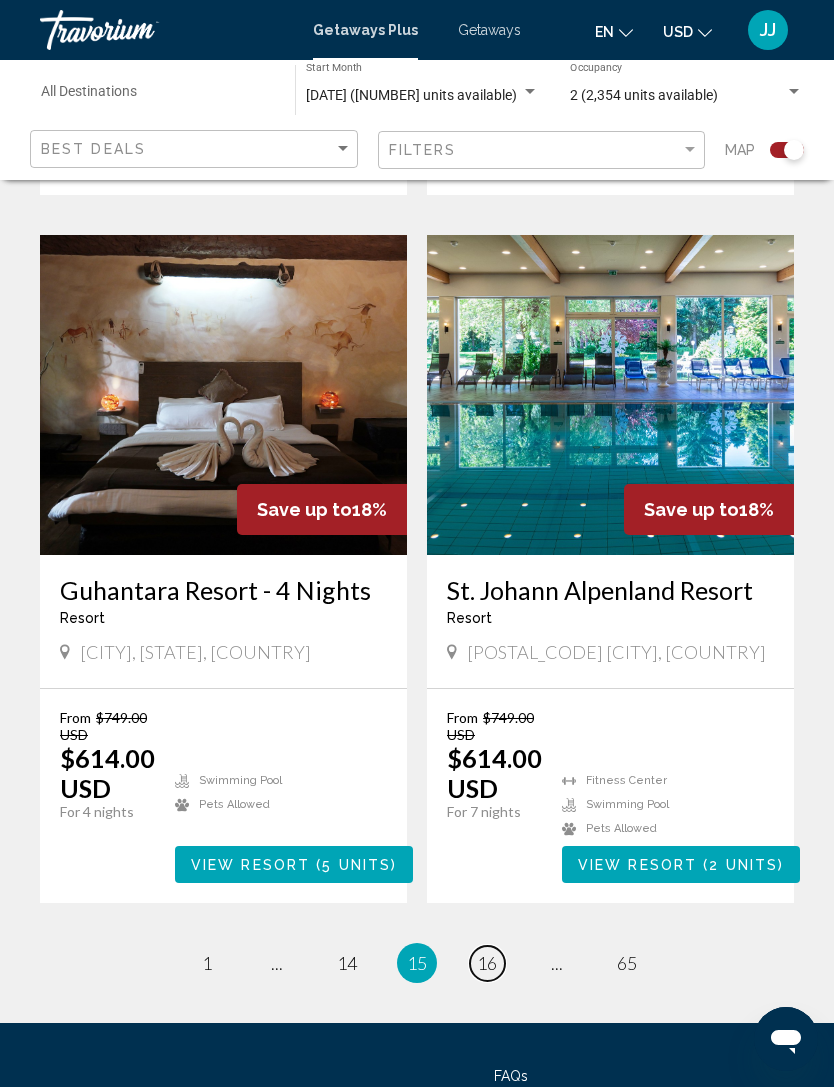 click on "page  16" at bounding box center (487, 963) 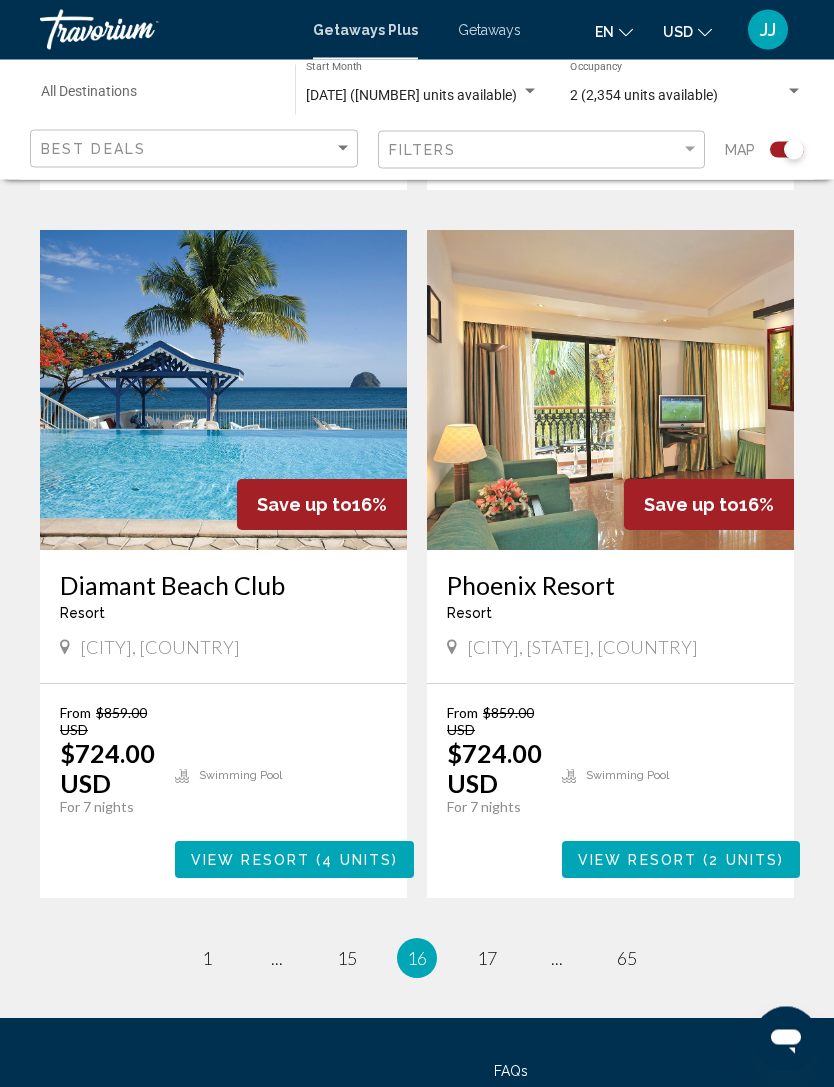scroll, scrollTop: 4167, scrollLeft: 0, axis: vertical 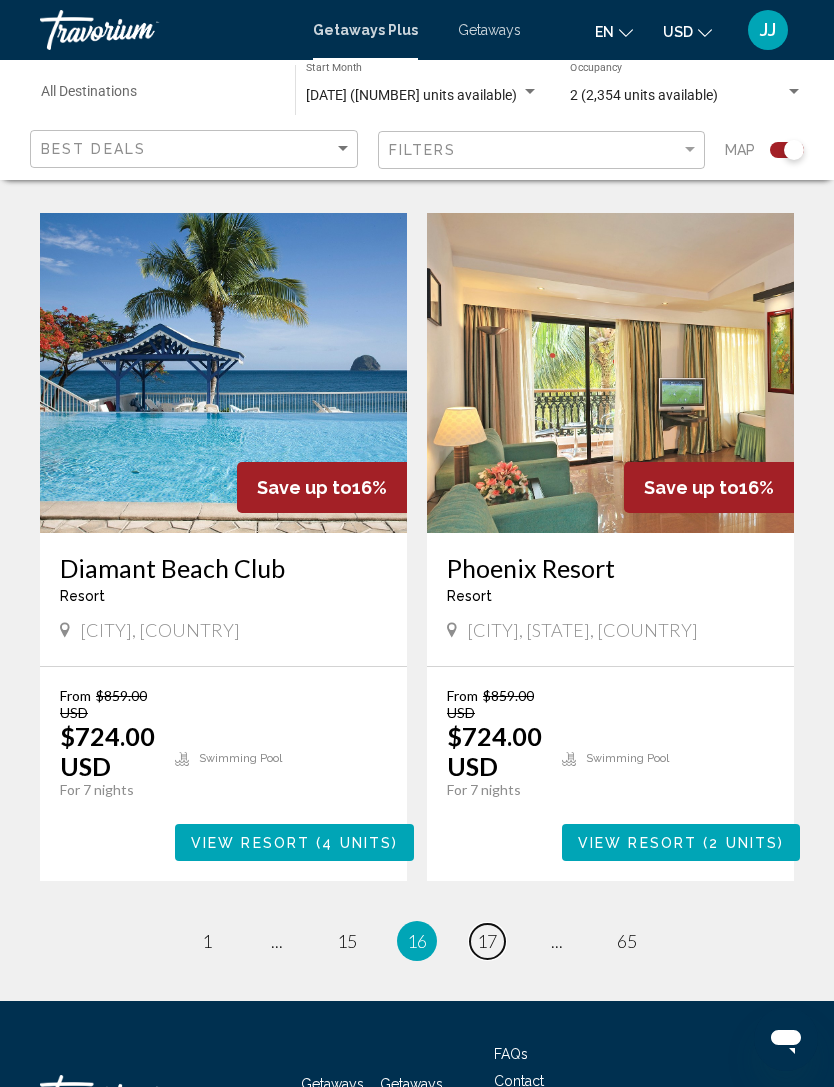click on "page  17" at bounding box center [487, 941] 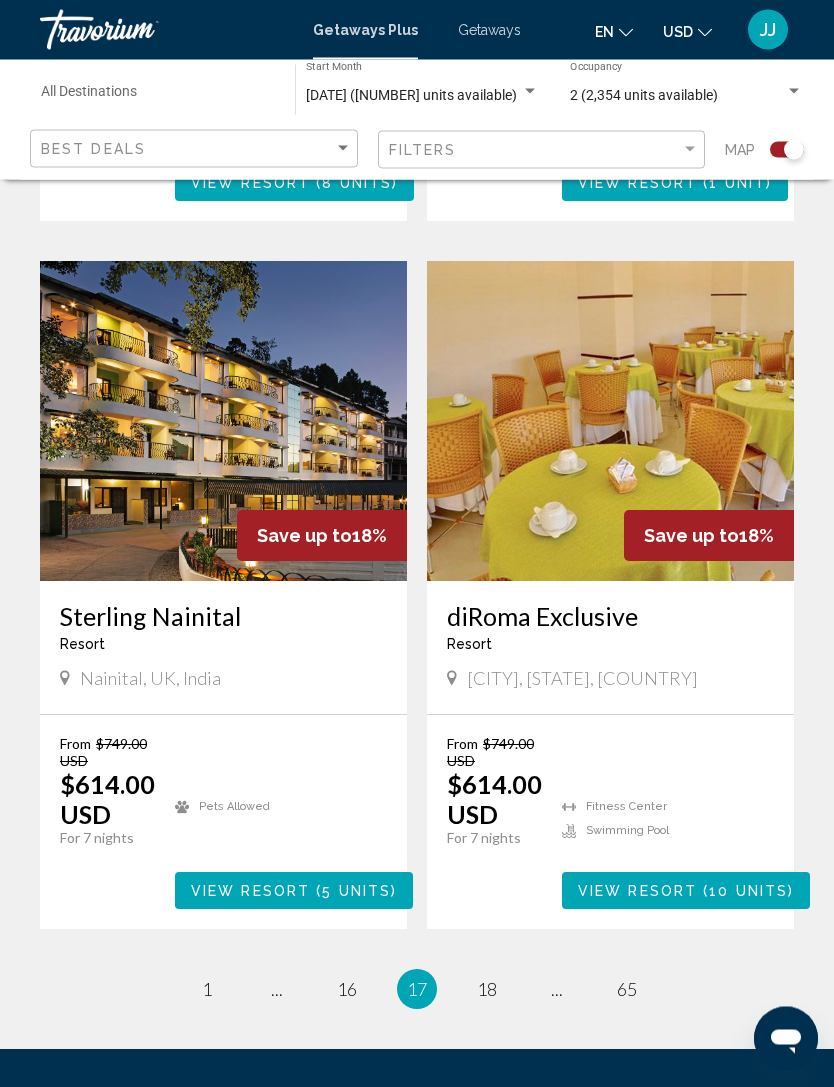 scroll, scrollTop: 4029, scrollLeft: 0, axis: vertical 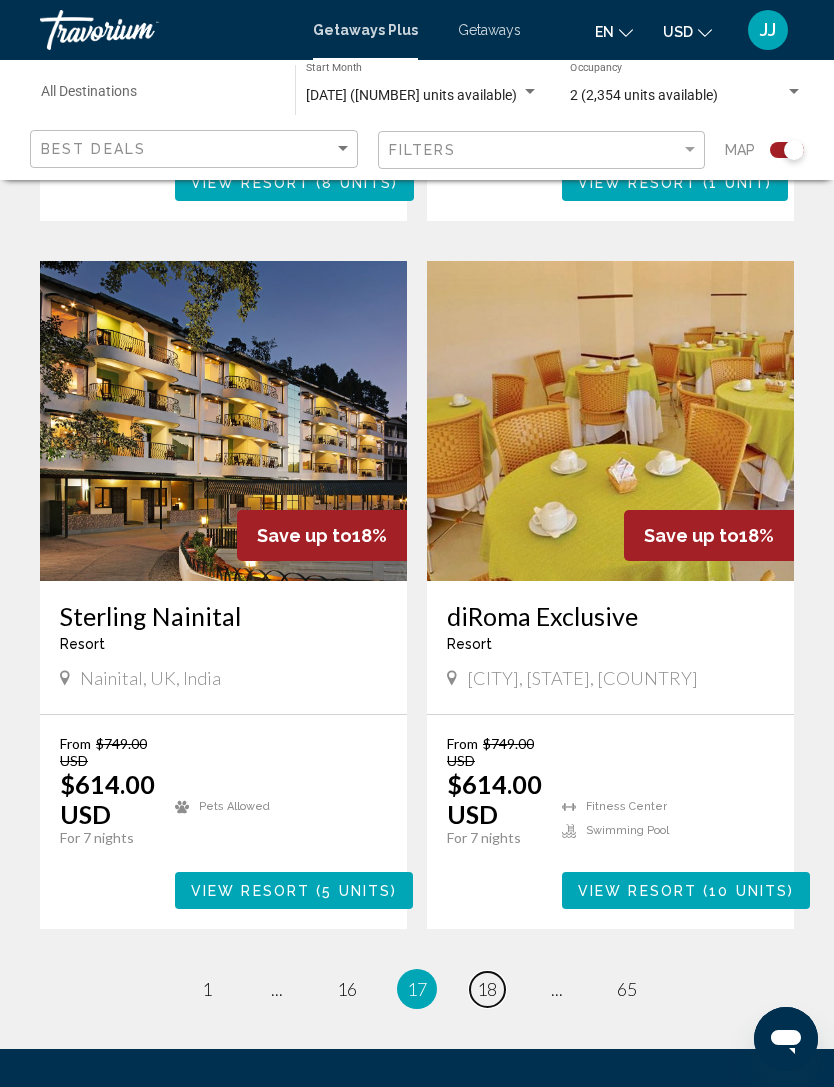 click on "page  18" at bounding box center [487, 989] 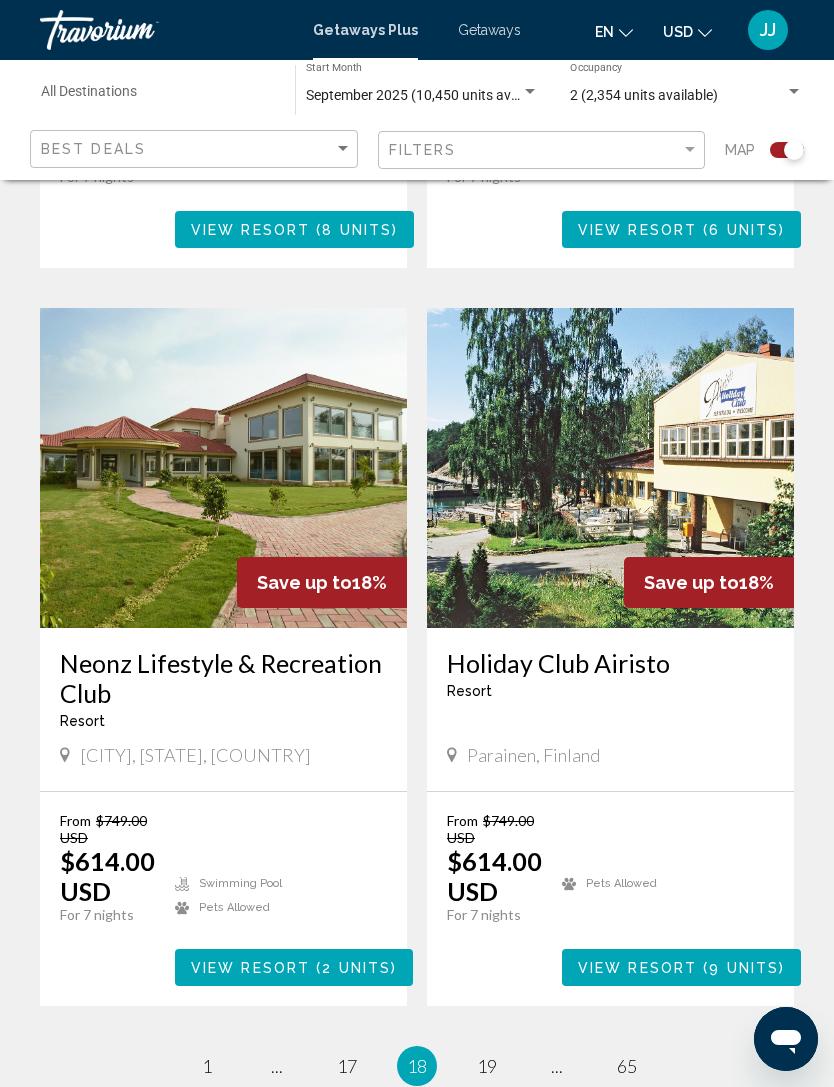scroll, scrollTop: 4107, scrollLeft: 0, axis: vertical 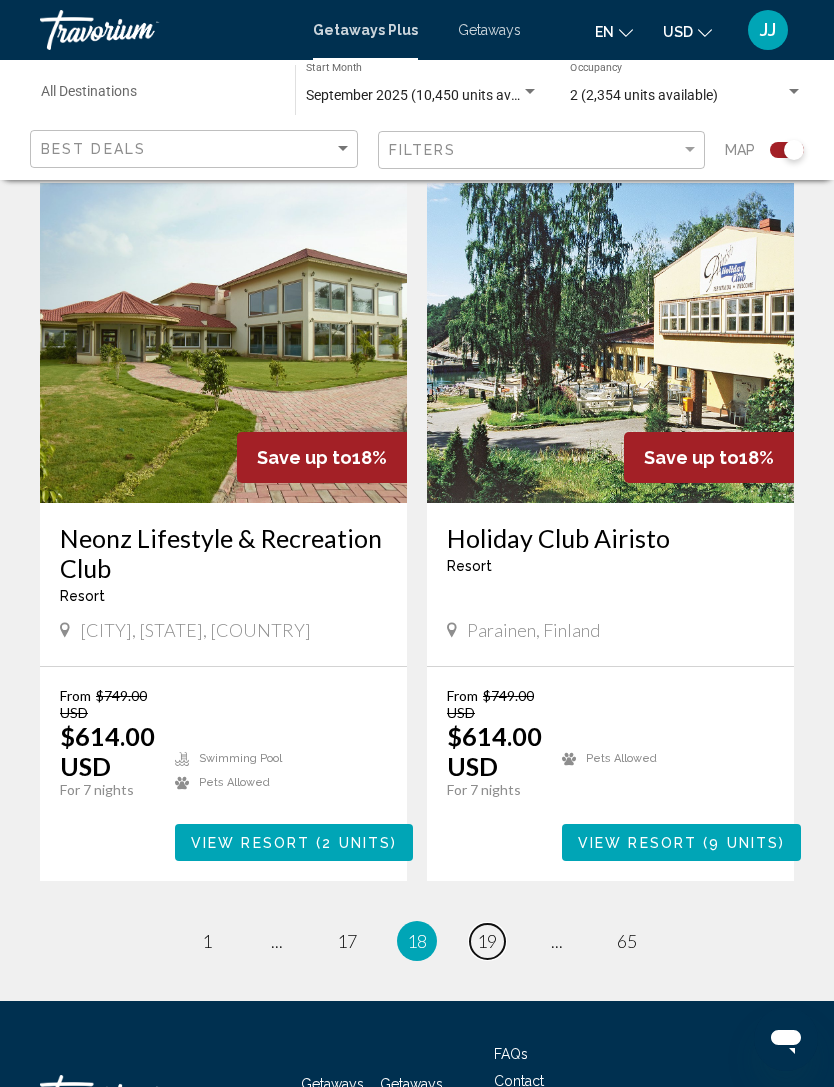 click on "page  19" at bounding box center (487, 941) 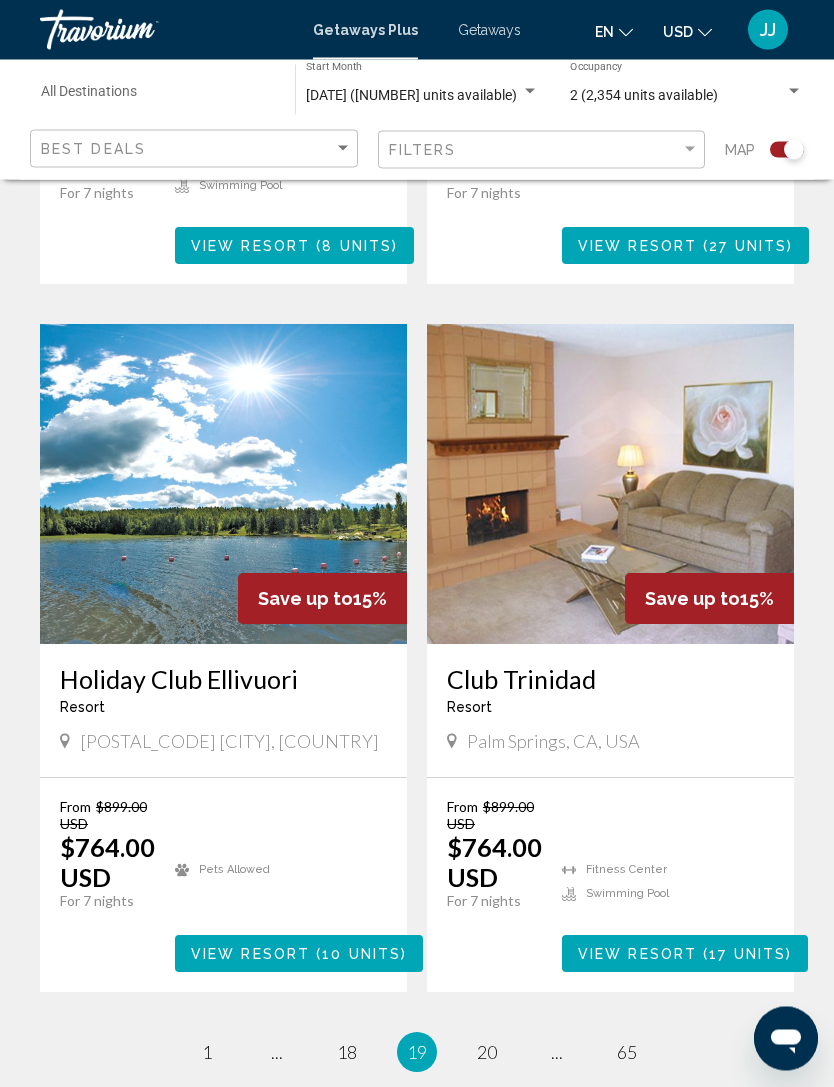 scroll, scrollTop: 3996, scrollLeft: 0, axis: vertical 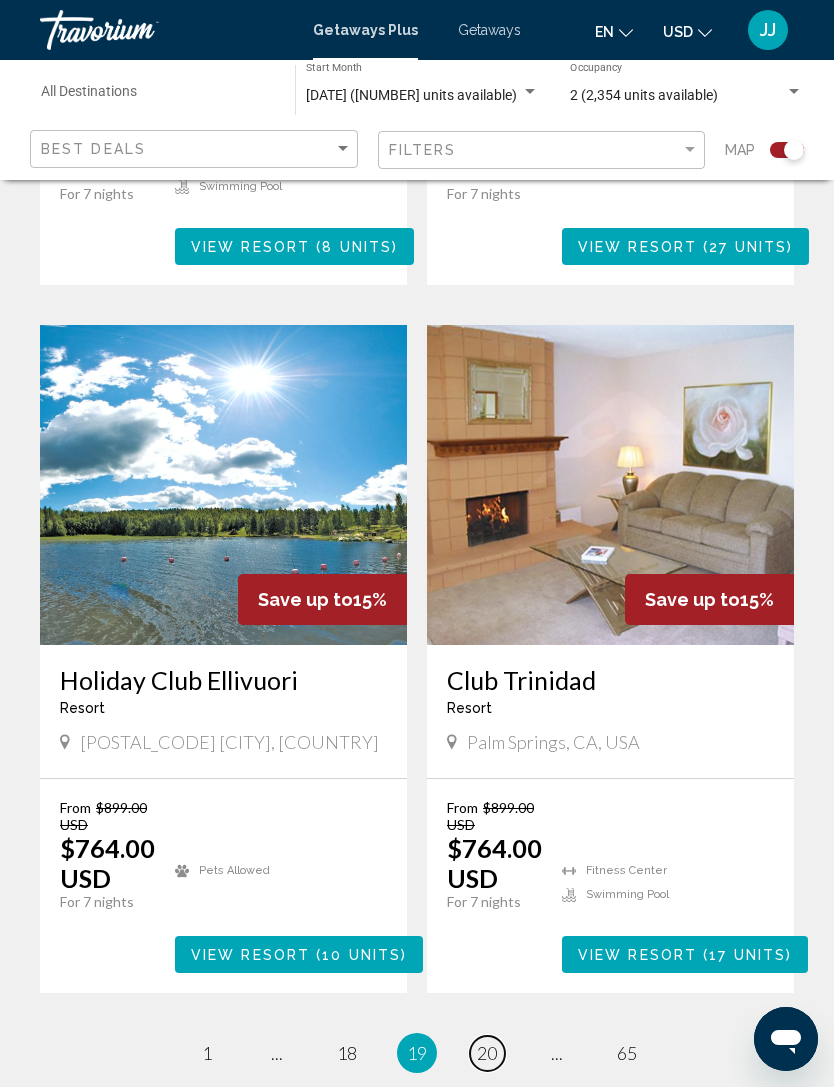 click on "page  20" at bounding box center [487, 1053] 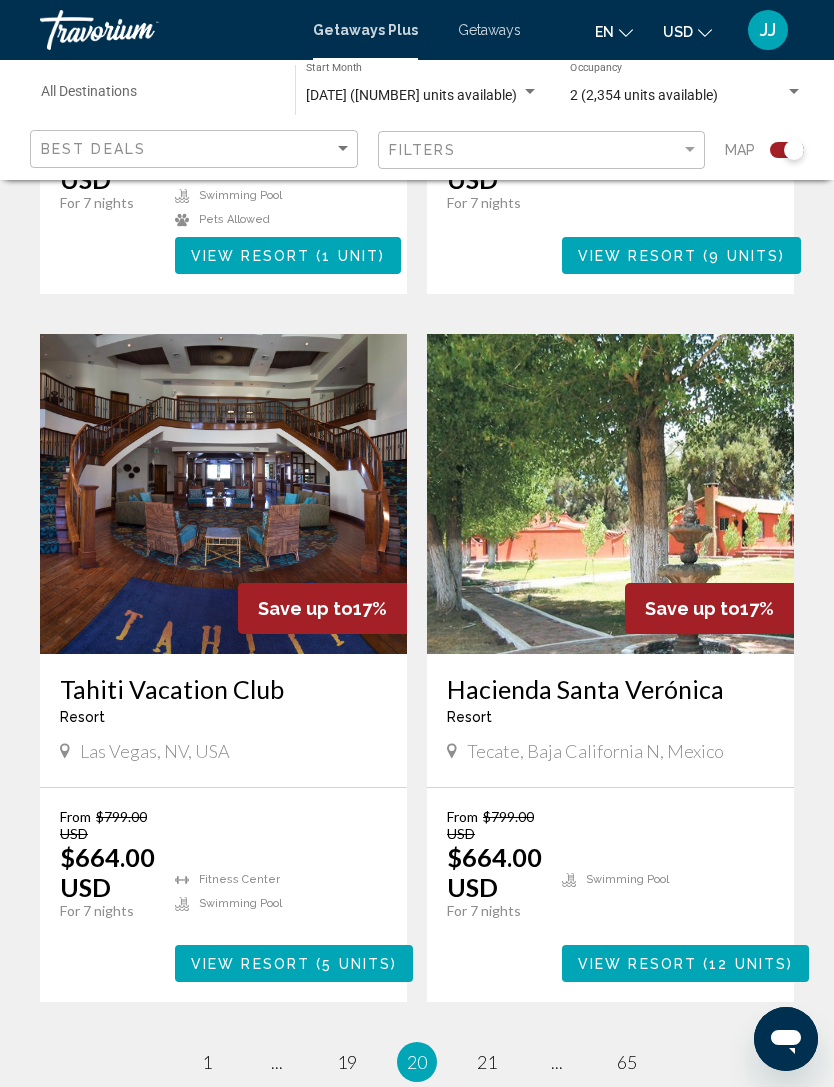 scroll, scrollTop: 4107, scrollLeft: 0, axis: vertical 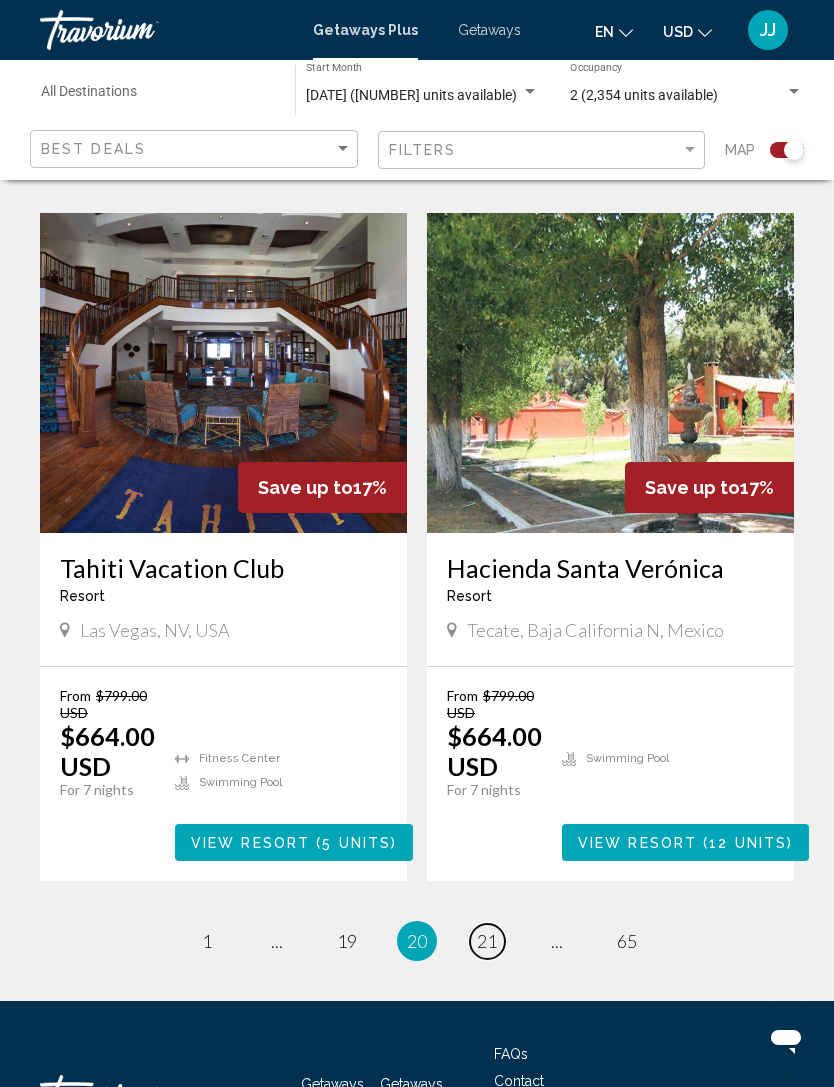 click on "page  21" at bounding box center [487, 941] 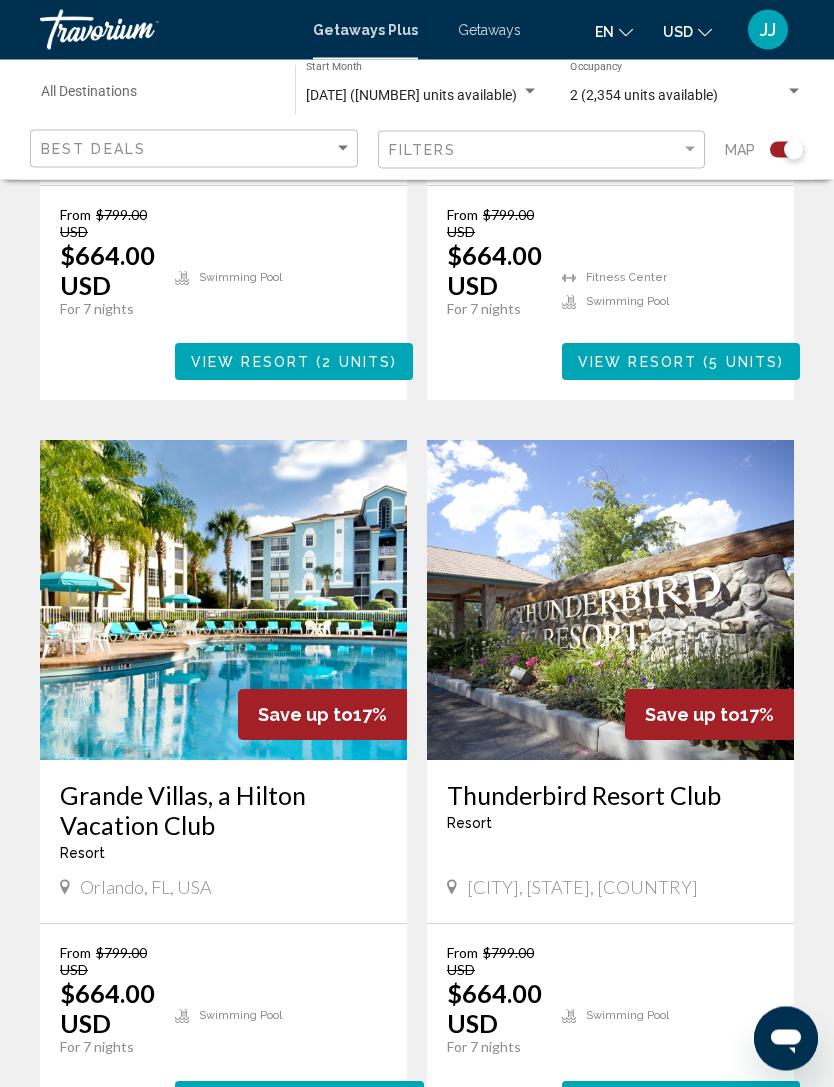 scroll, scrollTop: 1666, scrollLeft: 0, axis: vertical 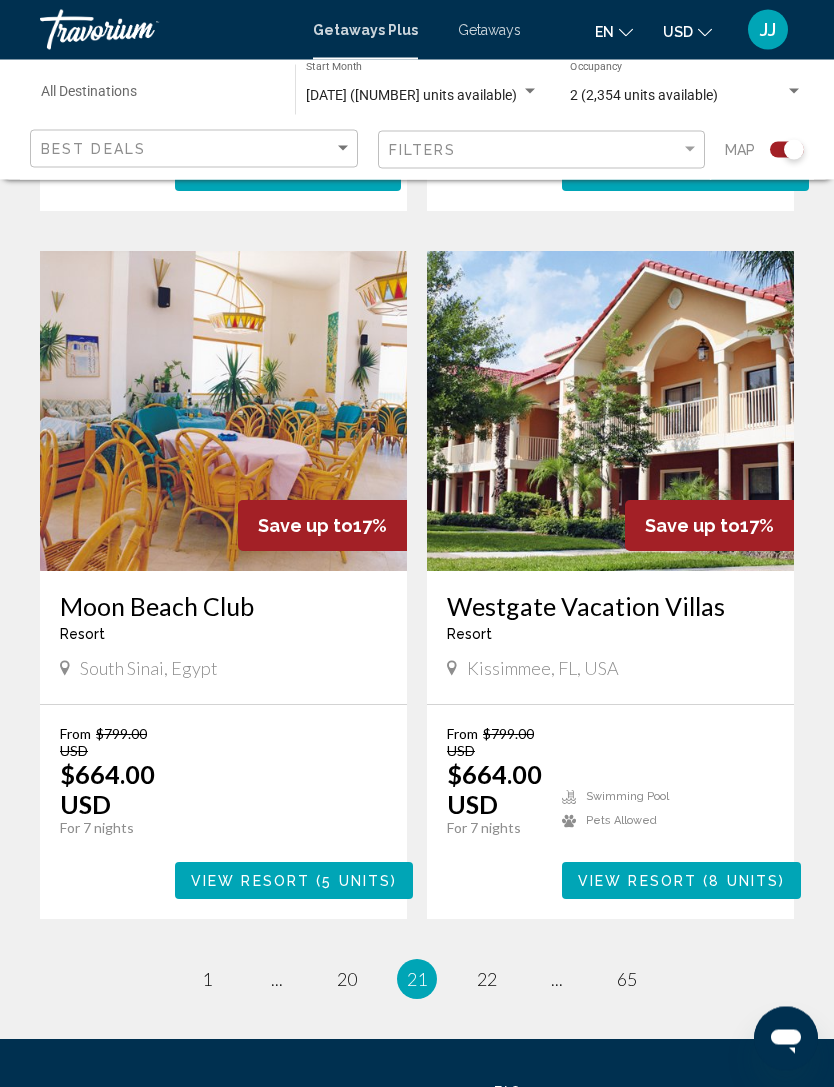 click on "21 / 65  page  1 page  ... page  20 You're on page  21 page  22 page  ... page  65" at bounding box center (417, 980) 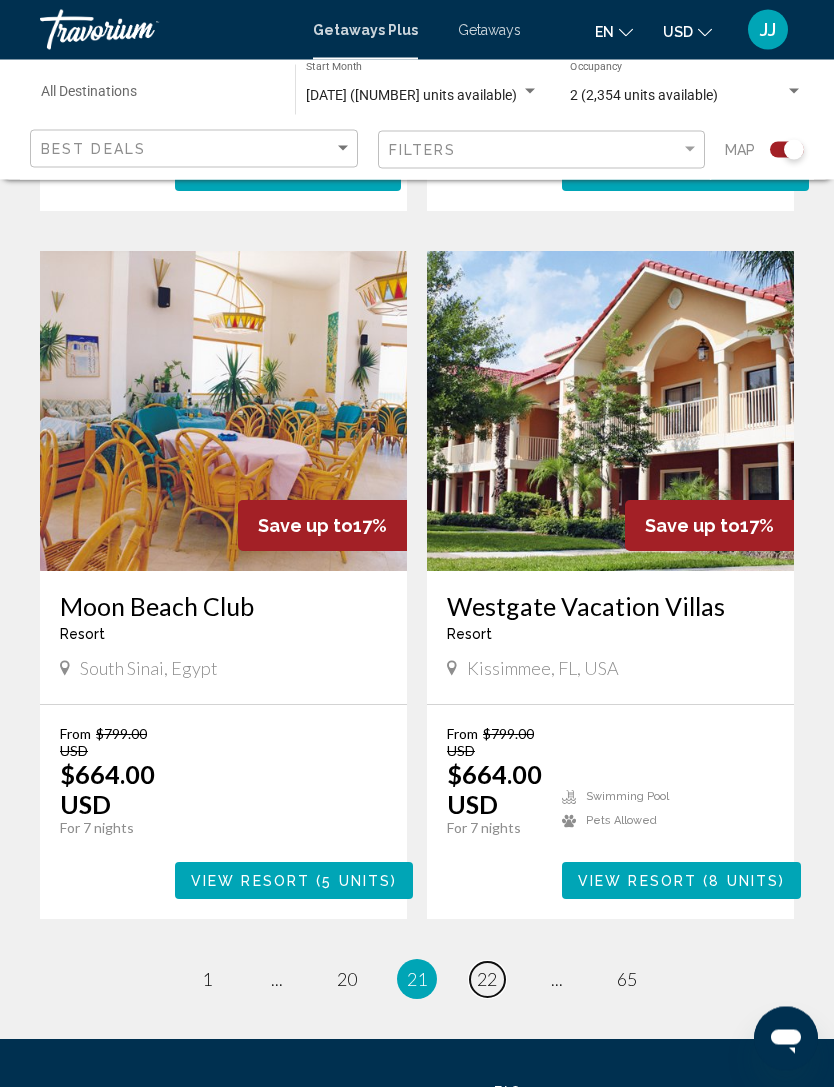 click on "page  22" at bounding box center [487, 980] 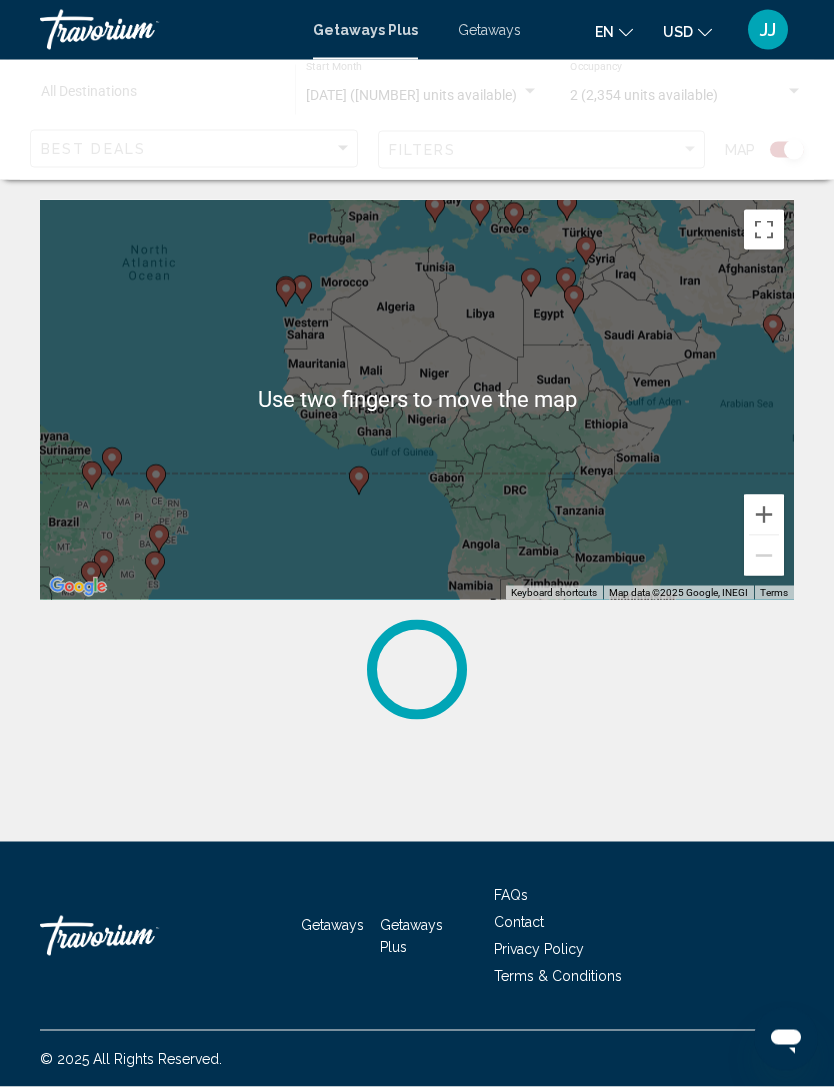 scroll, scrollTop: 0, scrollLeft: 0, axis: both 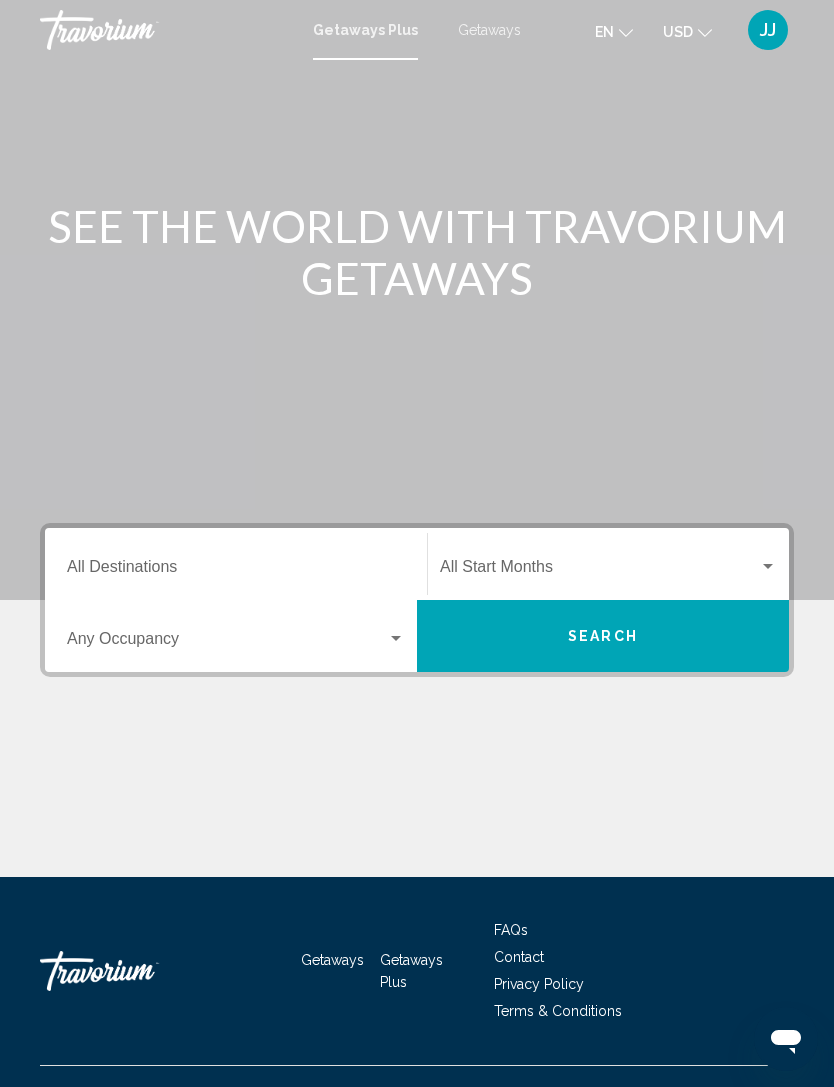 click on "Start Month All Start Months" 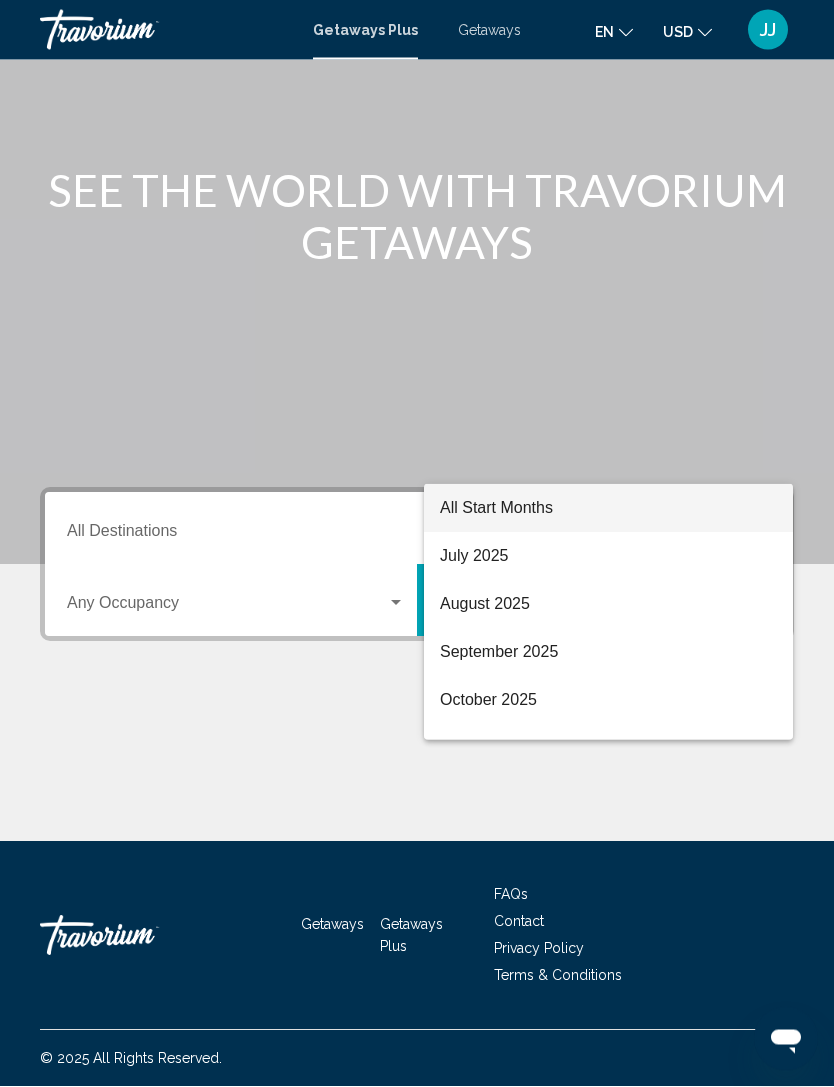 scroll, scrollTop: 64, scrollLeft: 0, axis: vertical 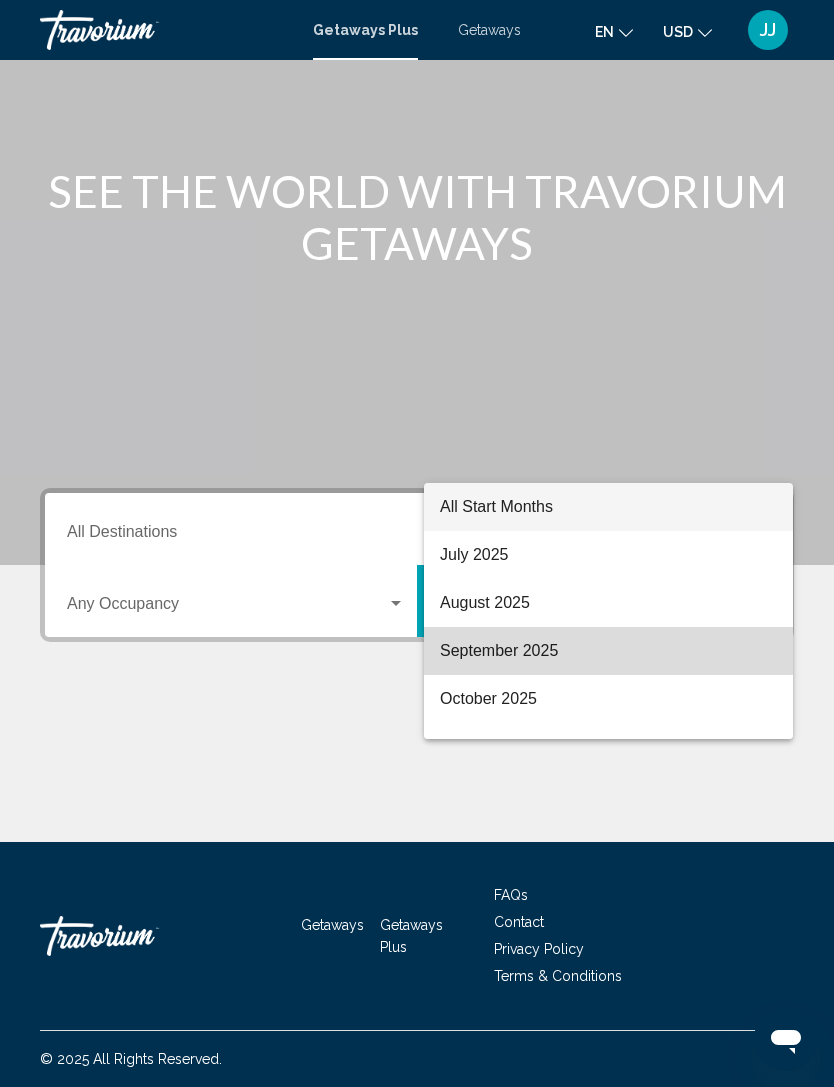 click on "September 2025" at bounding box center [608, 651] 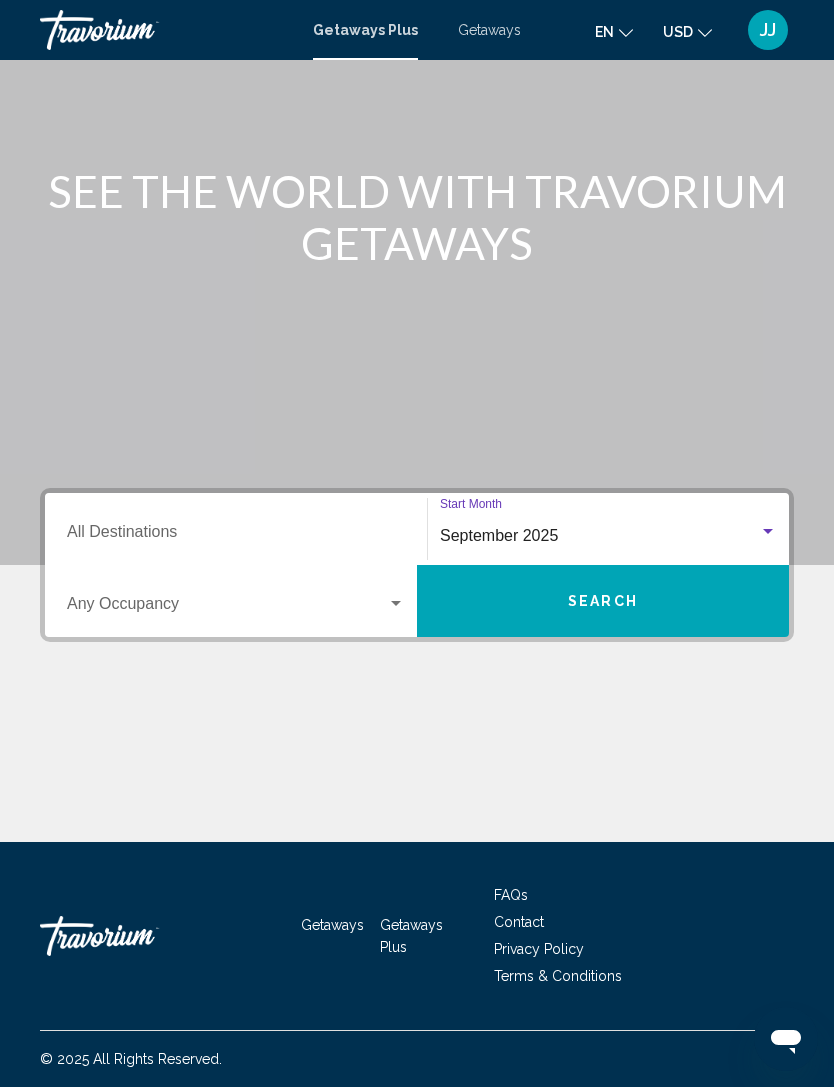 click on "Occupancy Any Occupancy" at bounding box center [236, 601] 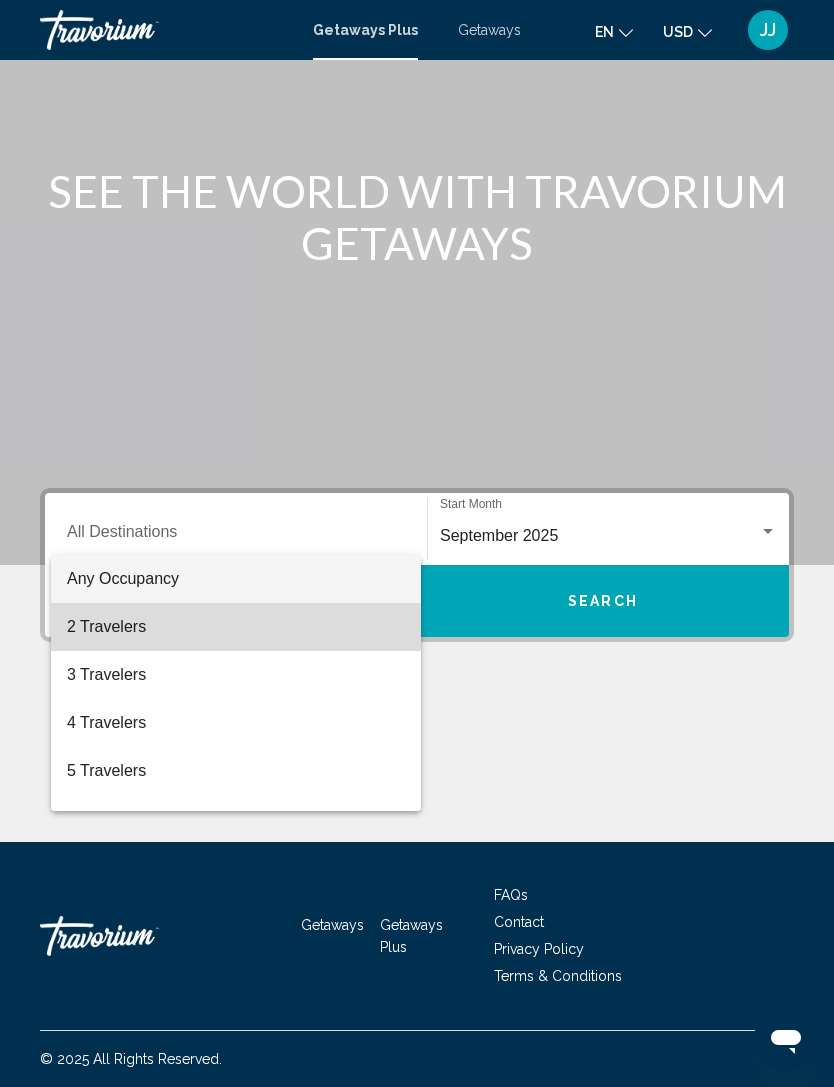 click on "2 Travelers" at bounding box center (236, 627) 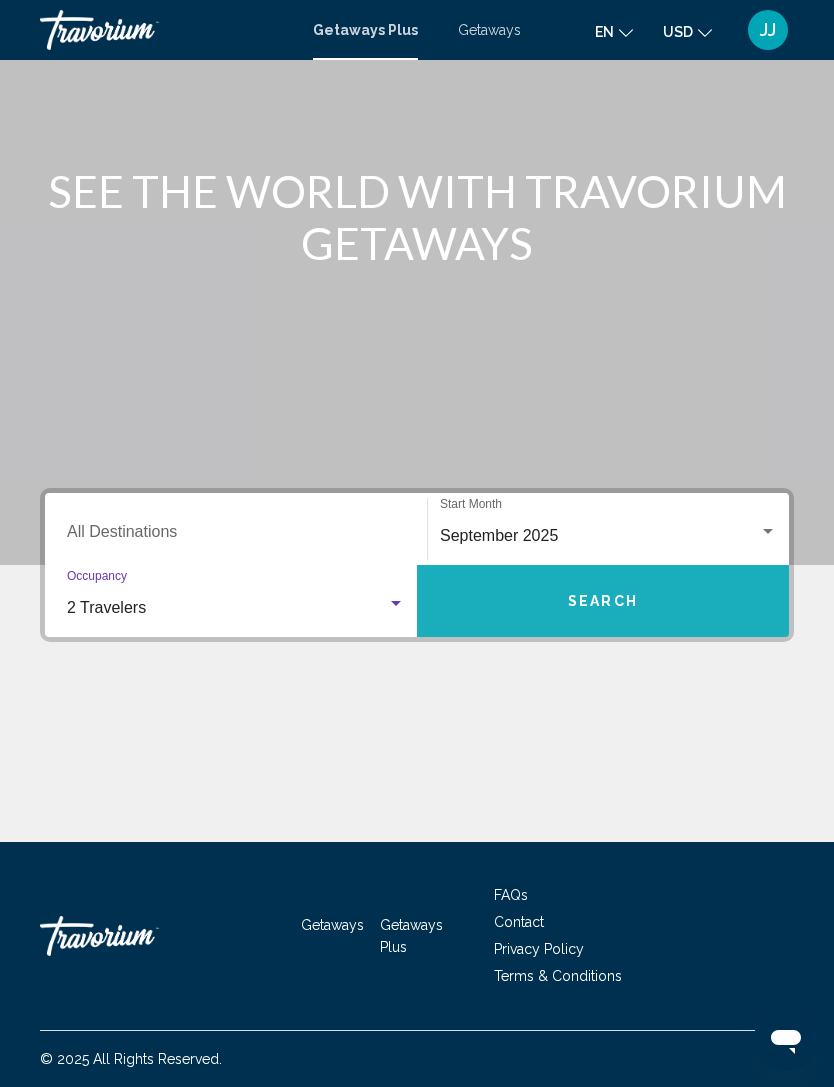 click on "Search" at bounding box center [603, 601] 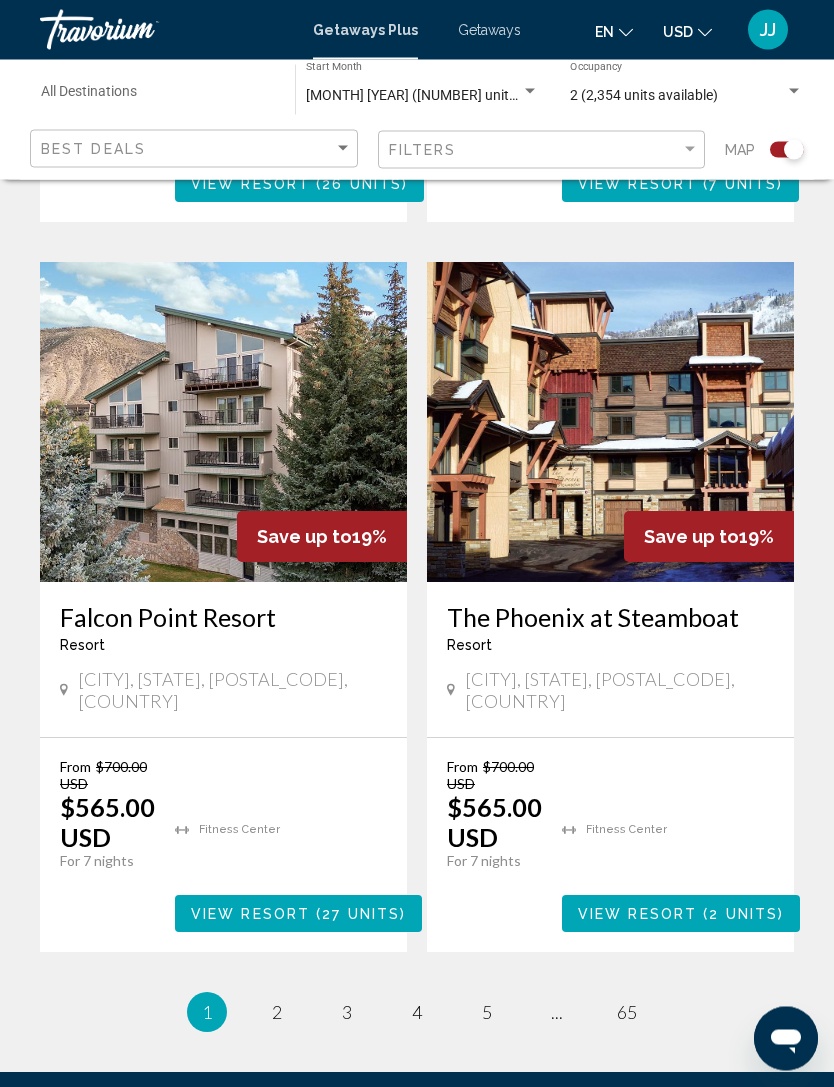 scroll, scrollTop: 4203, scrollLeft: 0, axis: vertical 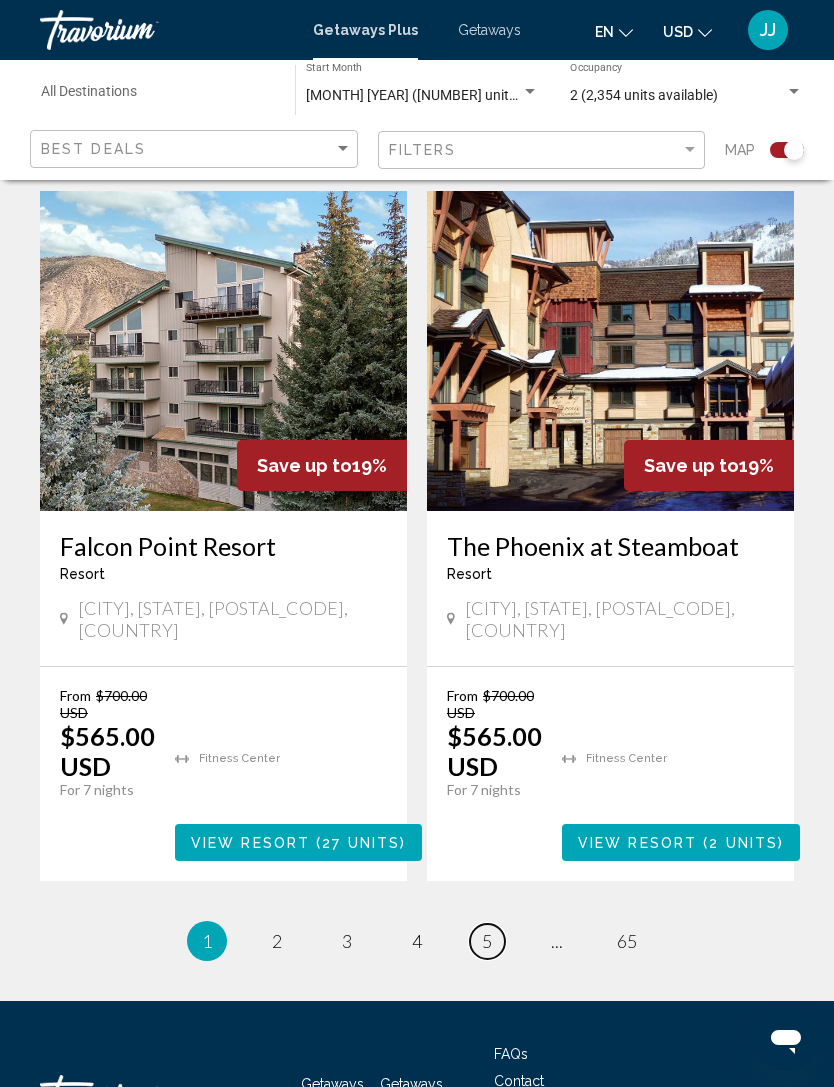click on "page  5" at bounding box center (487, 941) 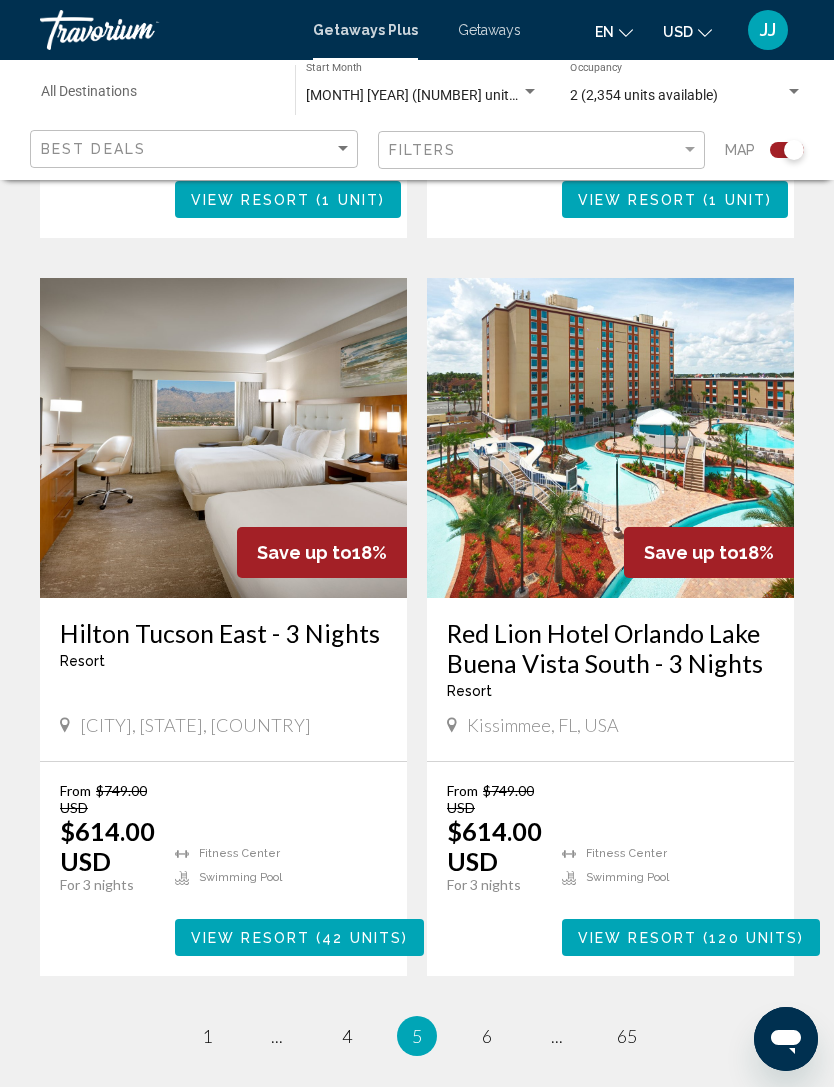 scroll, scrollTop: 4129, scrollLeft: 0, axis: vertical 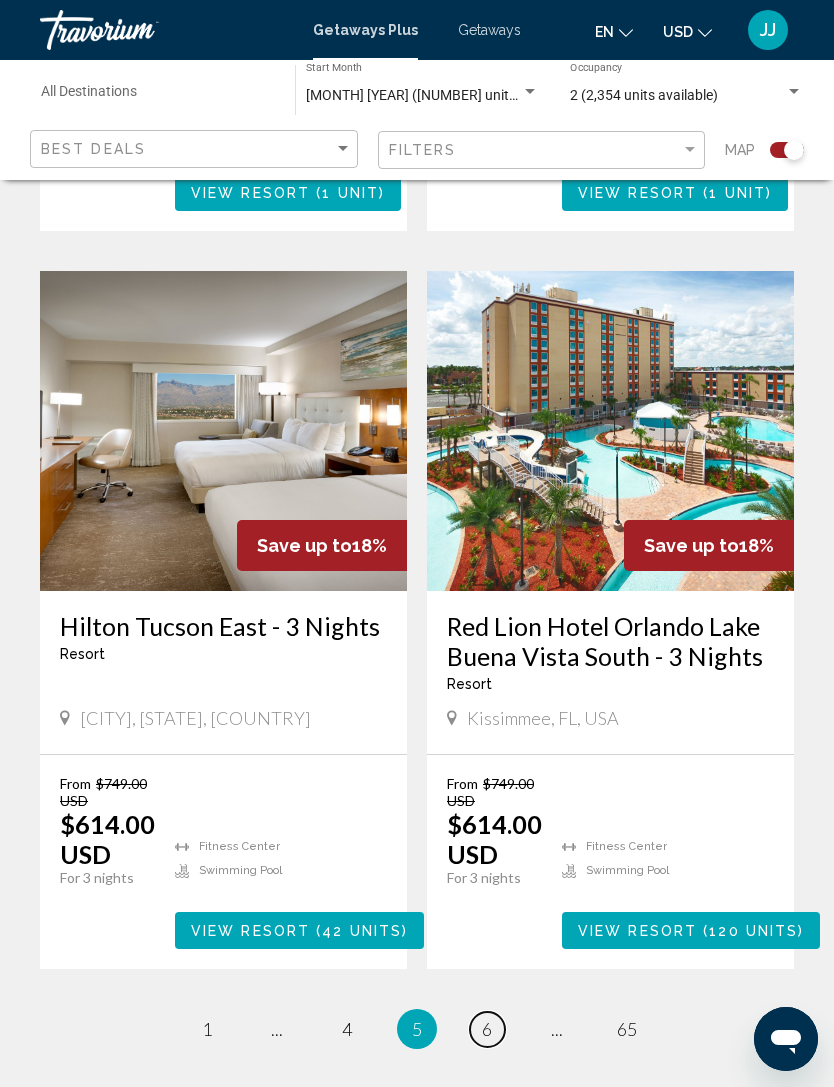click on "page  6" at bounding box center [487, 1029] 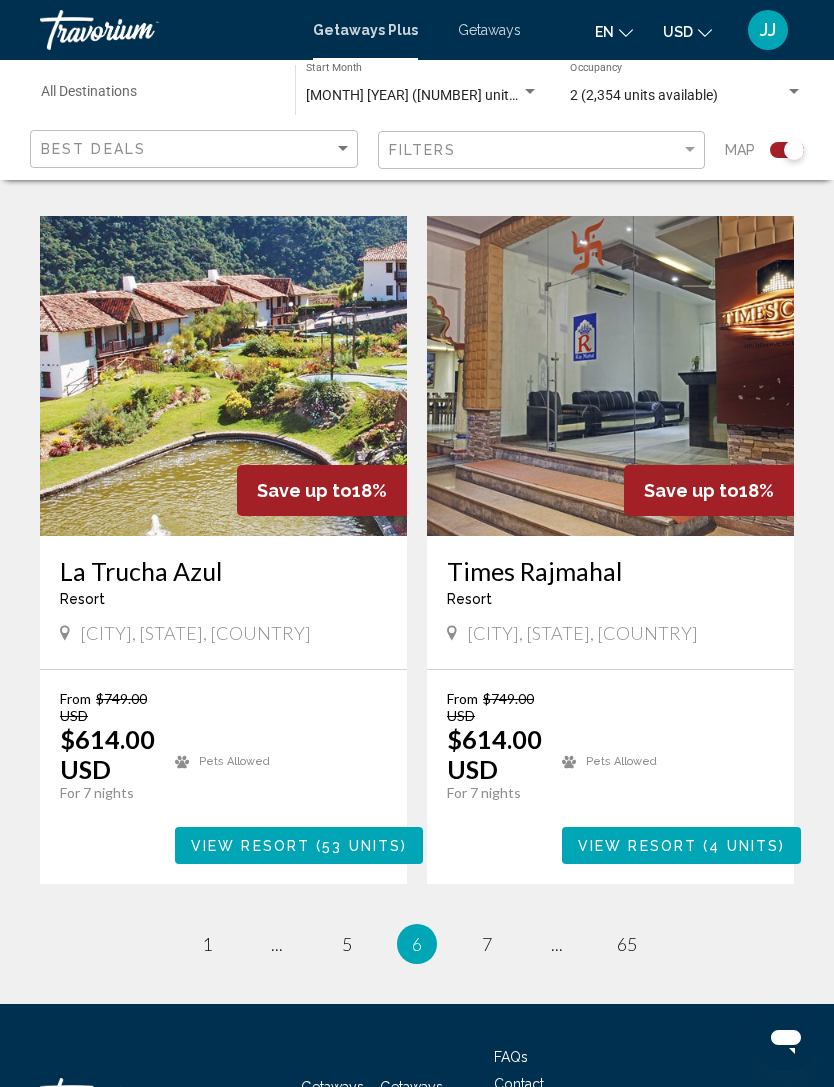 scroll, scrollTop: 4047, scrollLeft: 0, axis: vertical 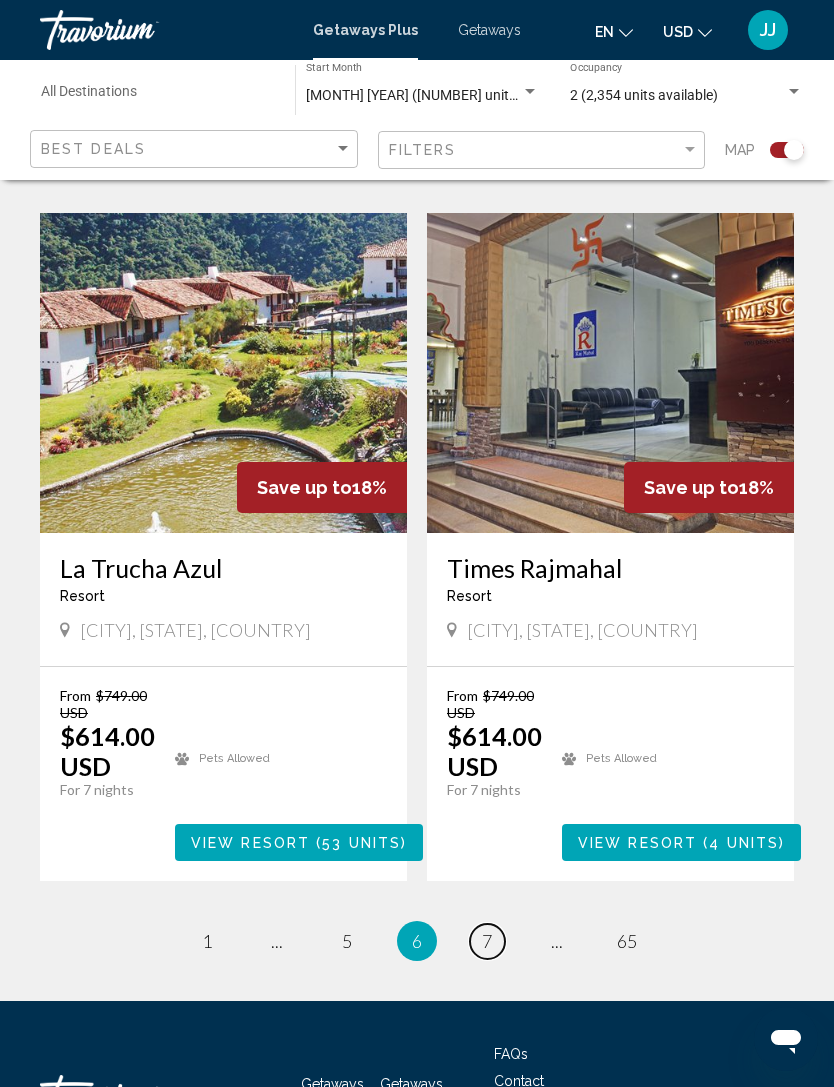 click on "page  7" at bounding box center (487, 941) 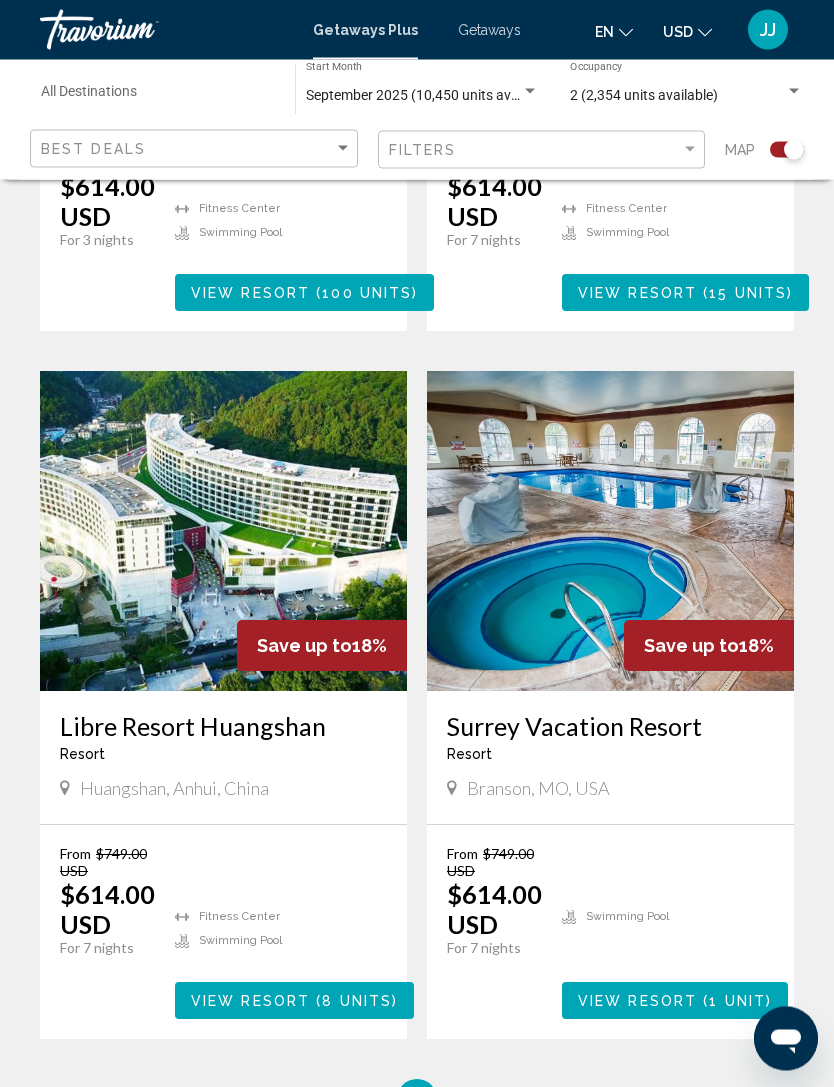 scroll, scrollTop: 4137, scrollLeft: 0, axis: vertical 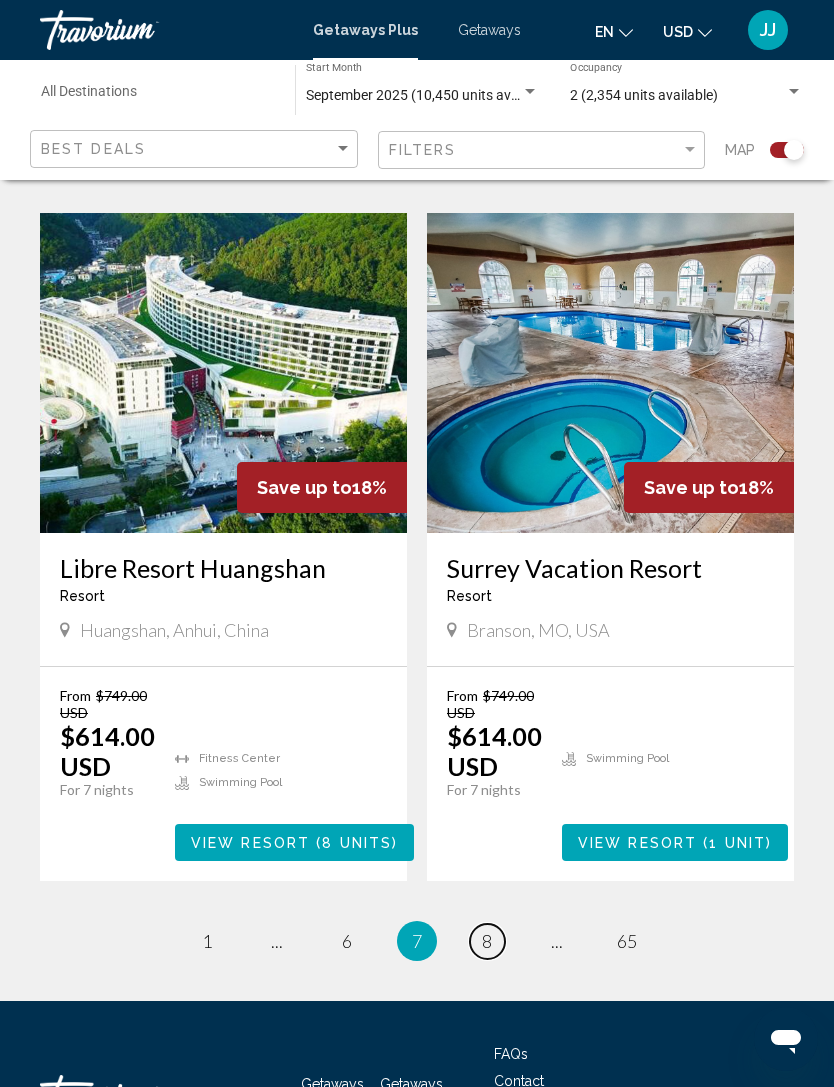 click on "page  8" at bounding box center (487, 941) 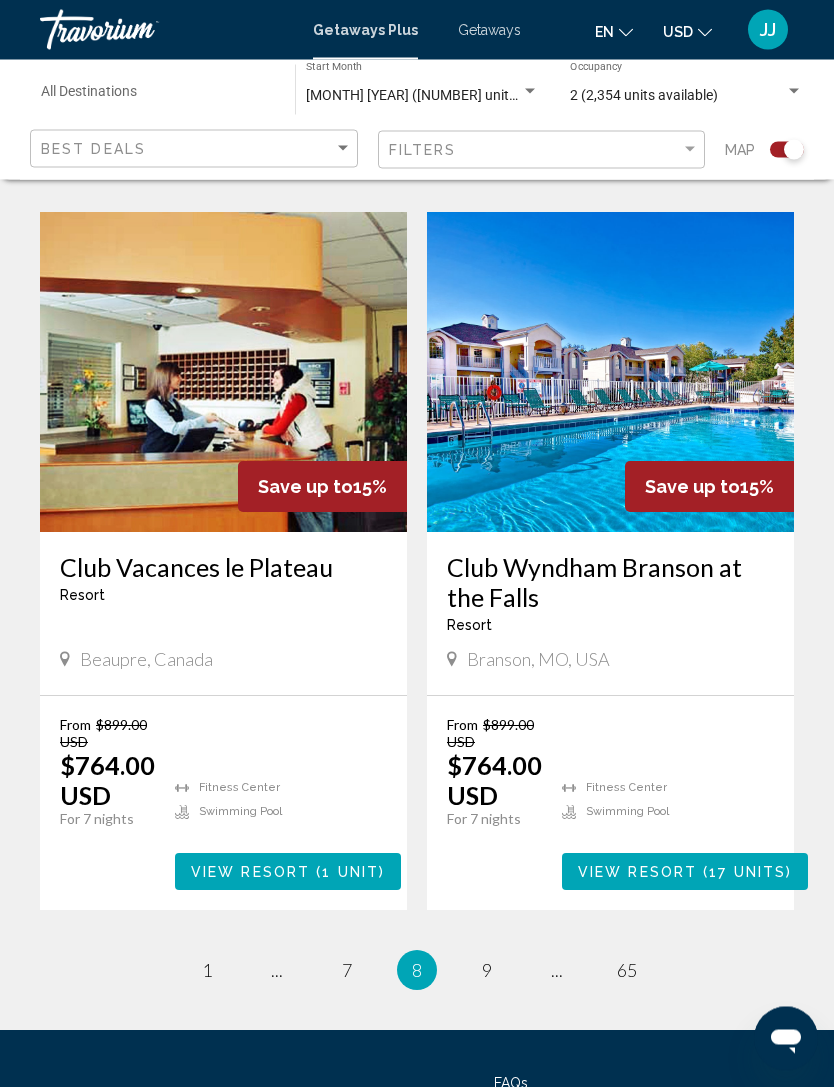 scroll, scrollTop: 4108, scrollLeft: 0, axis: vertical 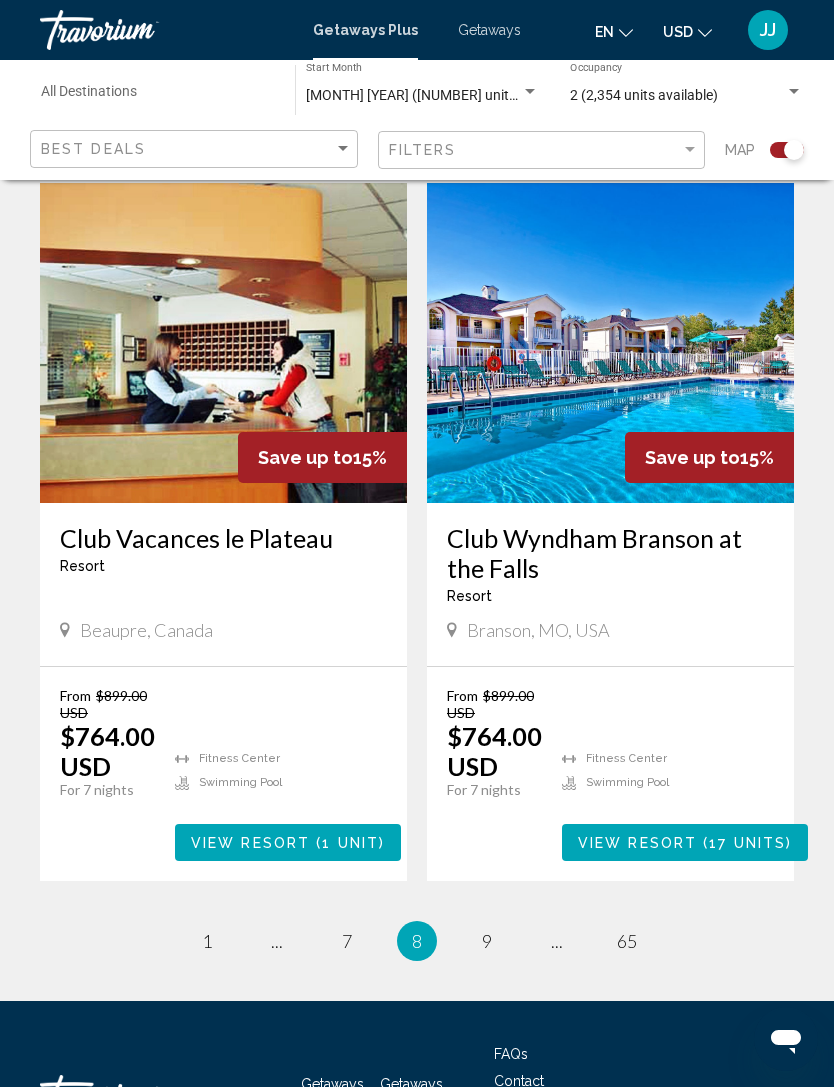 click on "page  9" at bounding box center [487, 941] 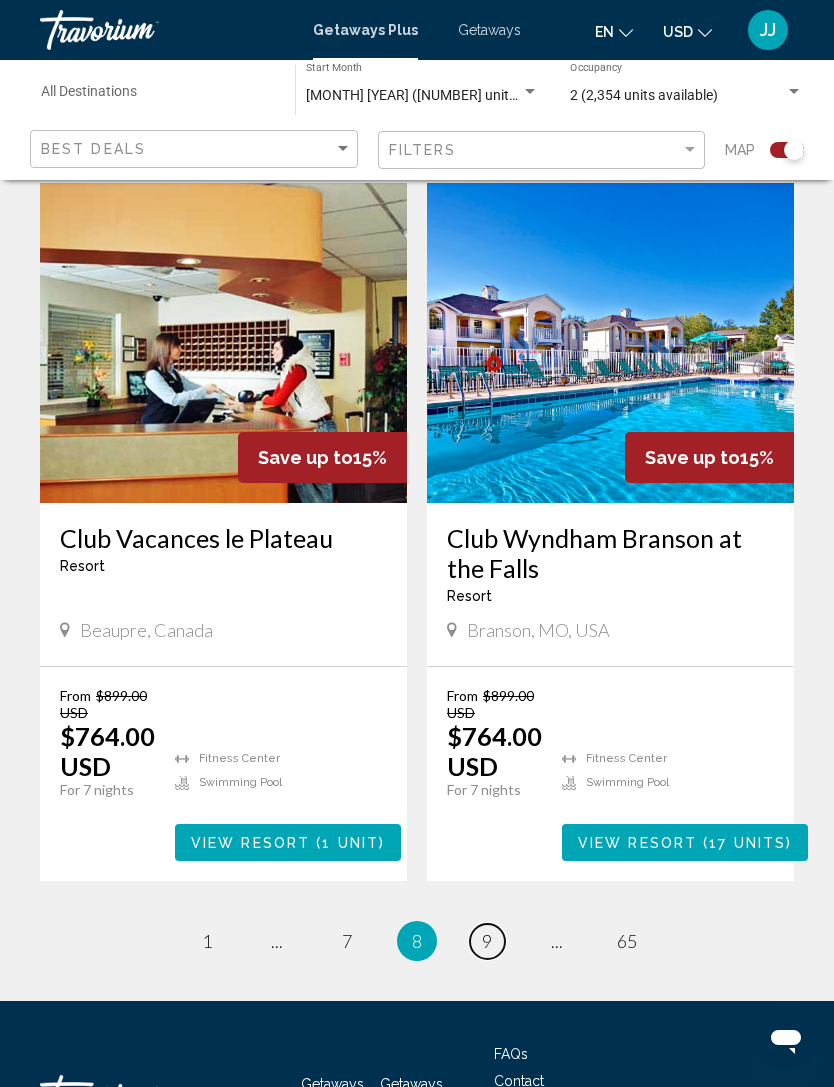 click on "page  9" at bounding box center [487, 941] 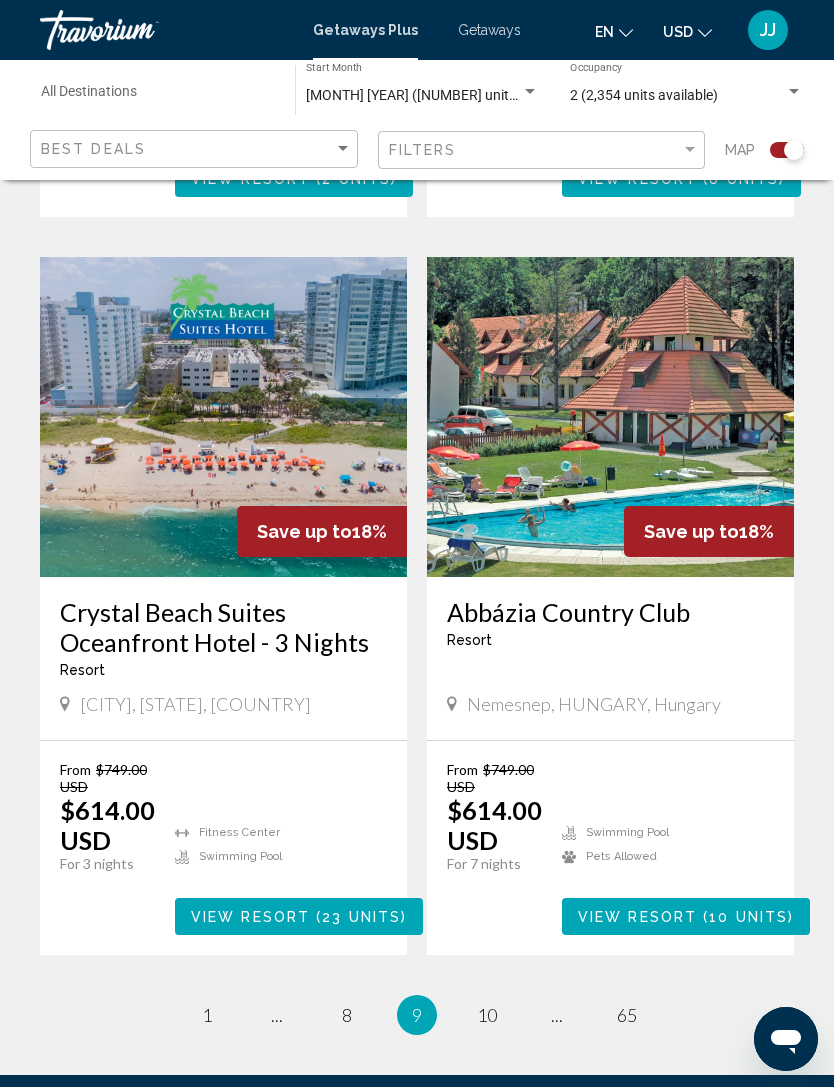 scroll, scrollTop: 4107, scrollLeft: 0, axis: vertical 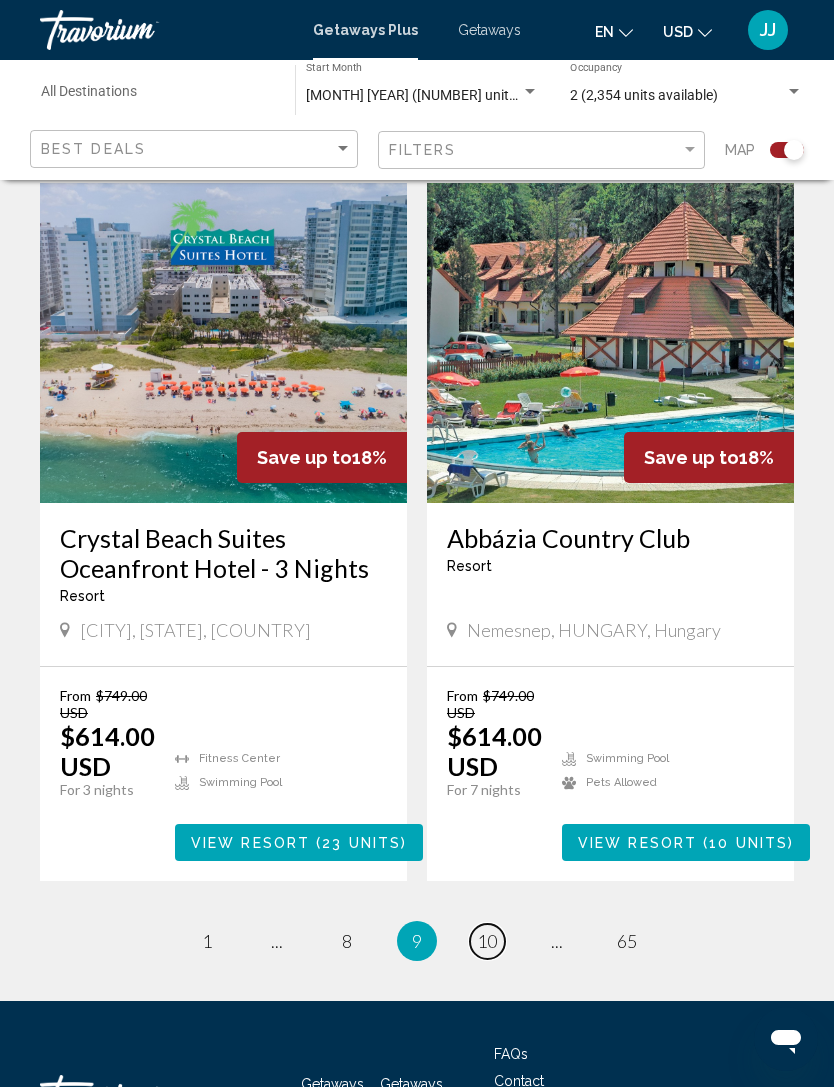 click on "10" at bounding box center (487, 941) 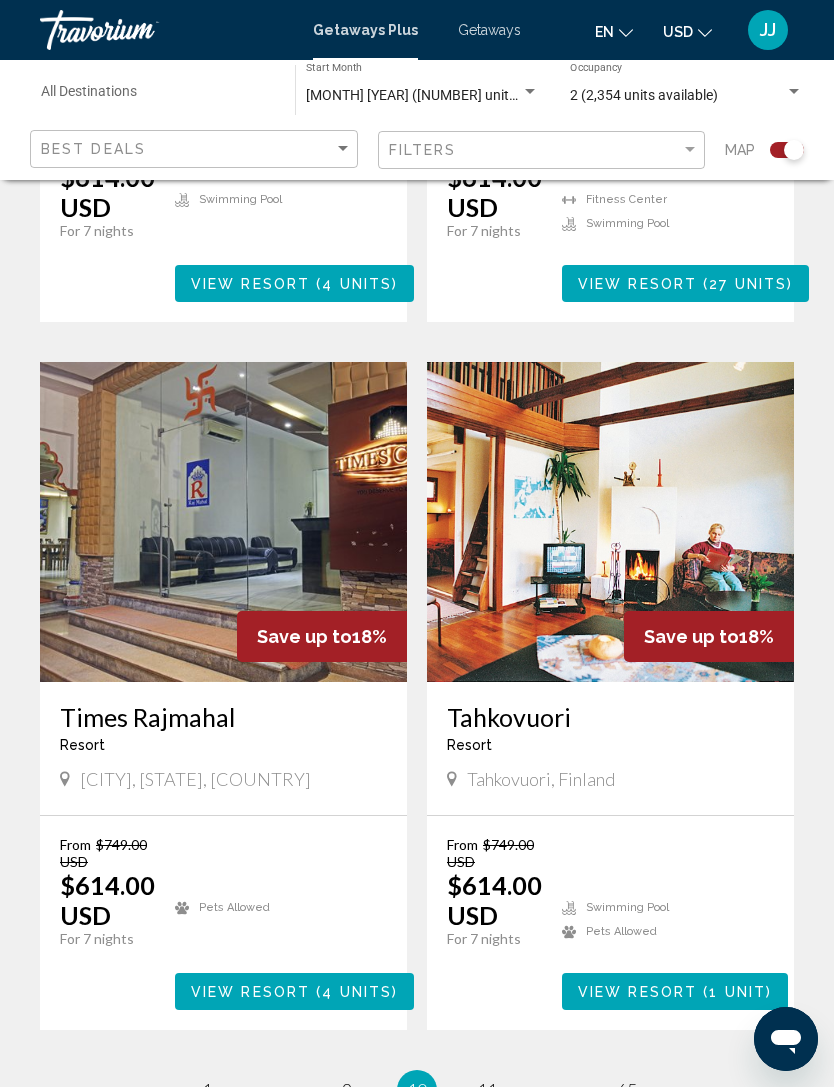 scroll, scrollTop: 4077, scrollLeft: 0, axis: vertical 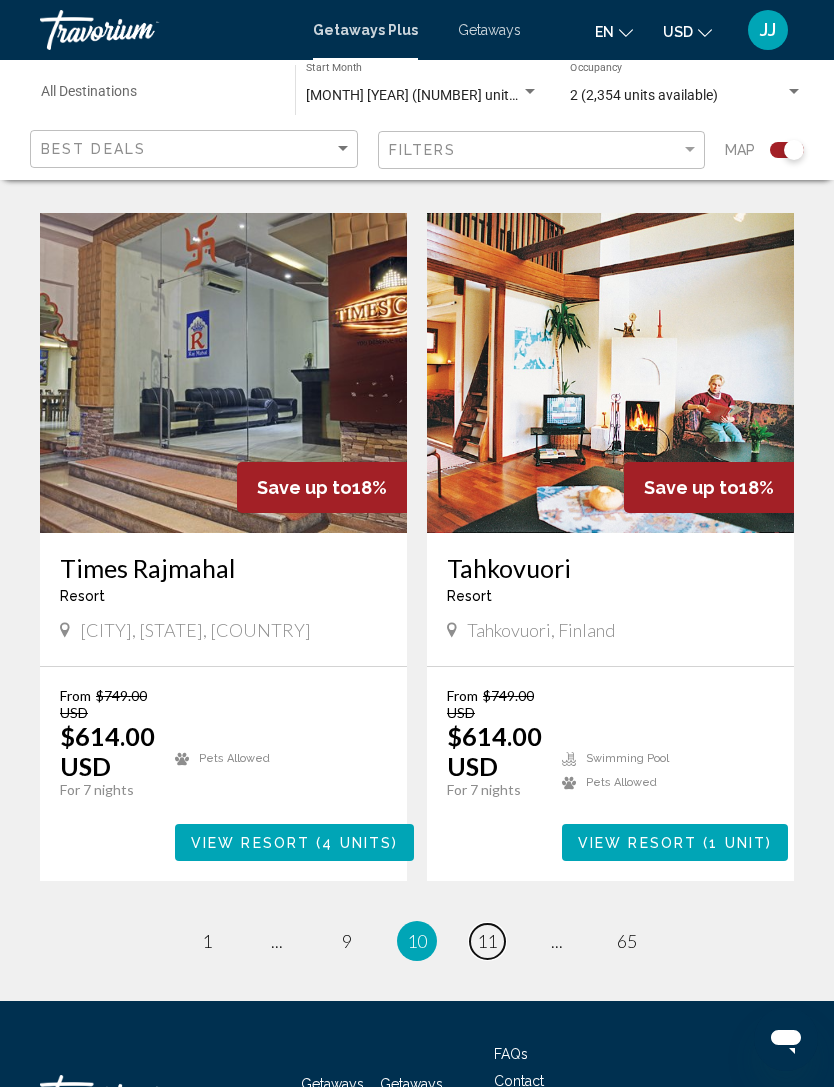 click on "11" at bounding box center [487, 941] 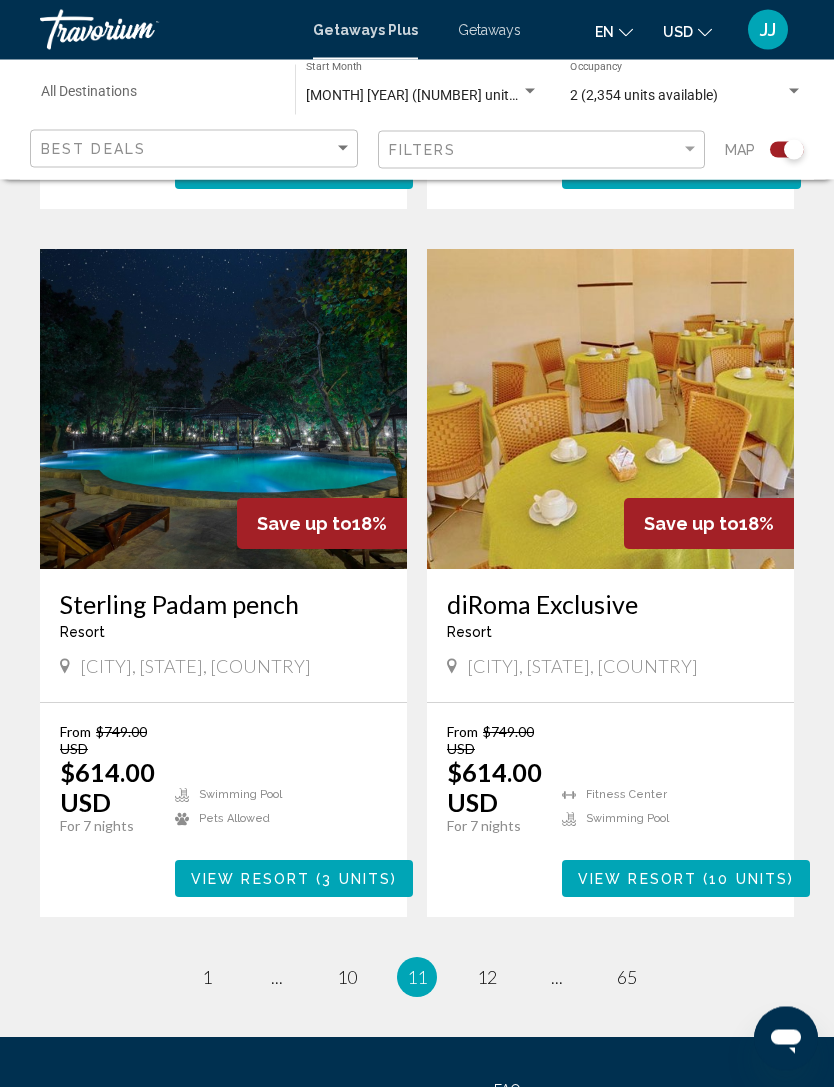 scroll, scrollTop: 4101, scrollLeft: 0, axis: vertical 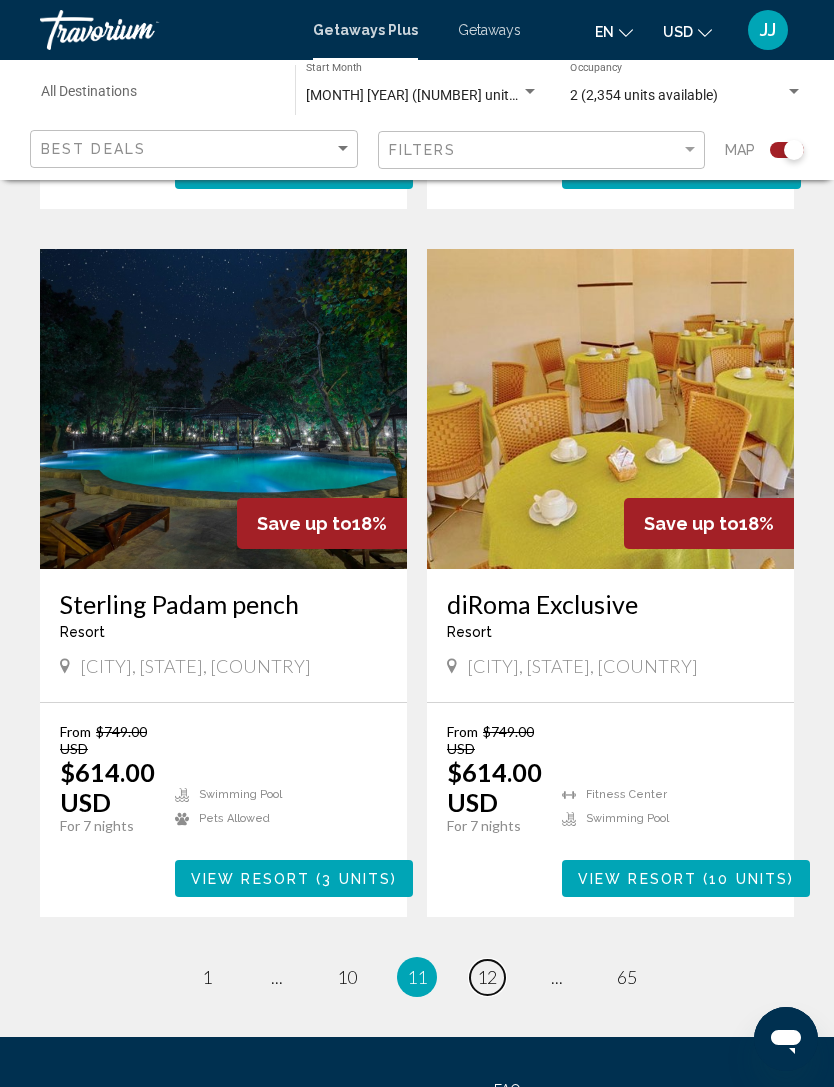 click on "page  12" at bounding box center (487, 977) 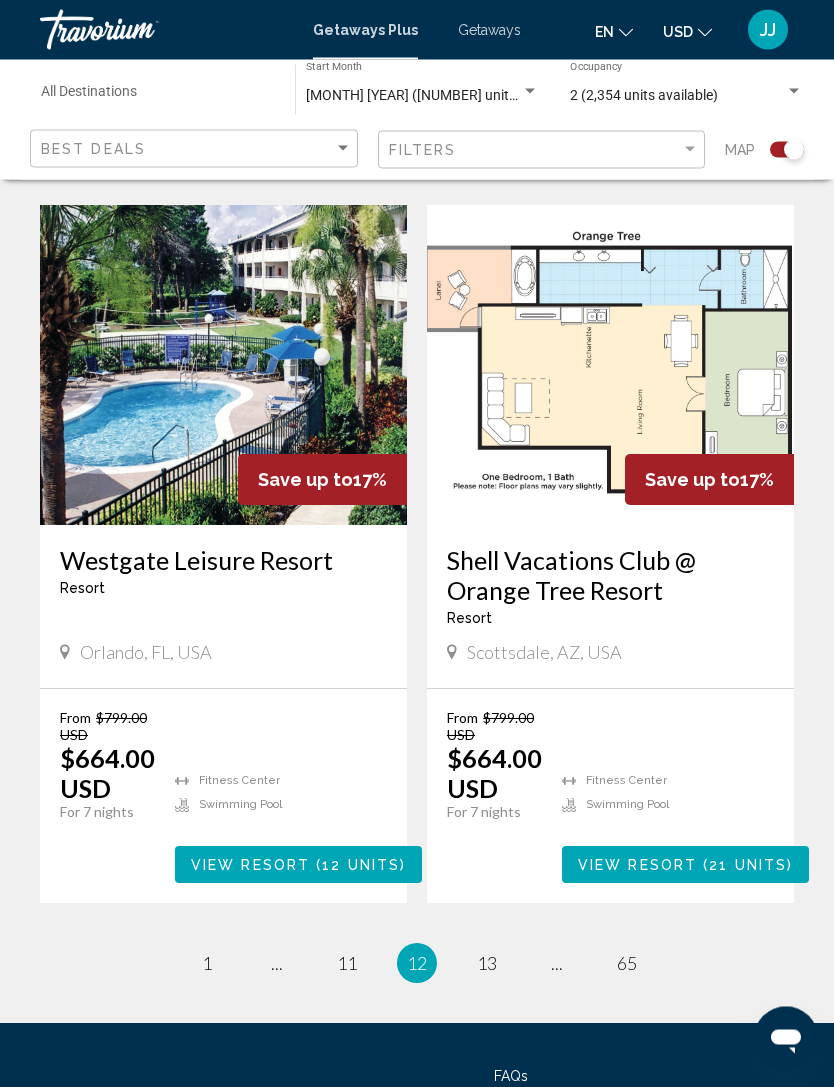 scroll, scrollTop: 4137, scrollLeft: 0, axis: vertical 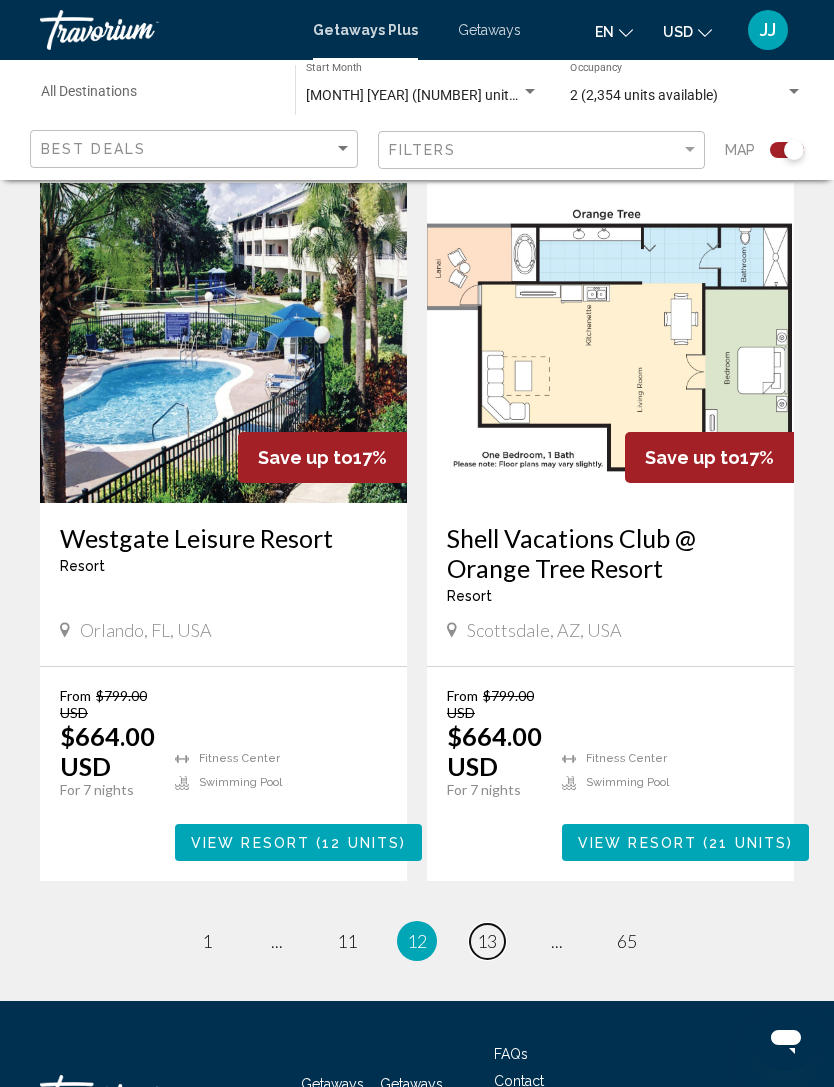 click on "page  13" at bounding box center (487, 941) 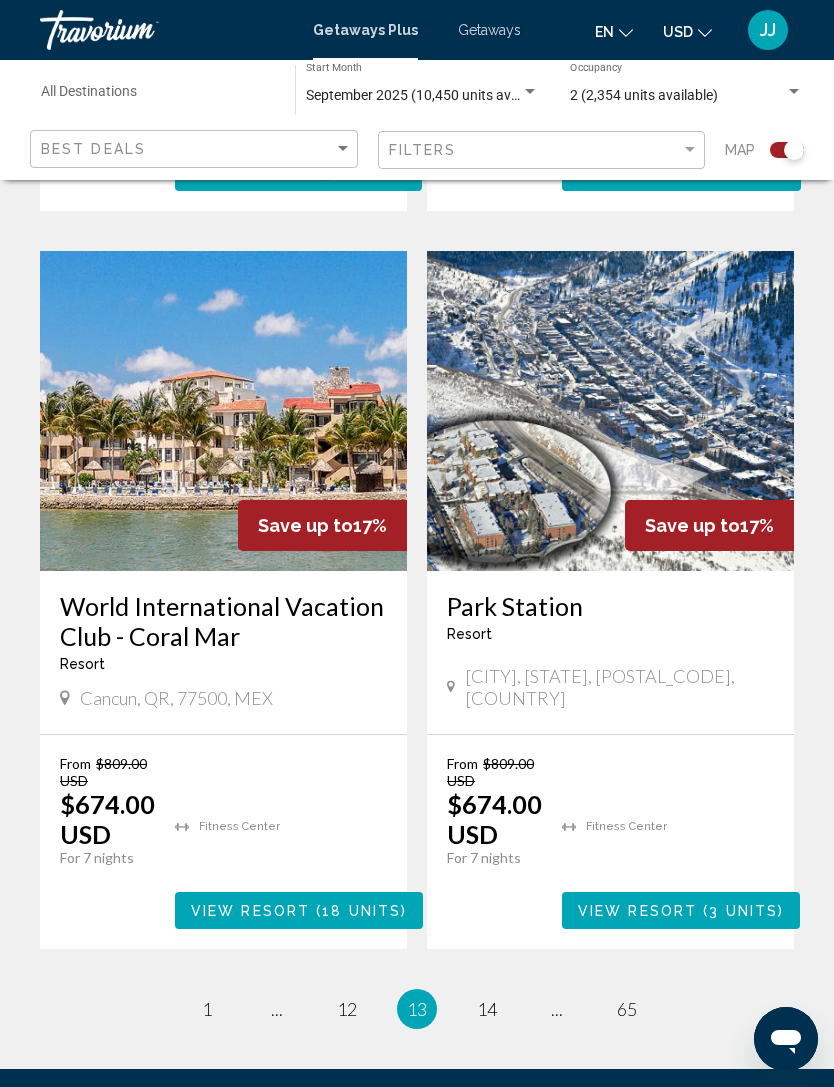 scroll, scrollTop: 4137, scrollLeft: 0, axis: vertical 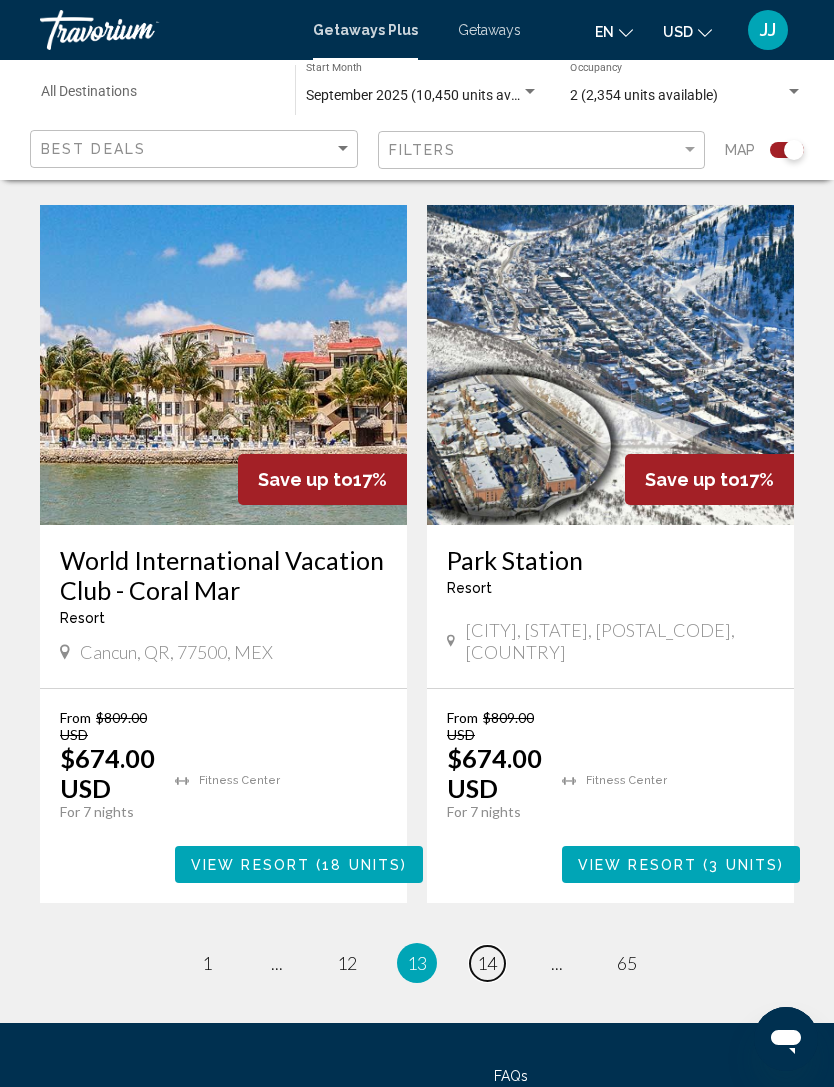 click on "page  14" at bounding box center (487, 963) 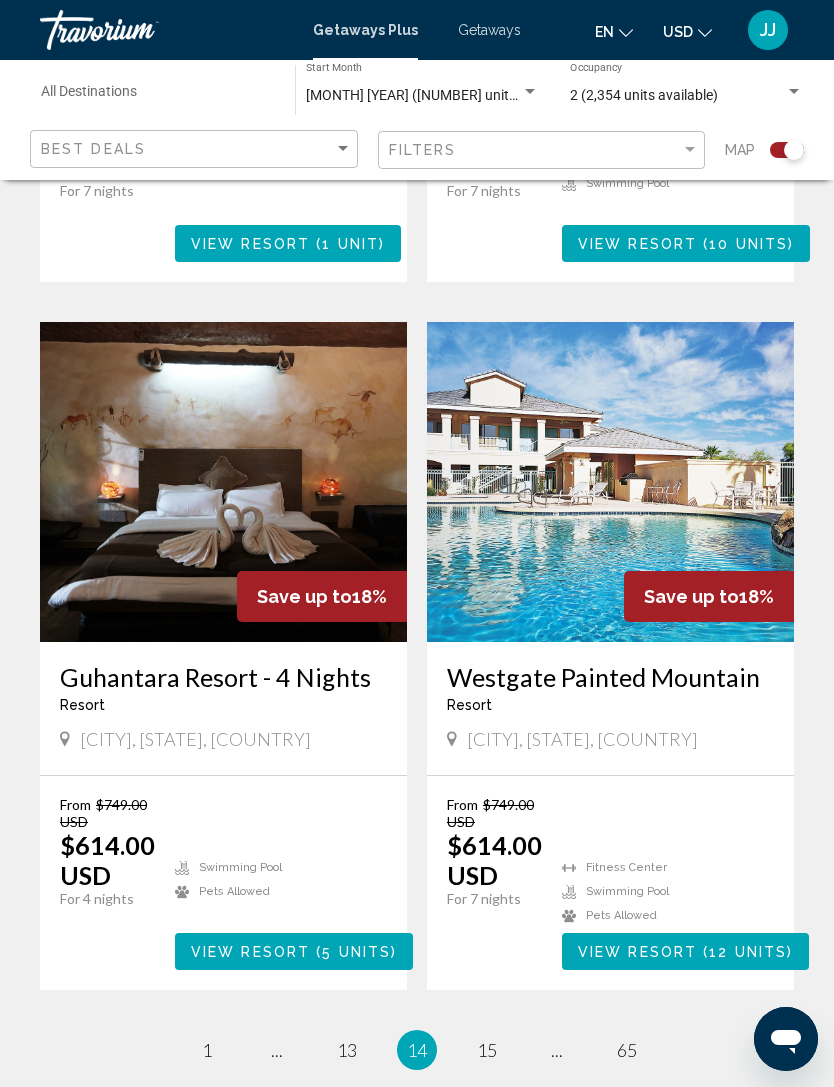 scroll, scrollTop: 4138, scrollLeft: 0, axis: vertical 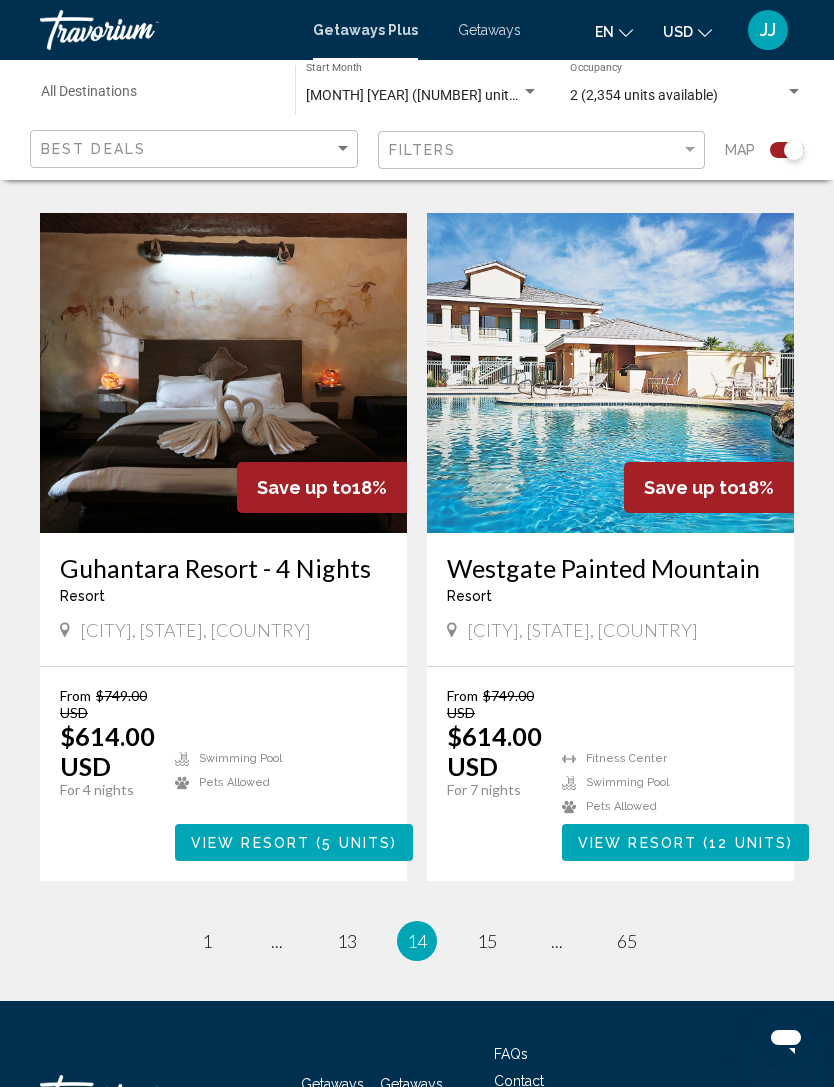 click on "14 / 65  page  1 page  ... page  13 You're on page  14 page  15 page  ... page  65" at bounding box center (417, 941) 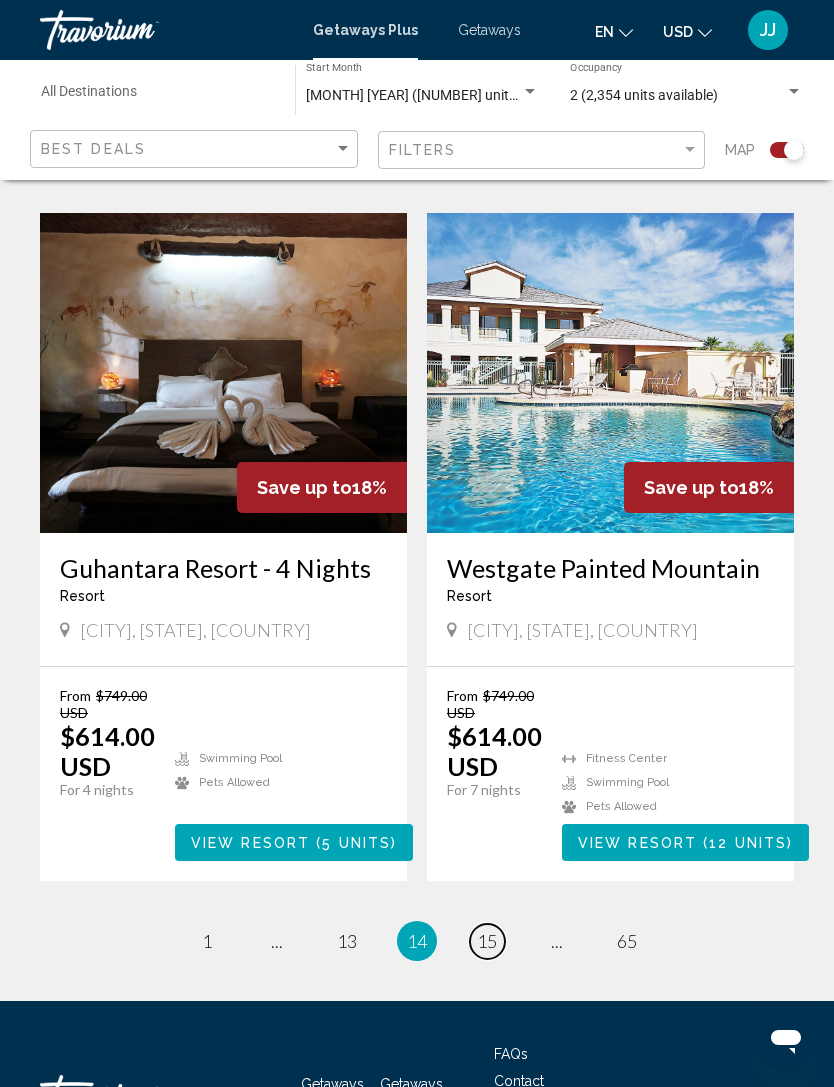 click on "page  15" at bounding box center (487, 941) 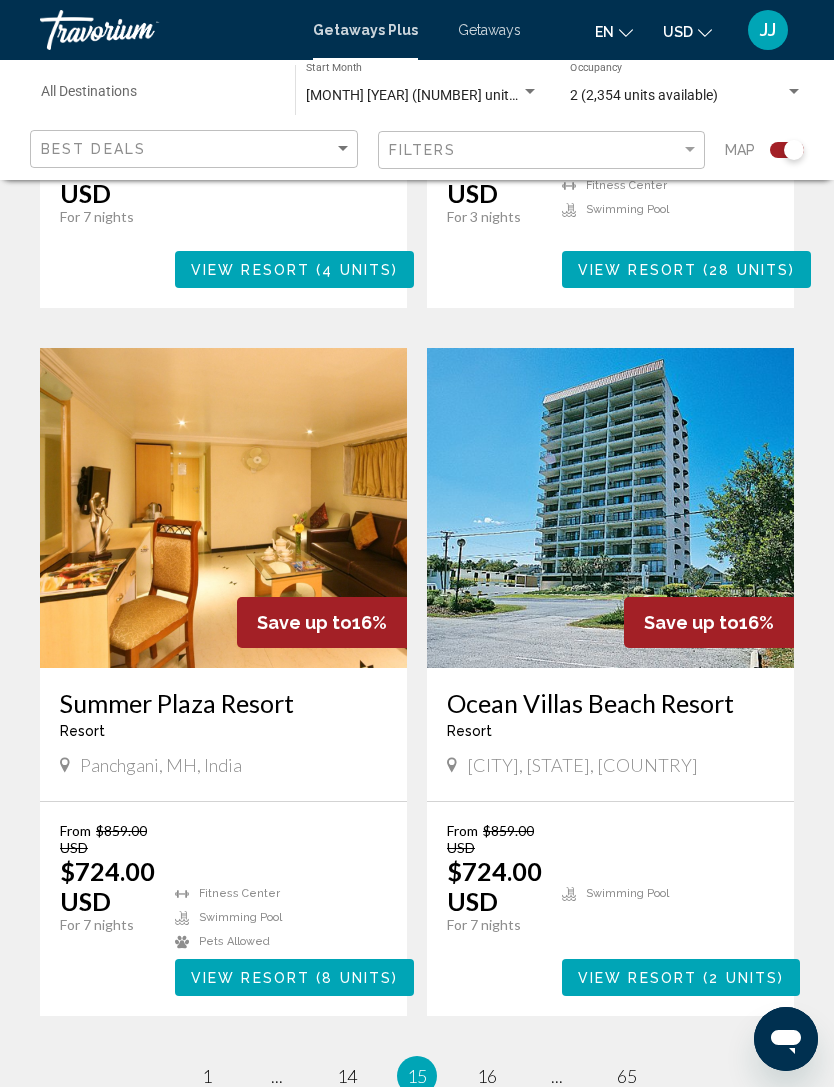 scroll, scrollTop: 4108, scrollLeft: 0, axis: vertical 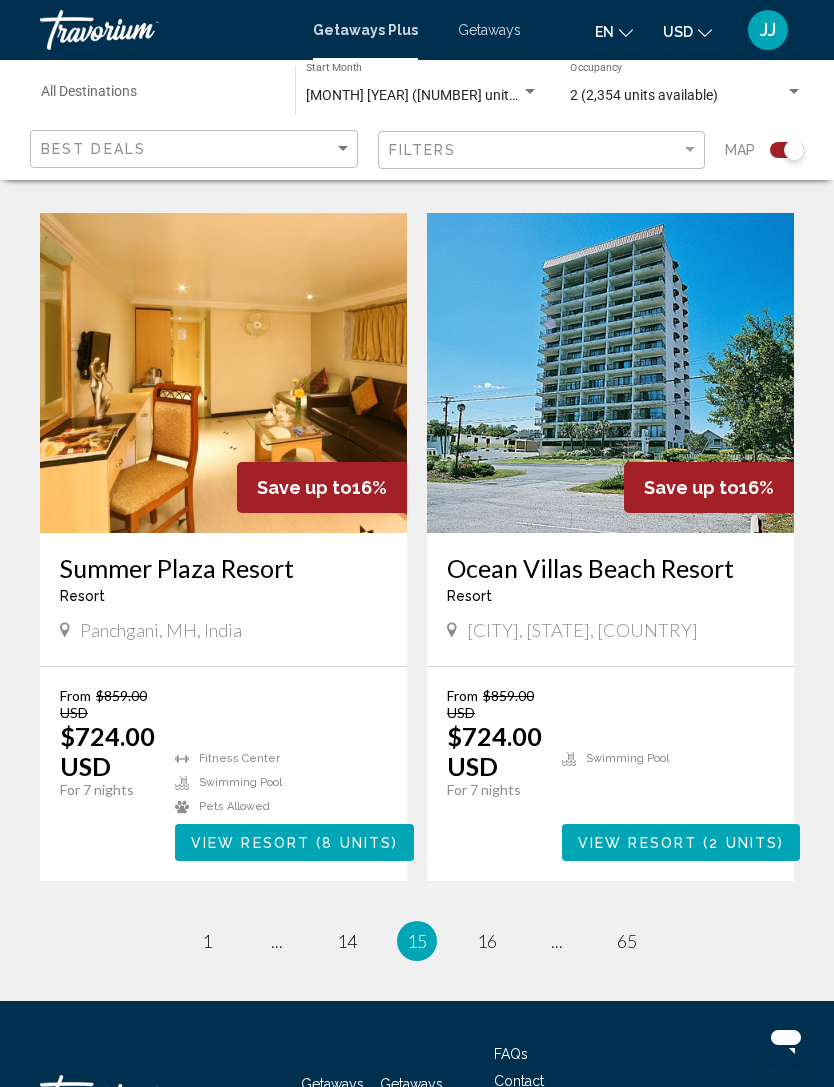click on "15 / 65  page  1 page  ... page  14 You're on page  15 page  16 page  ... page  65" at bounding box center [417, 941] 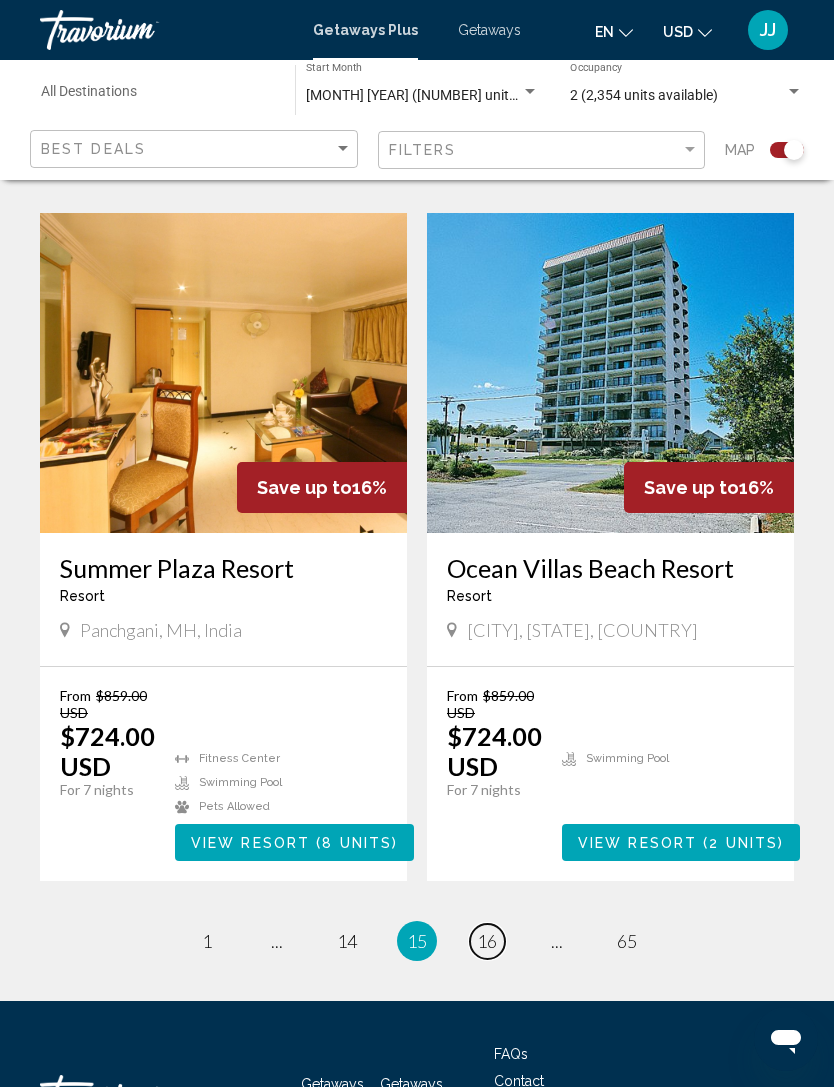 click on "page  16" at bounding box center (487, 941) 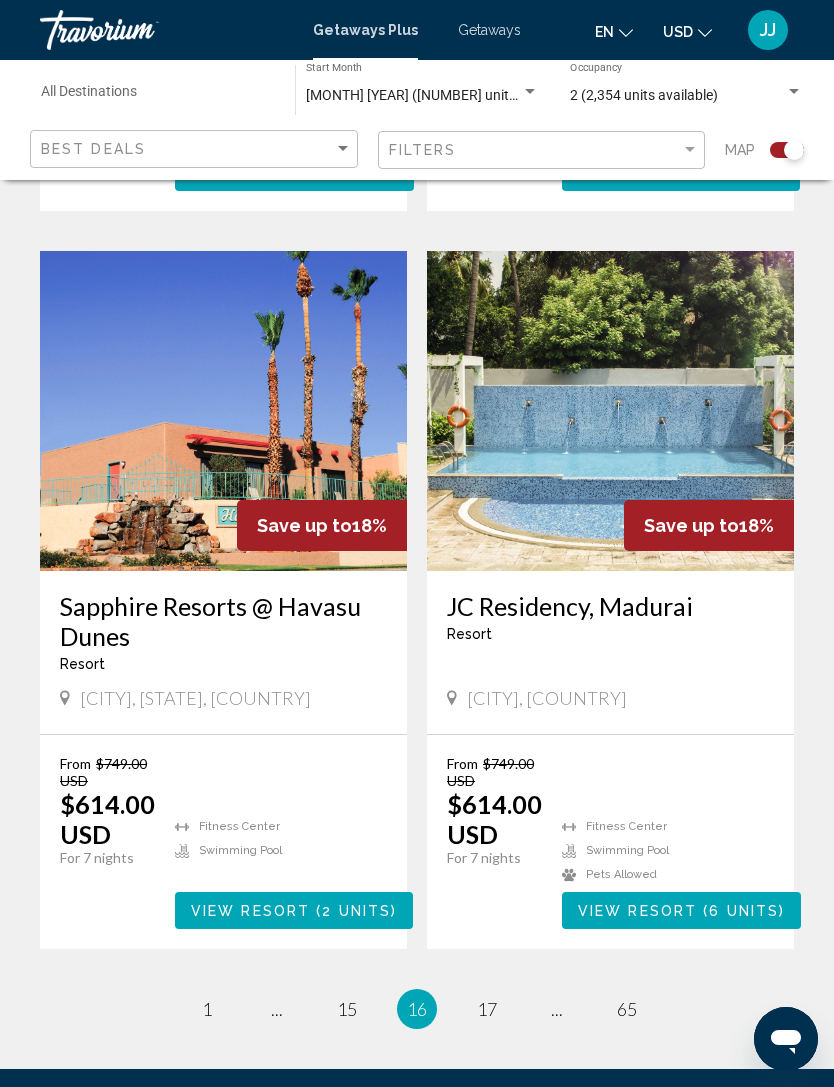 scroll, scrollTop: 4068, scrollLeft: 0, axis: vertical 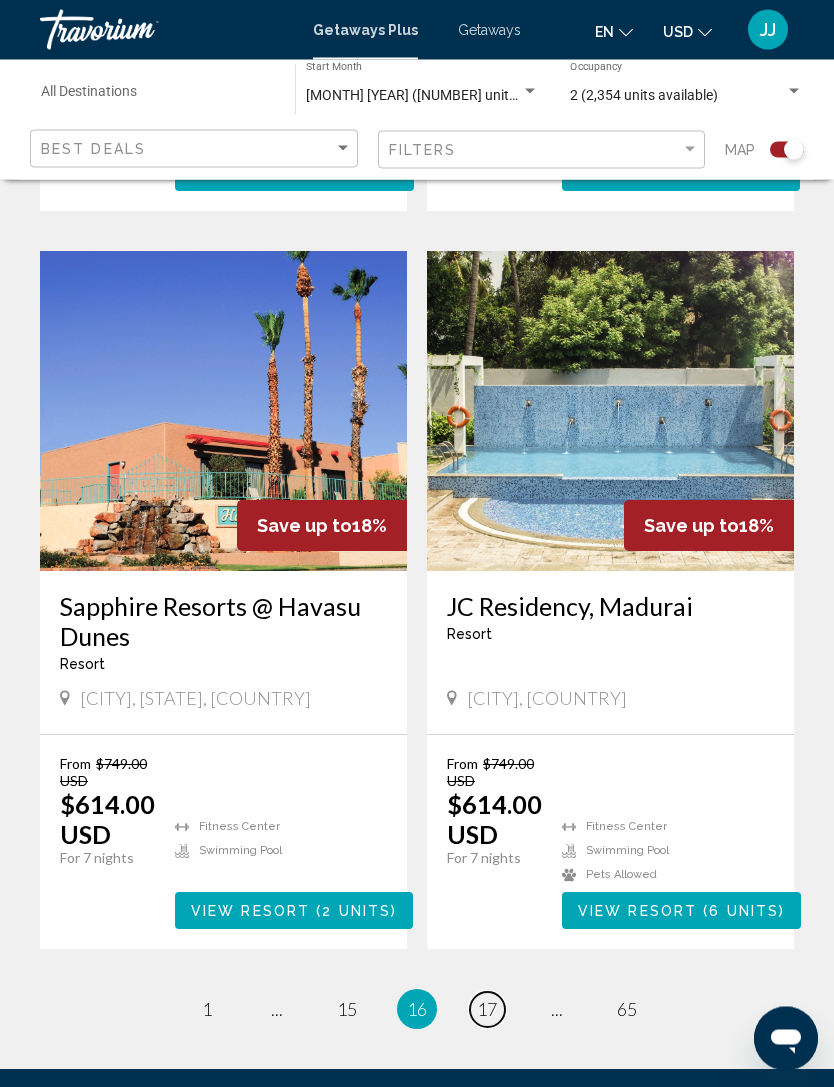 click on "page  17" at bounding box center [487, 1010] 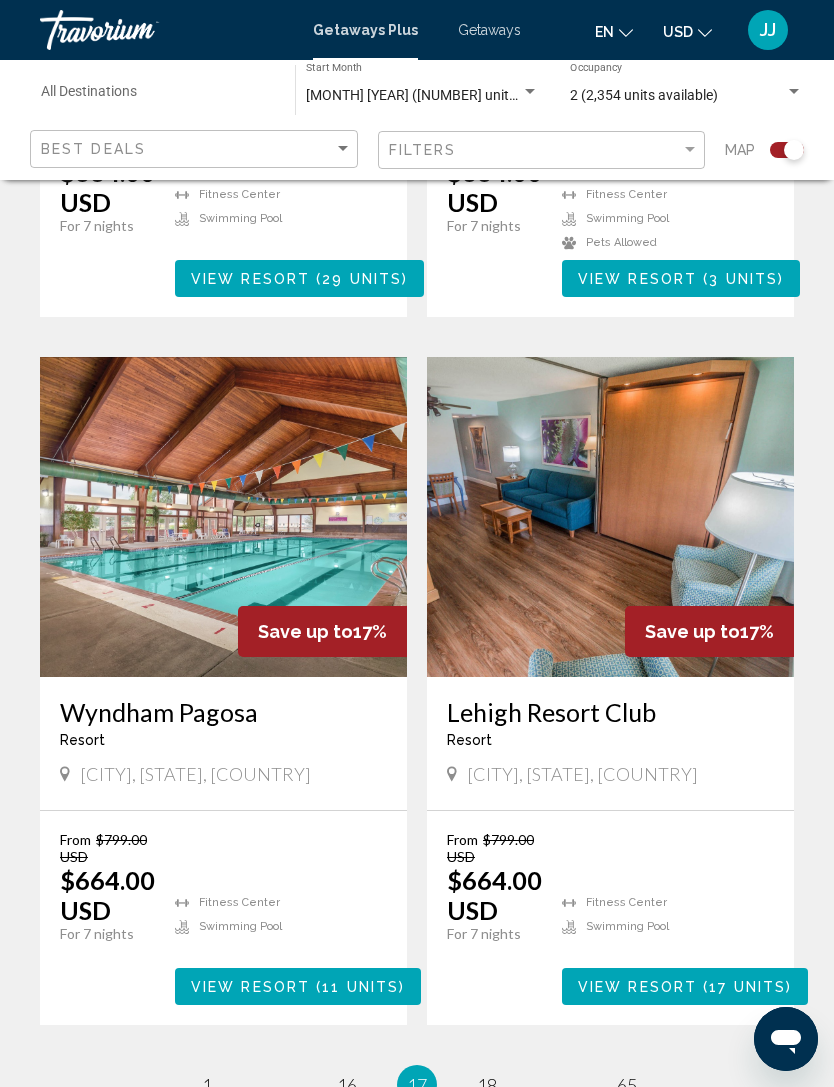 scroll, scrollTop: 4167, scrollLeft: 0, axis: vertical 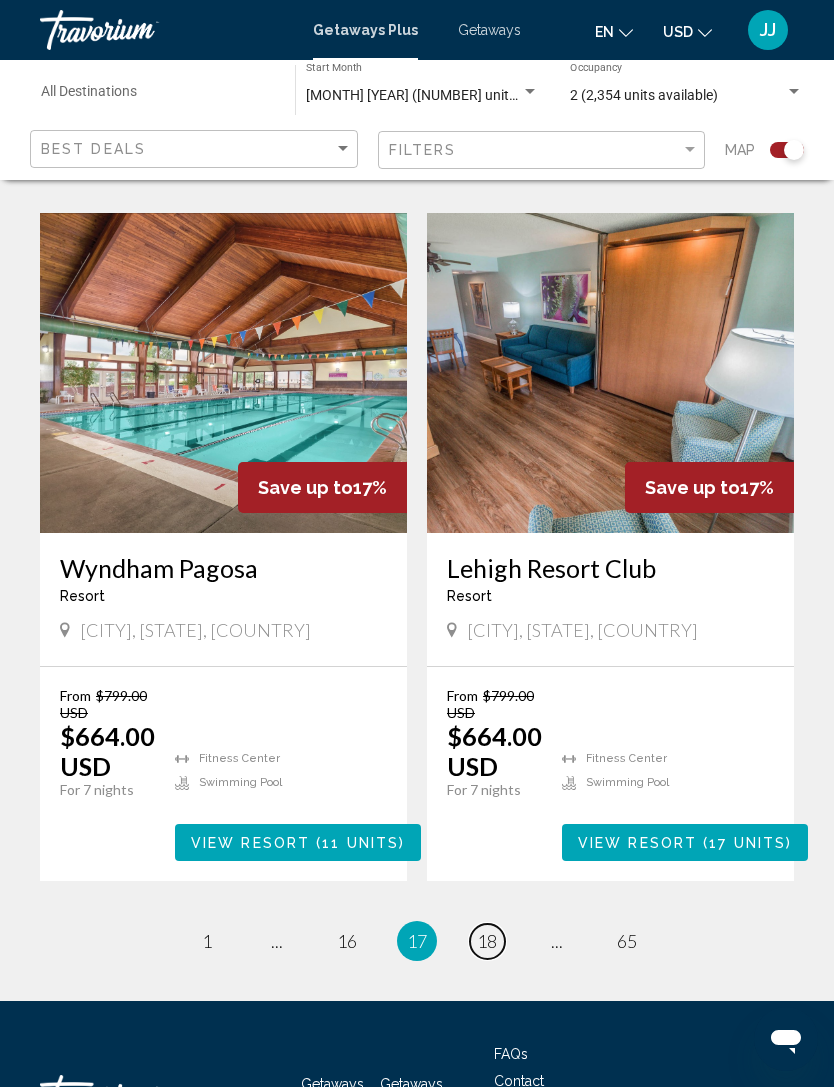 click on "page  18" at bounding box center [487, 941] 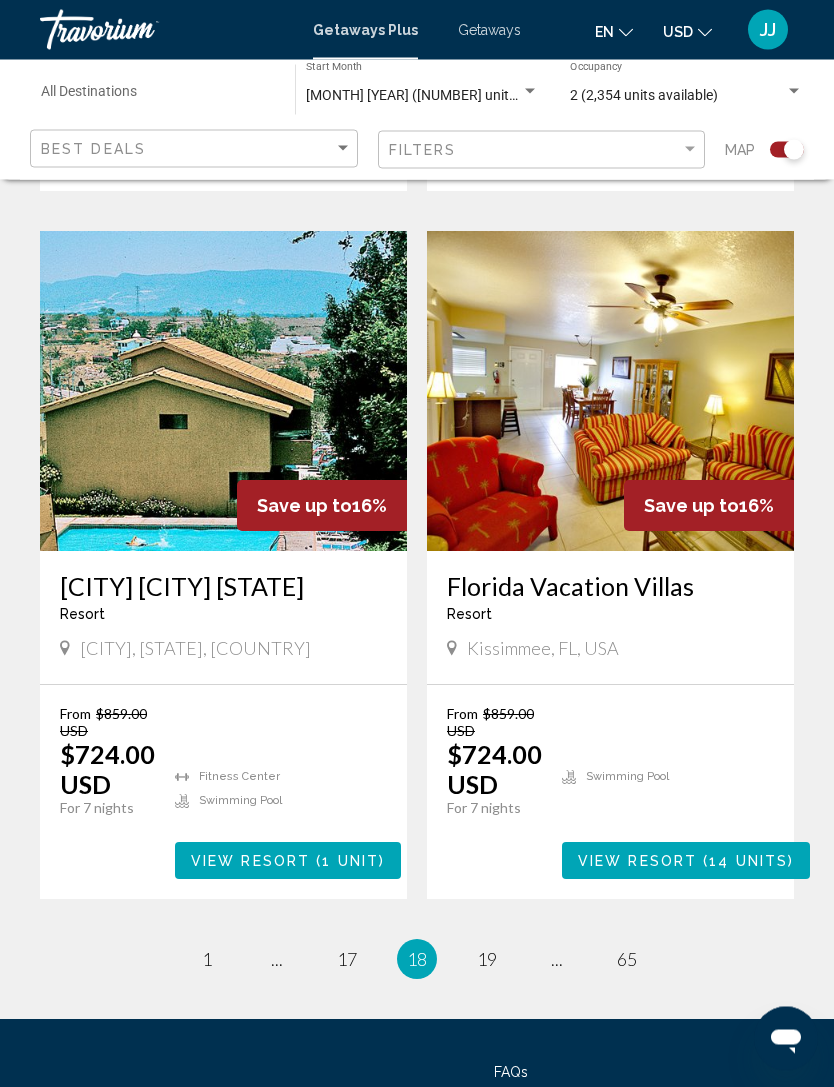 scroll, scrollTop: 4107, scrollLeft: 0, axis: vertical 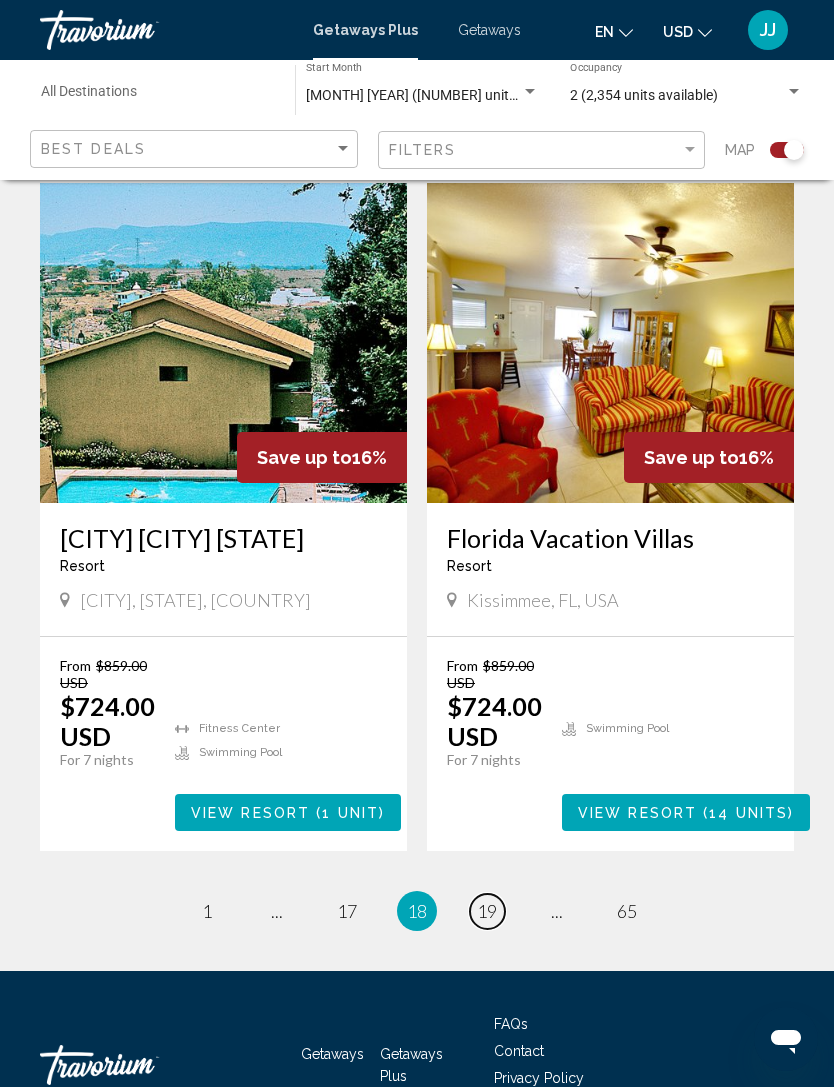 click on "page  19" at bounding box center (487, 911) 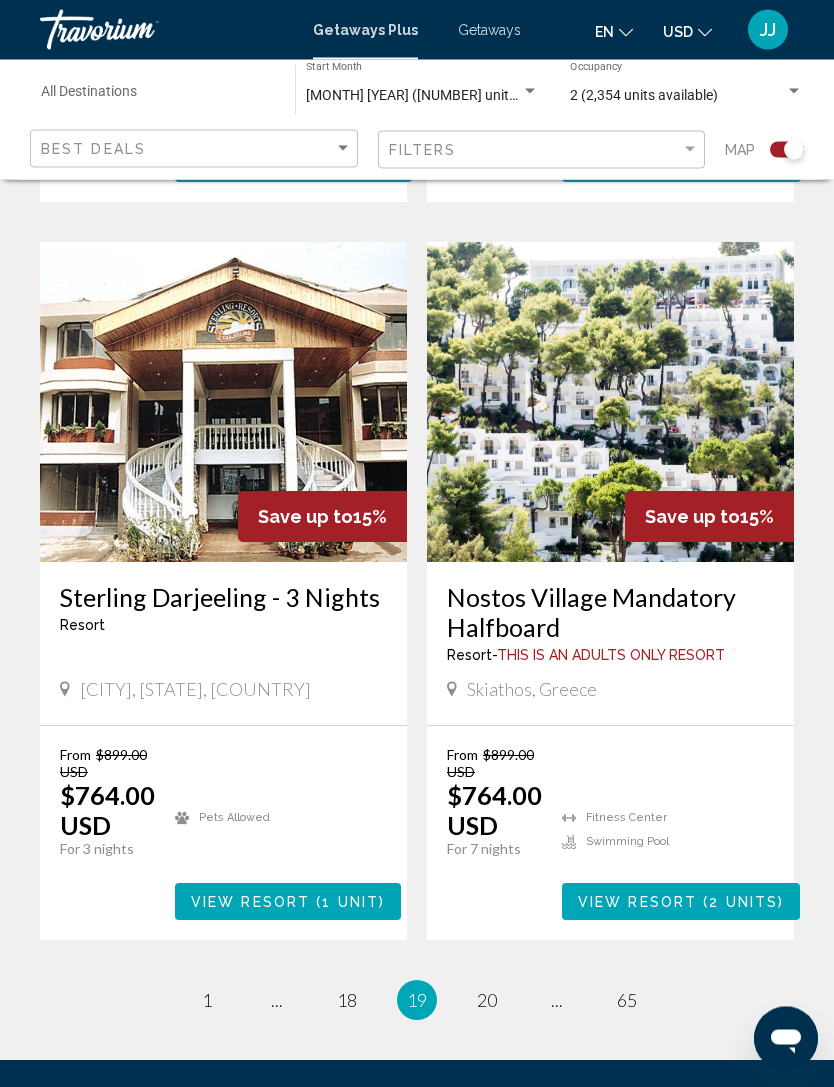 scroll, scrollTop: 4118, scrollLeft: 0, axis: vertical 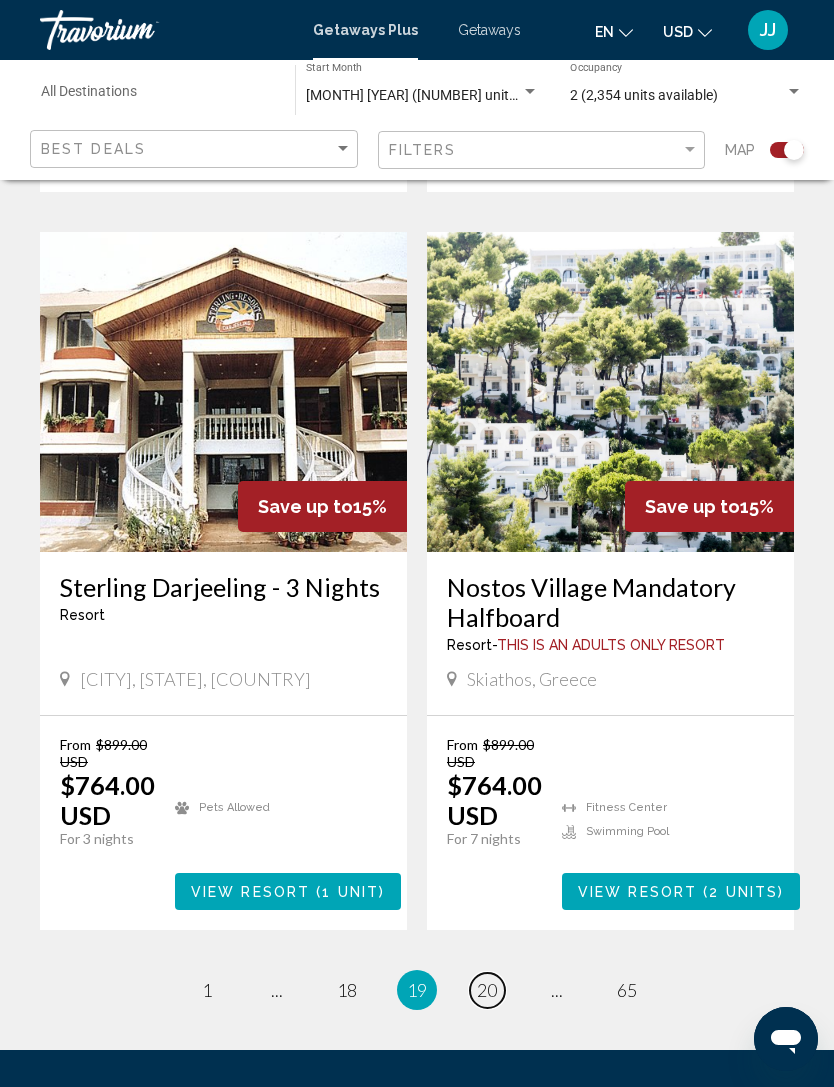 click on "page  20" at bounding box center (487, 990) 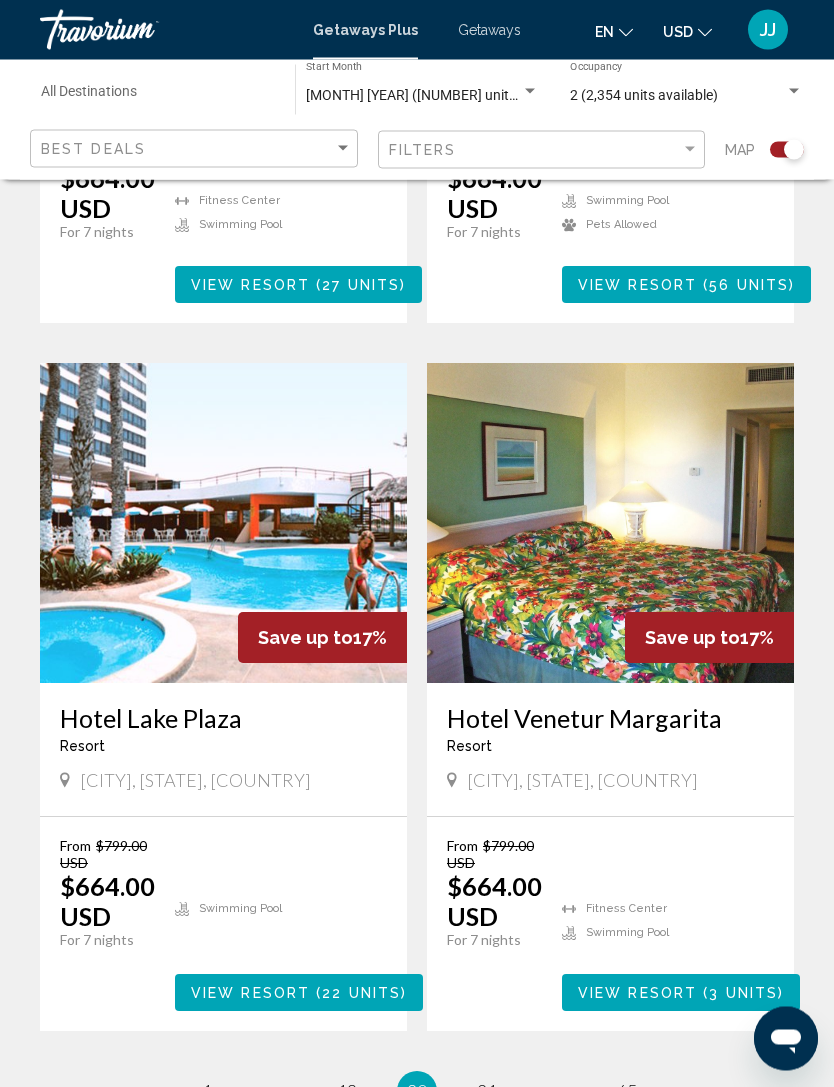 scroll, scrollTop: 4137, scrollLeft: 0, axis: vertical 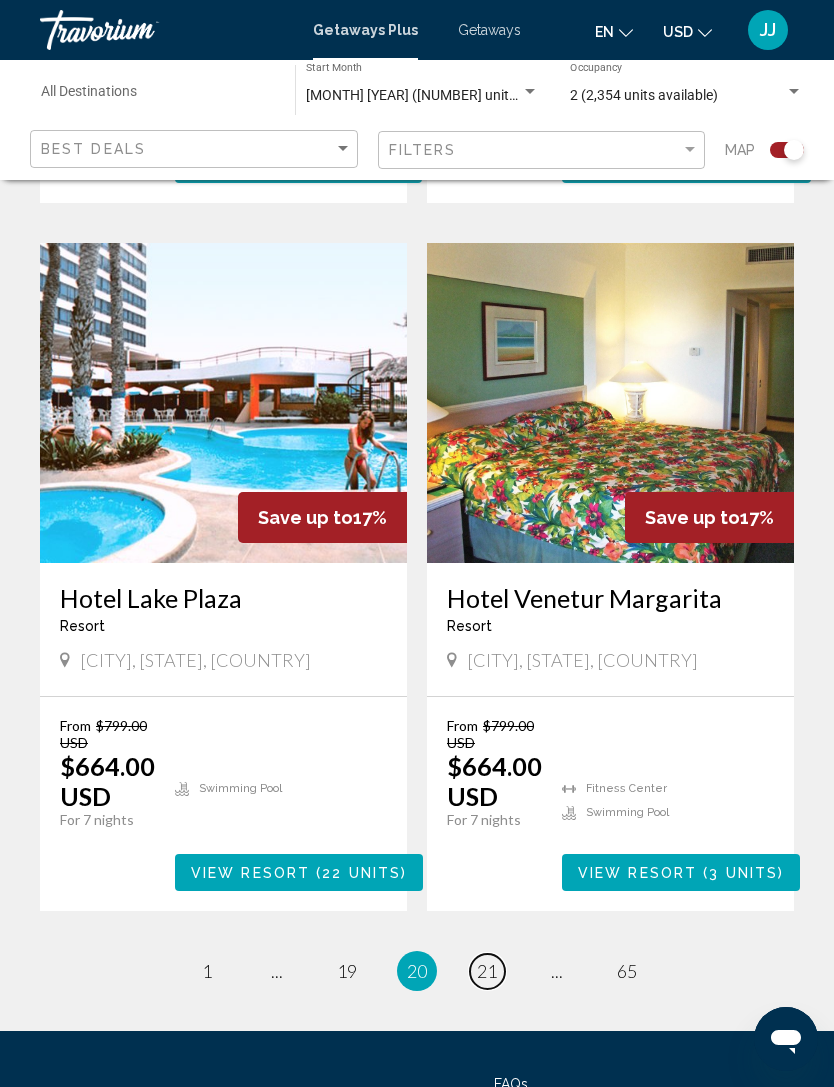 click on "page  21" at bounding box center [487, 971] 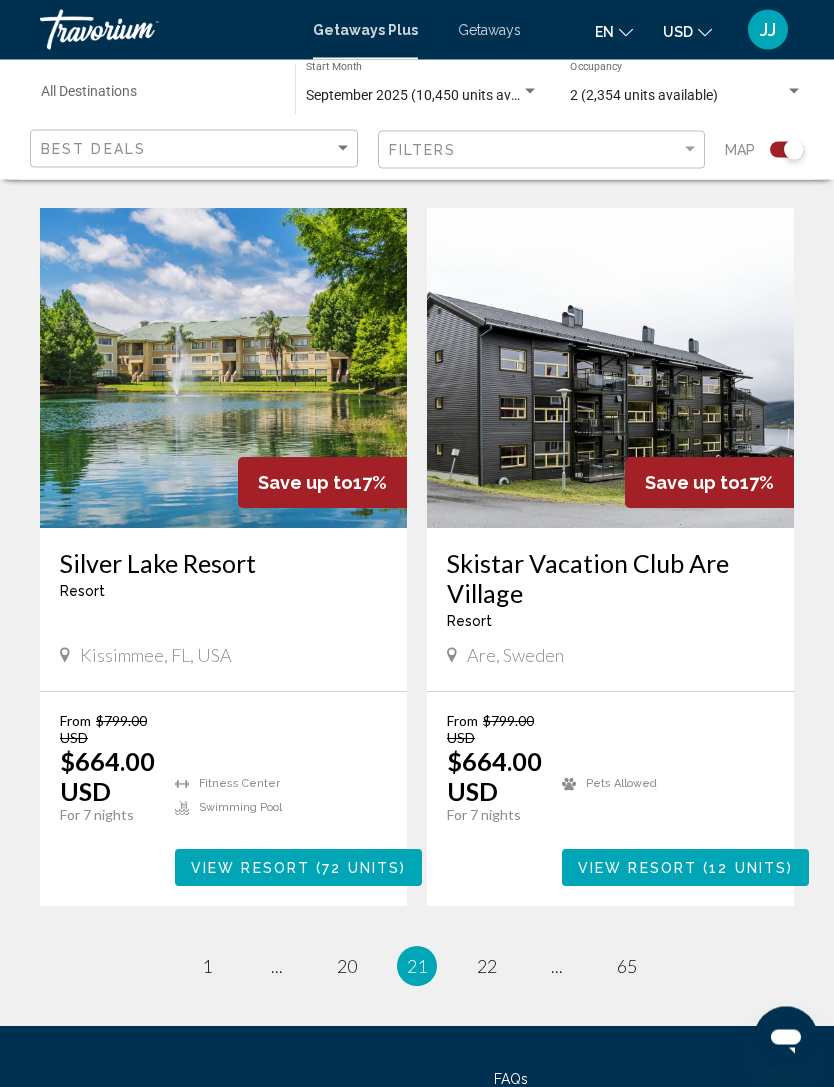 scroll, scrollTop: 4141, scrollLeft: 0, axis: vertical 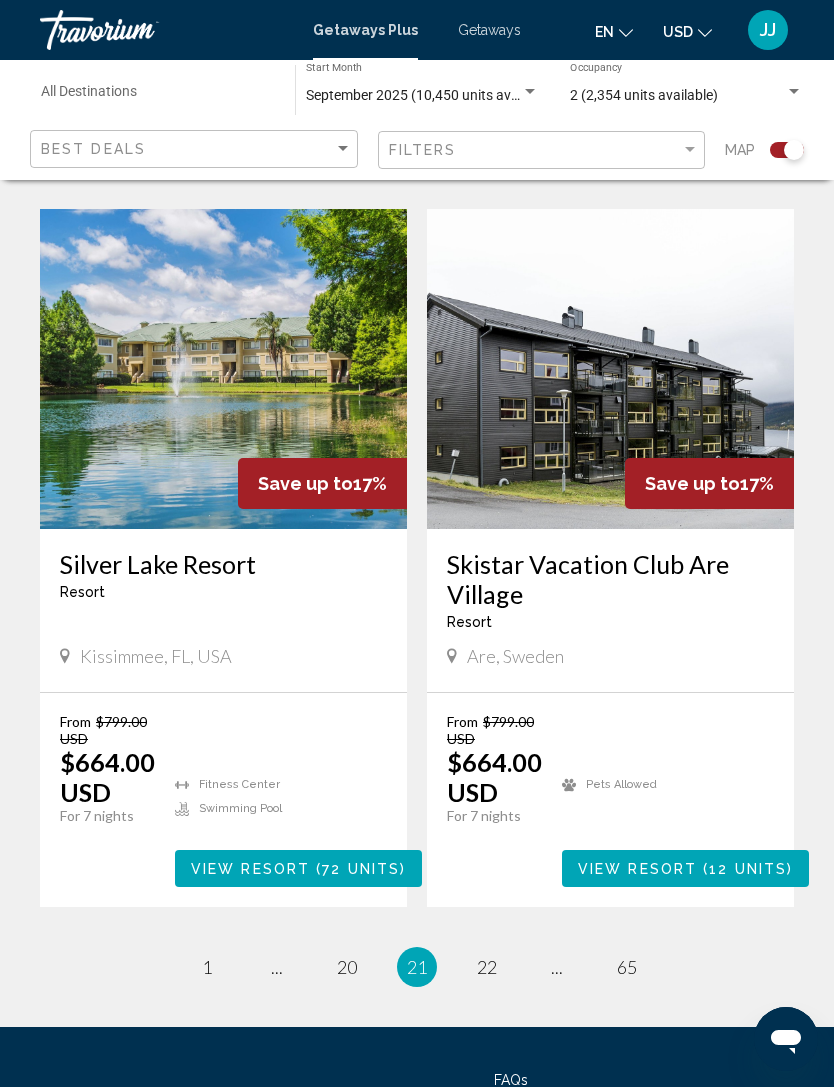 click on "21 / 65  page  1 page  ... page  20 You're on page  21 page  22 page  ... page  65" at bounding box center [417, 967] 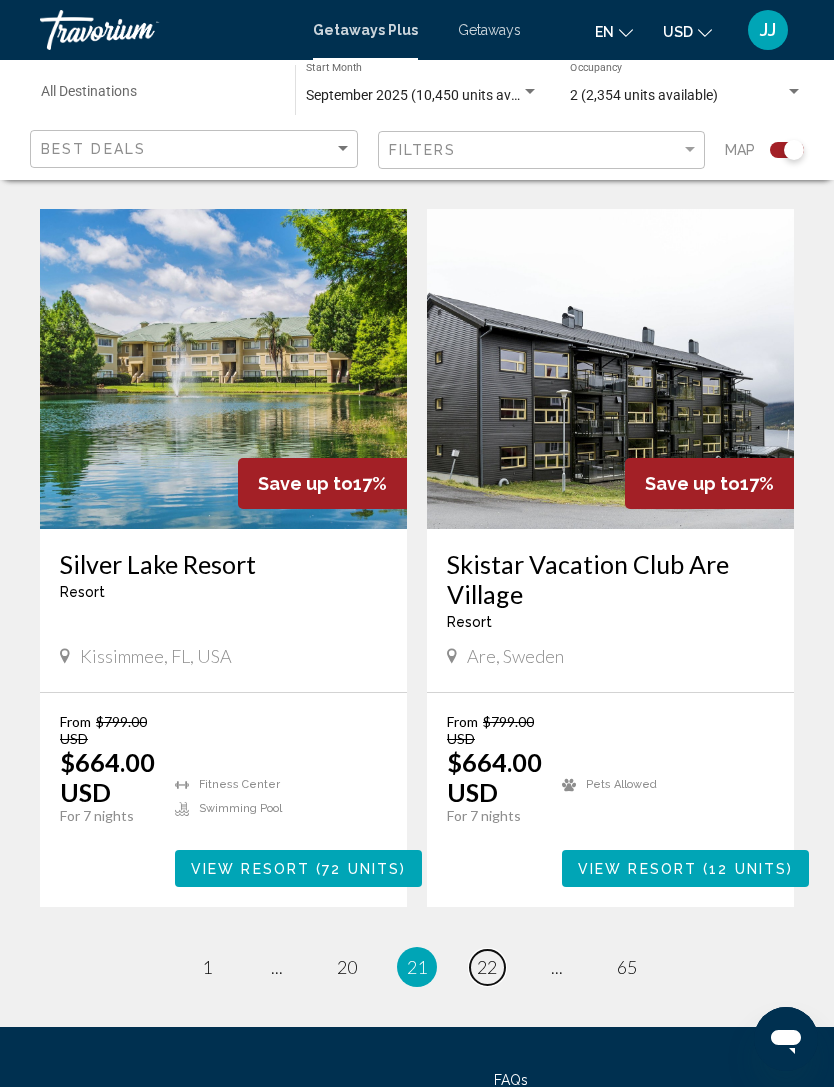 click on "22" at bounding box center (487, 967) 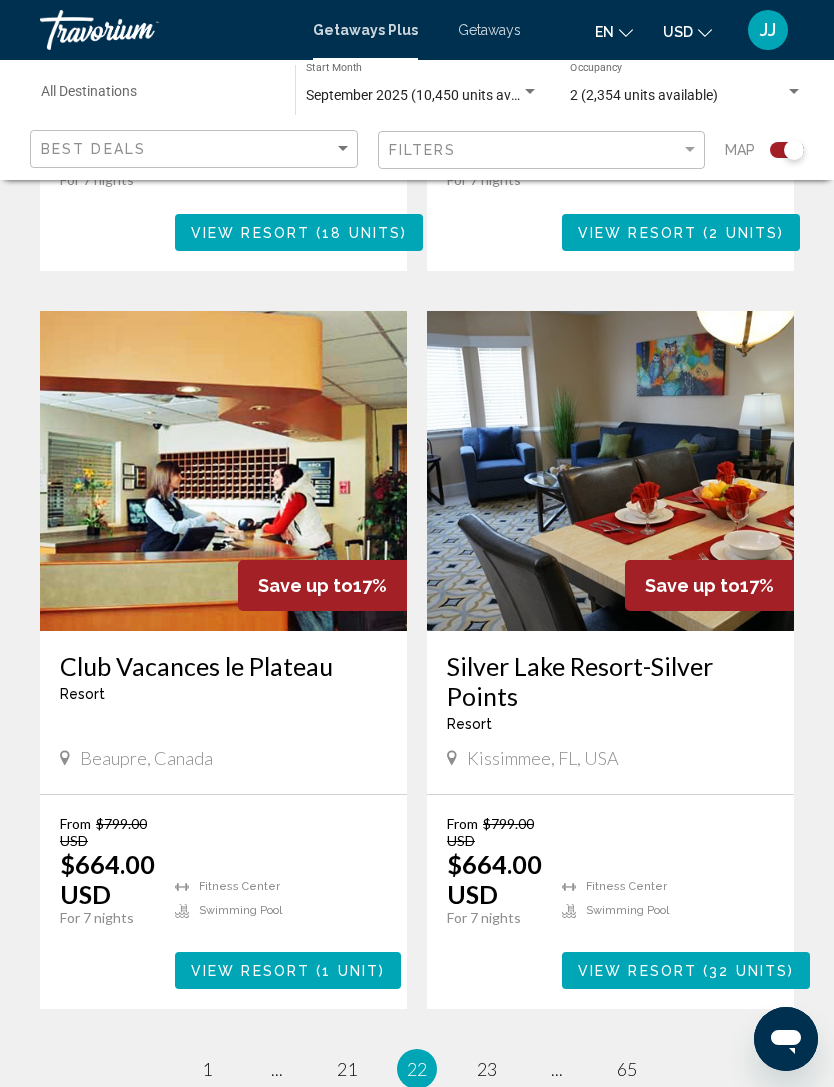 scroll, scrollTop: 4159, scrollLeft: 0, axis: vertical 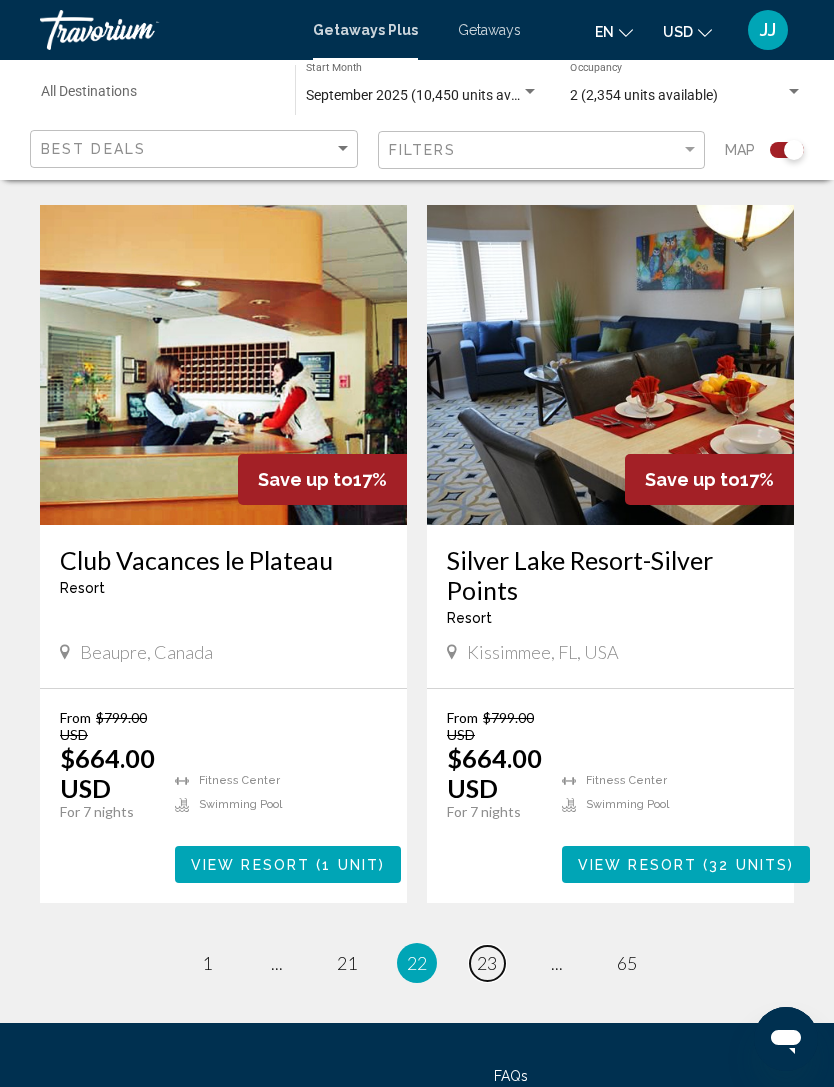 click on "page  23" at bounding box center [487, 963] 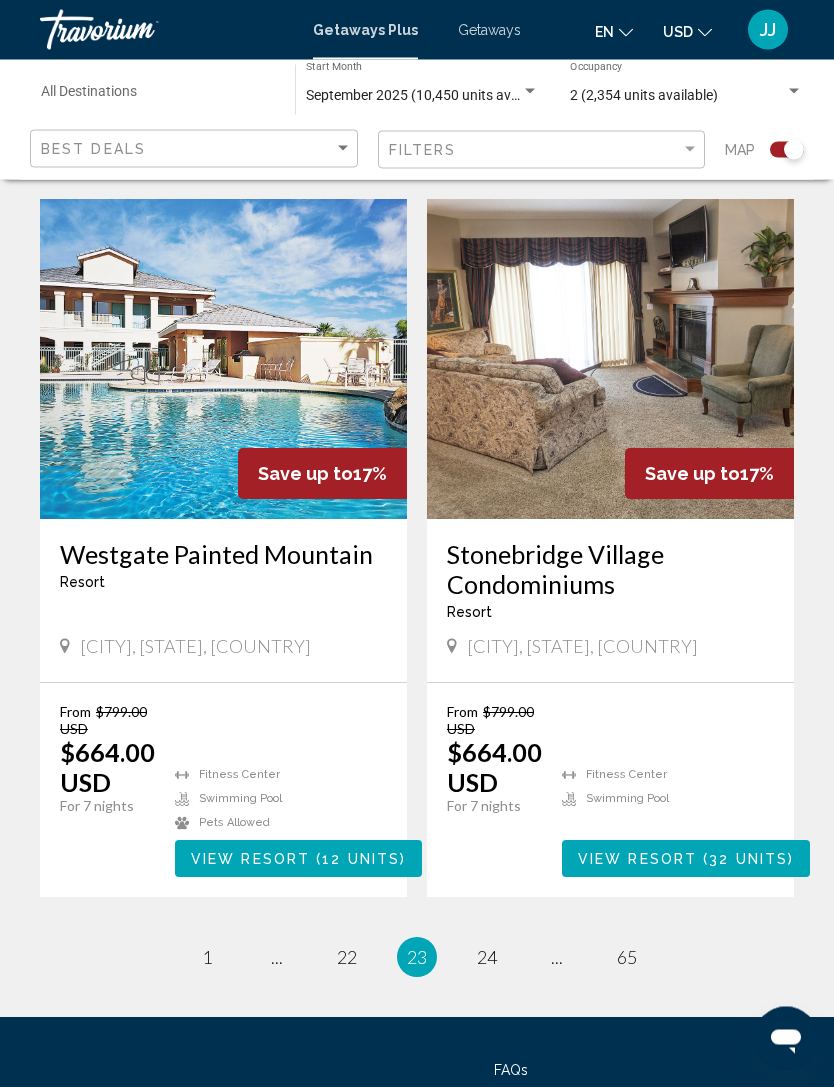 scroll, scrollTop: 4107, scrollLeft: 0, axis: vertical 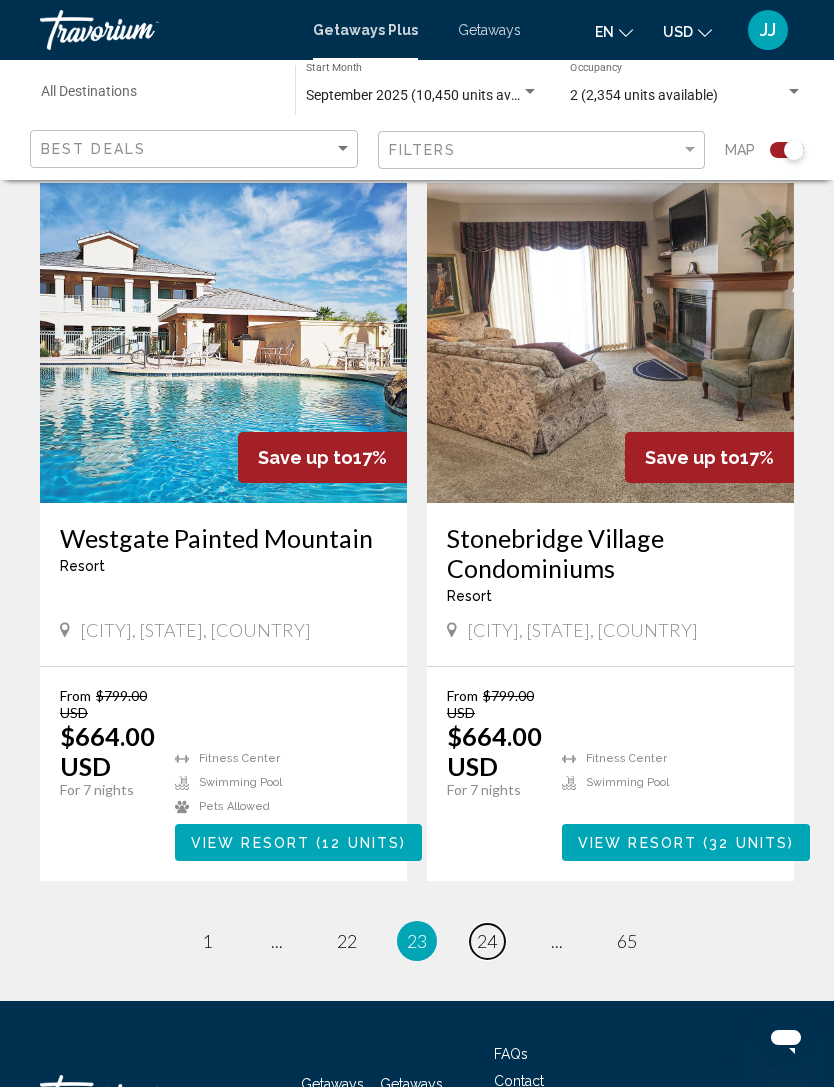 click on "24" at bounding box center [487, 941] 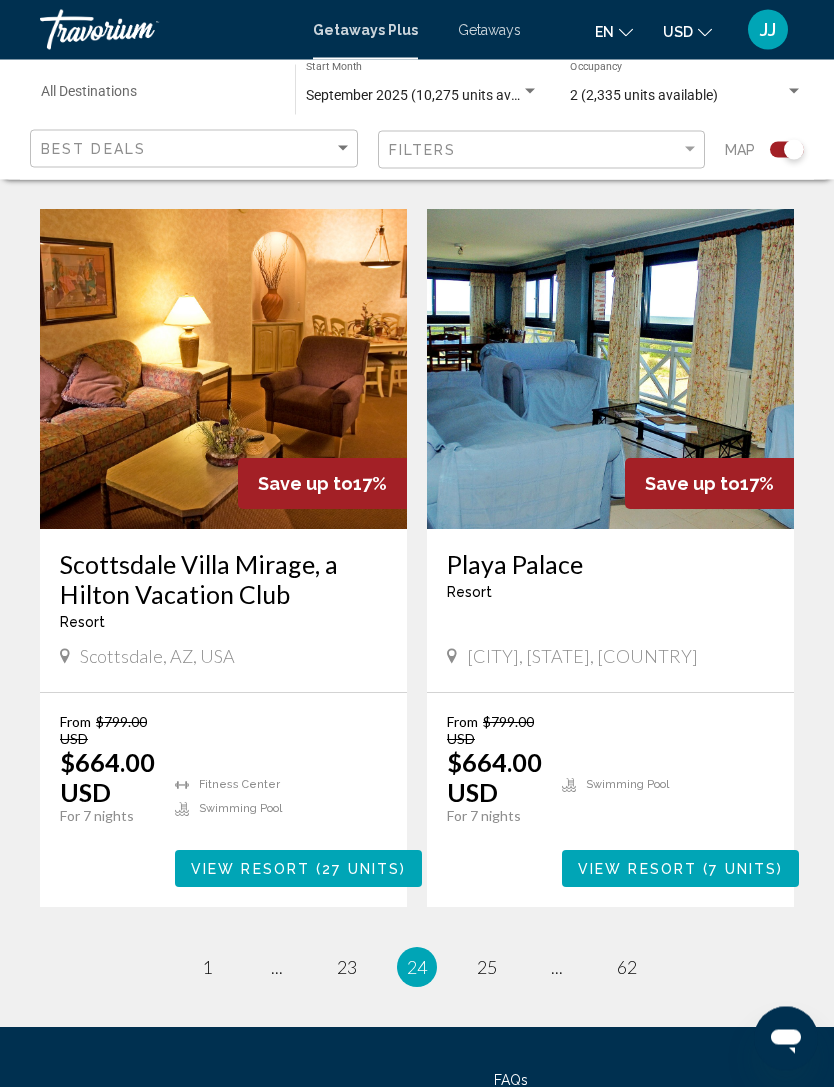 scroll, scrollTop: 4137, scrollLeft: 0, axis: vertical 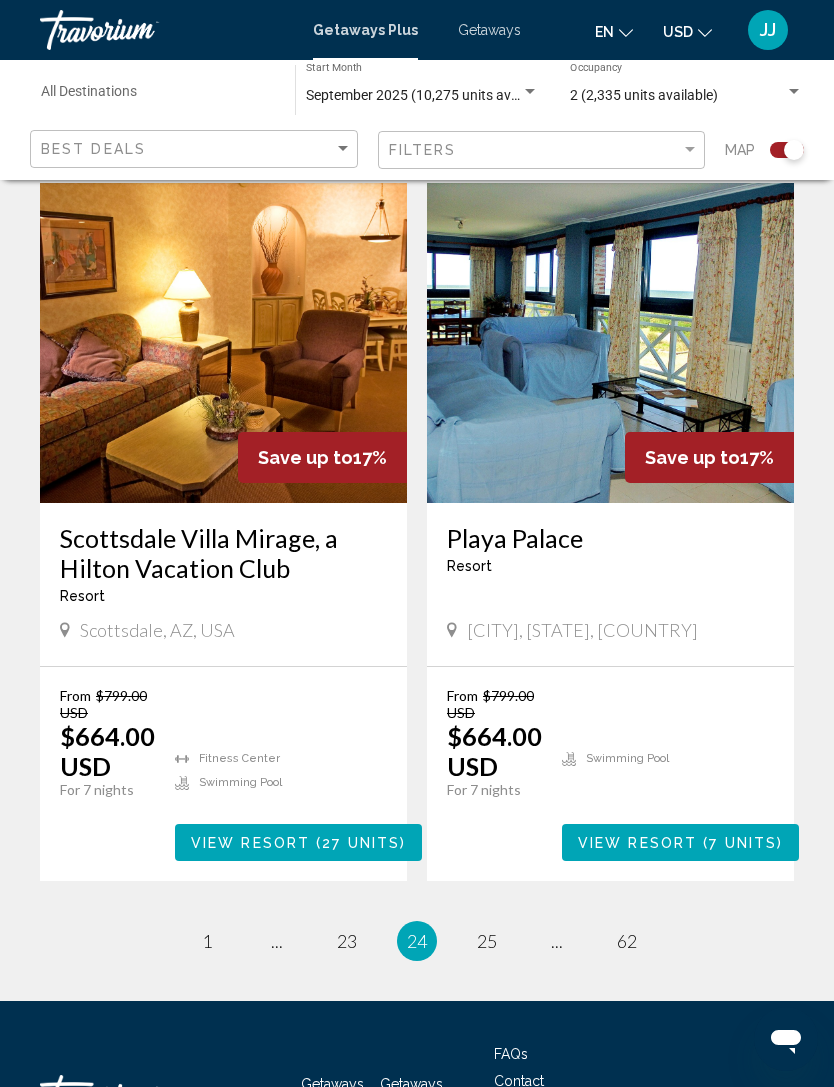 click on "24 / 62  page  1 page  ... page  23 You're on page  24 page  25 page  ... page  62" at bounding box center [417, 941] 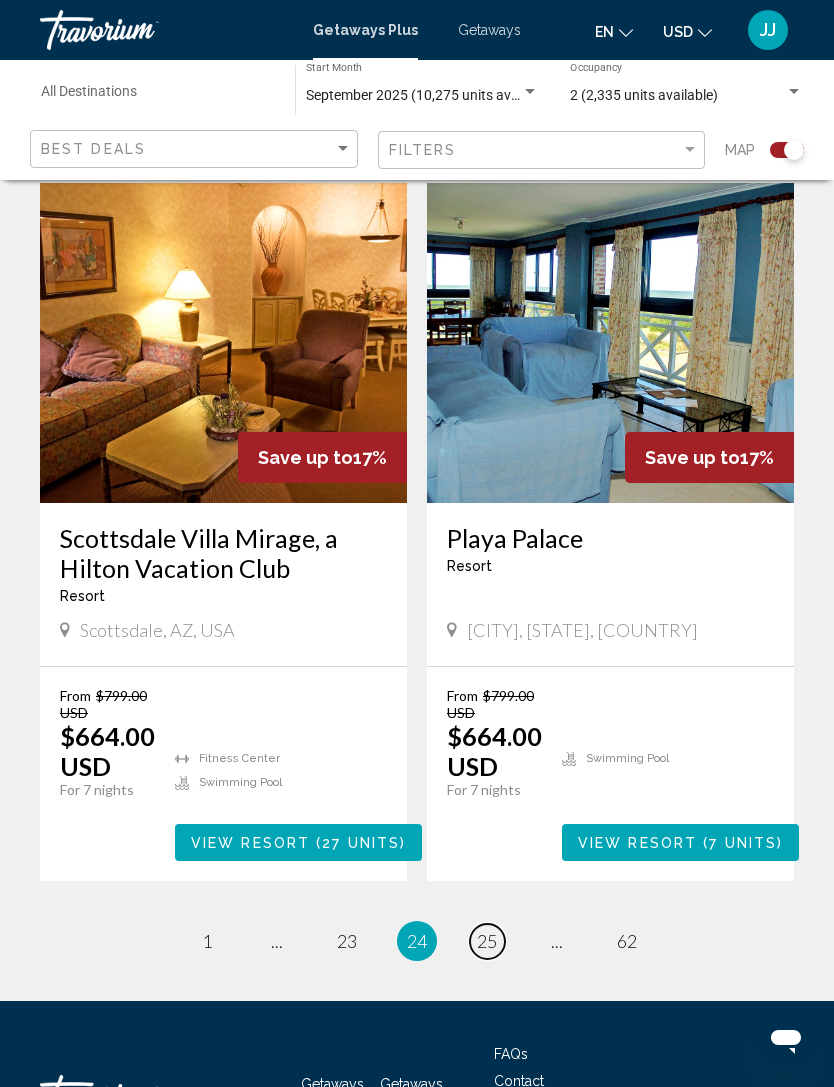 click on "page  25" at bounding box center [487, 941] 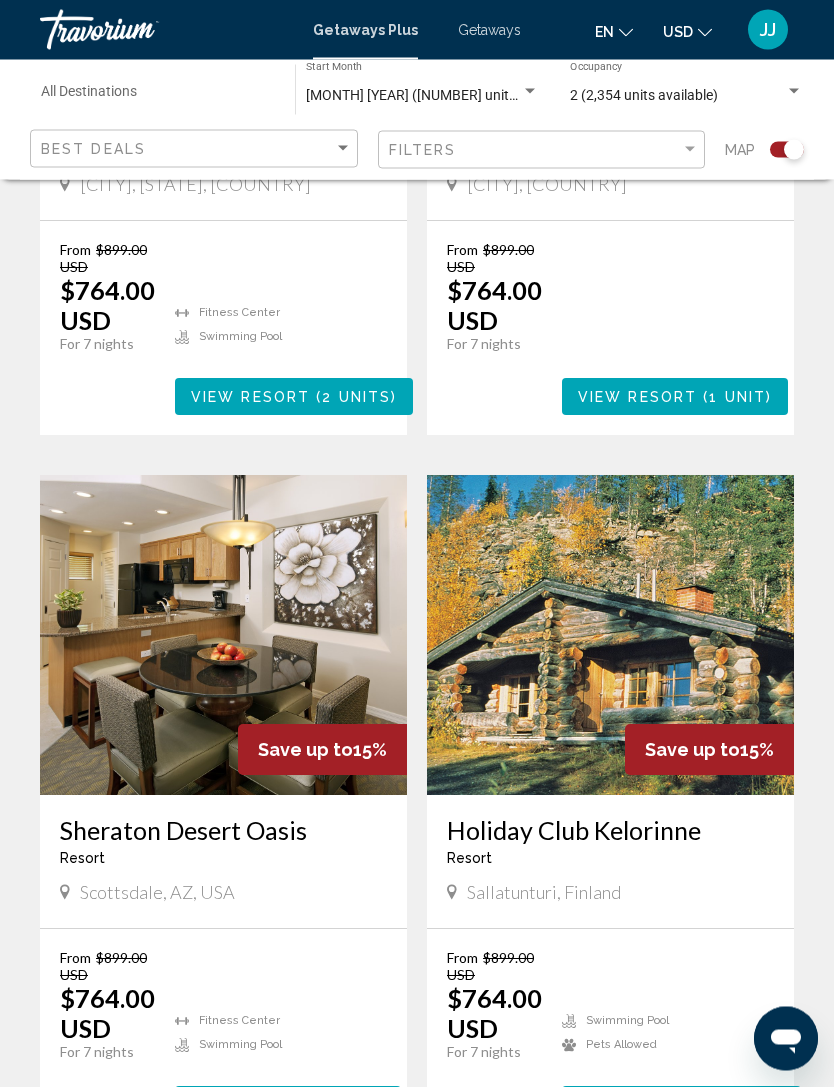 scroll, scrollTop: 3850, scrollLeft: 0, axis: vertical 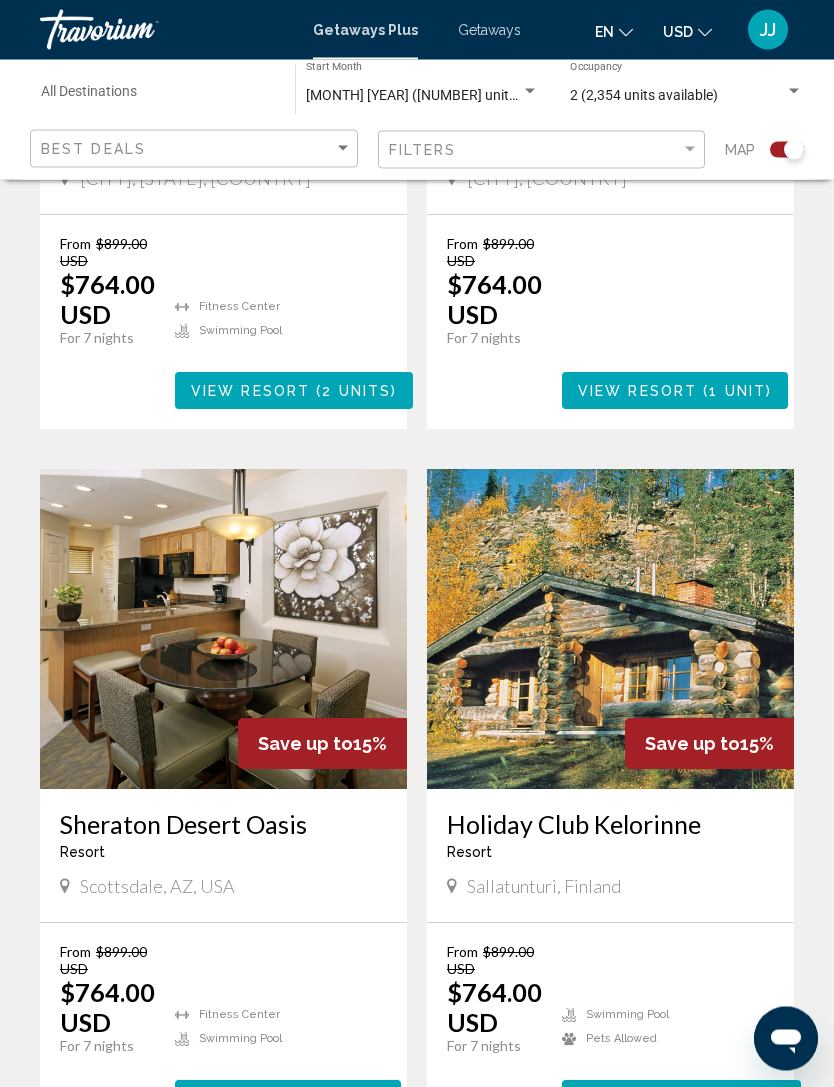 click on "26" at bounding box center (487, 1198) 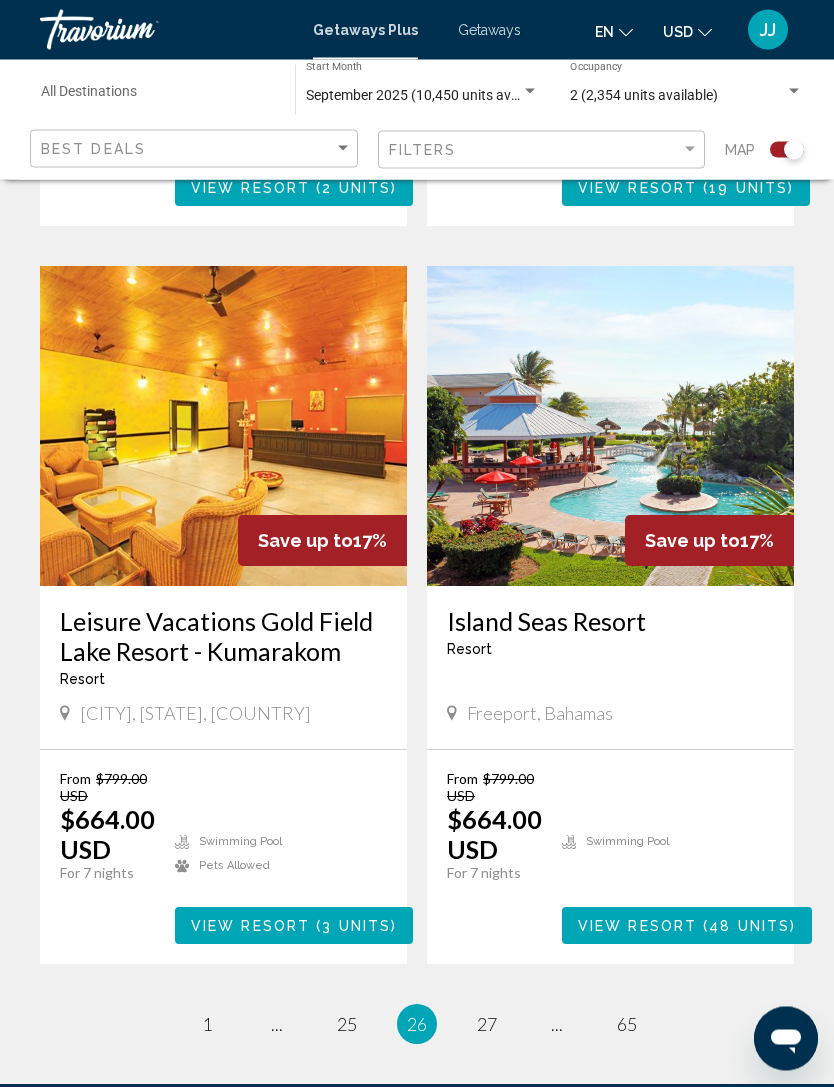 scroll, scrollTop: 4168, scrollLeft: 0, axis: vertical 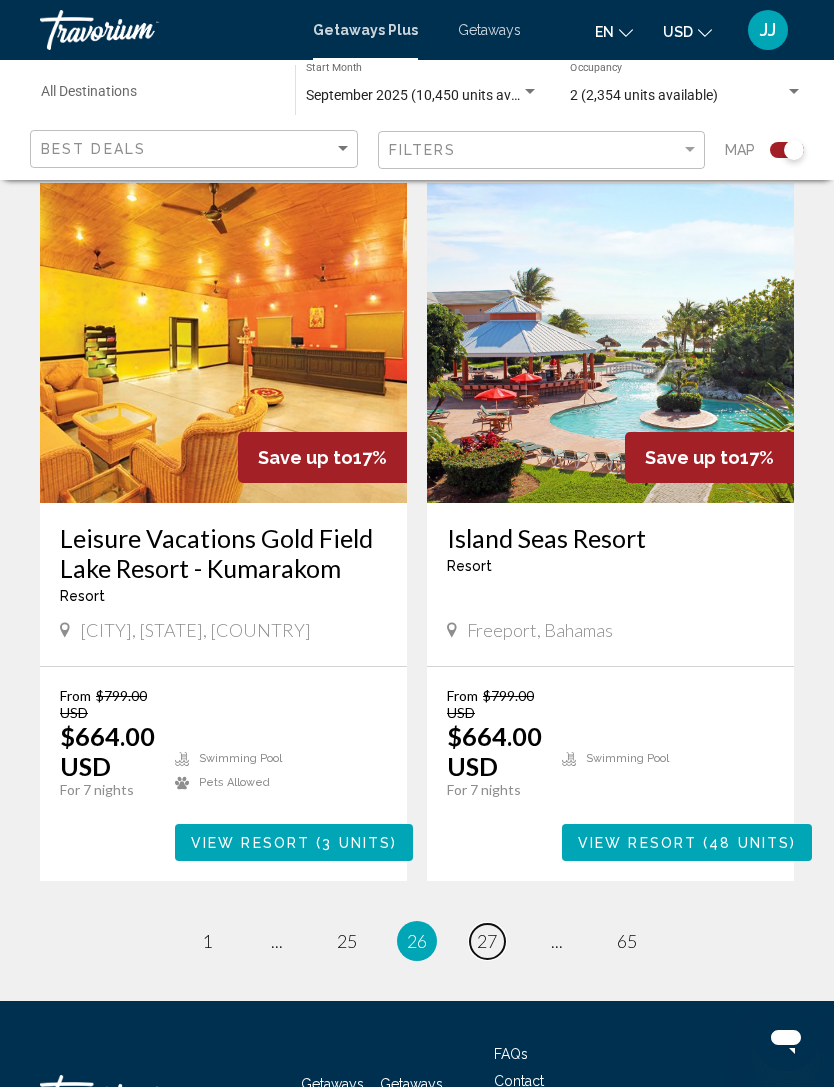 click on "page  27" at bounding box center (487, 941) 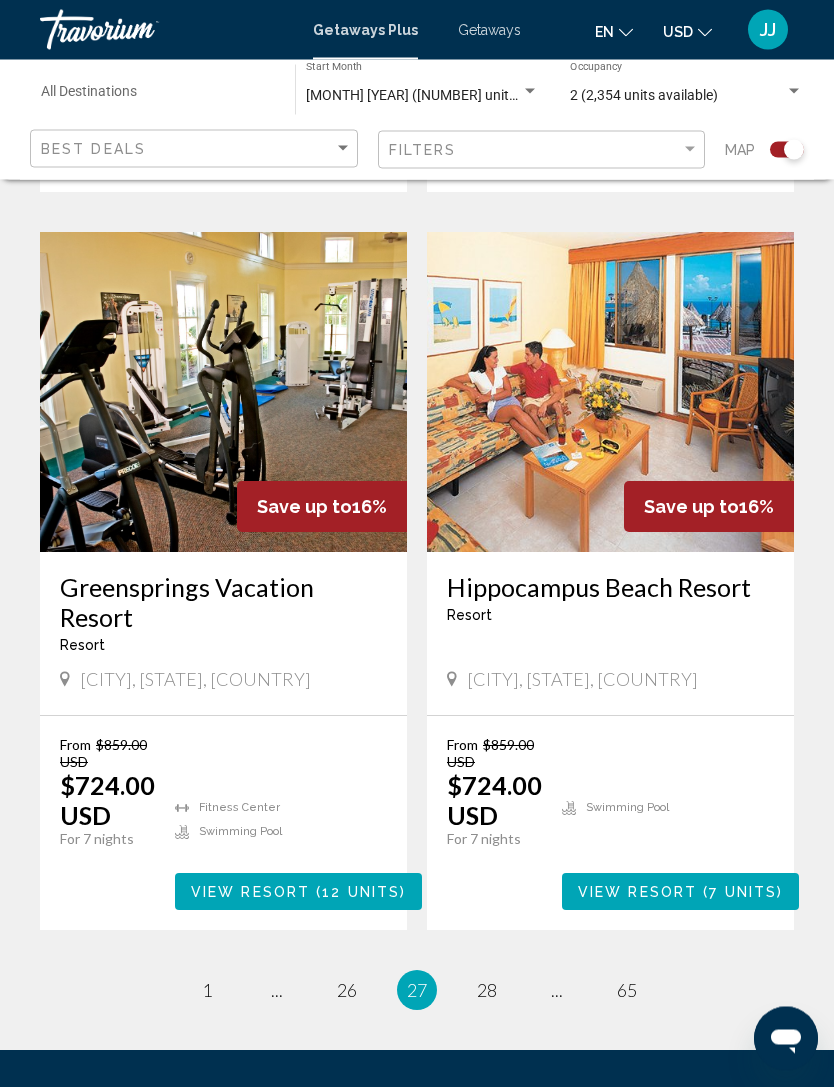 scroll, scrollTop: 4047, scrollLeft: 0, axis: vertical 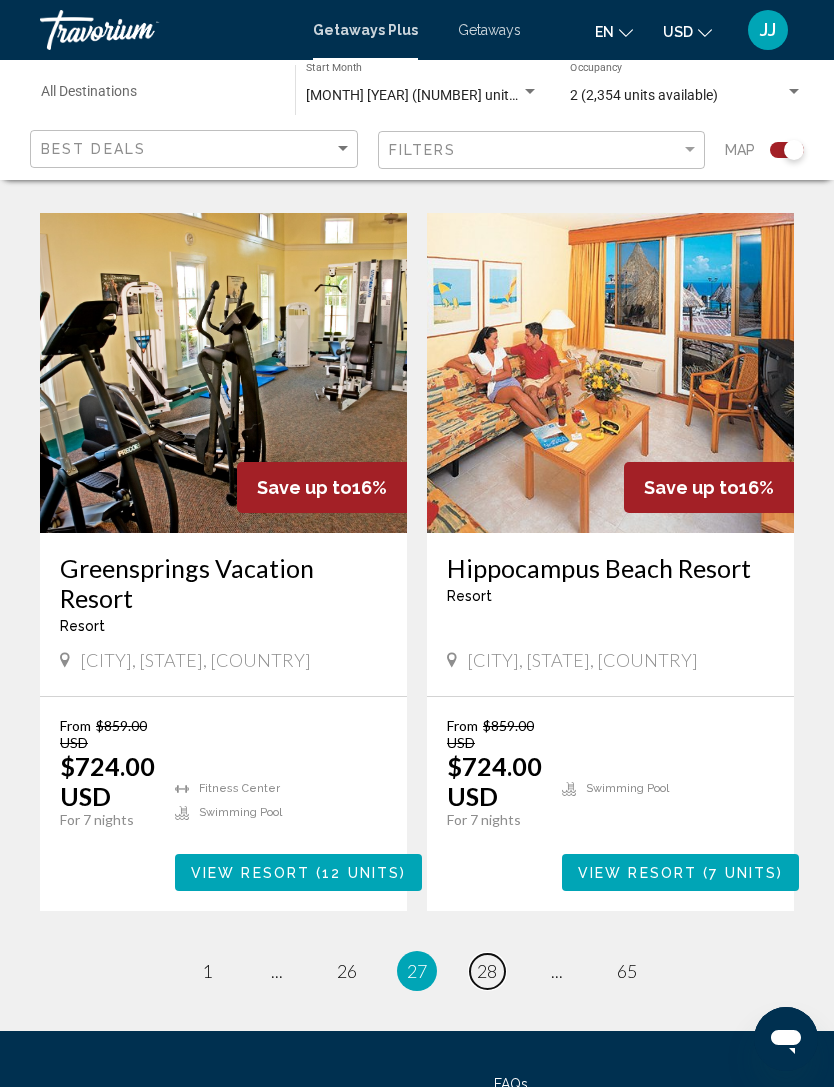 click on "page  28" at bounding box center (487, 971) 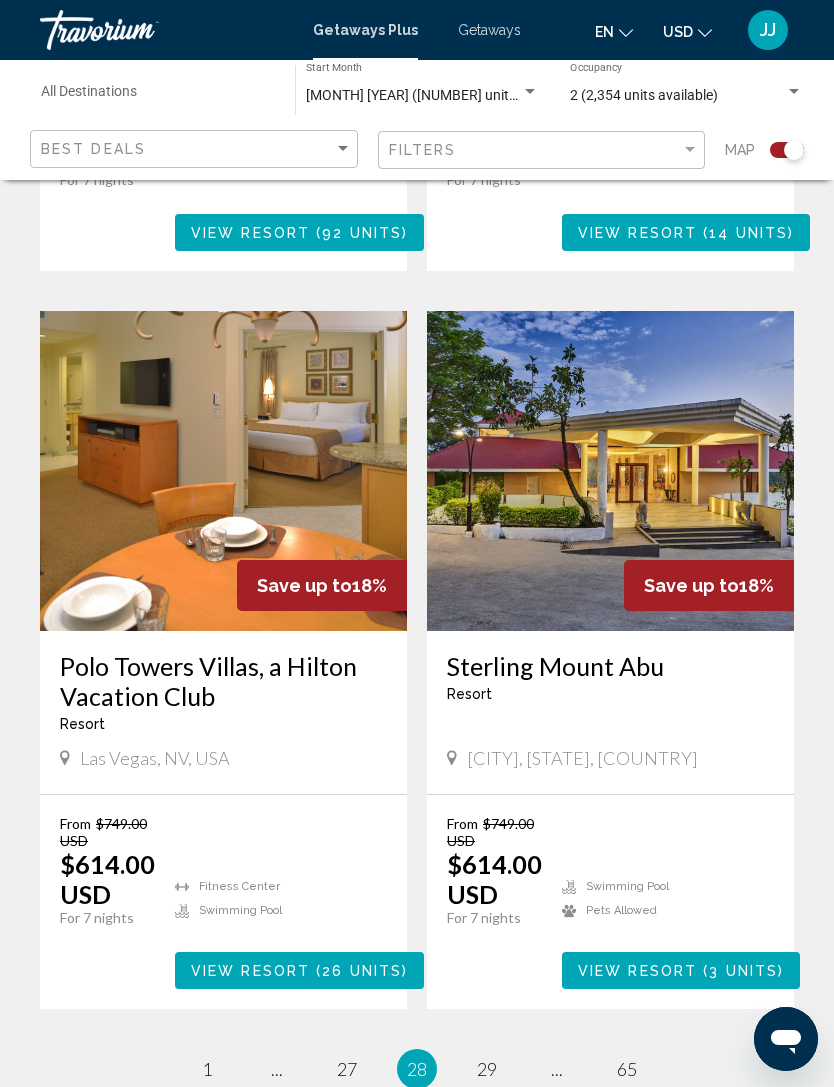 scroll, scrollTop: 4167, scrollLeft: 0, axis: vertical 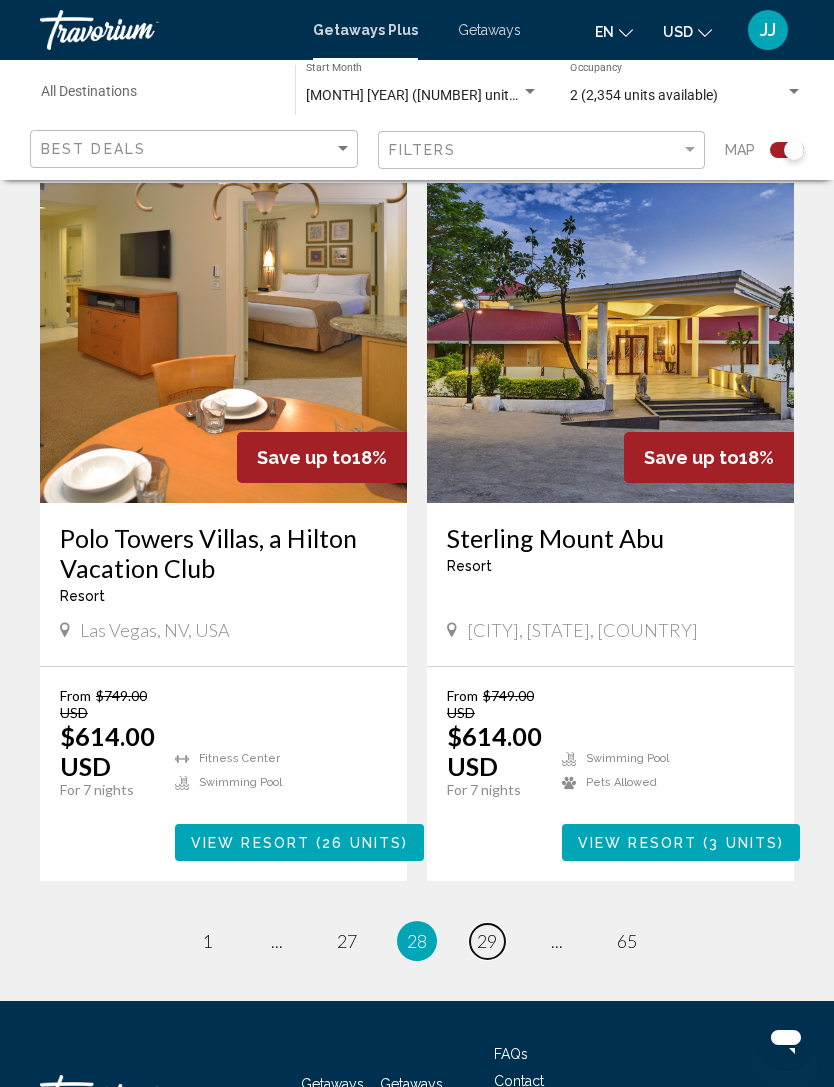 click on "page  29" at bounding box center (487, 941) 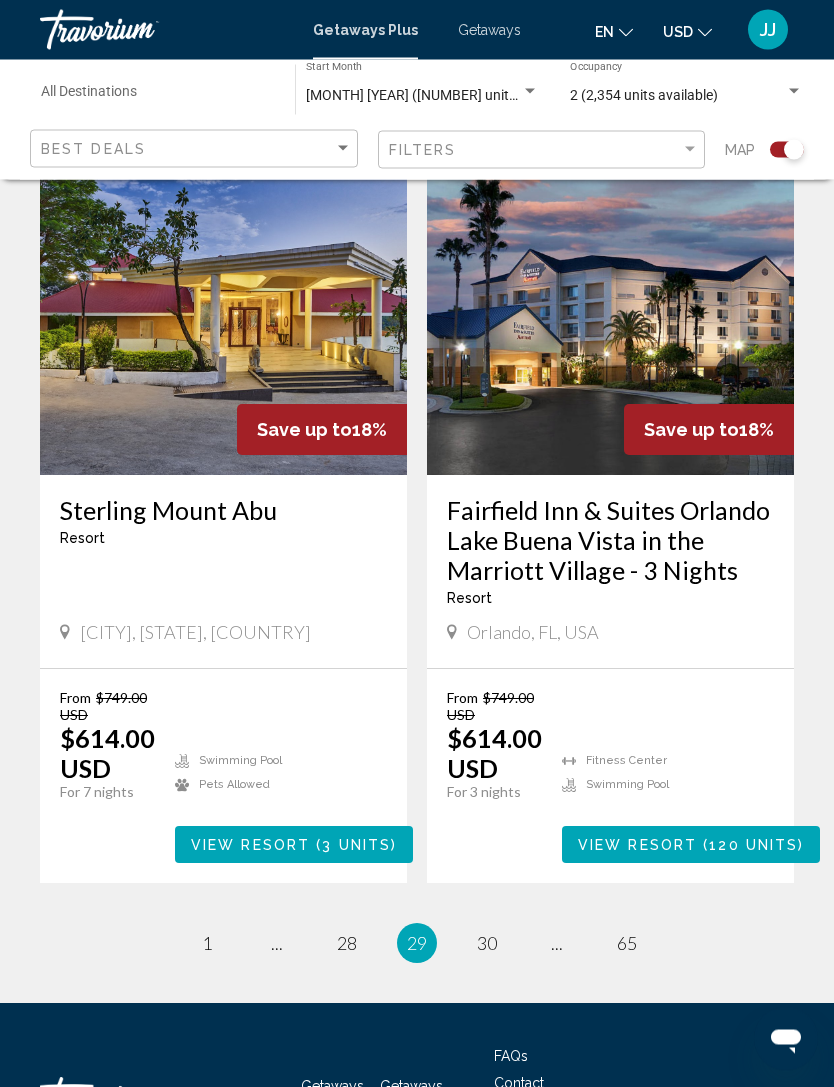 scroll, scrollTop: 4107, scrollLeft: 0, axis: vertical 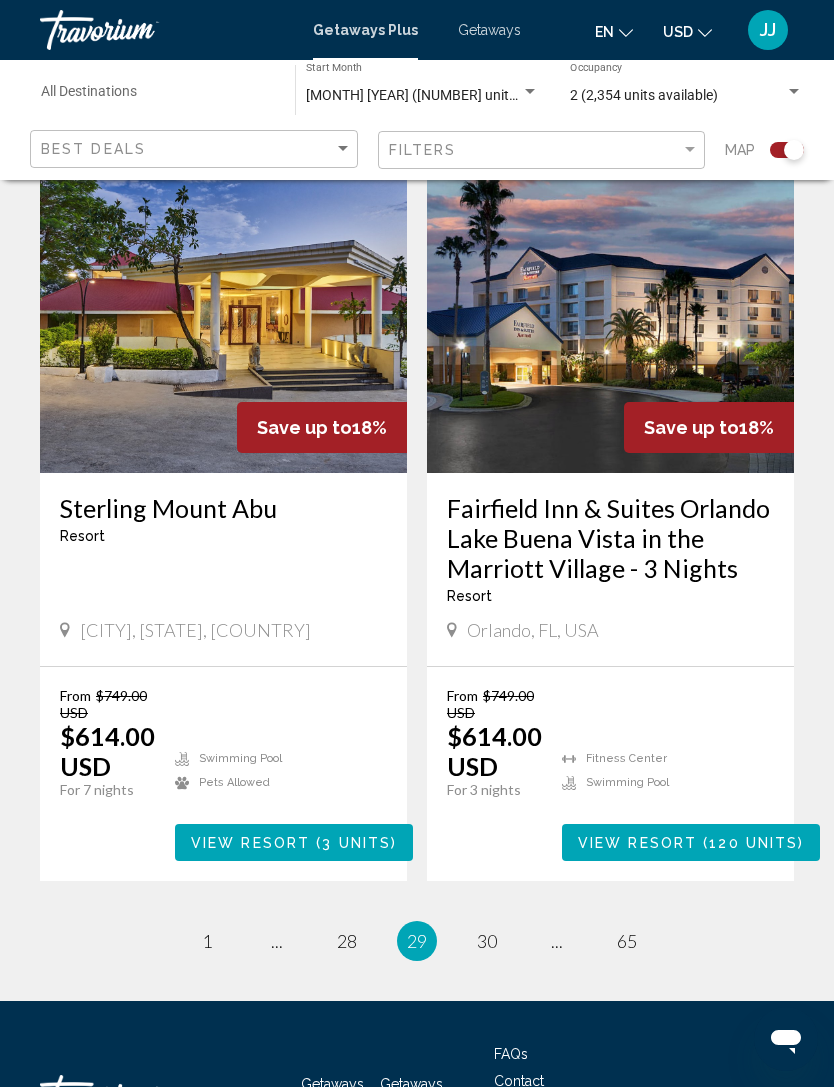 click on "[NUMBER] / [NUMBER]  page  [NUMBER] page  ... page  [NUMBER] You're on page  [NUMBER] page  [NUMBER] page  ... page  [NUMBER]" at bounding box center (417, 941) 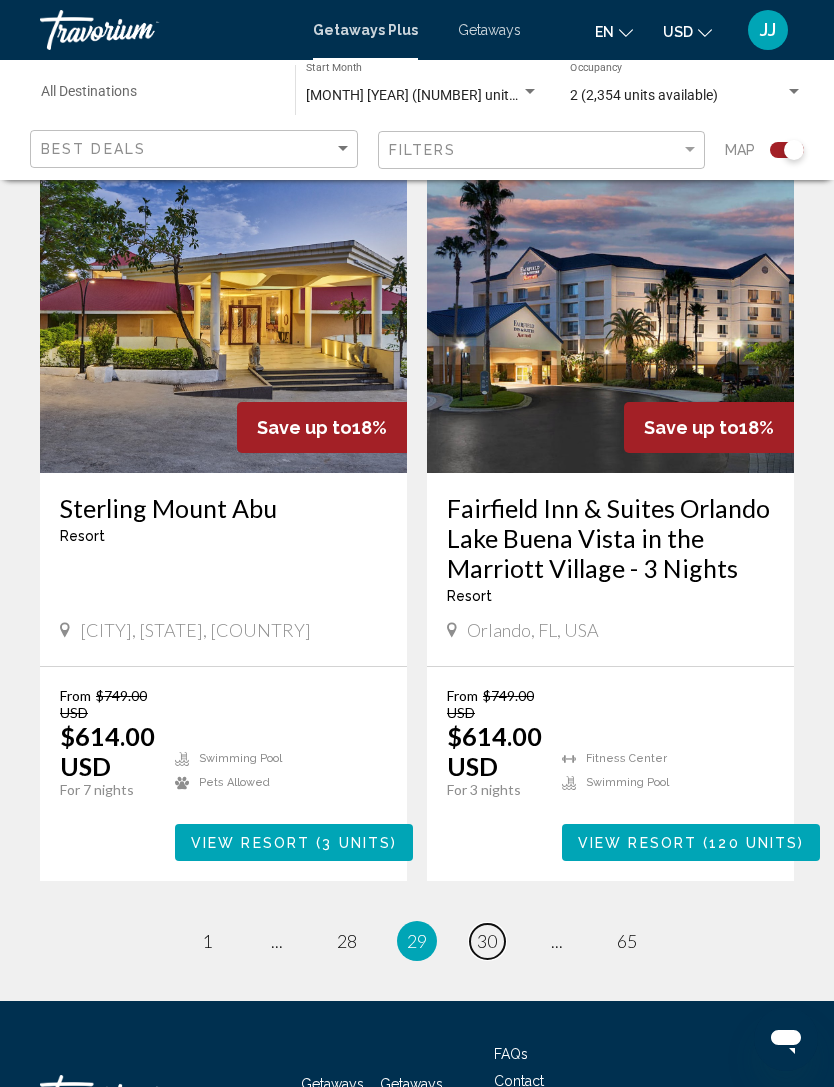 click on "page  30" at bounding box center [487, 941] 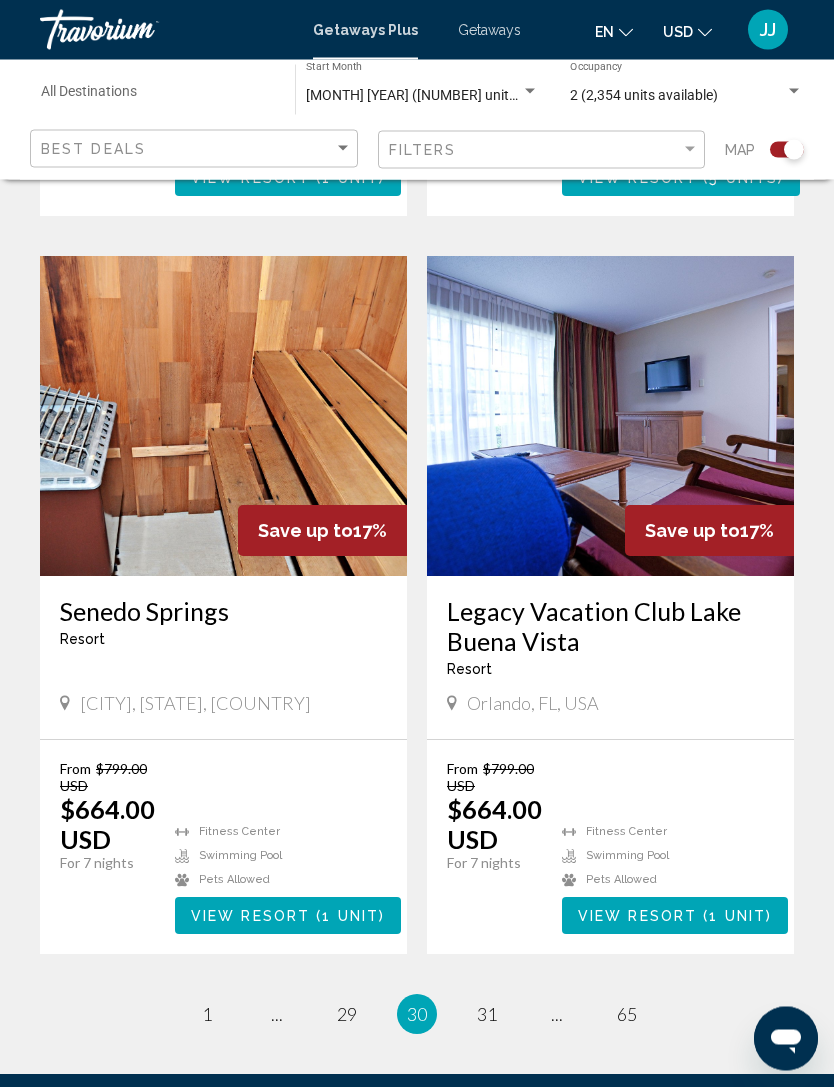 scroll, scrollTop: 4107, scrollLeft: 0, axis: vertical 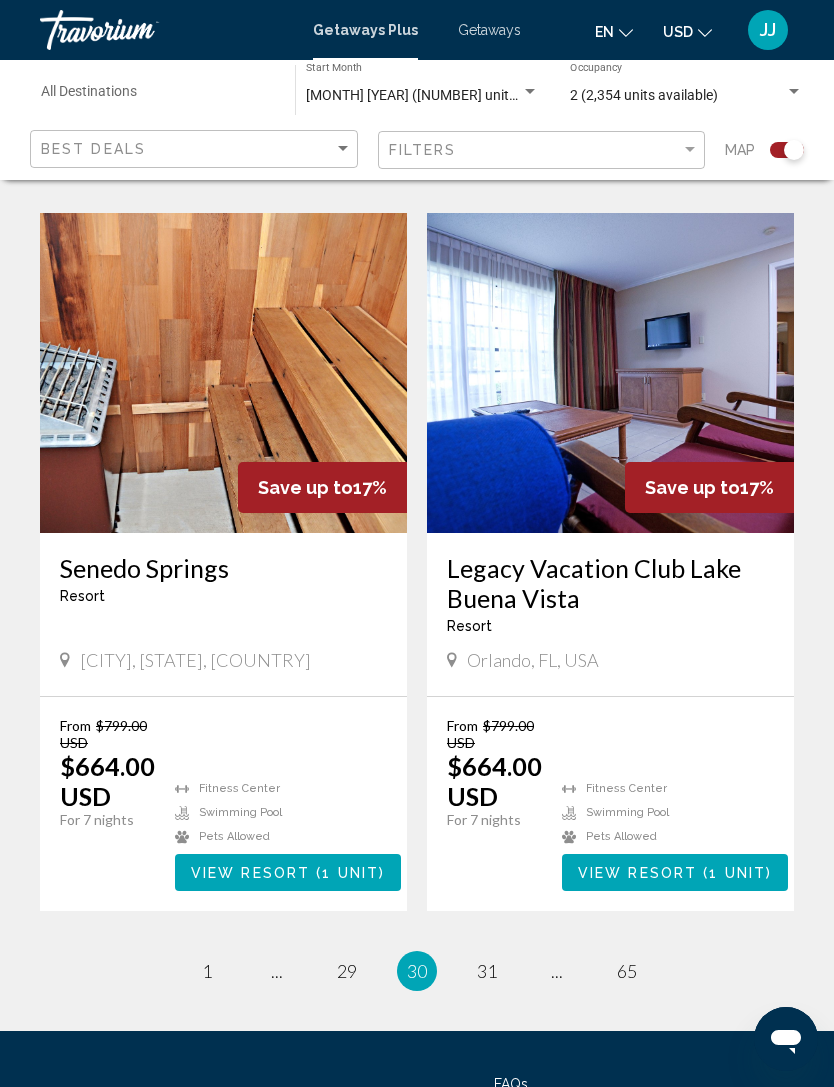 click on "30 / 65  page  1 page  ... page  29 You're on page  30 page  31 page  ... page  65" at bounding box center (417, 971) 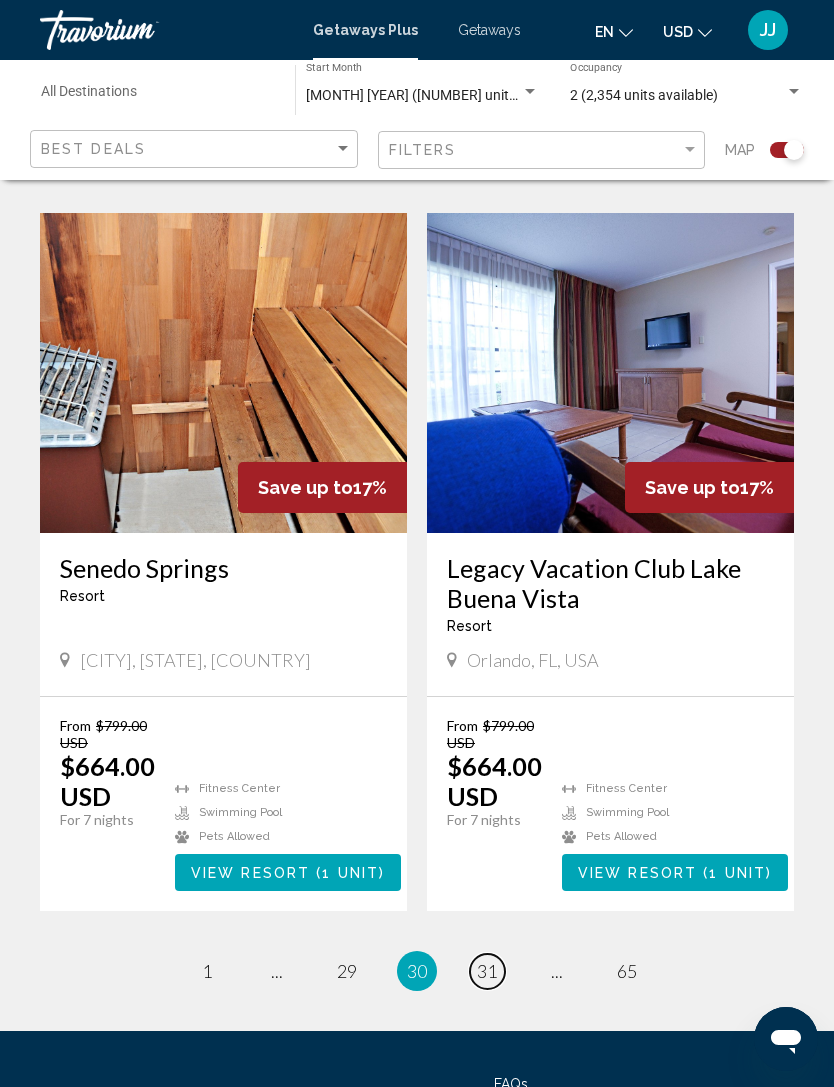 click on "page  31" at bounding box center (487, 971) 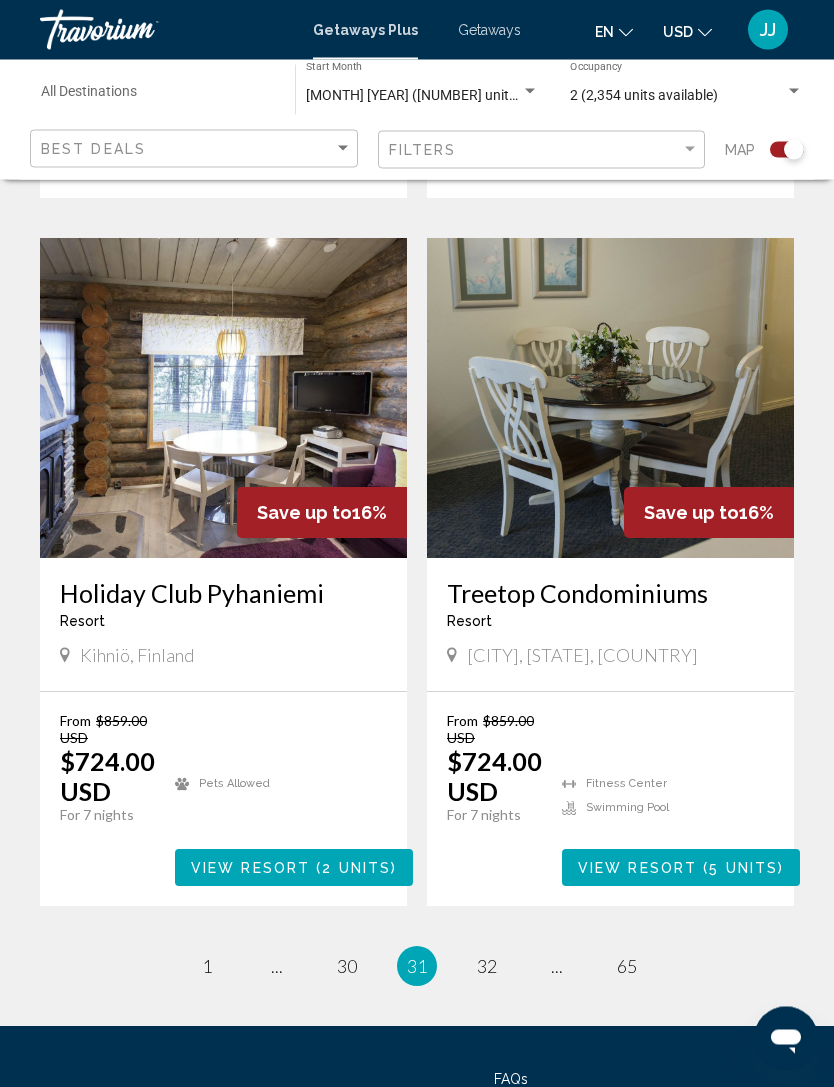 scroll, scrollTop: 4107, scrollLeft: 0, axis: vertical 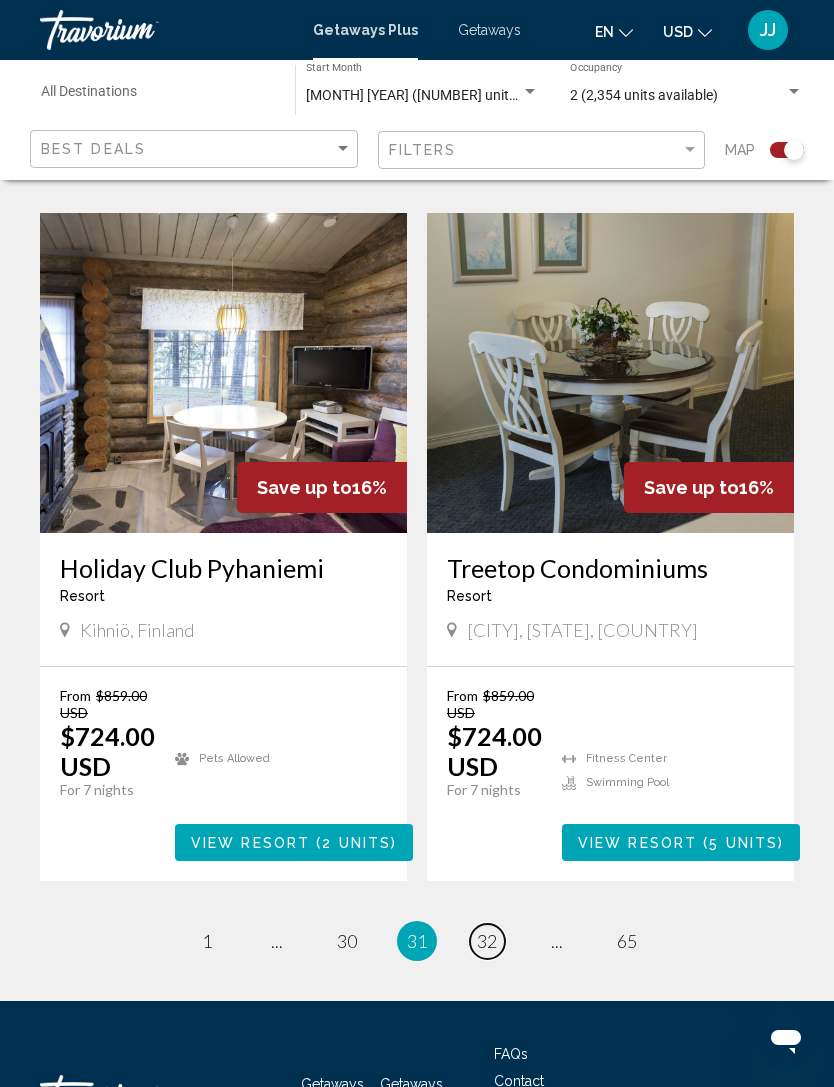 click on "page  32" at bounding box center [487, 941] 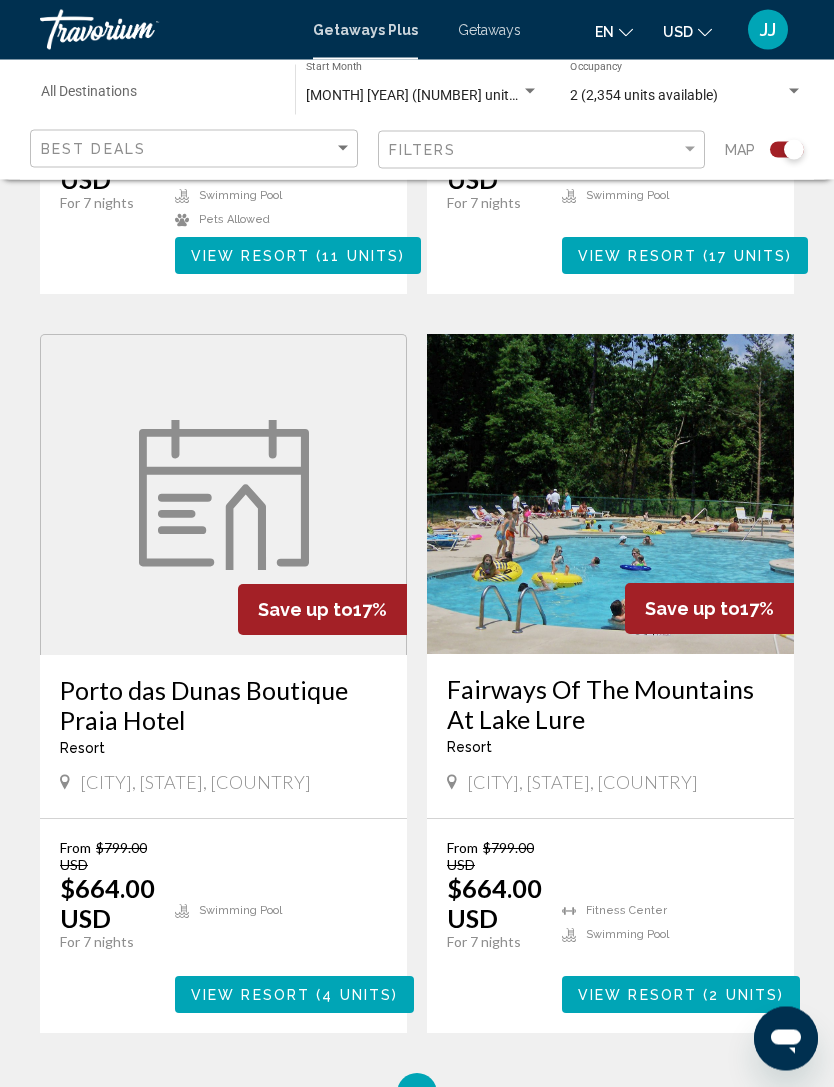 scroll, scrollTop: 4168, scrollLeft: 0, axis: vertical 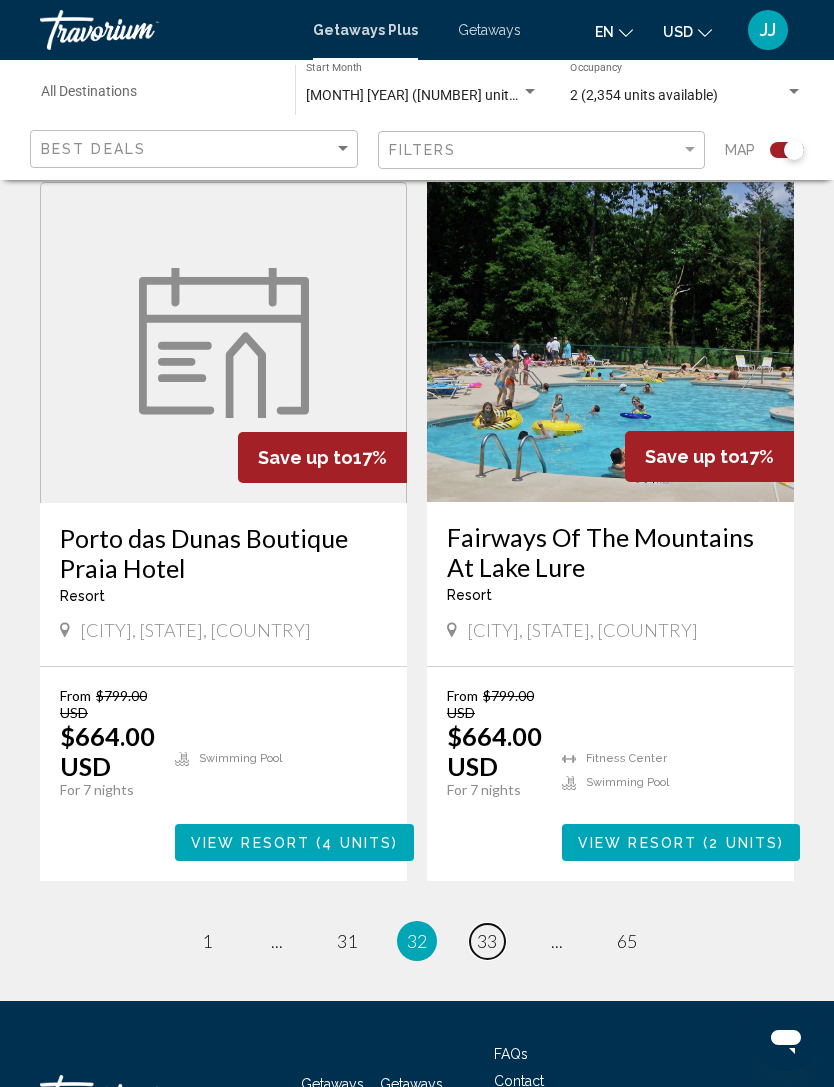 click on "page  33" at bounding box center (487, 941) 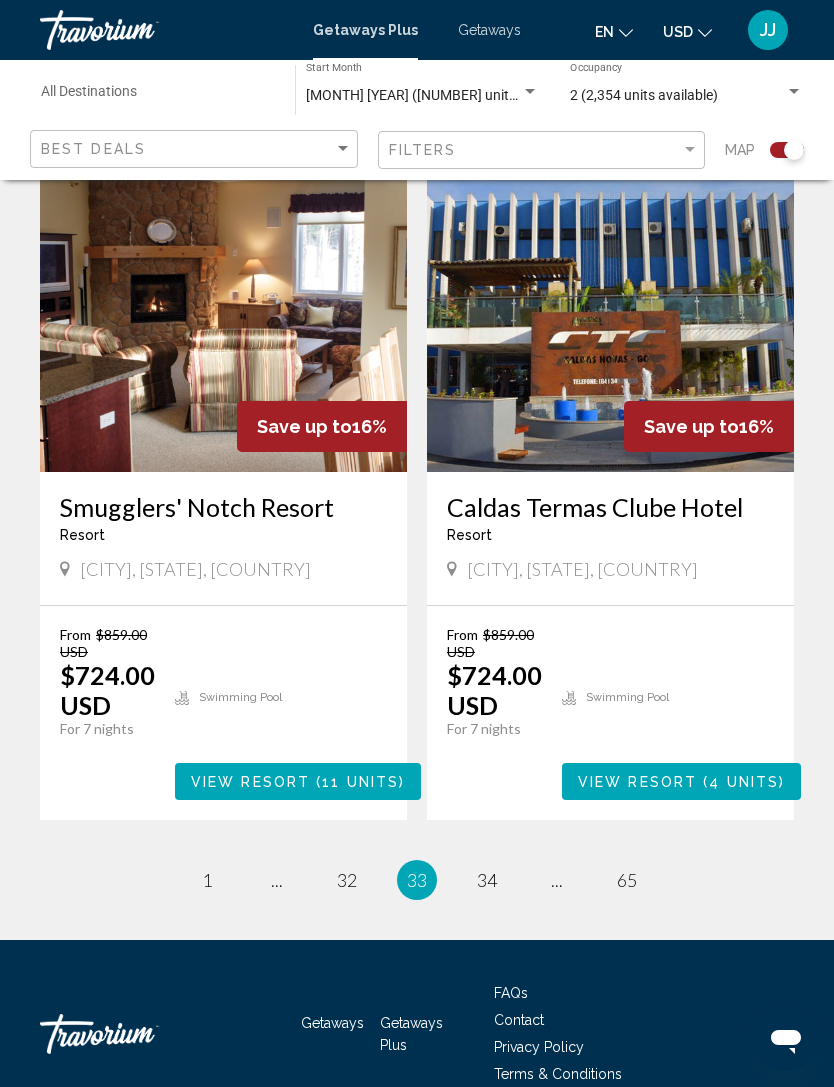 scroll, scrollTop: 4198, scrollLeft: 0, axis: vertical 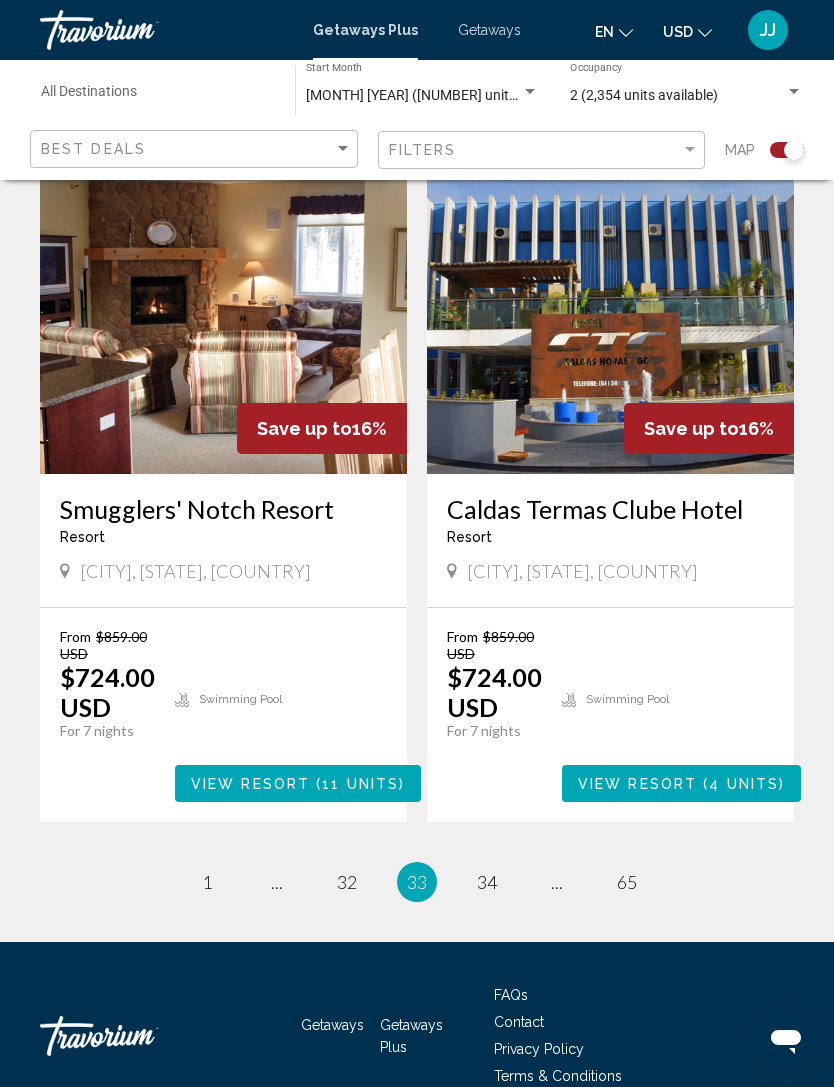 click on "33 / 65  page  1 page  ... page  32 You're on page  33 page  34 page  ... page  65" at bounding box center (417, 882) 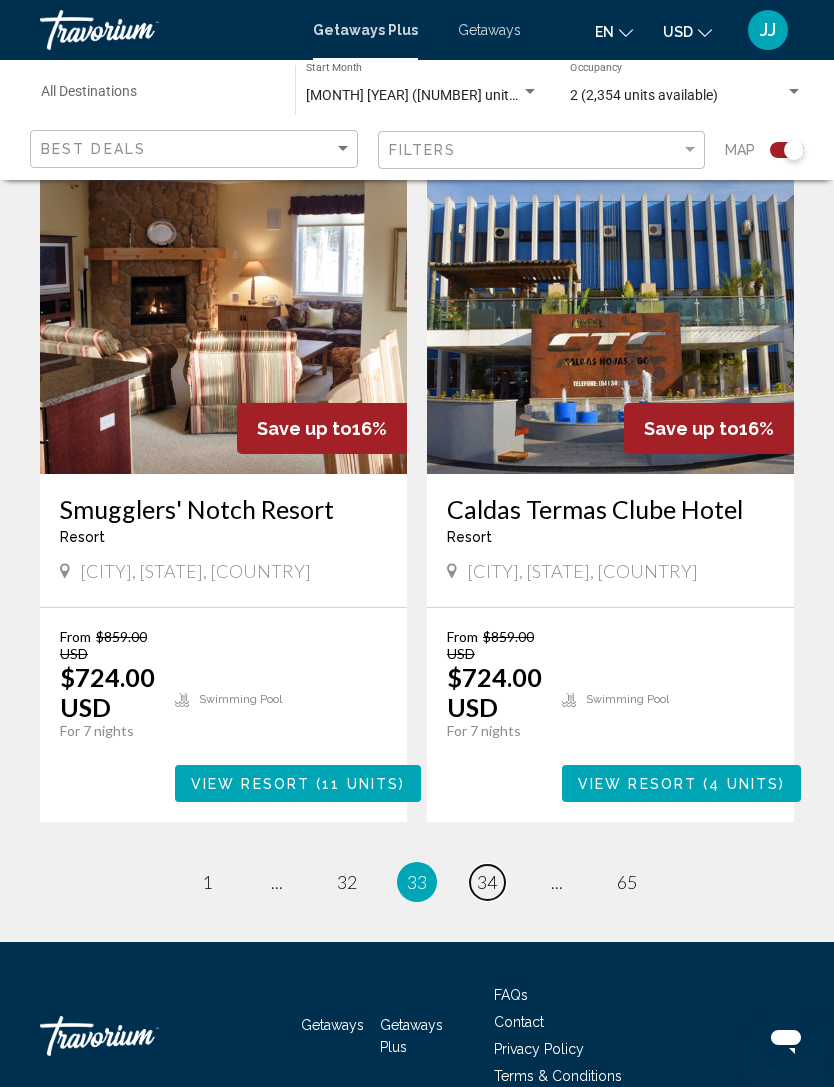 click on "page  34" at bounding box center [487, 882] 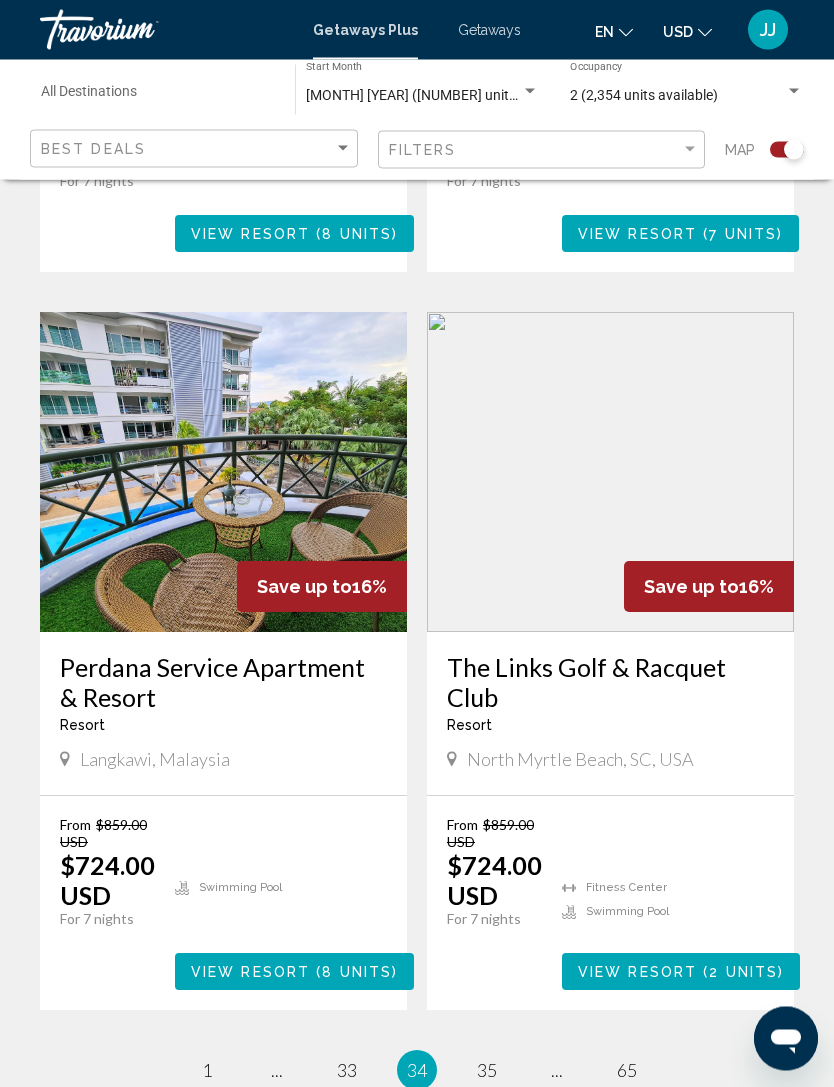 scroll, scrollTop: 3978, scrollLeft: 0, axis: vertical 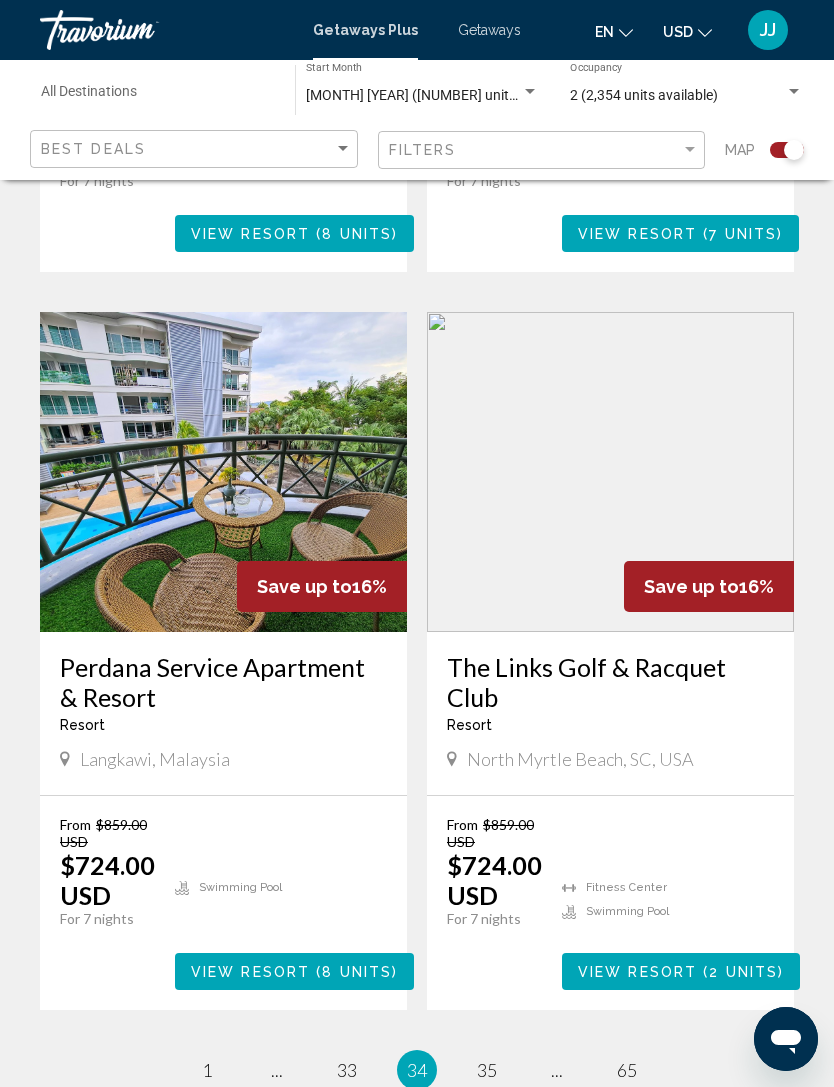click on "34 / 65  page  1 page  ... page  33 You're on page  34 page  35 page  ... page  65" at bounding box center (417, 1070) 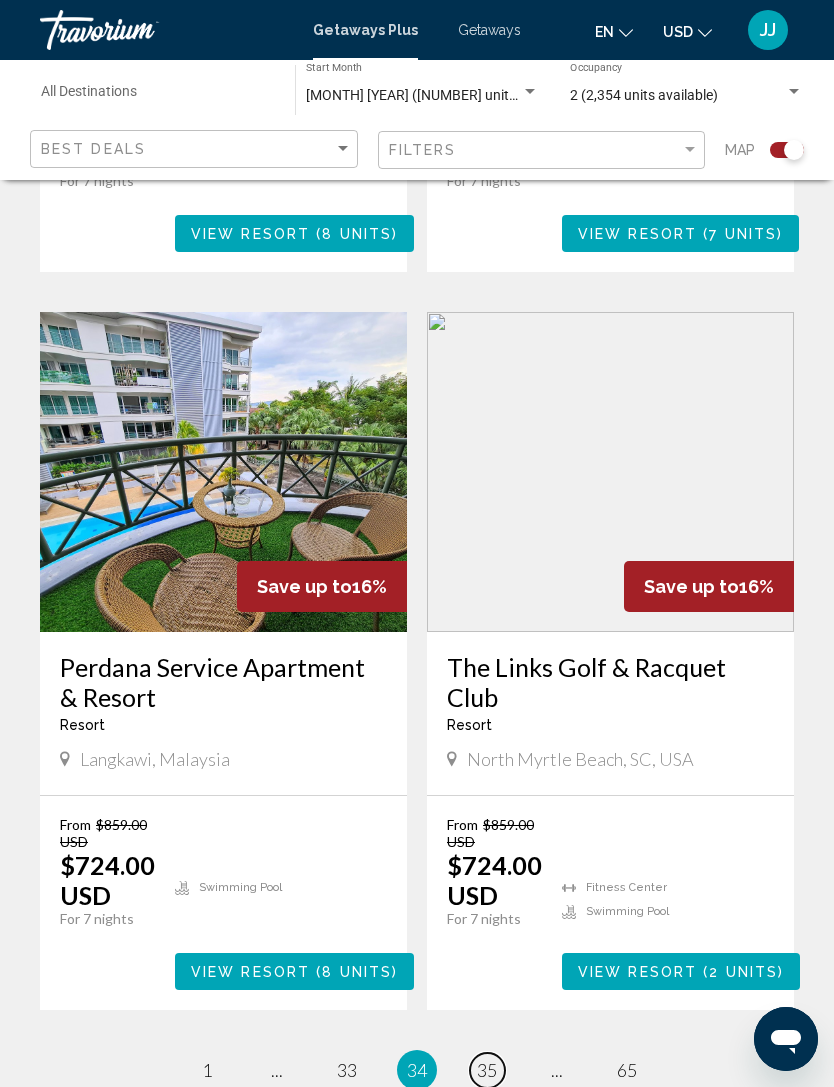 click on "page  35" at bounding box center [487, 1070] 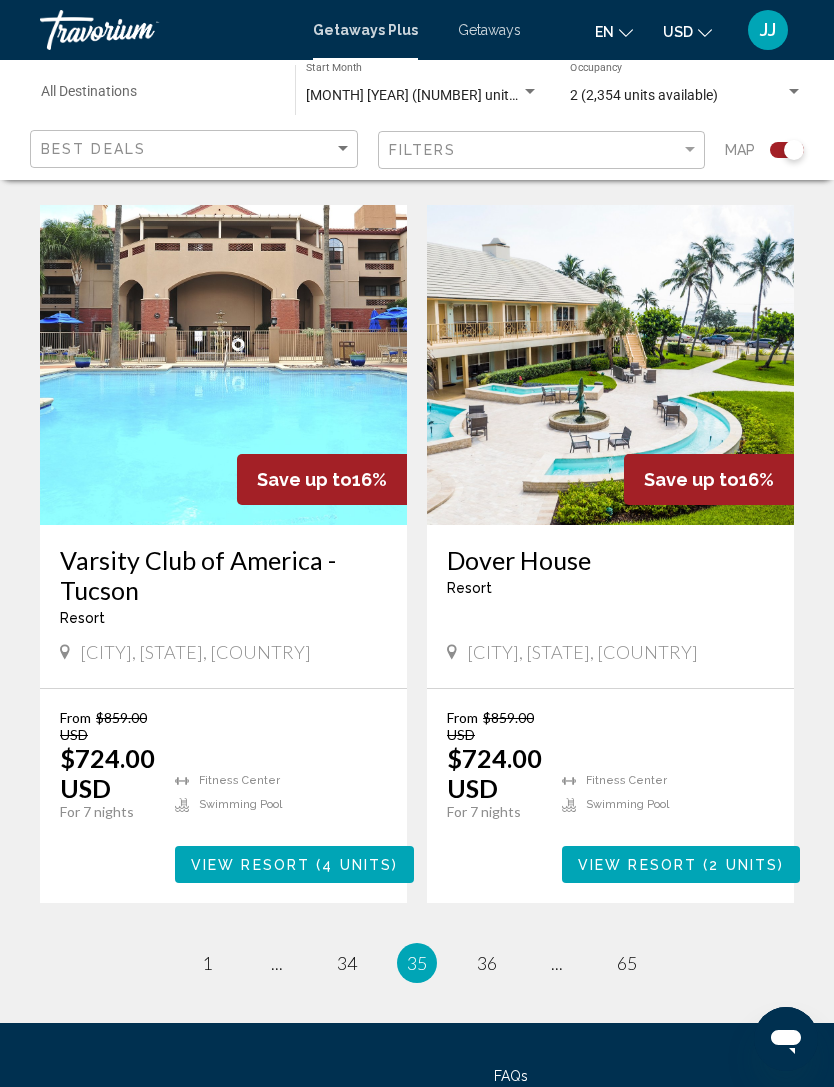 scroll, scrollTop: 4167, scrollLeft: 0, axis: vertical 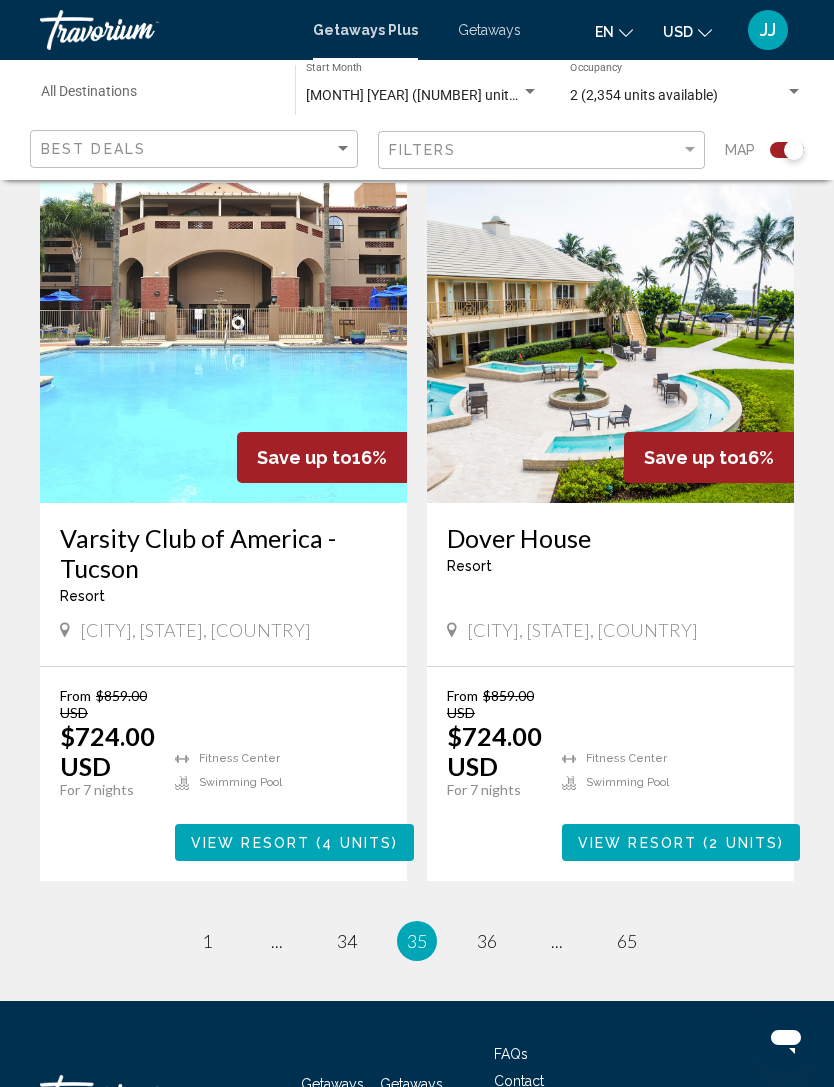 click on "35 / 65  page  1 page  ... page  34 You're on page  35 page  36 page  ... page  65" at bounding box center (417, 941) 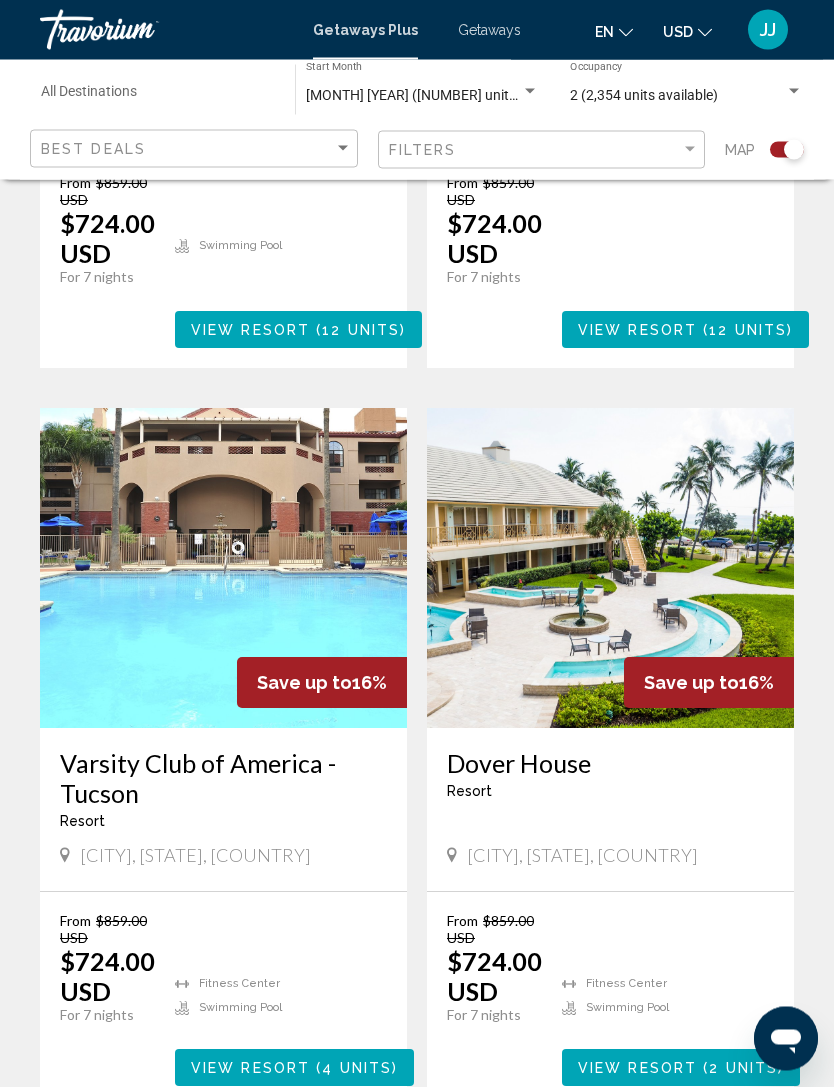 scroll, scrollTop: 4167, scrollLeft: 0, axis: vertical 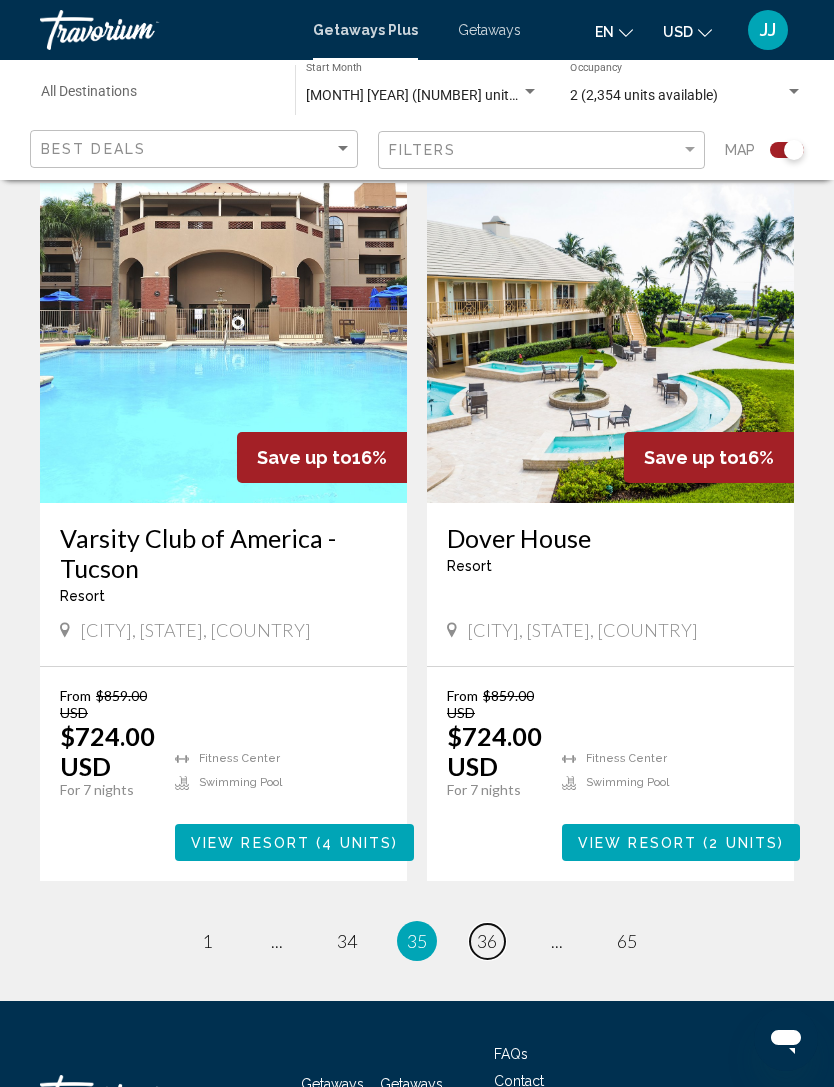 click on "page  36" at bounding box center [487, 941] 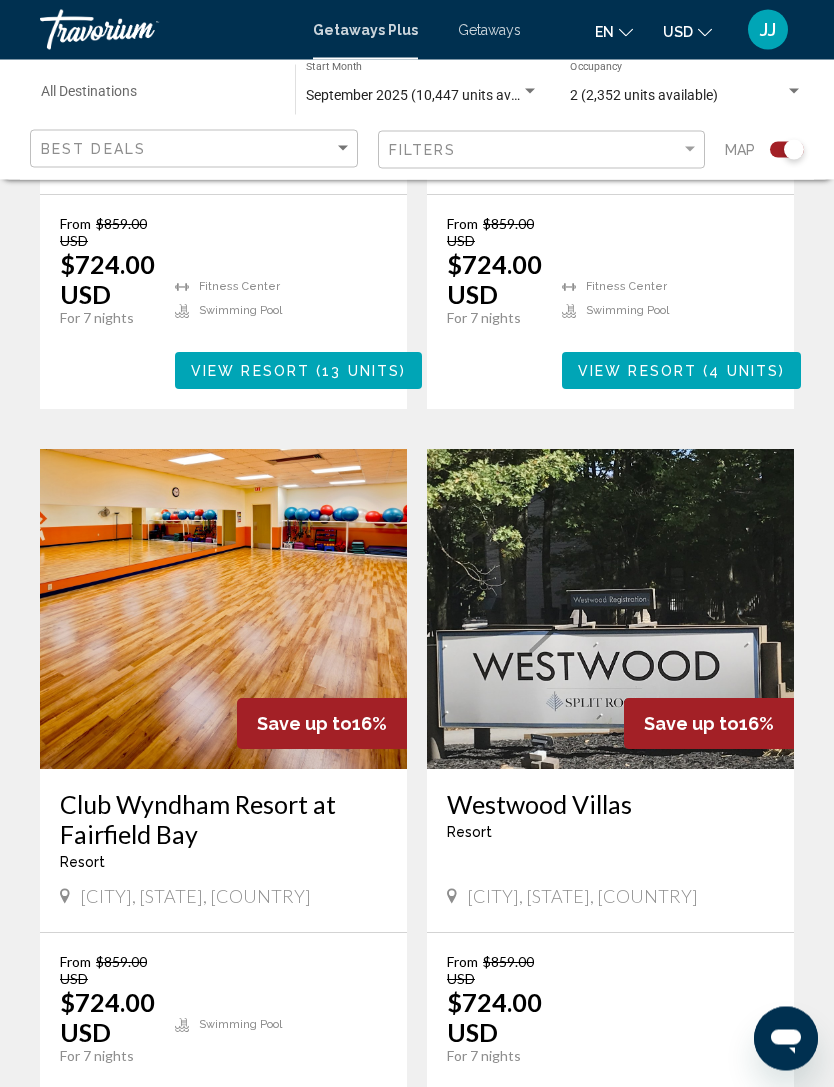 scroll, scrollTop: 4107, scrollLeft: 0, axis: vertical 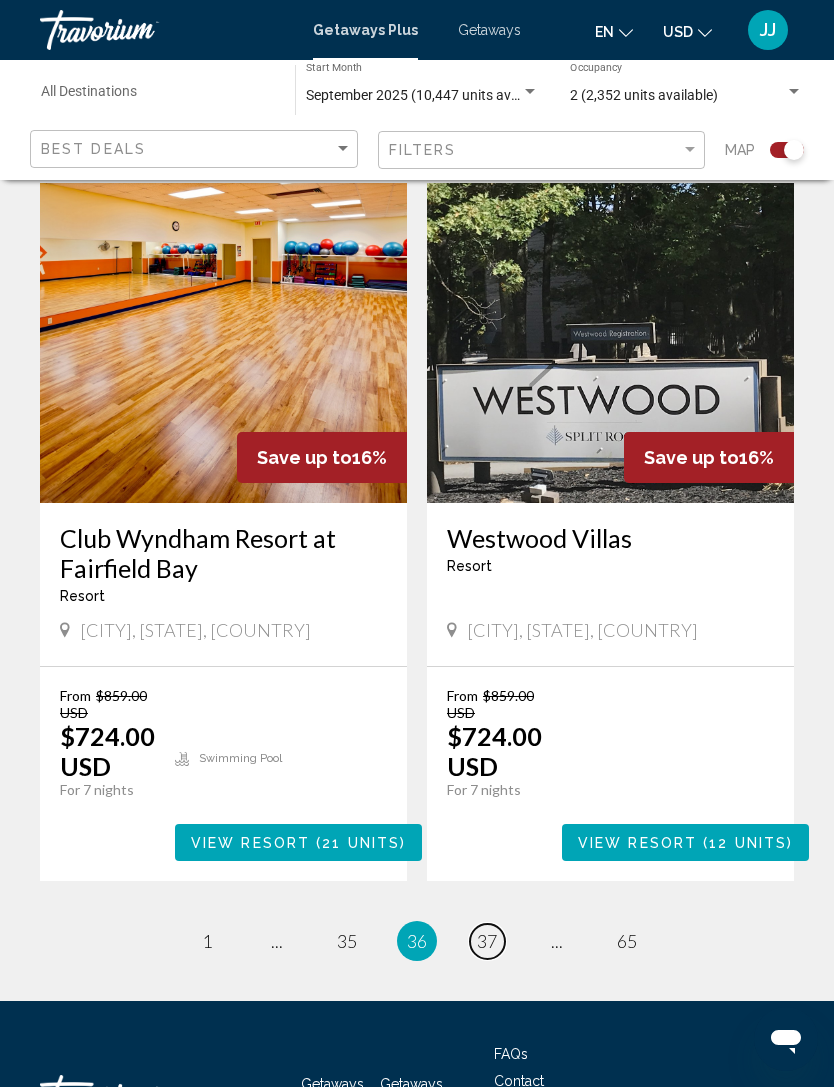 click on "page  37" at bounding box center (487, 941) 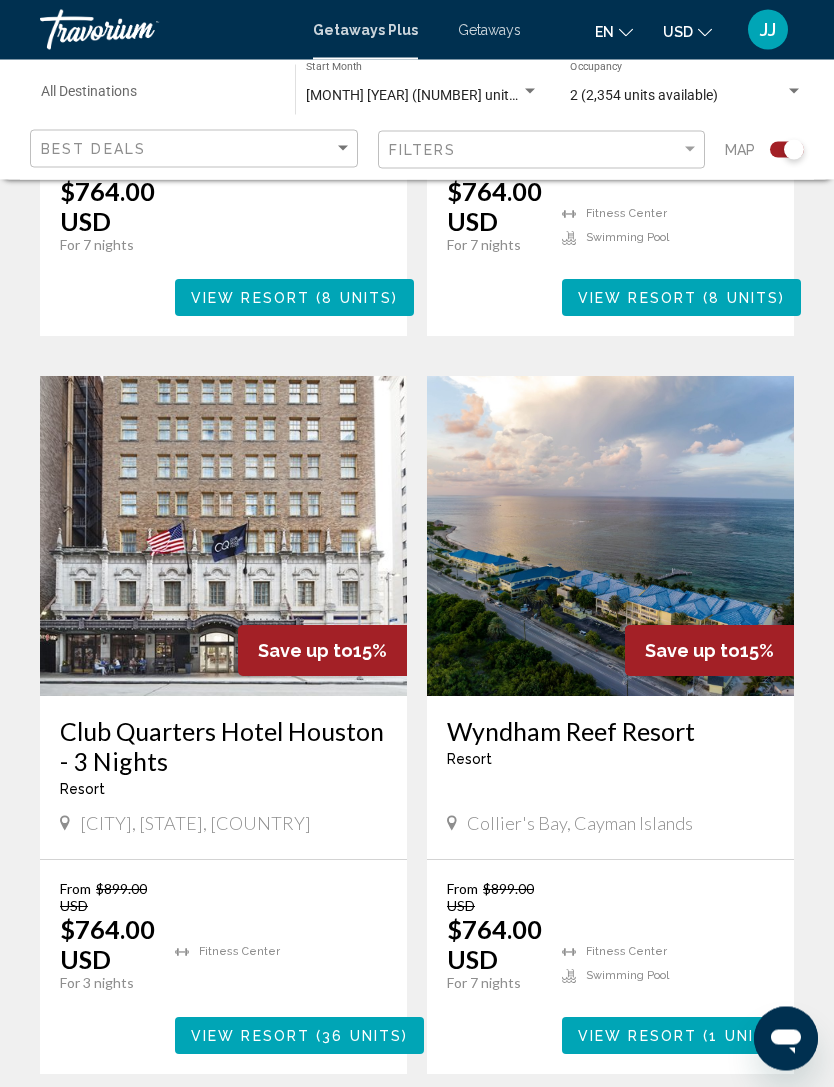 scroll, scrollTop: 3945, scrollLeft: 0, axis: vertical 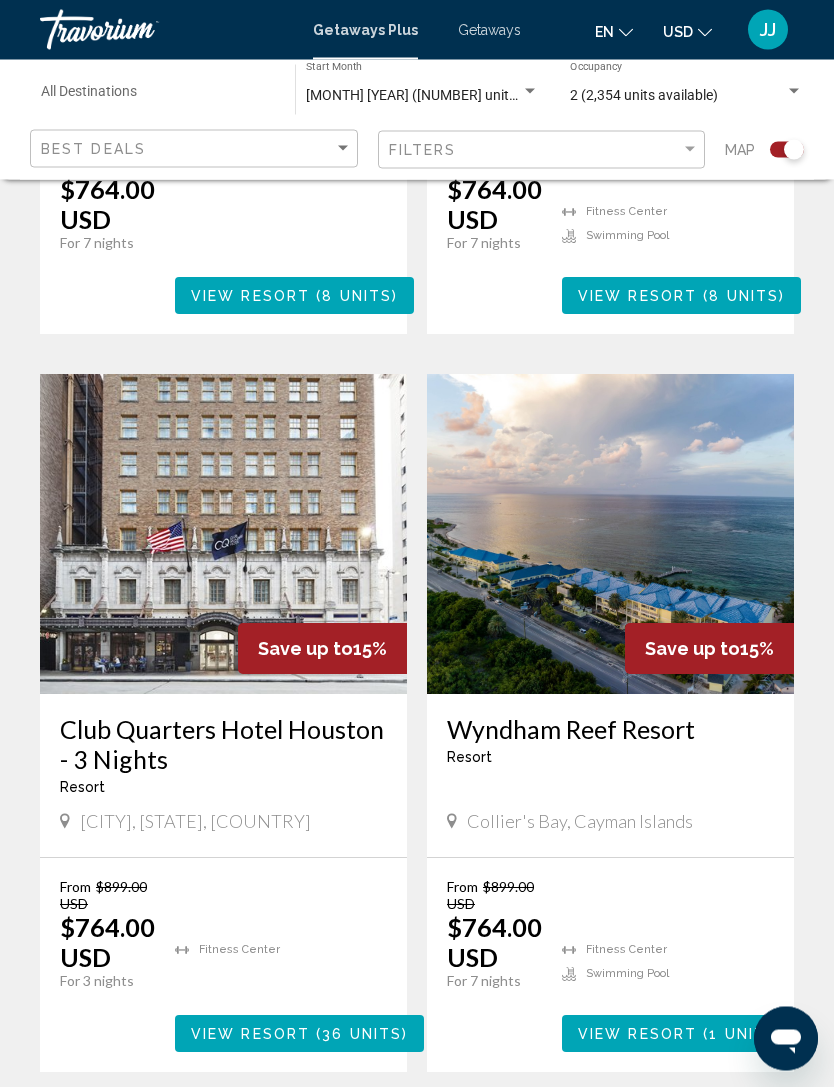 click on "page  38" at bounding box center (487, 1133) 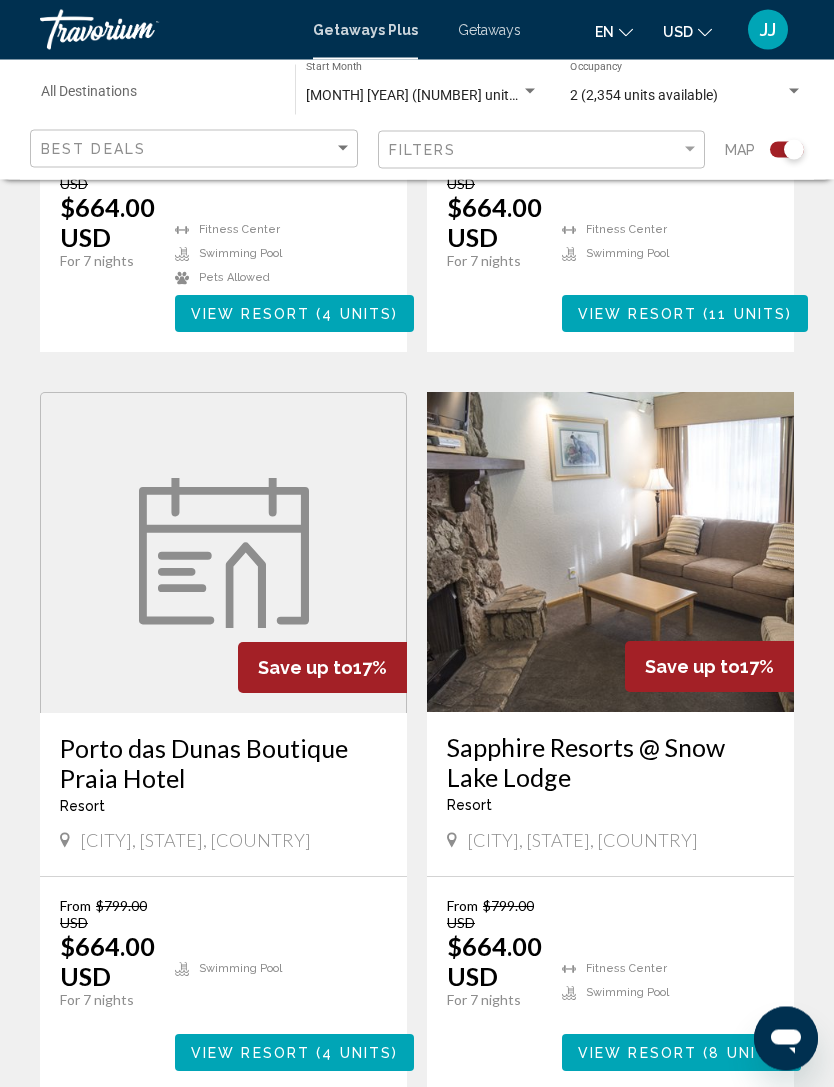 scroll, scrollTop: 3929, scrollLeft: 0, axis: vertical 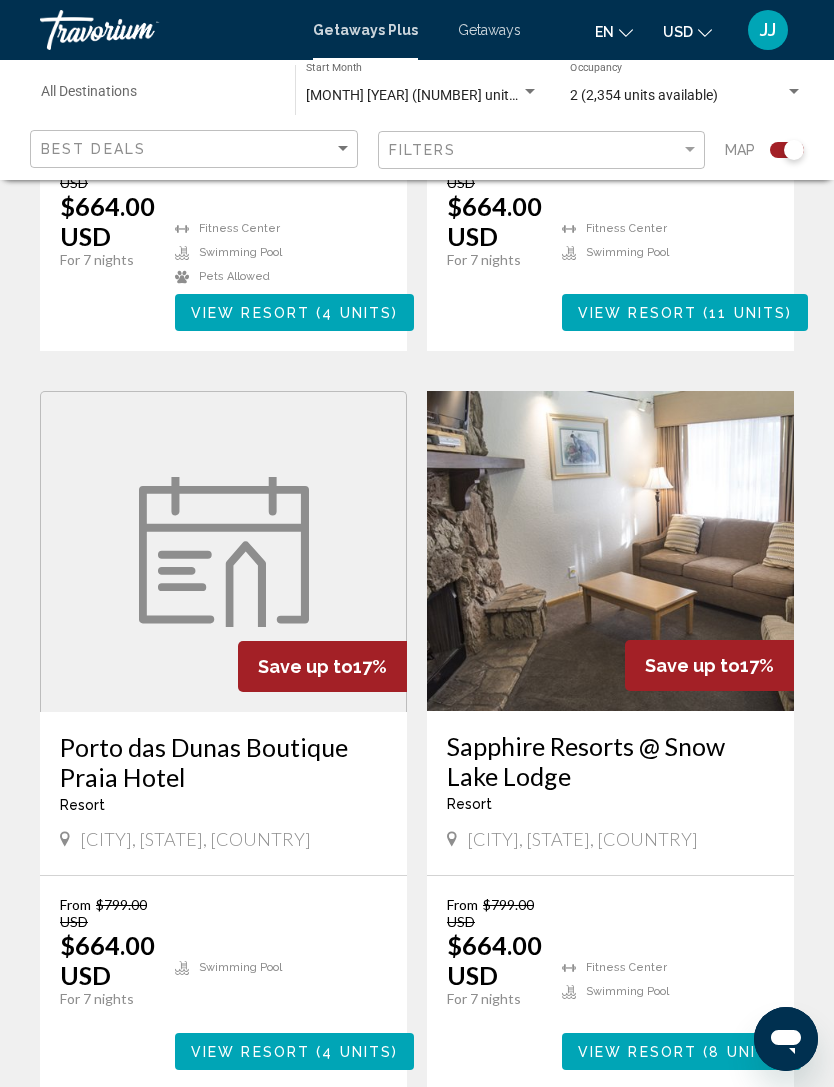 click on "page  39" at bounding box center (487, 1150) 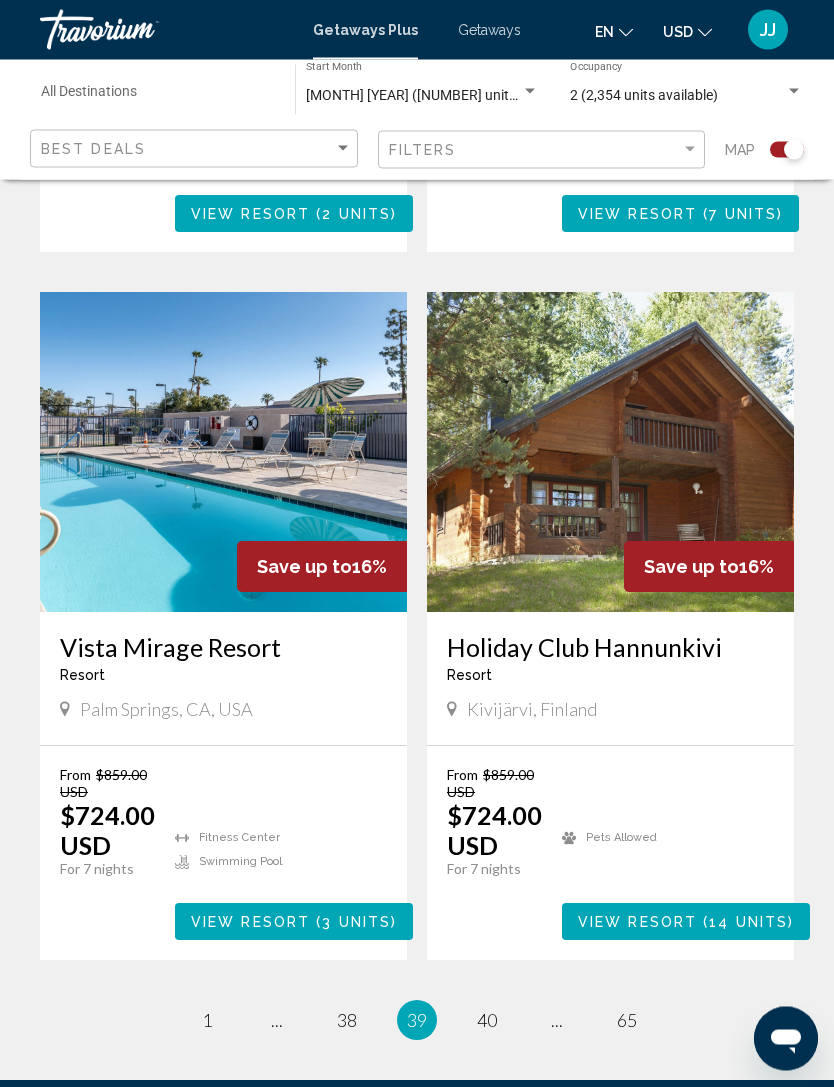 scroll, scrollTop: 3976, scrollLeft: 0, axis: vertical 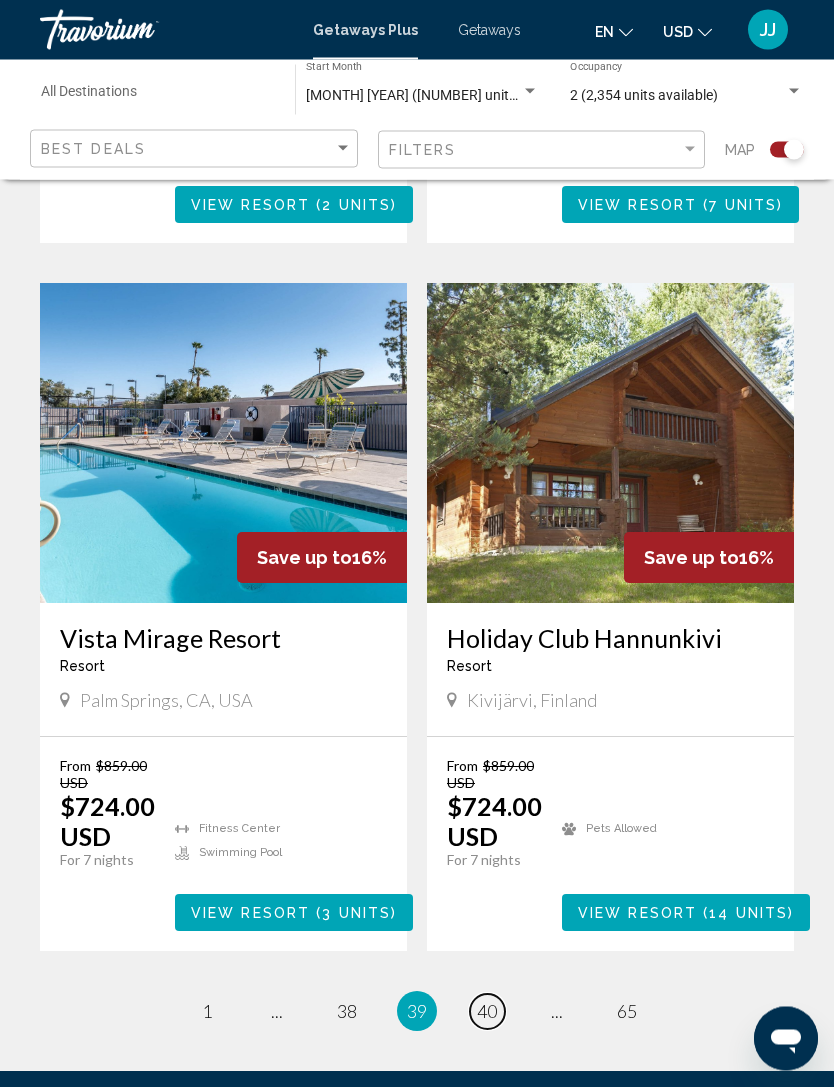 click on "page  40" at bounding box center (487, 1012) 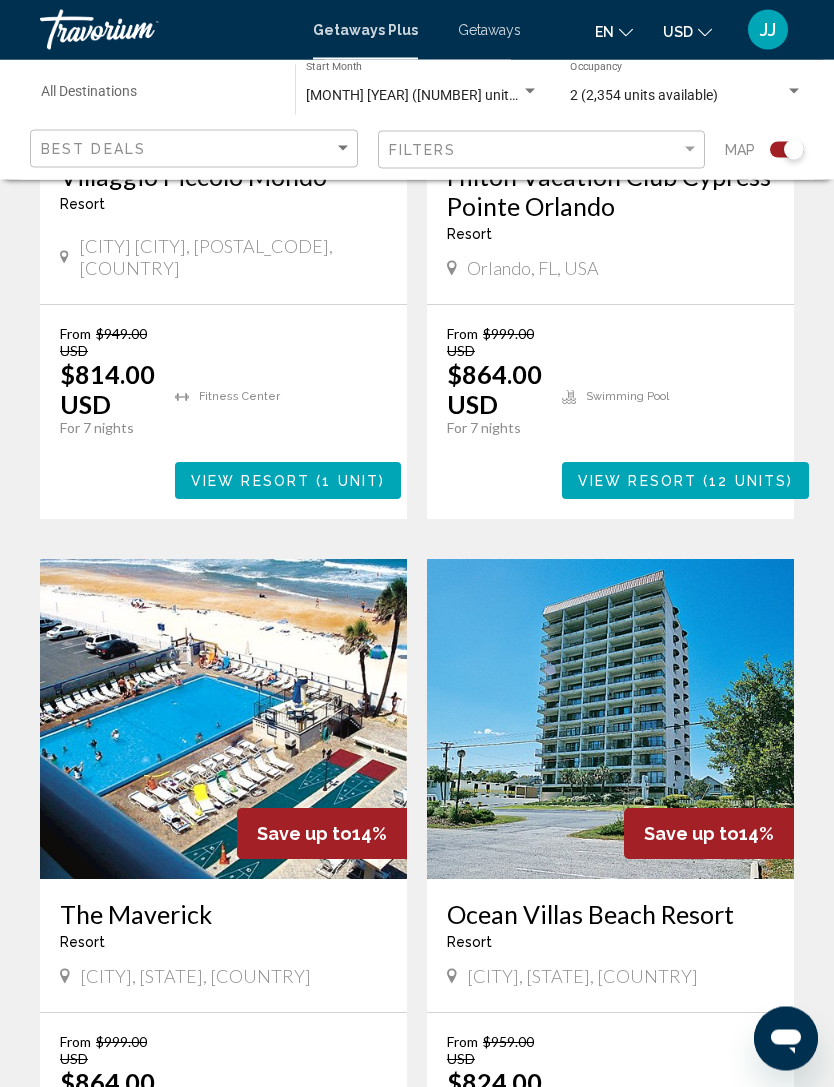 scroll, scrollTop: 4167, scrollLeft: 0, axis: vertical 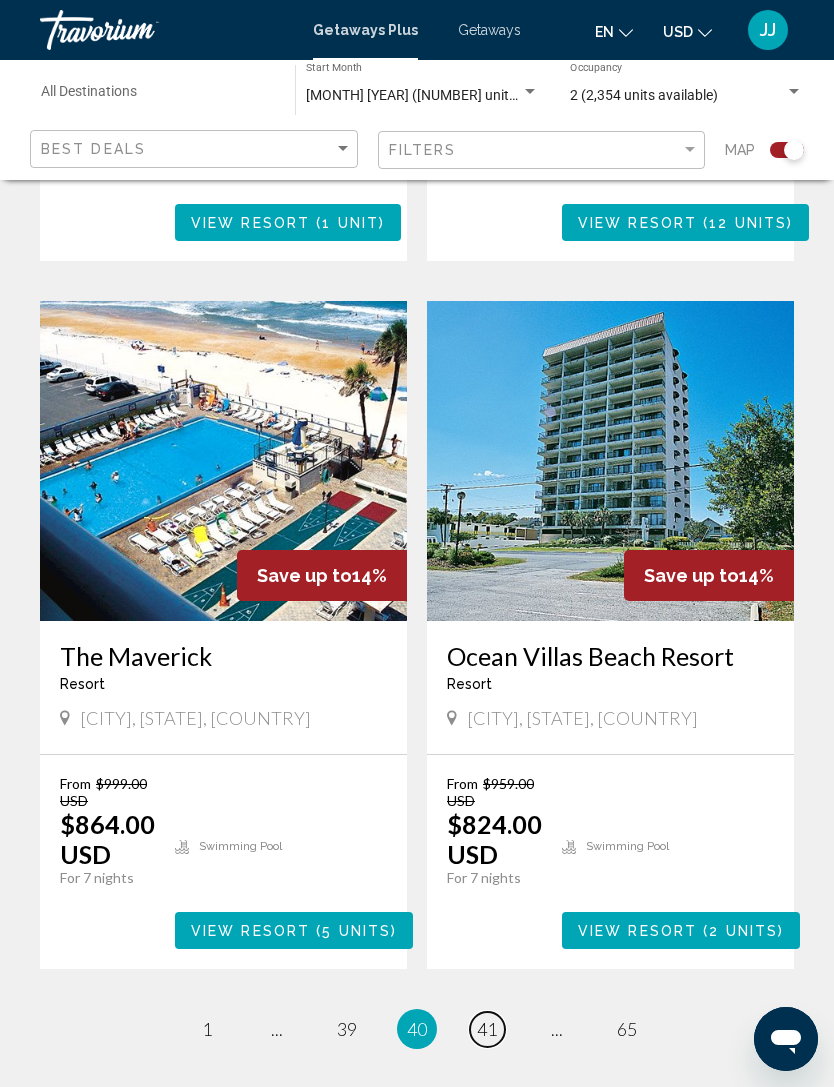 click on "page  41" at bounding box center [487, 1029] 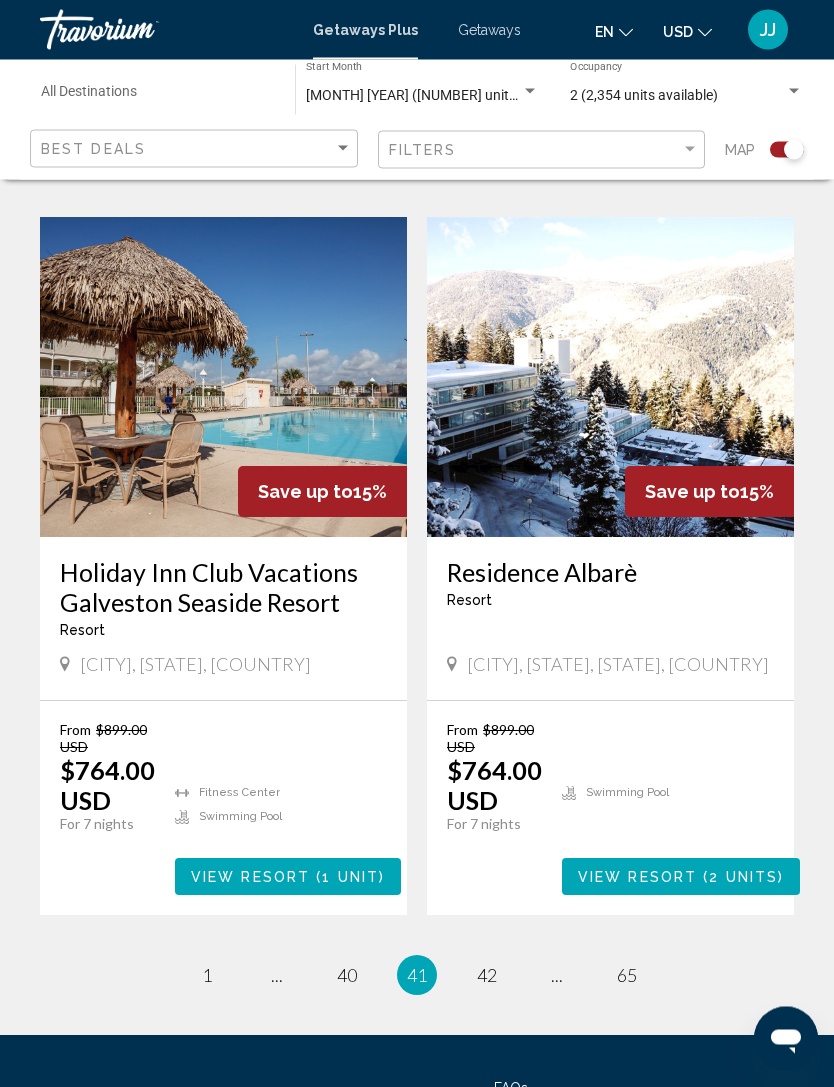 scroll, scrollTop: 4069, scrollLeft: 0, axis: vertical 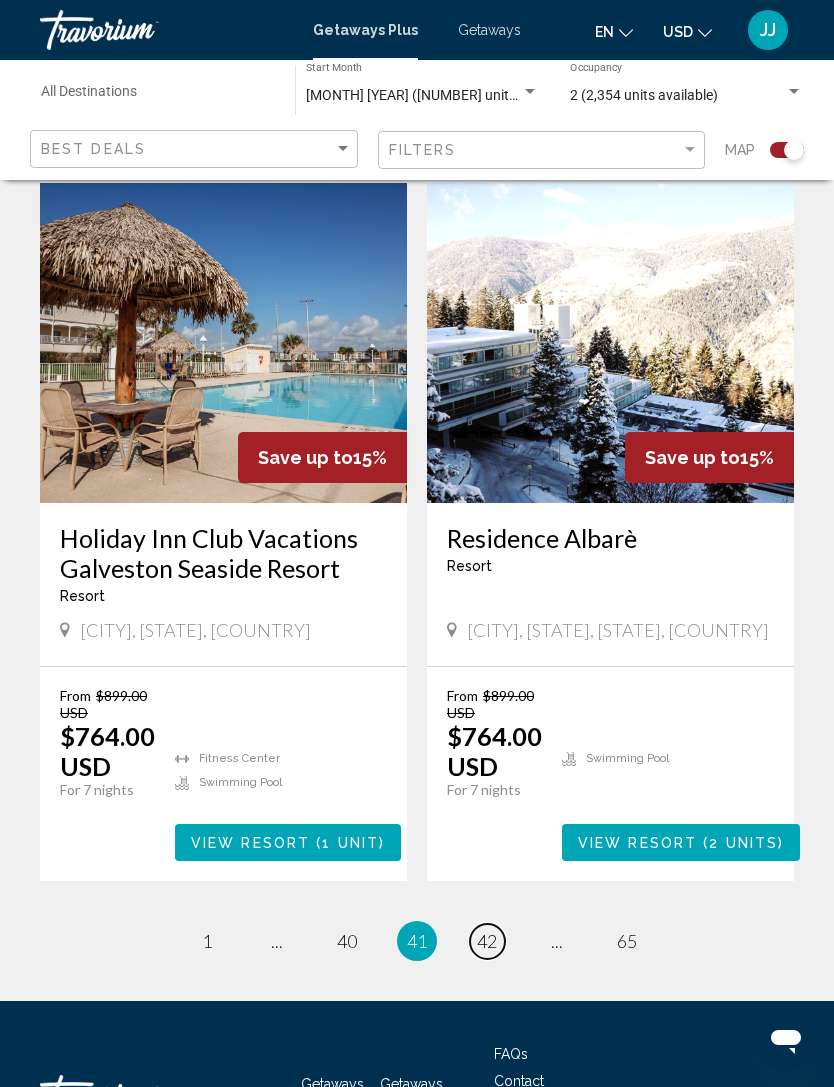 click on "page  42" at bounding box center (487, 941) 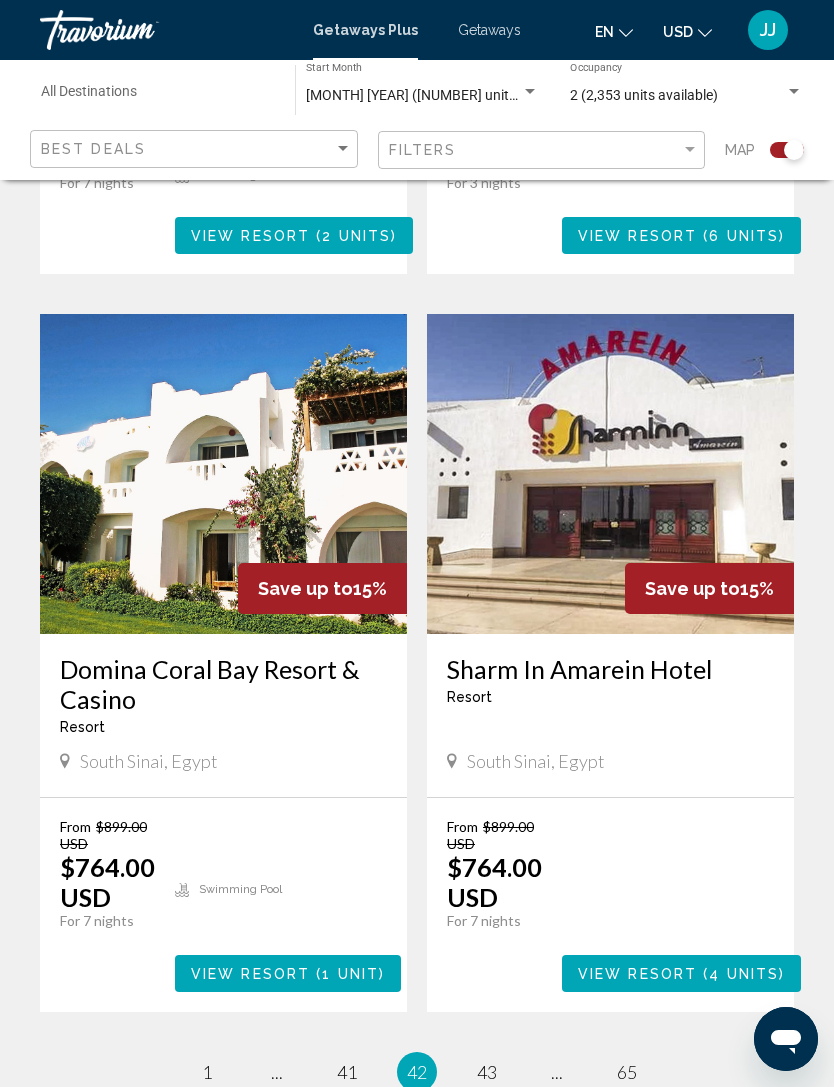 scroll, scrollTop: 4063, scrollLeft: 0, axis: vertical 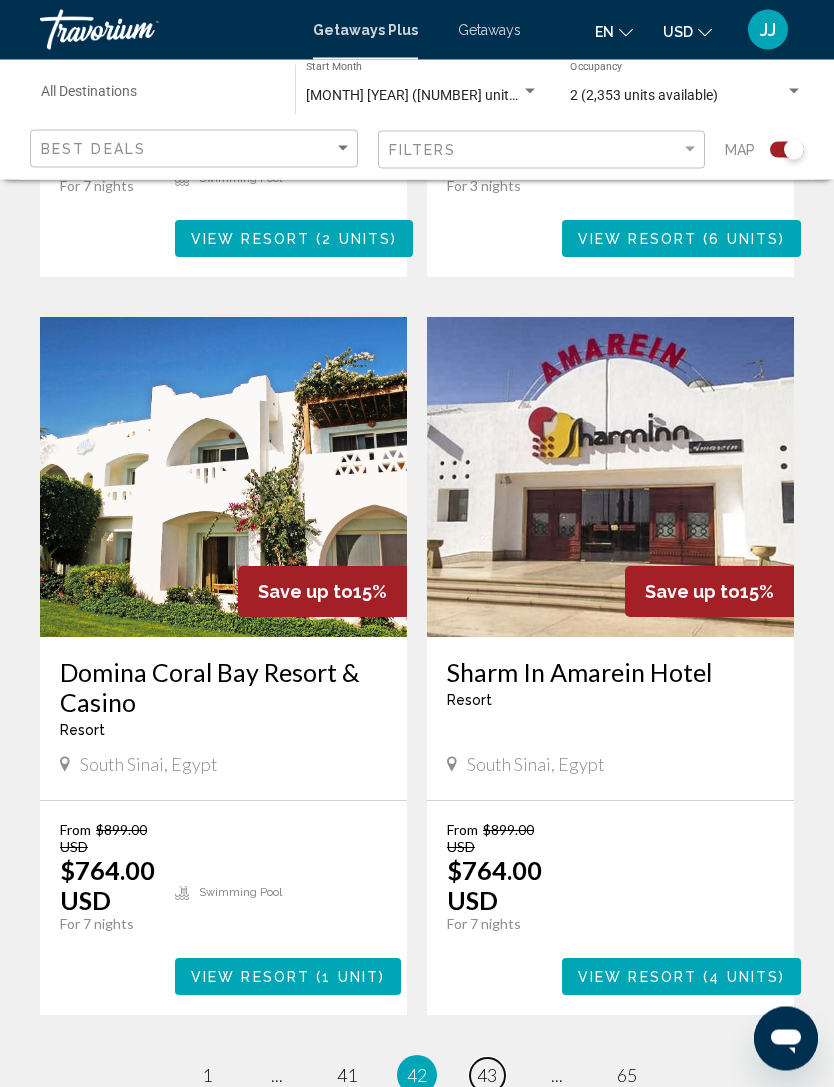 click on "page  43" at bounding box center [487, 1076] 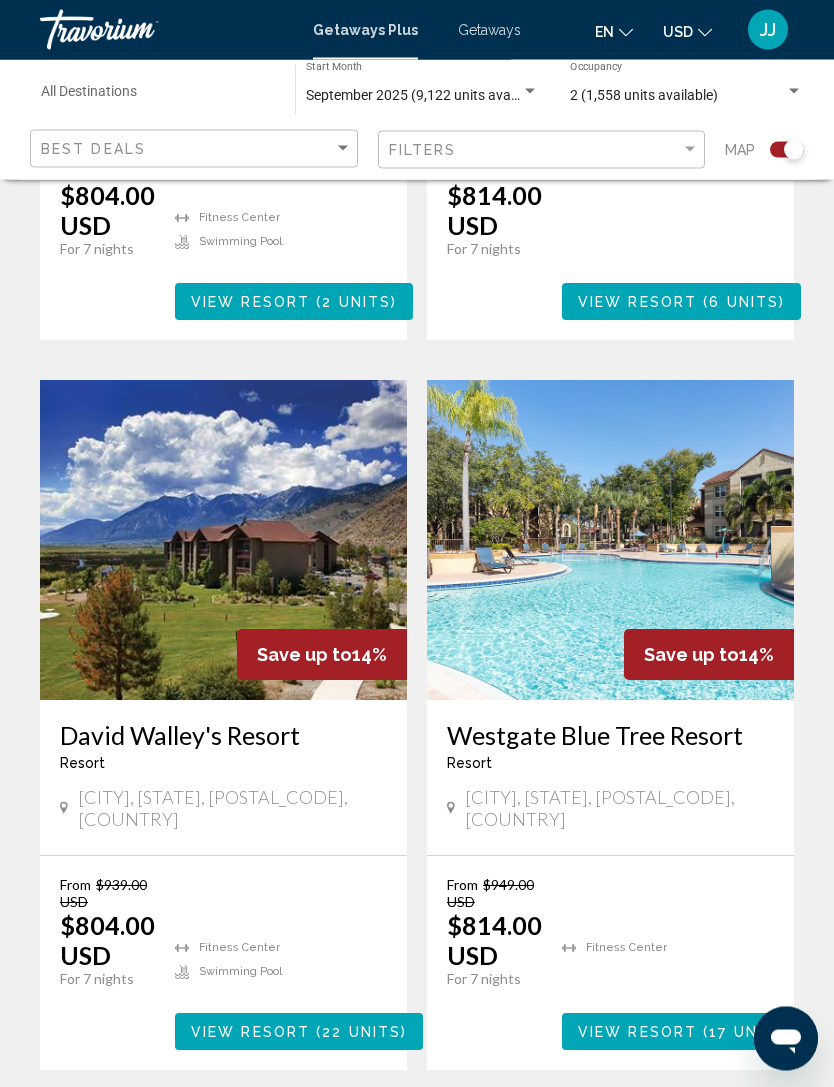 scroll, scrollTop: 4096, scrollLeft: 0, axis: vertical 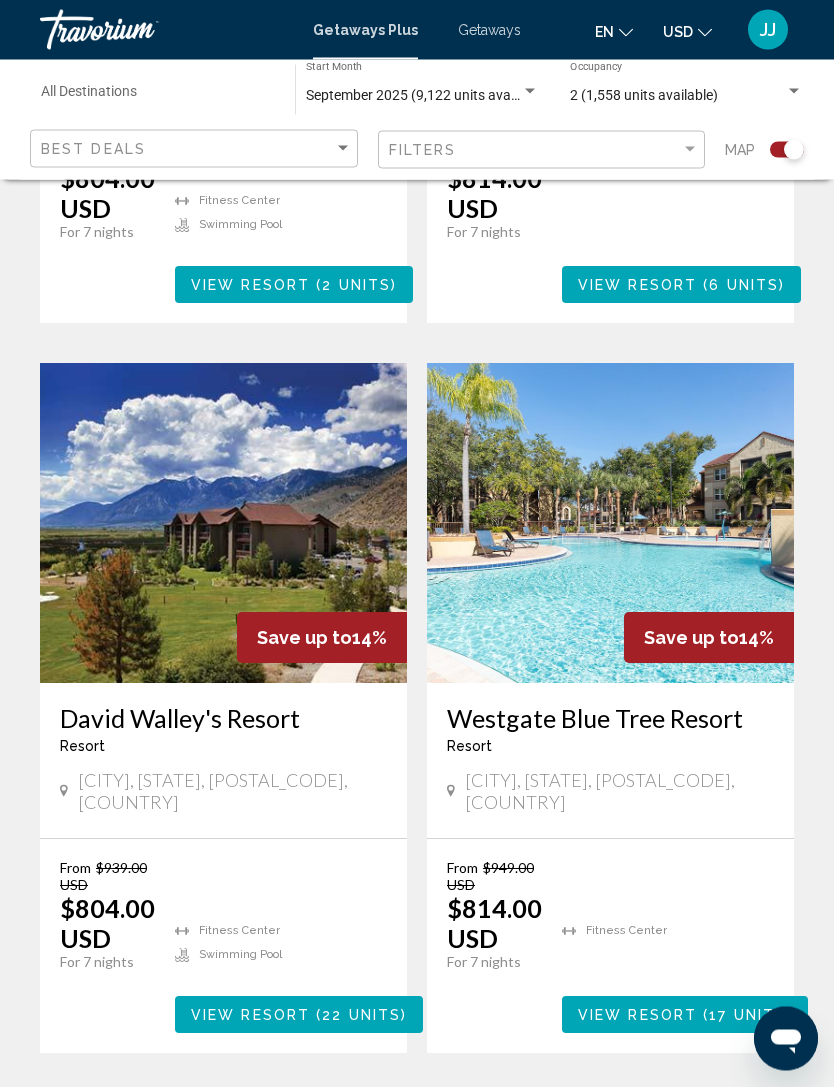 click on "page  44" at bounding box center (487, 1114) 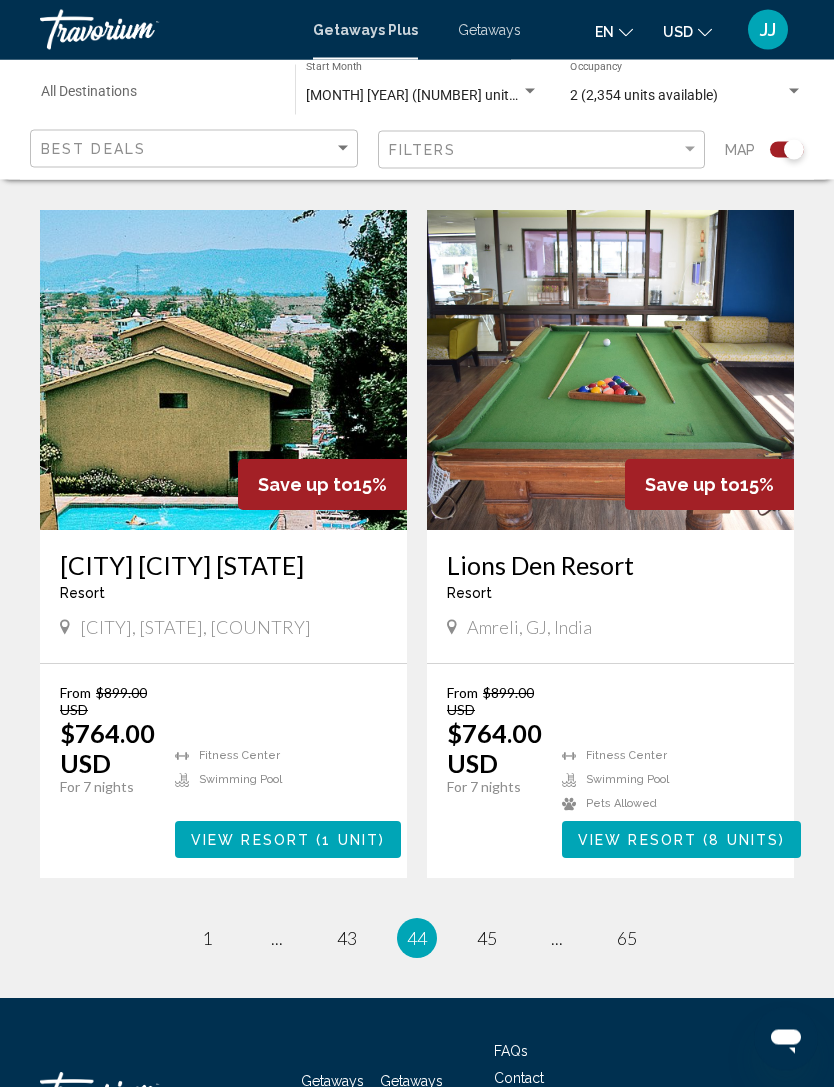 scroll, scrollTop: 4140, scrollLeft: 0, axis: vertical 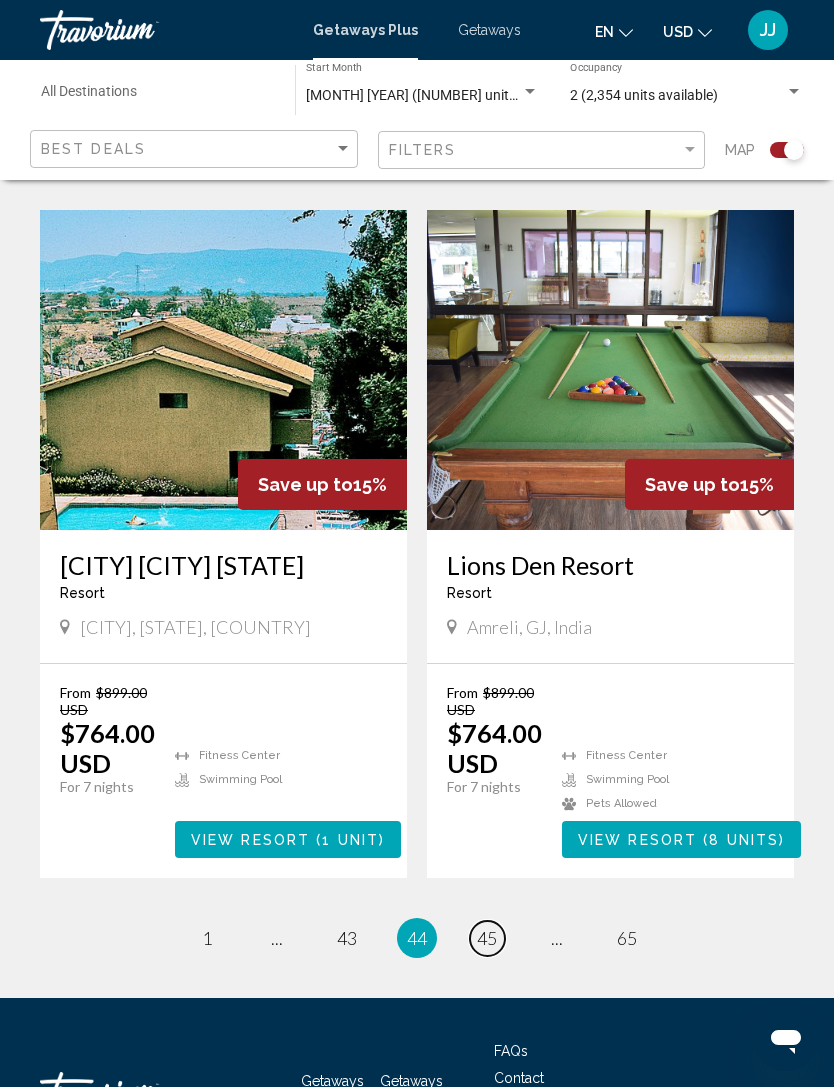 click on "page  45" at bounding box center (487, 938) 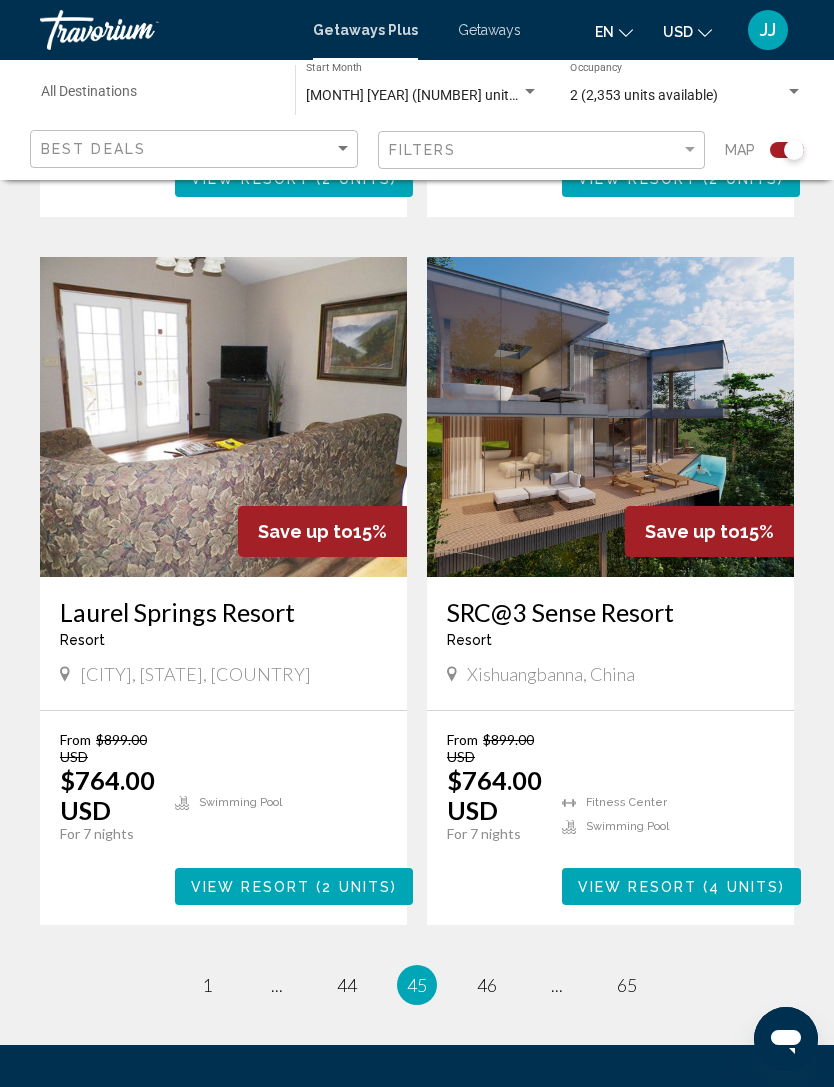 scroll, scrollTop: 4069, scrollLeft: 0, axis: vertical 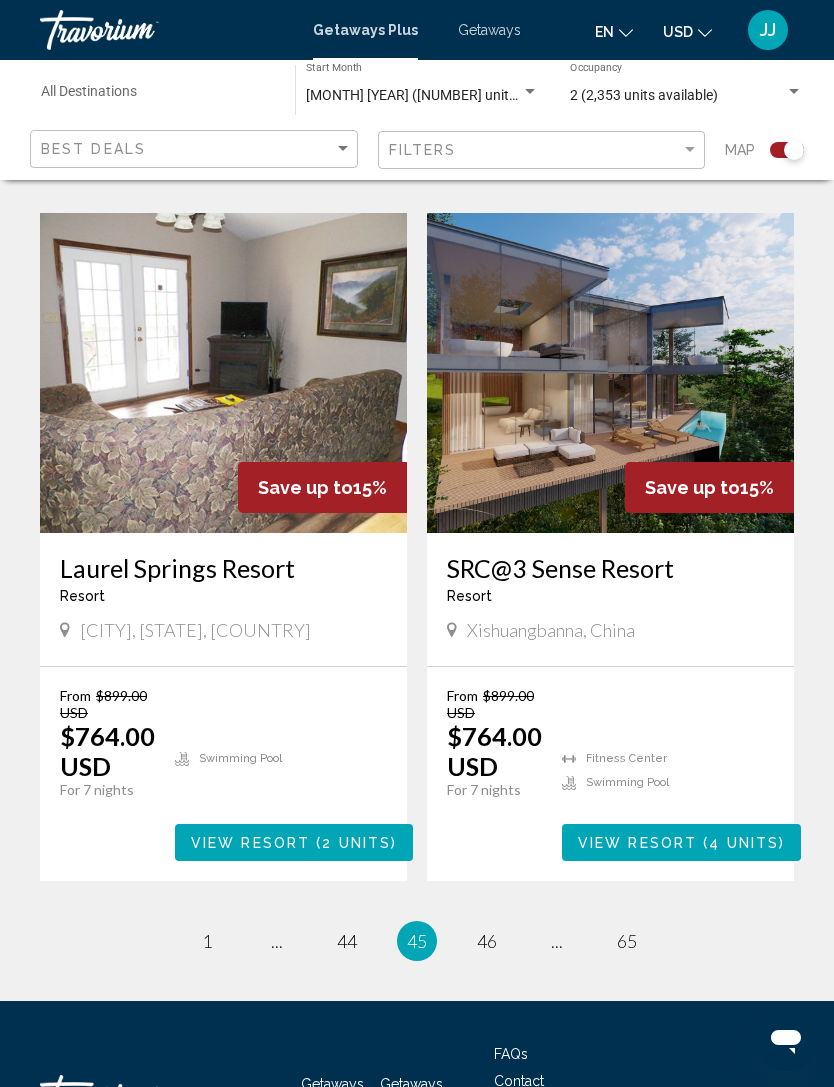 click on "45 / 65  page  1 page  ... page  44 You're on page  45 page  46 page  ... page  65" at bounding box center [417, 941] 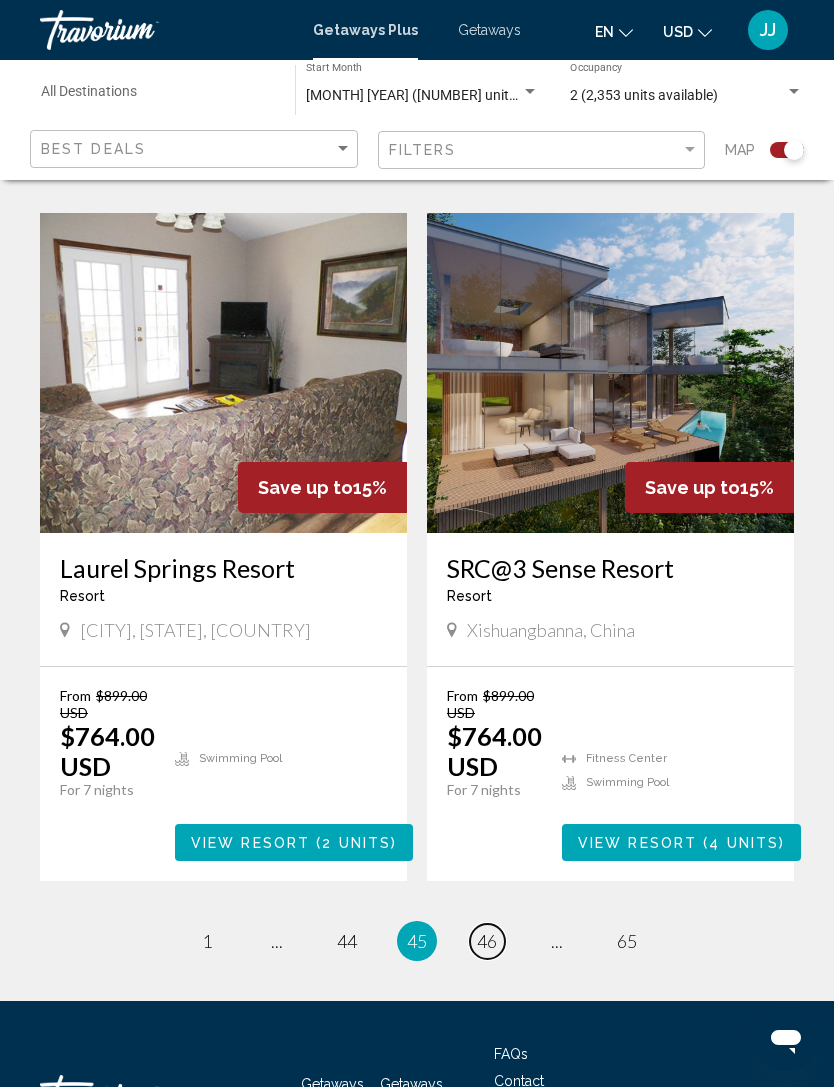 click on "page  46" at bounding box center [487, 941] 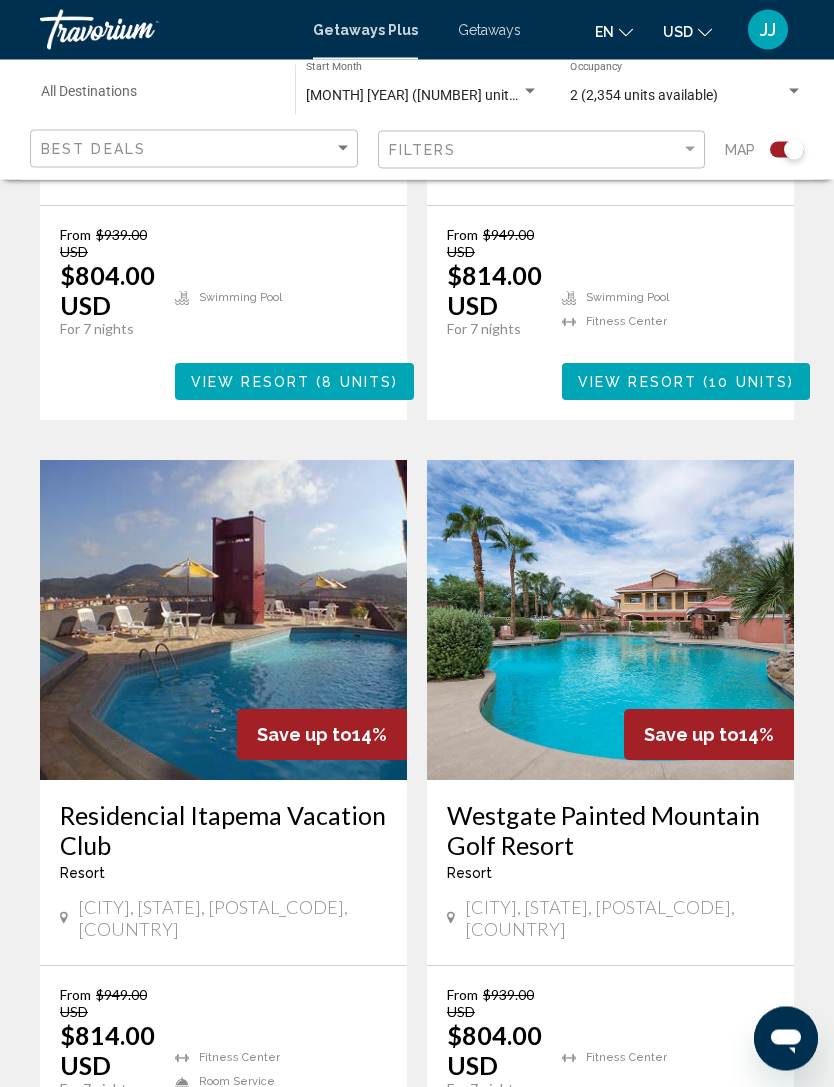 scroll, scrollTop: 3979, scrollLeft: 0, axis: vertical 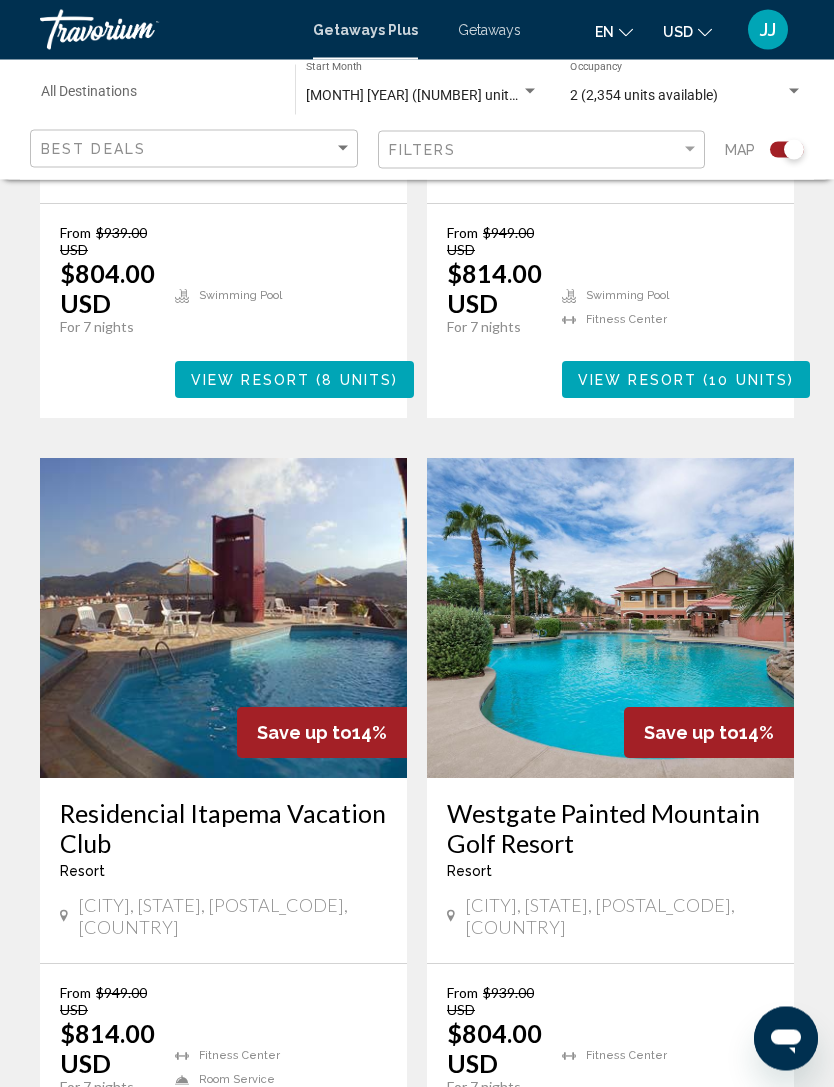 click on "page  47" at bounding box center [487, 1239] 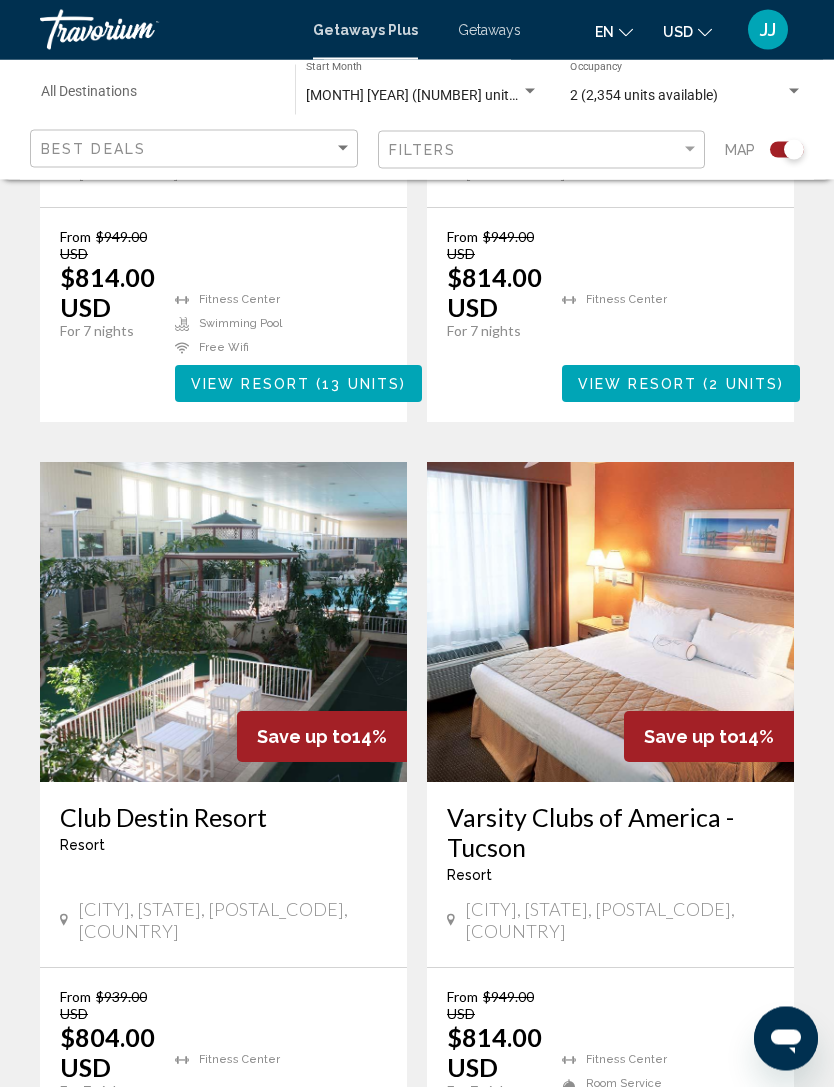scroll, scrollTop: 4197, scrollLeft: 0, axis: vertical 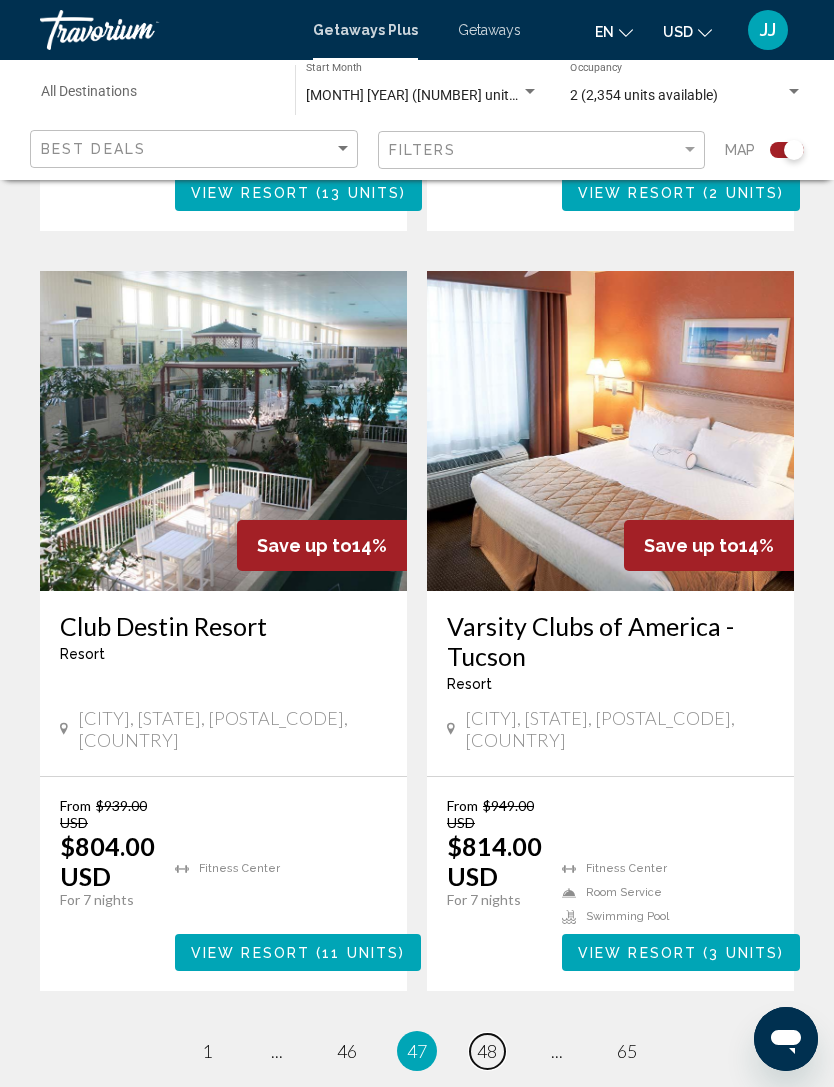 click on "page  48" at bounding box center [487, 1051] 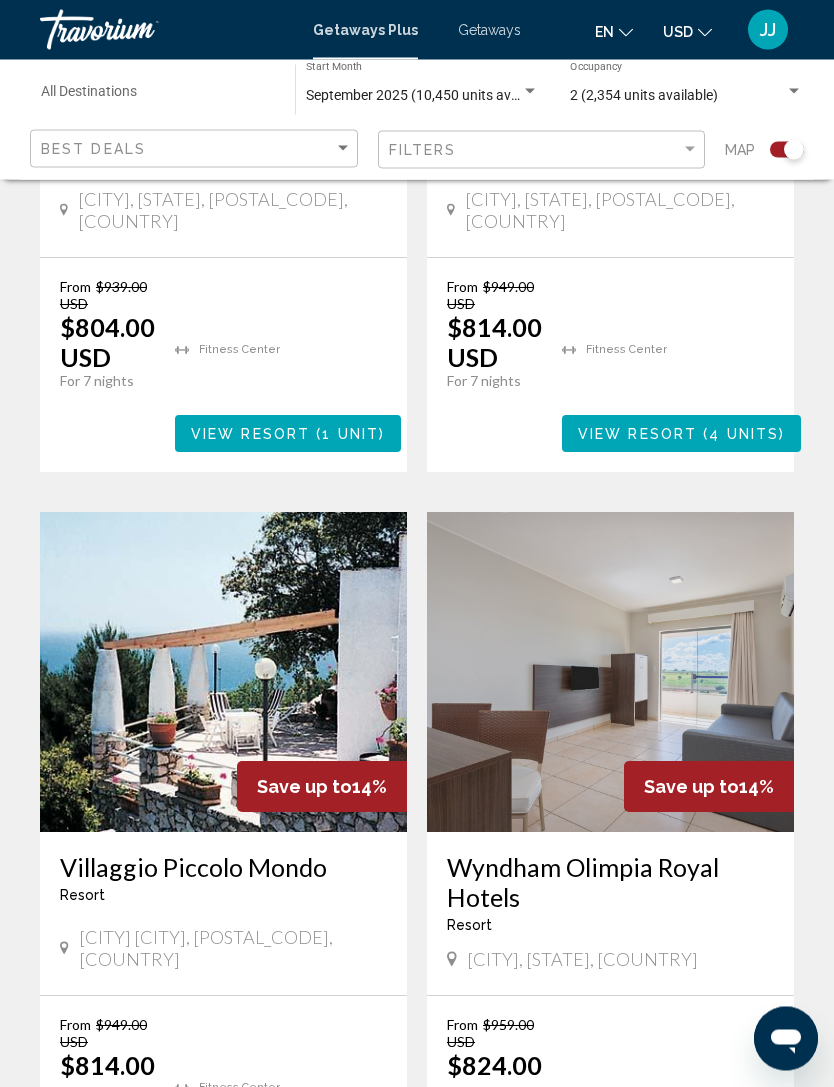 scroll, scrollTop: 4038, scrollLeft: 0, axis: vertical 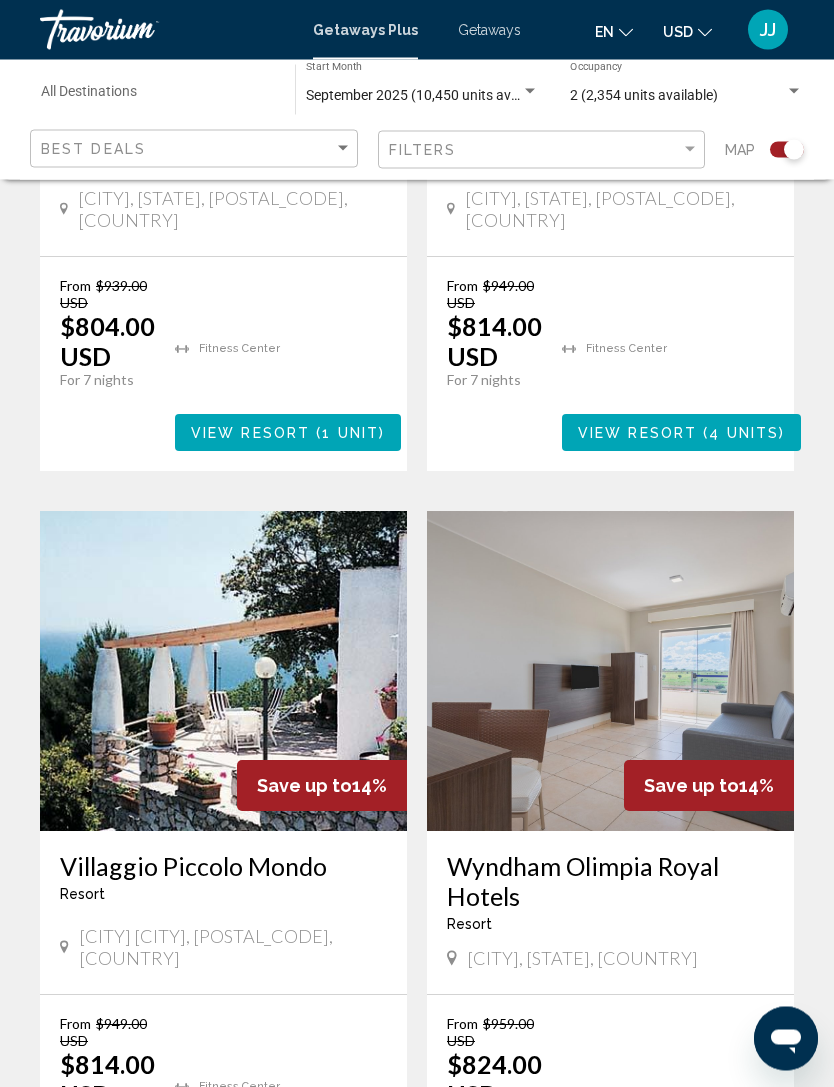 click on "48 / 65  page  1 page  ... page  47 You're on page  48 page  49 page  ... page  65" at bounding box center (417, 1270) 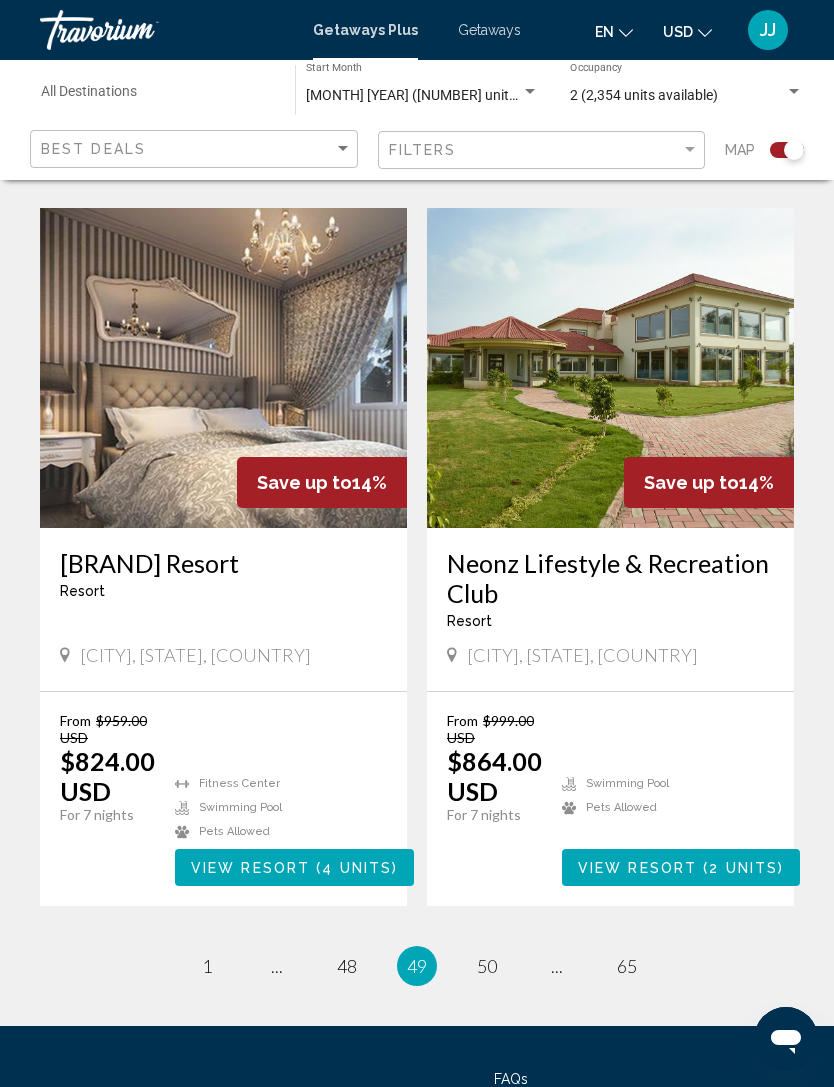 scroll, scrollTop: 4107, scrollLeft: 0, axis: vertical 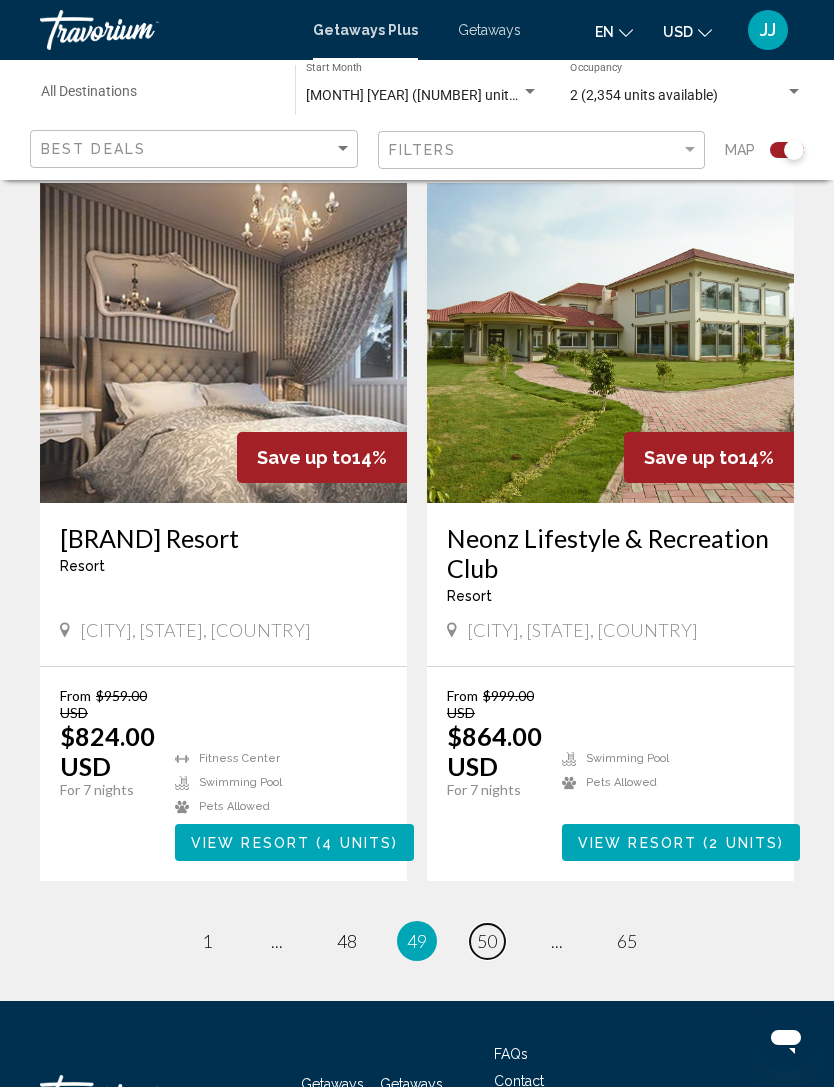 click on "page  50" at bounding box center (487, 941) 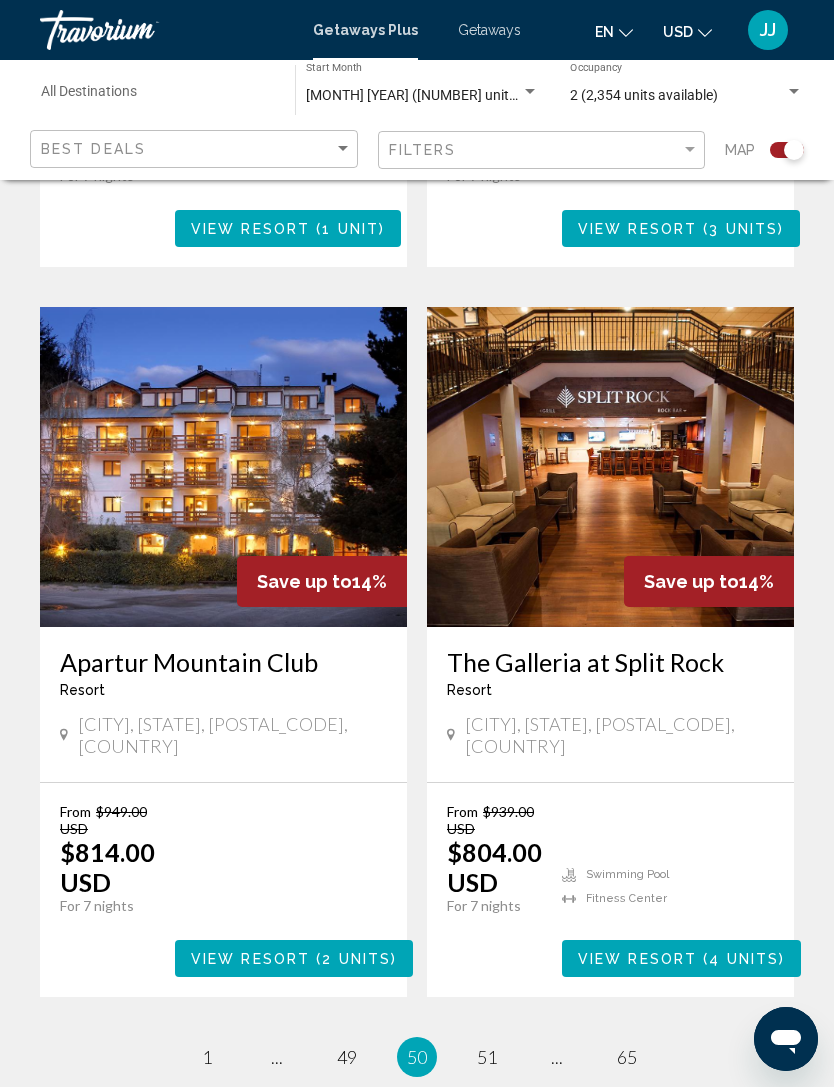 scroll, scrollTop: 4137, scrollLeft: 0, axis: vertical 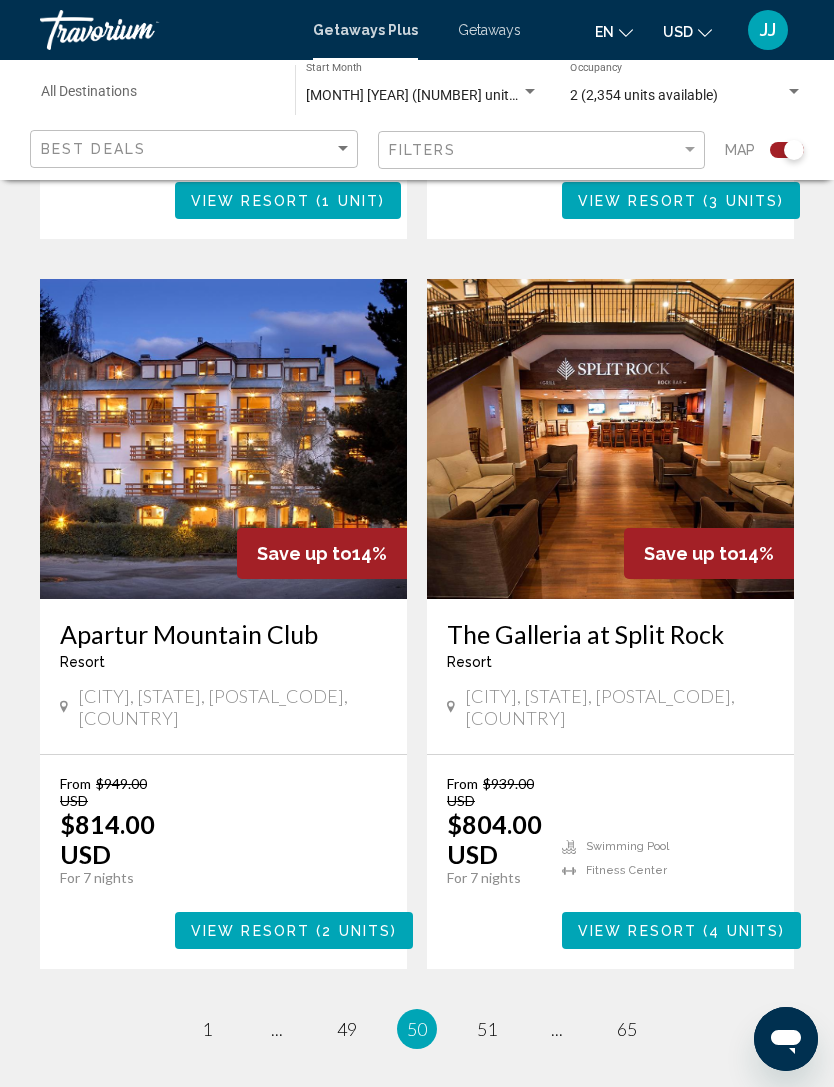 click on "50 / 65  page  1 page  ... page  49 You're on page  50 page  51 page  ... page  65" at bounding box center (417, 1029) 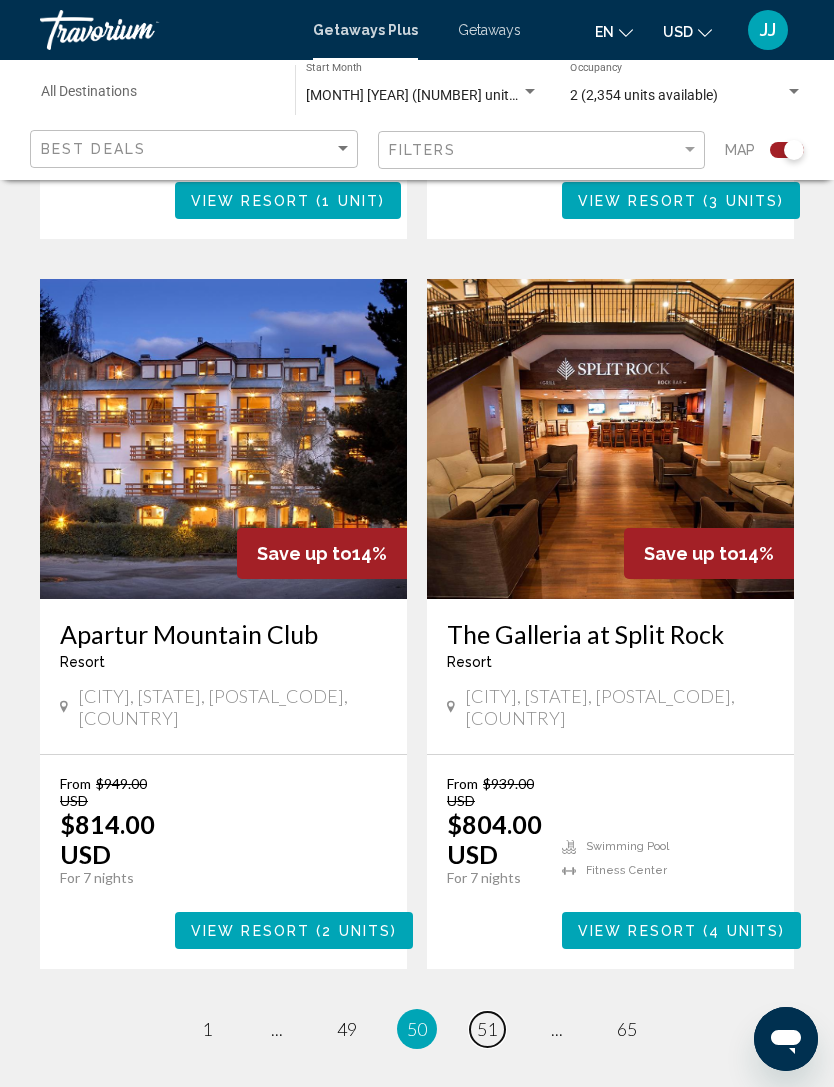 click on "page  51" at bounding box center [487, 1029] 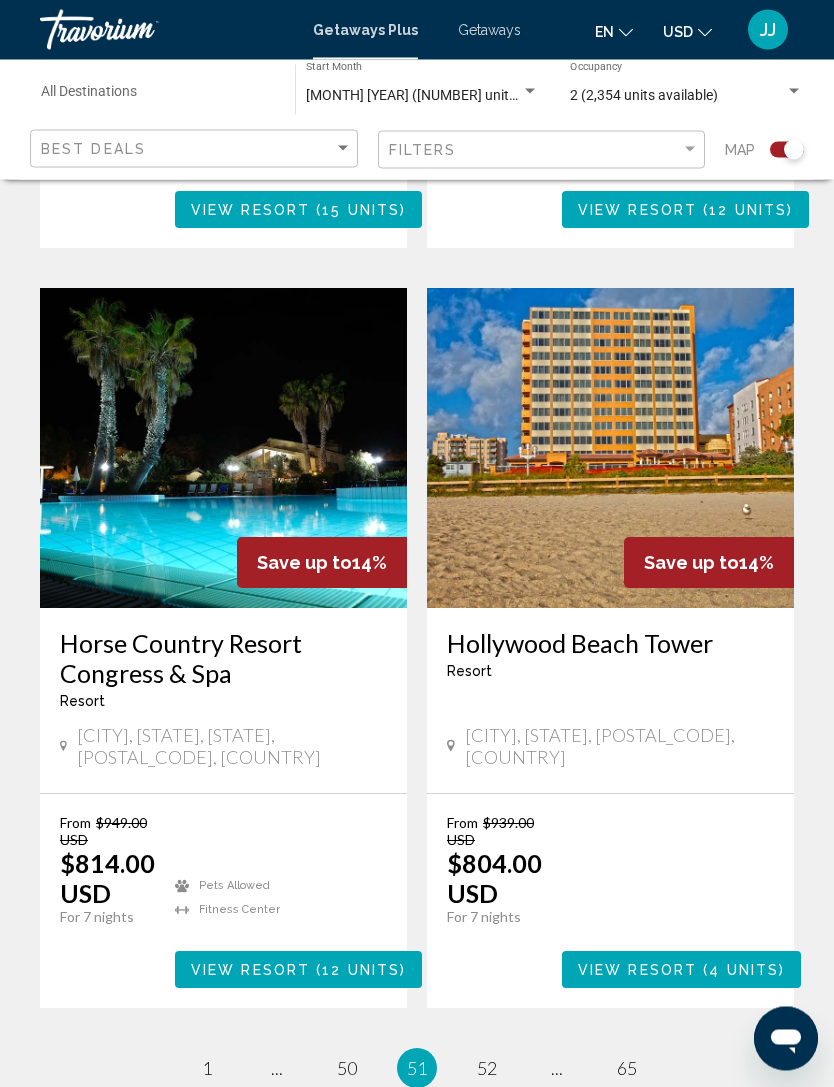 scroll, scrollTop: 4197, scrollLeft: 0, axis: vertical 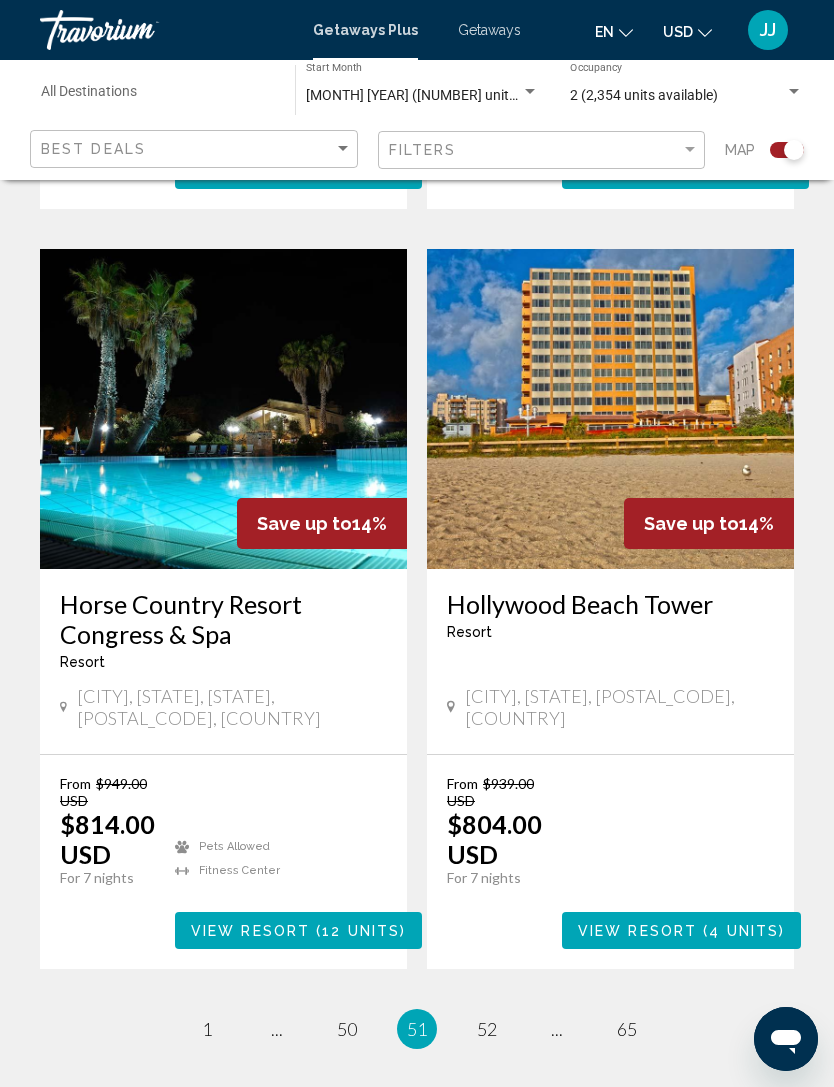 click on "51 / 65  page  1 page  ... page  50 You're on page  51 page  52 page  ... page  65" at bounding box center (417, 1029) 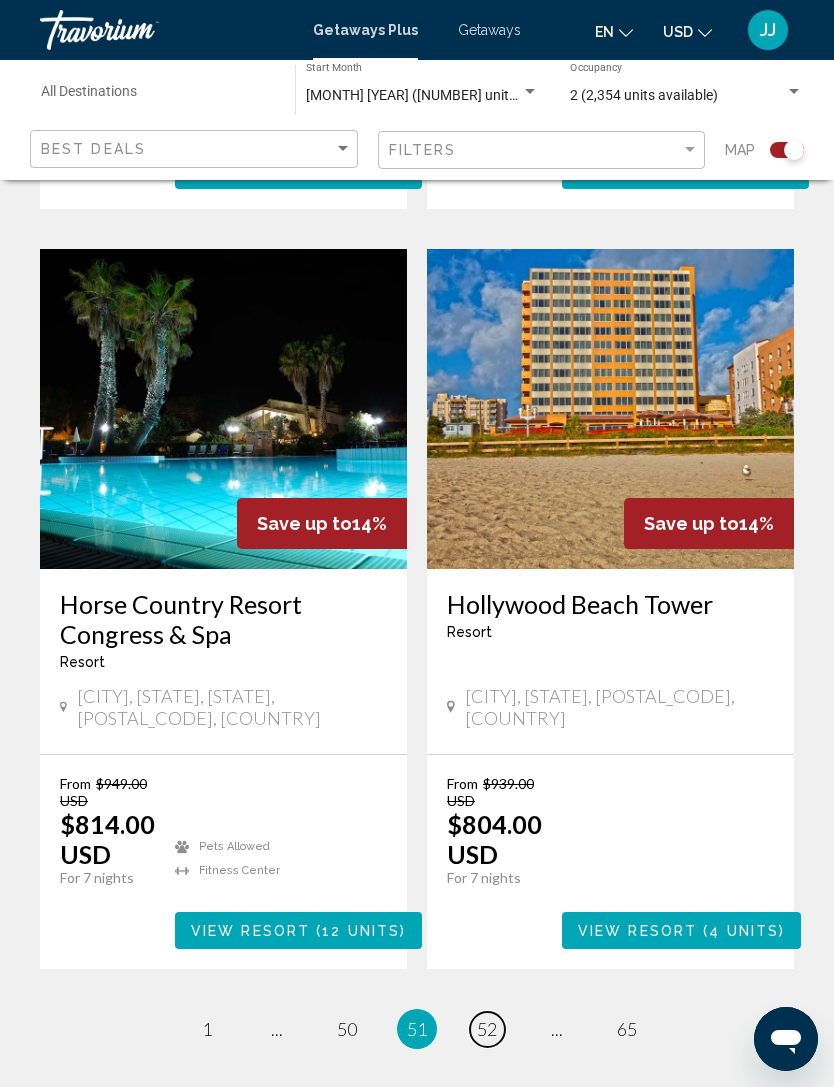click on "page  52" at bounding box center (487, 1029) 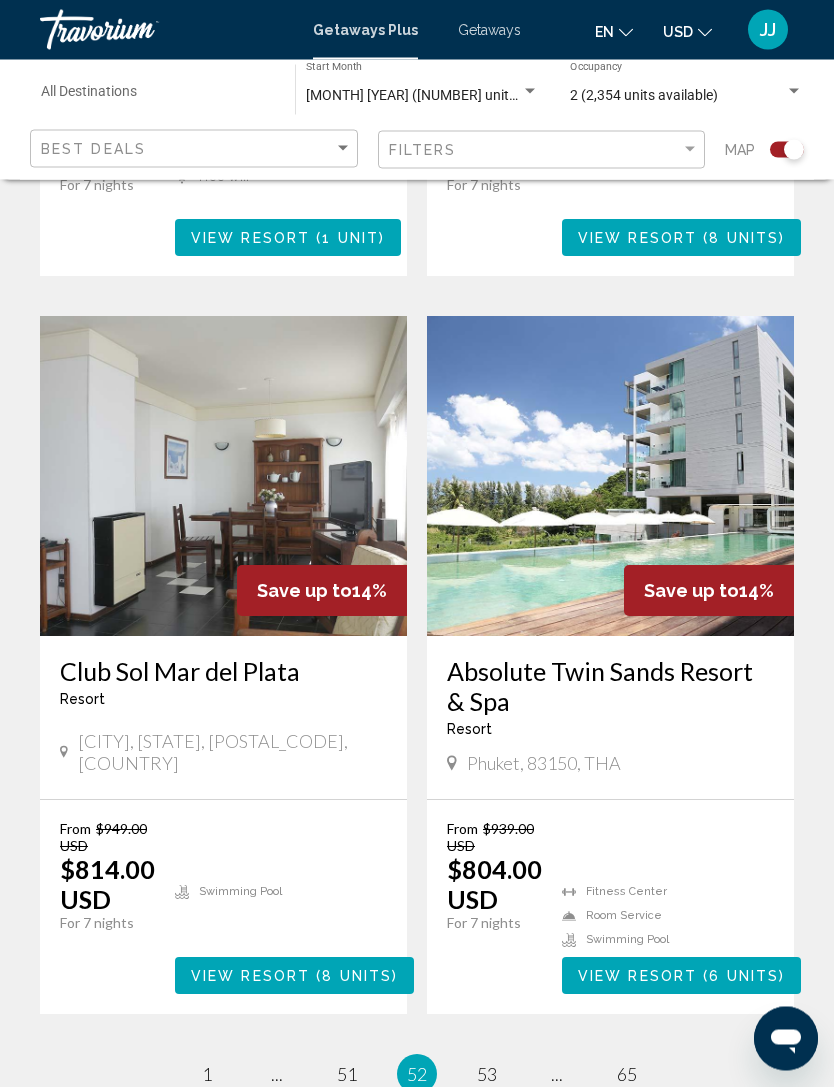 scroll, scrollTop: 4159, scrollLeft: 0, axis: vertical 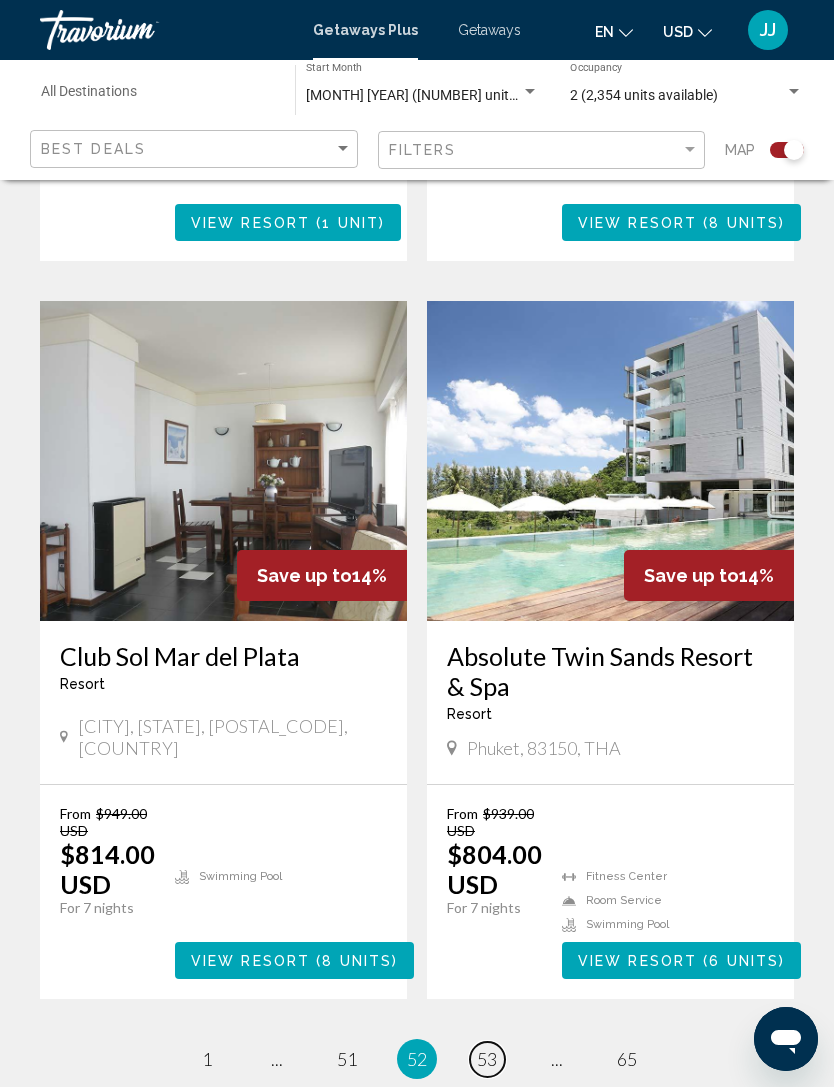 click on "page  53" at bounding box center (487, 1059) 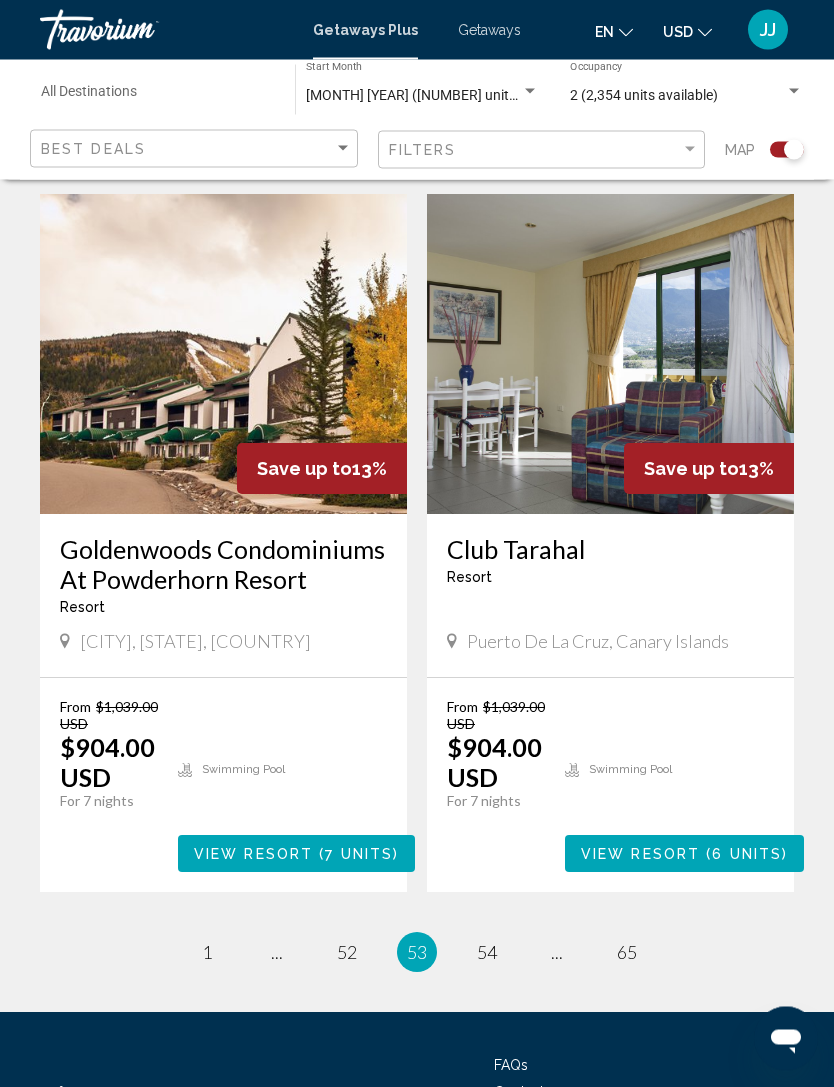 scroll, scrollTop: 4126, scrollLeft: 0, axis: vertical 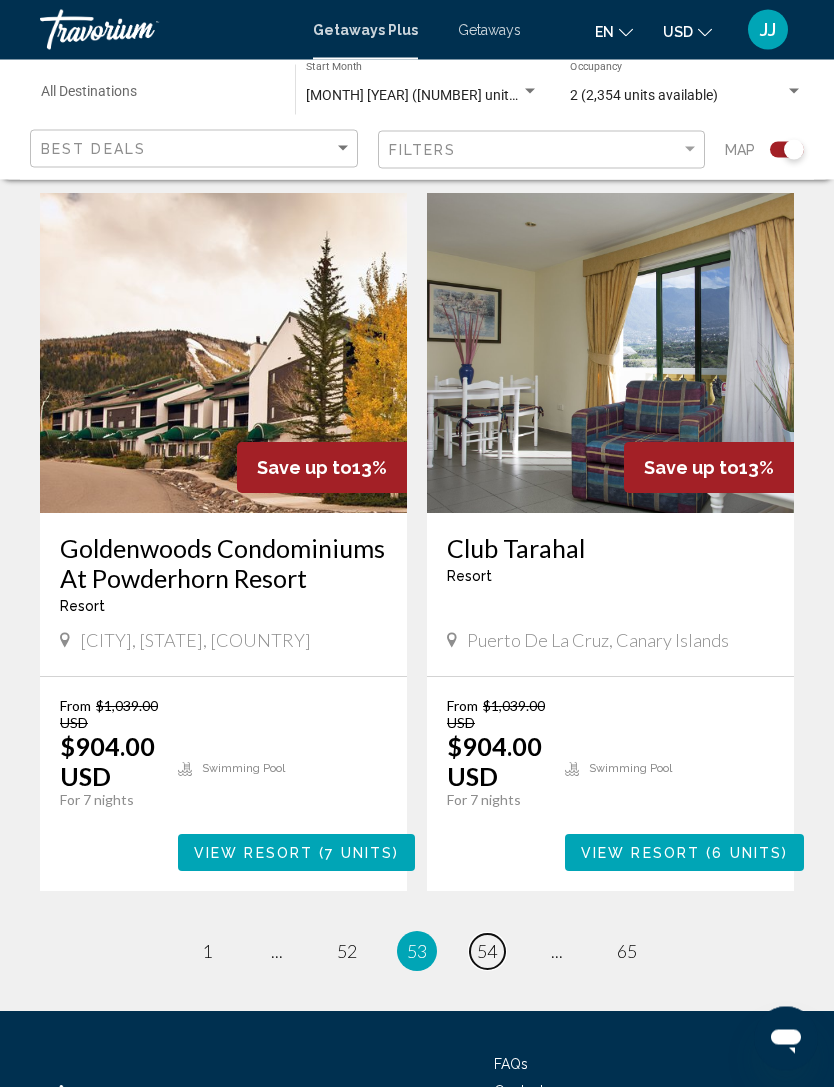 click on "page  54" at bounding box center (487, 952) 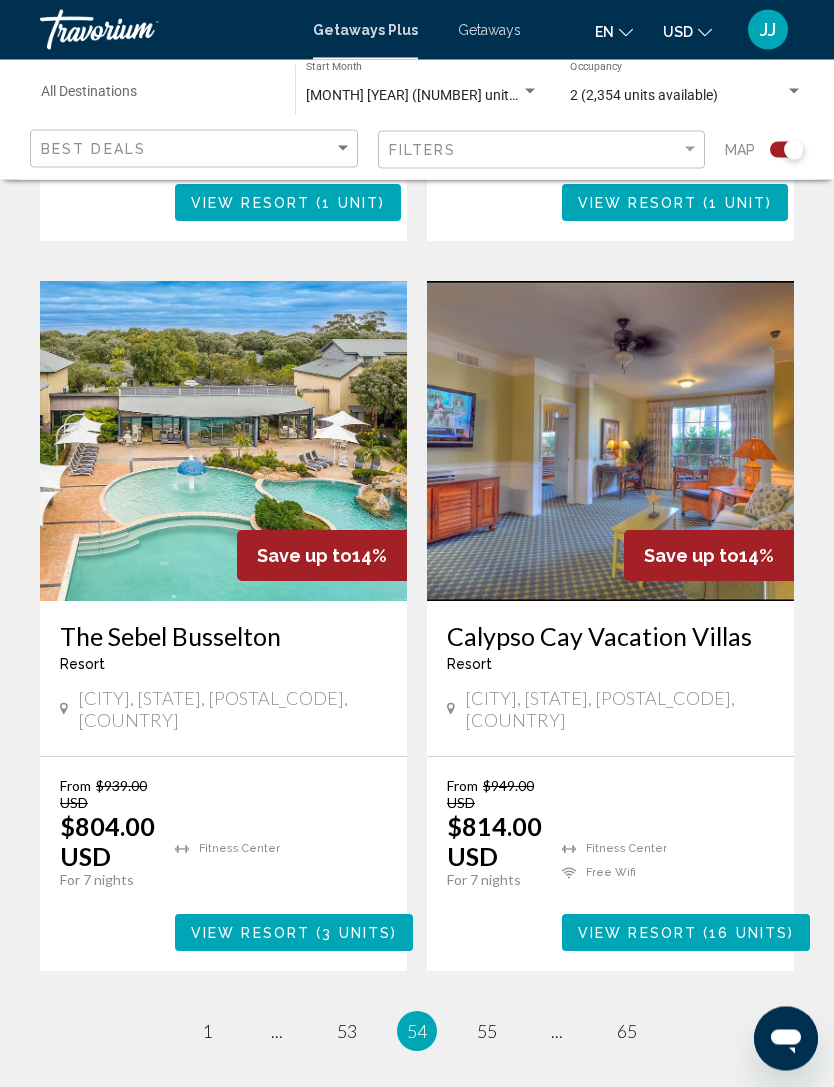scroll, scrollTop: 4189, scrollLeft: 0, axis: vertical 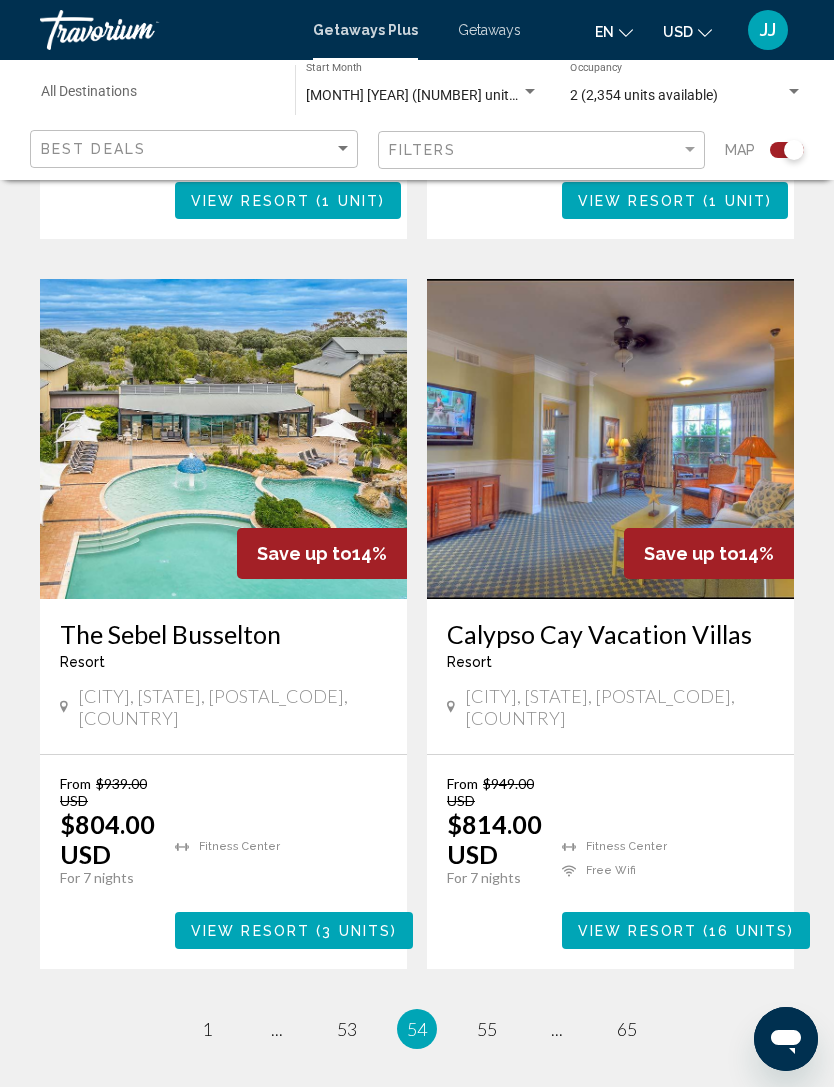 click on "54 / 65  page  1 page  ... page  53 You're on page  54 page  55 page  ... page  65" at bounding box center (417, 1029) 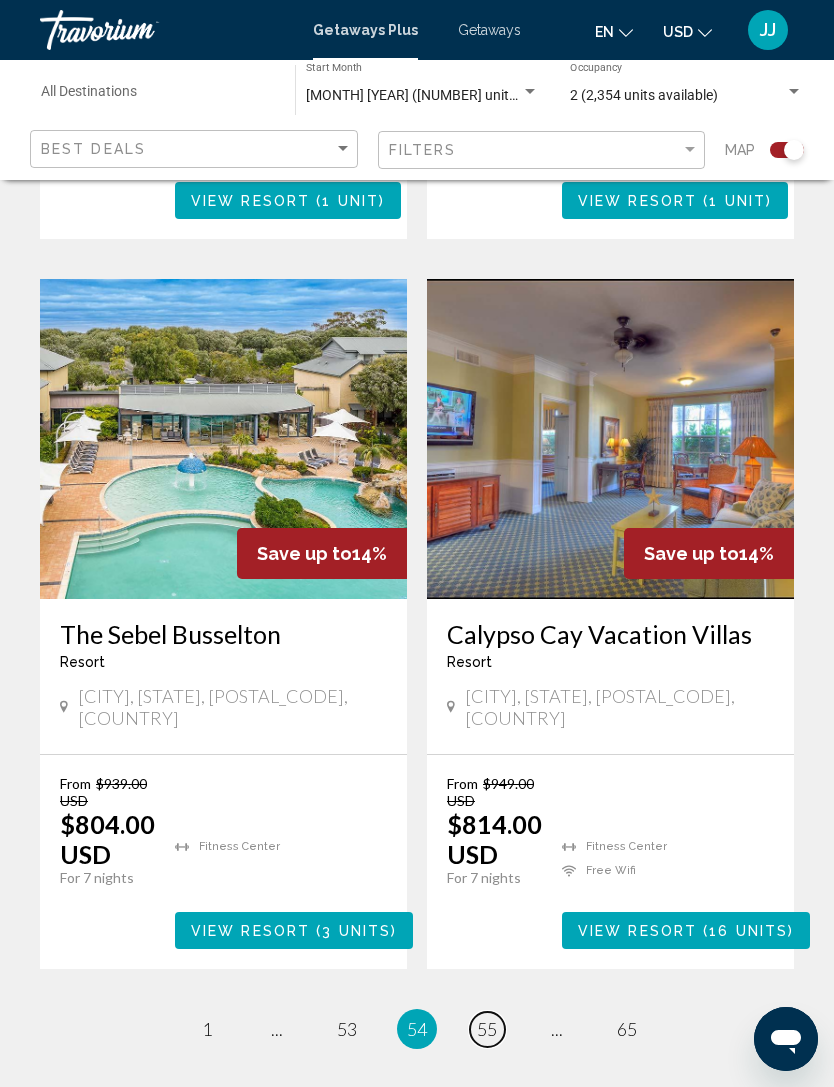 click on "page  55" at bounding box center [487, 1029] 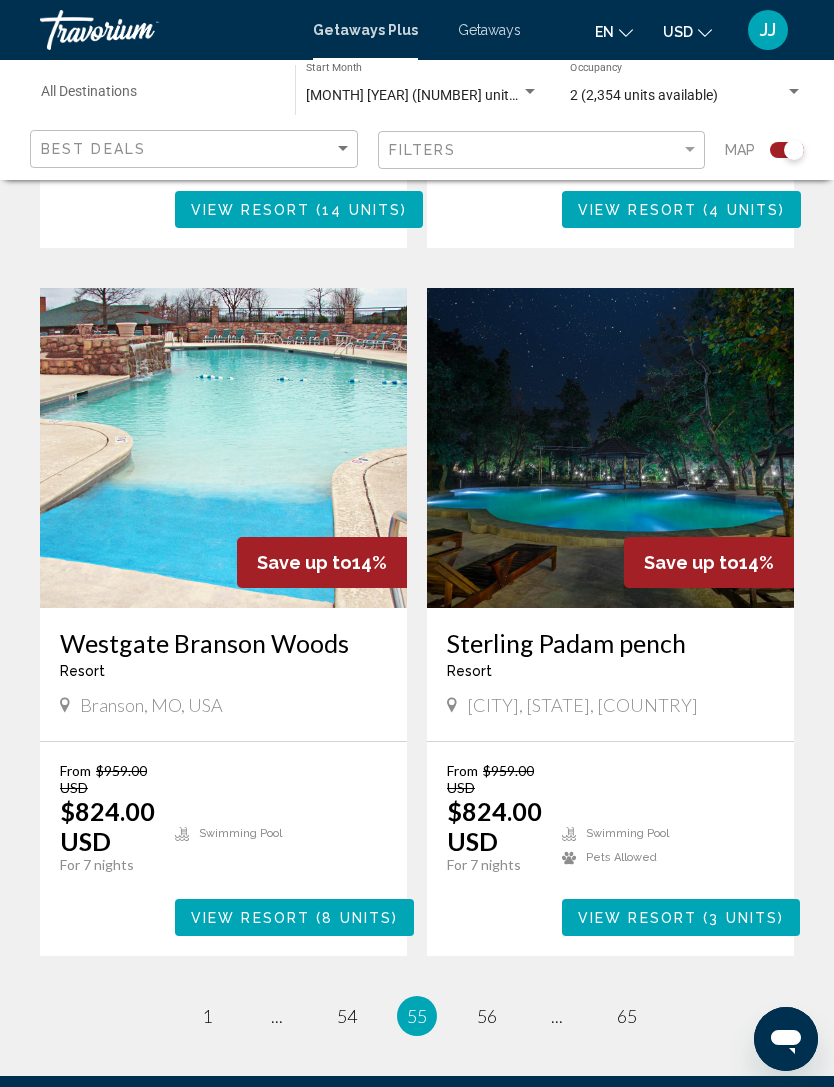 scroll, scrollTop: 4077, scrollLeft: 0, axis: vertical 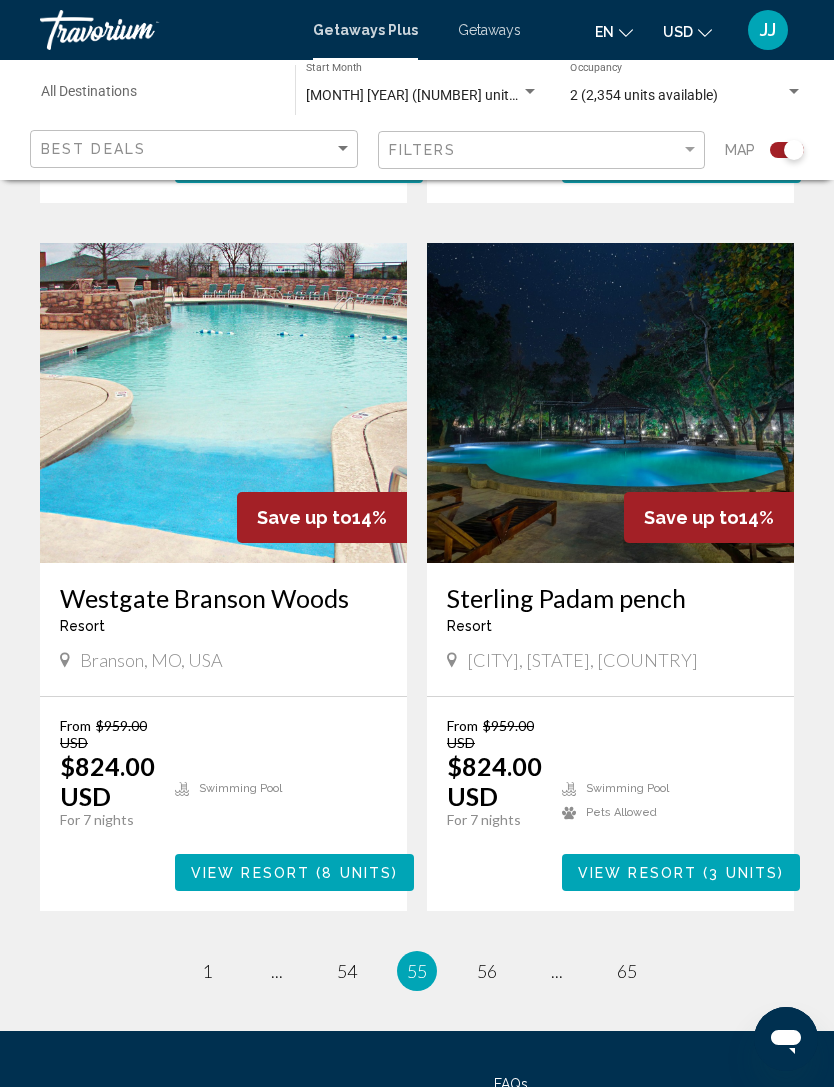 click on "55 / 65  page  1 page  ... page  54 You're on page  55 page  56 page  ... page  65" at bounding box center (417, 971) 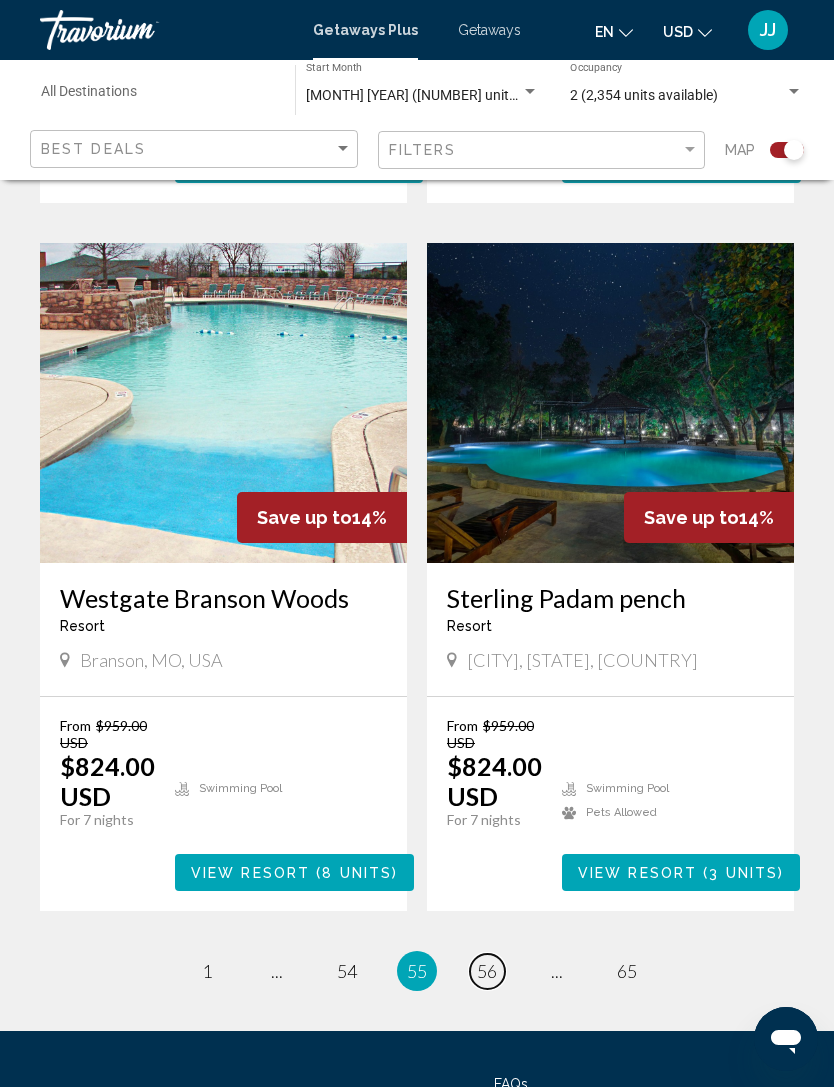 click on "page  56" at bounding box center [487, 971] 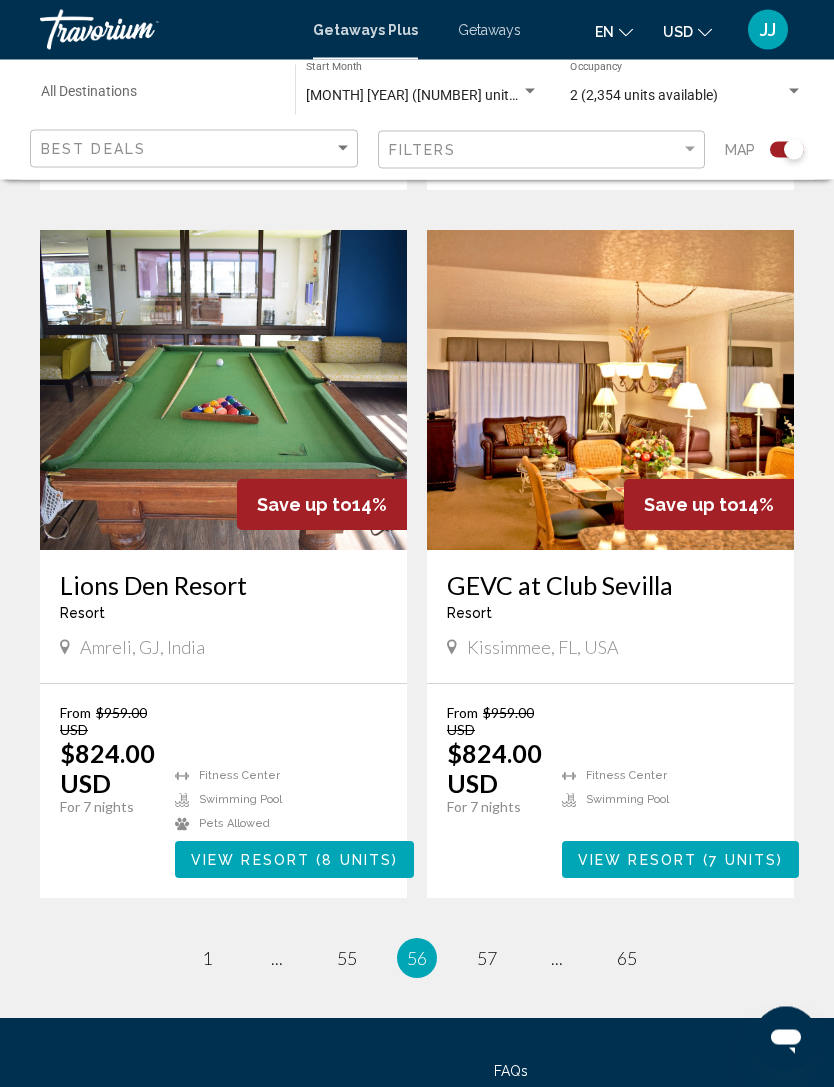 scroll, scrollTop: 4077, scrollLeft: 0, axis: vertical 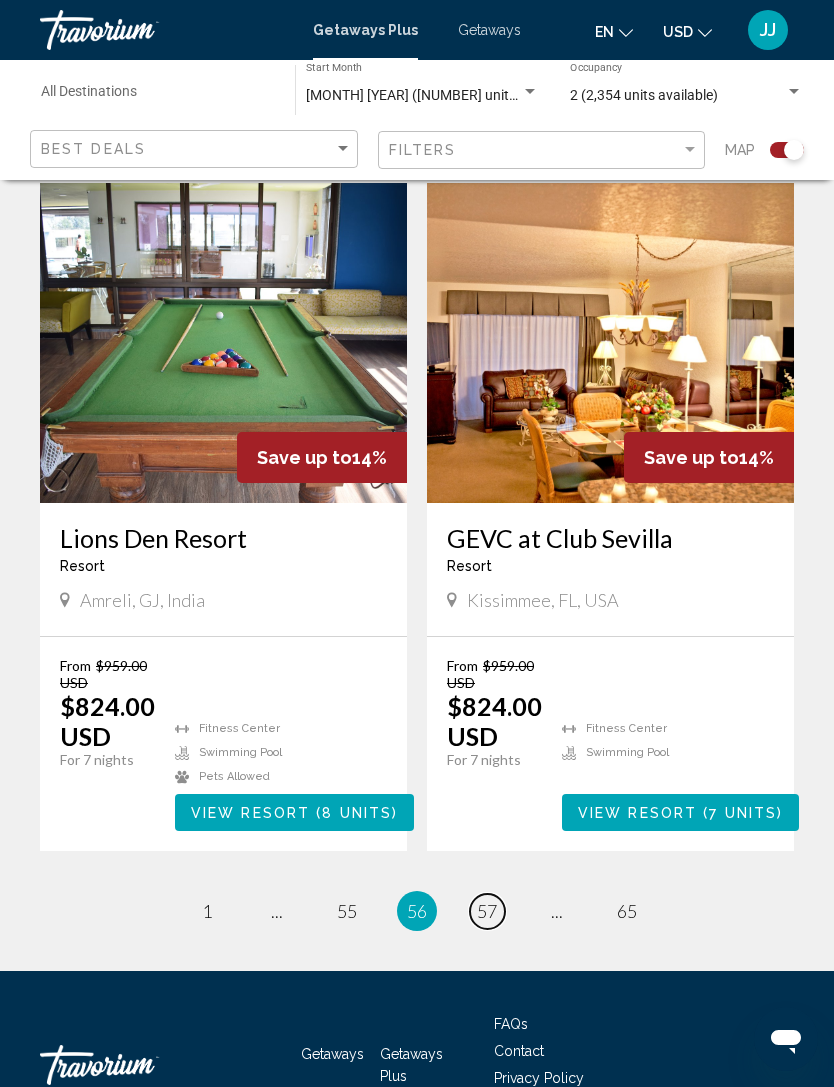 click on "page  57" at bounding box center (487, 911) 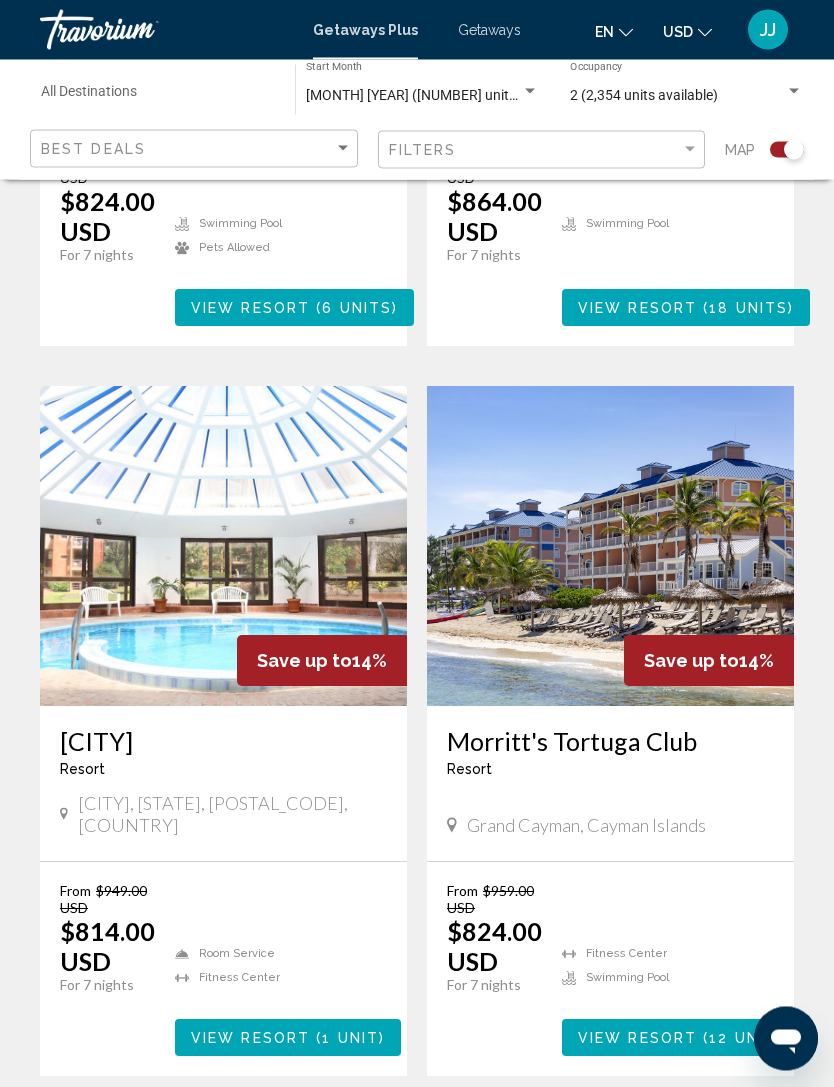 scroll, scrollTop: 3961, scrollLeft: 0, axis: vertical 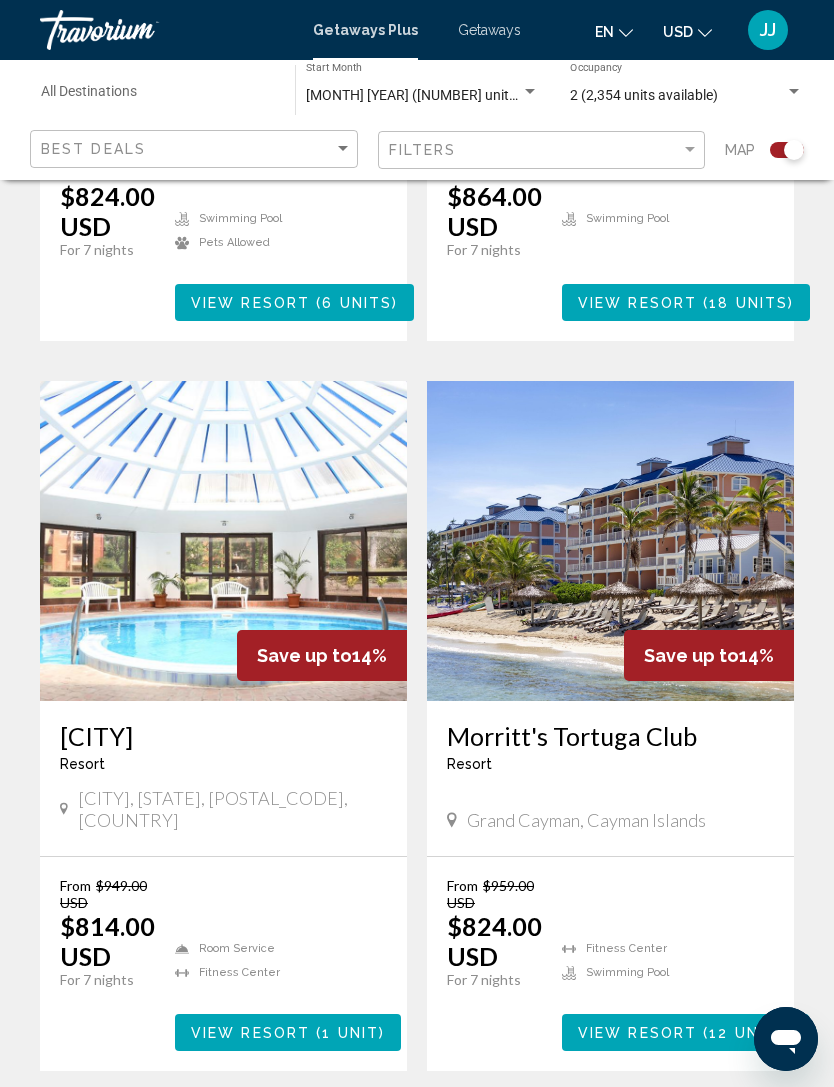 click on "page  58" at bounding box center (487, 1131) 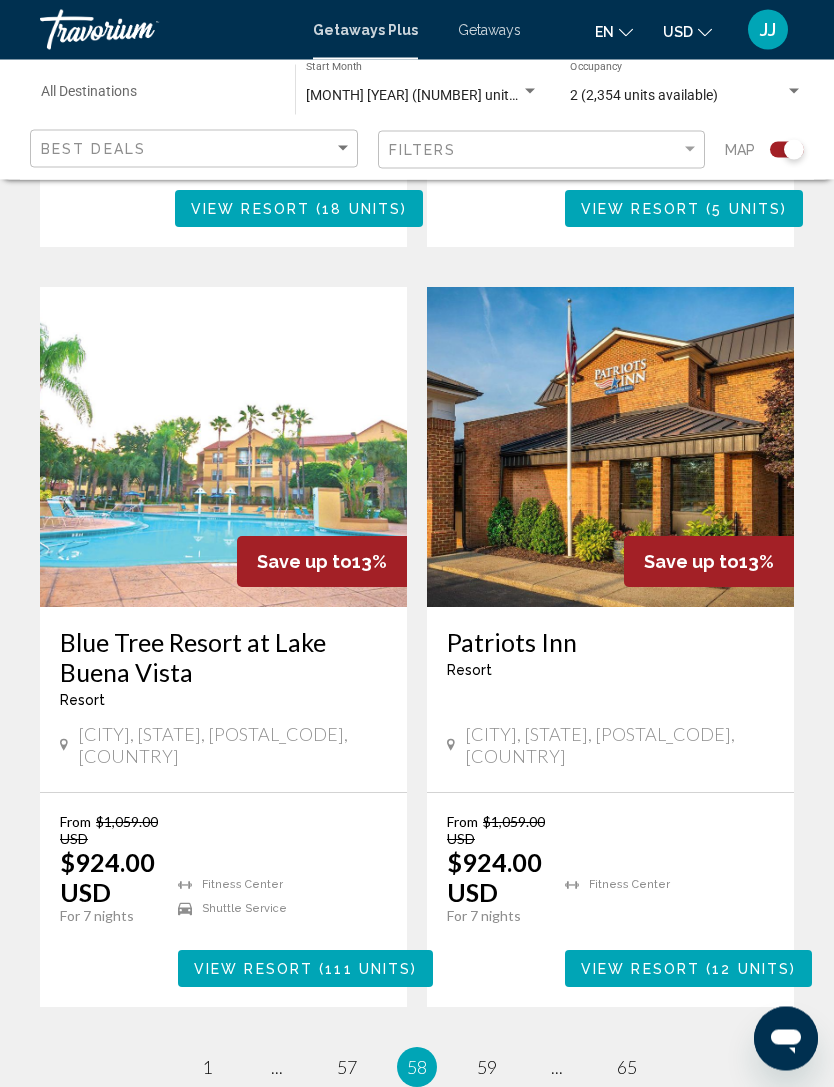 scroll, scrollTop: 4005, scrollLeft: 0, axis: vertical 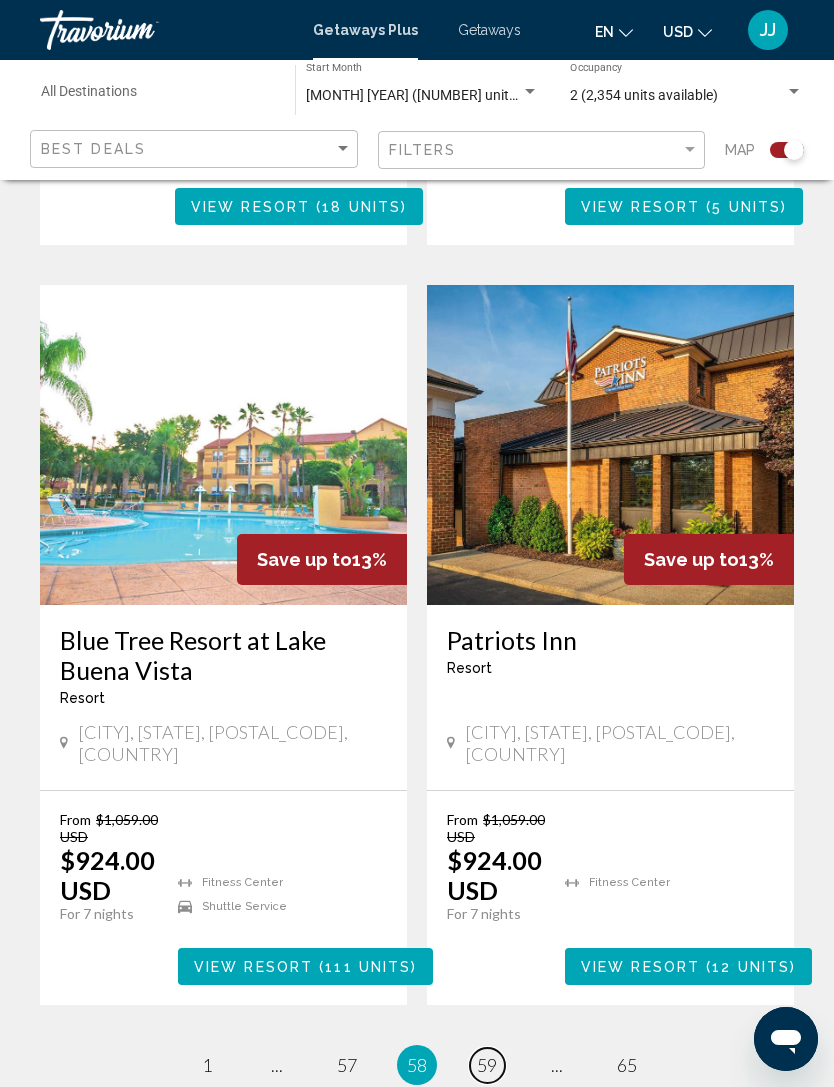 click on "page  59" at bounding box center (487, 1065) 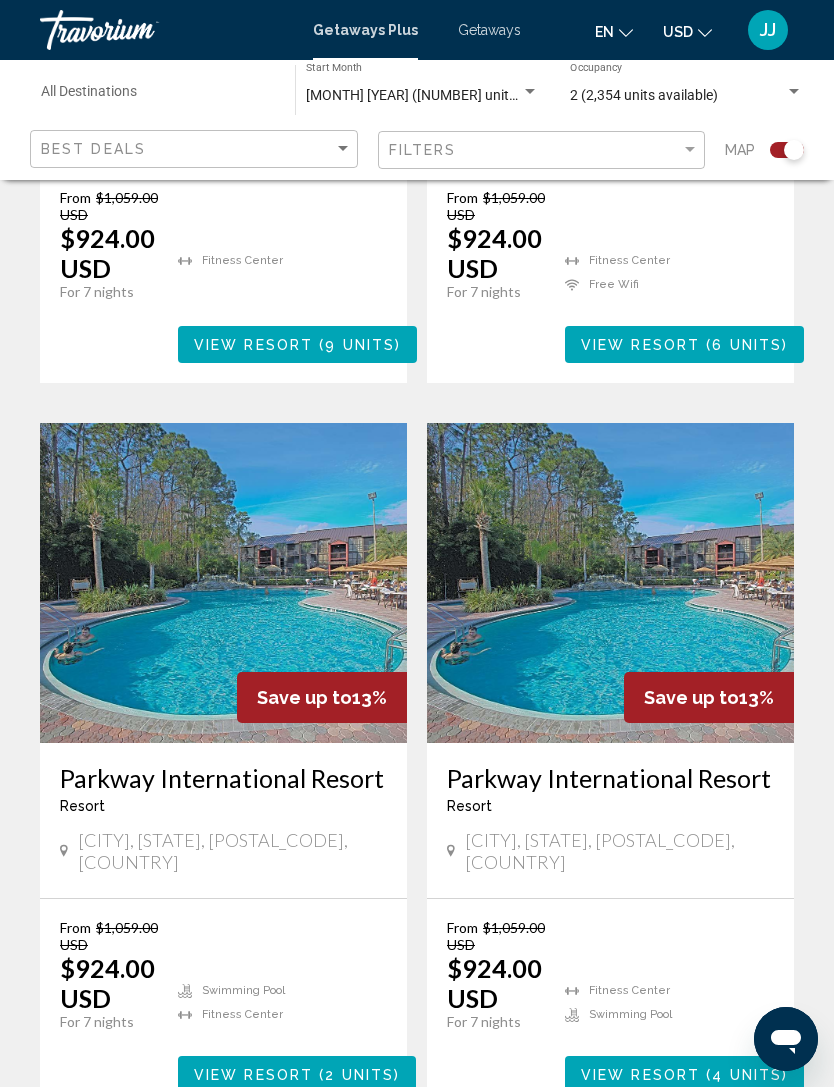 scroll, scrollTop: 4107, scrollLeft: 0, axis: vertical 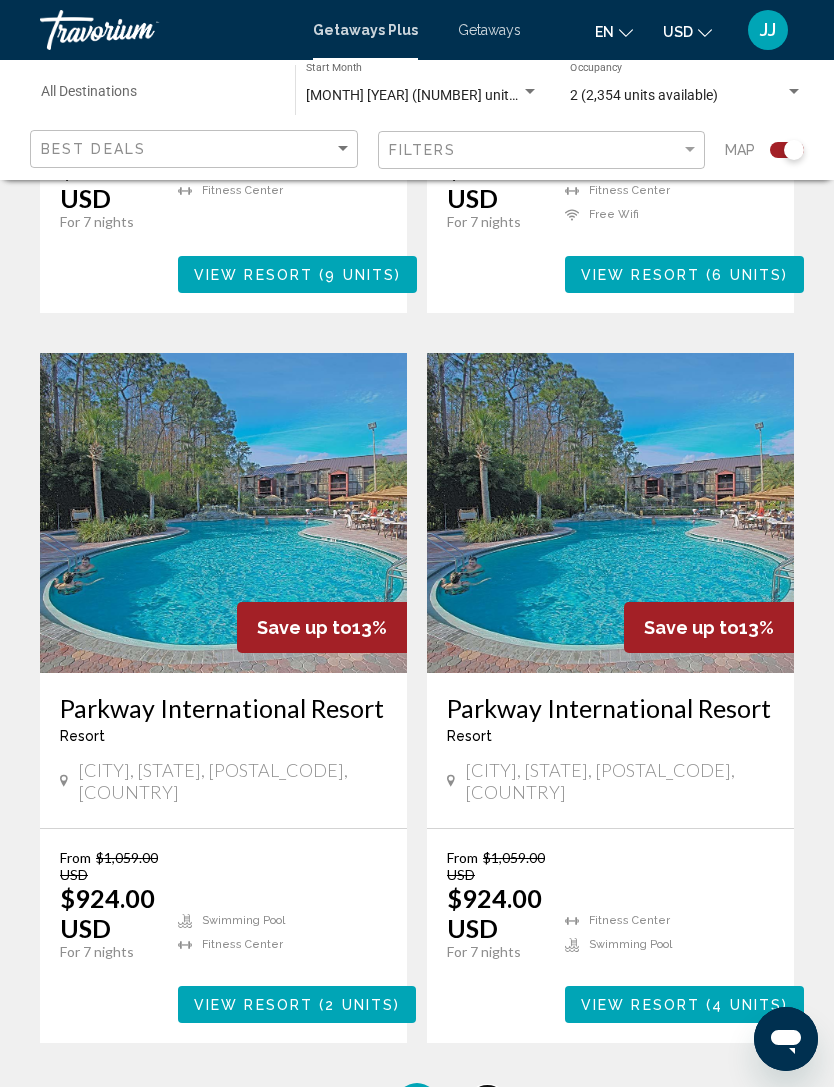 click on "page  60" at bounding box center (487, 1103) 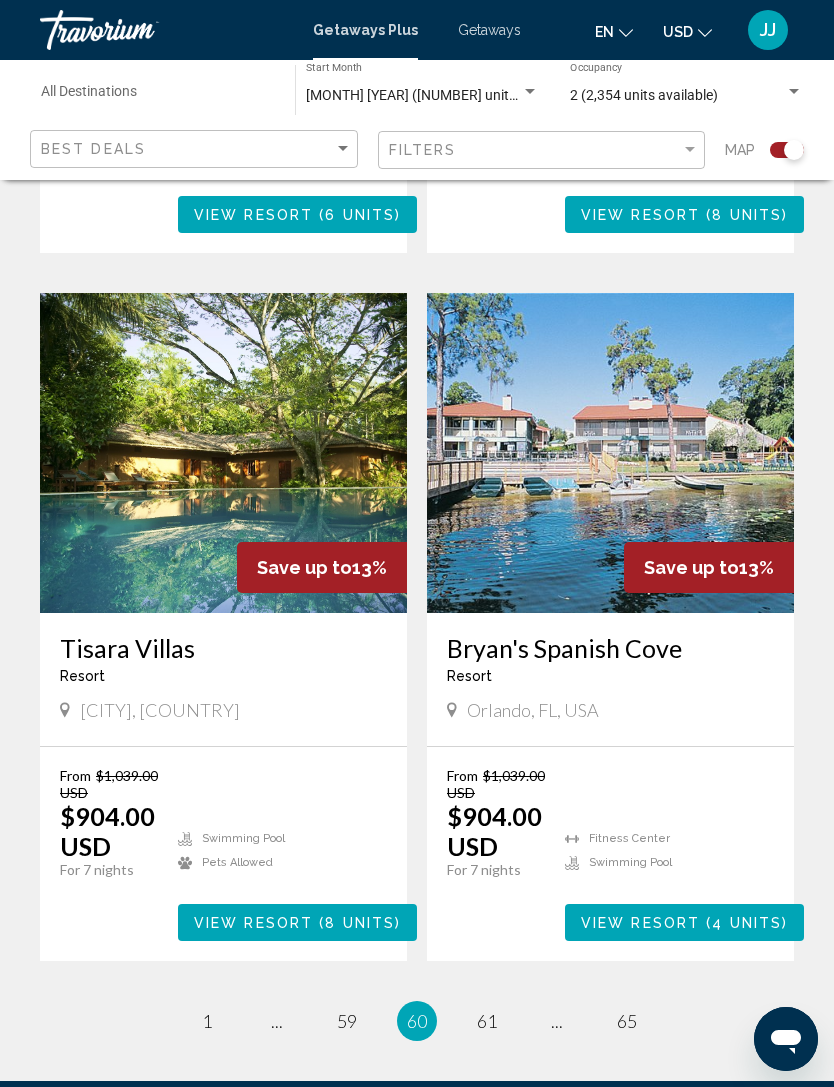 scroll, scrollTop: 4107, scrollLeft: 0, axis: vertical 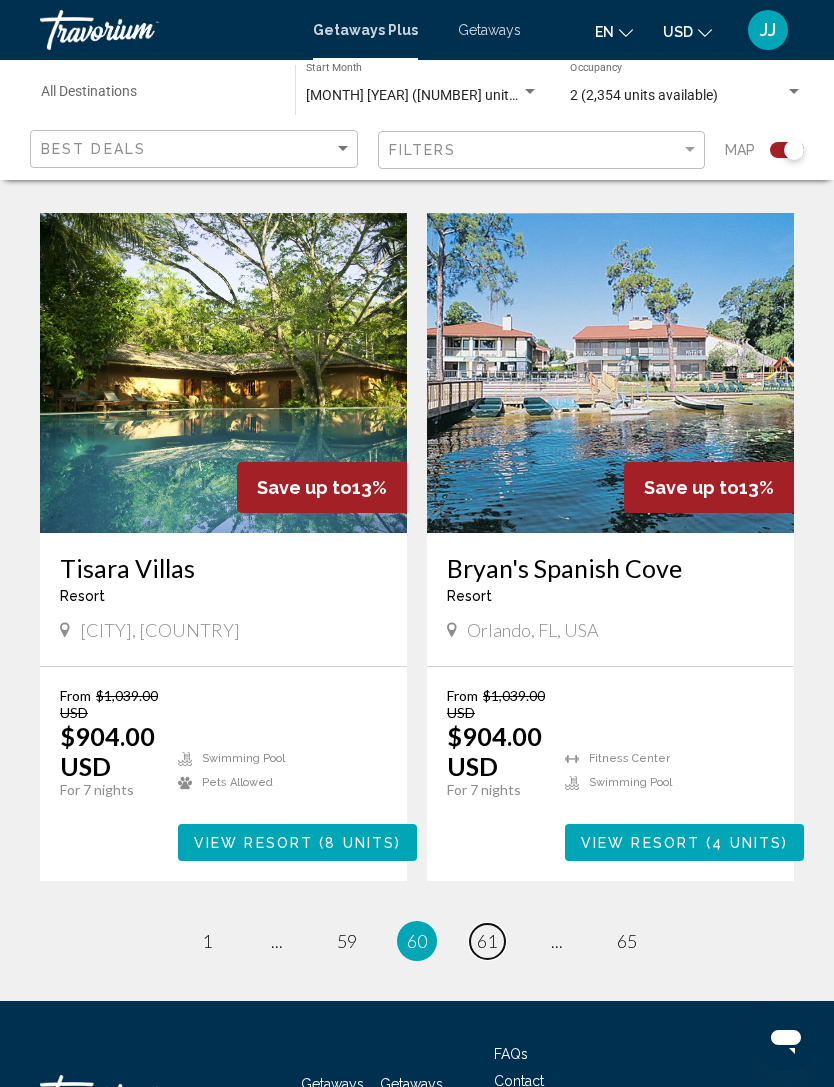 click on "page  61" at bounding box center [487, 941] 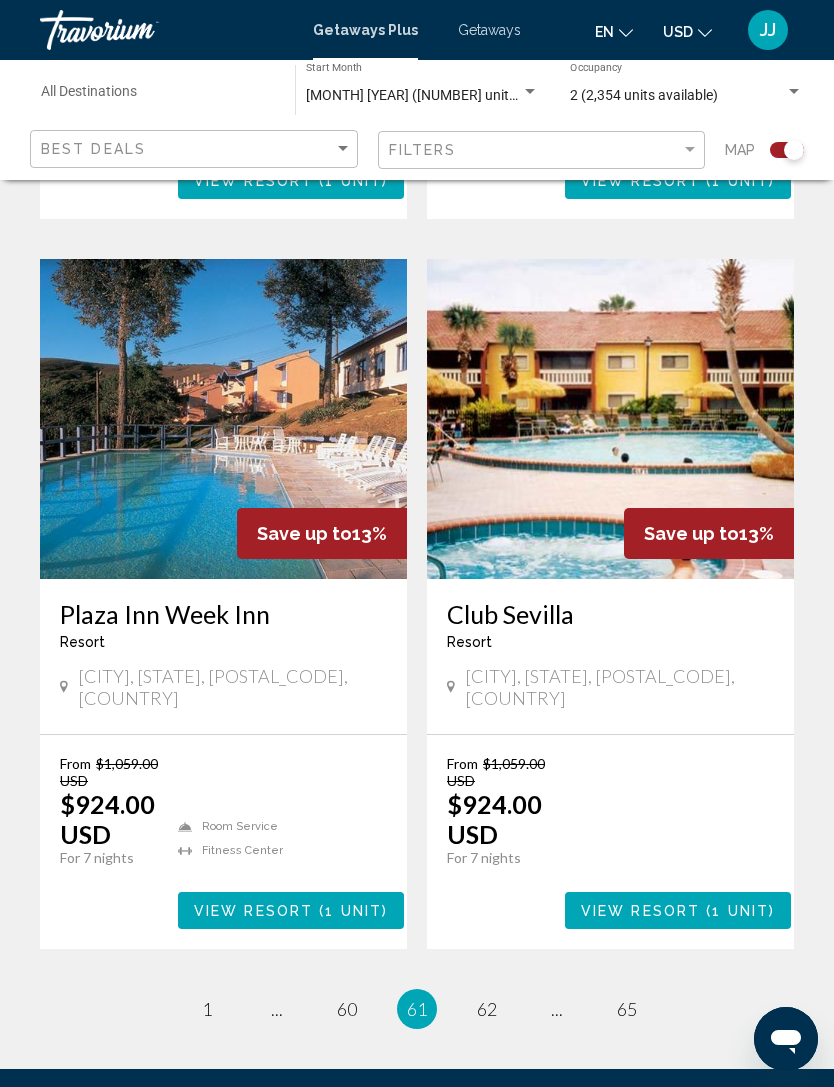 scroll, scrollTop: 4203, scrollLeft: 0, axis: vertical 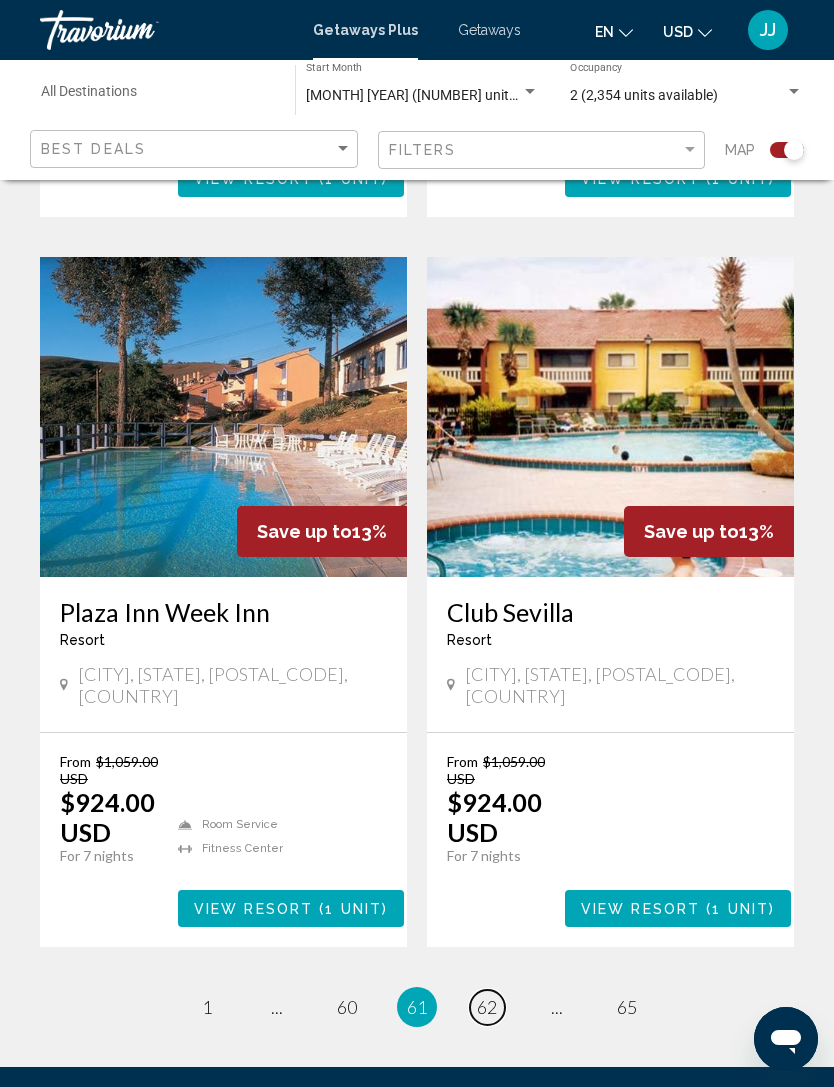 click on "page  62" at bounding box center [487, 1007] 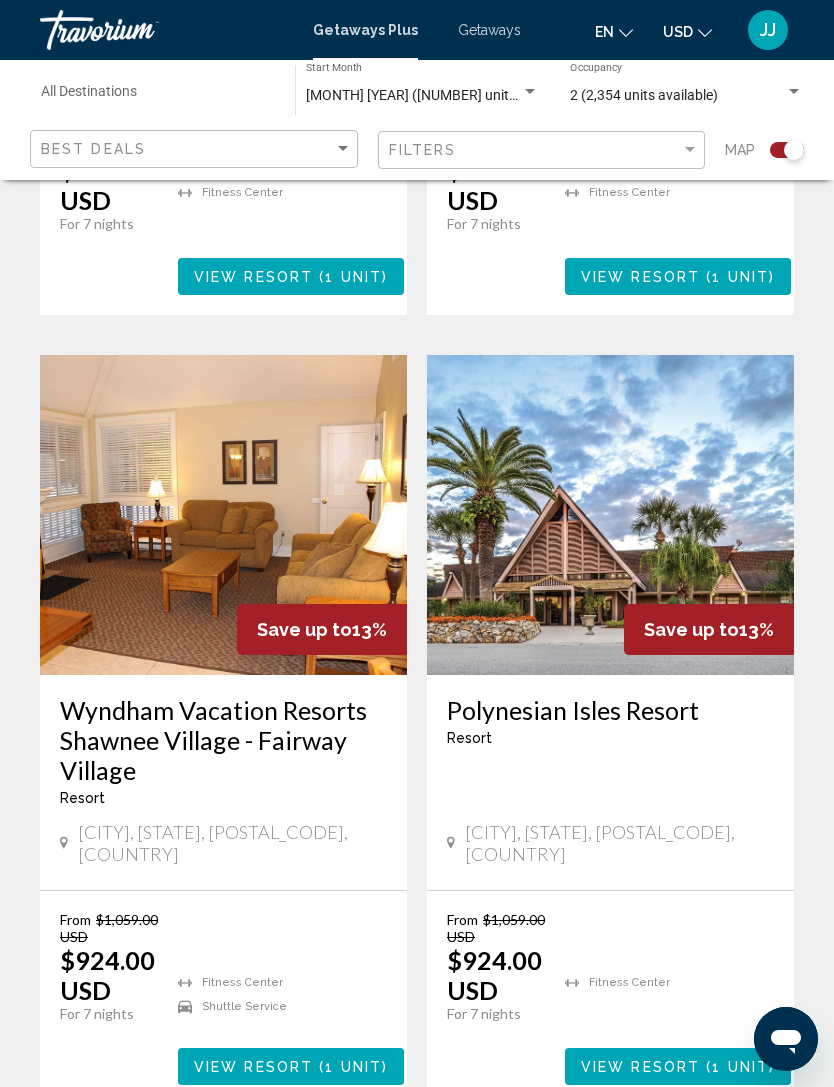 scroll, scrollTop: 4172, scrollLeft: 0, axis: vertical 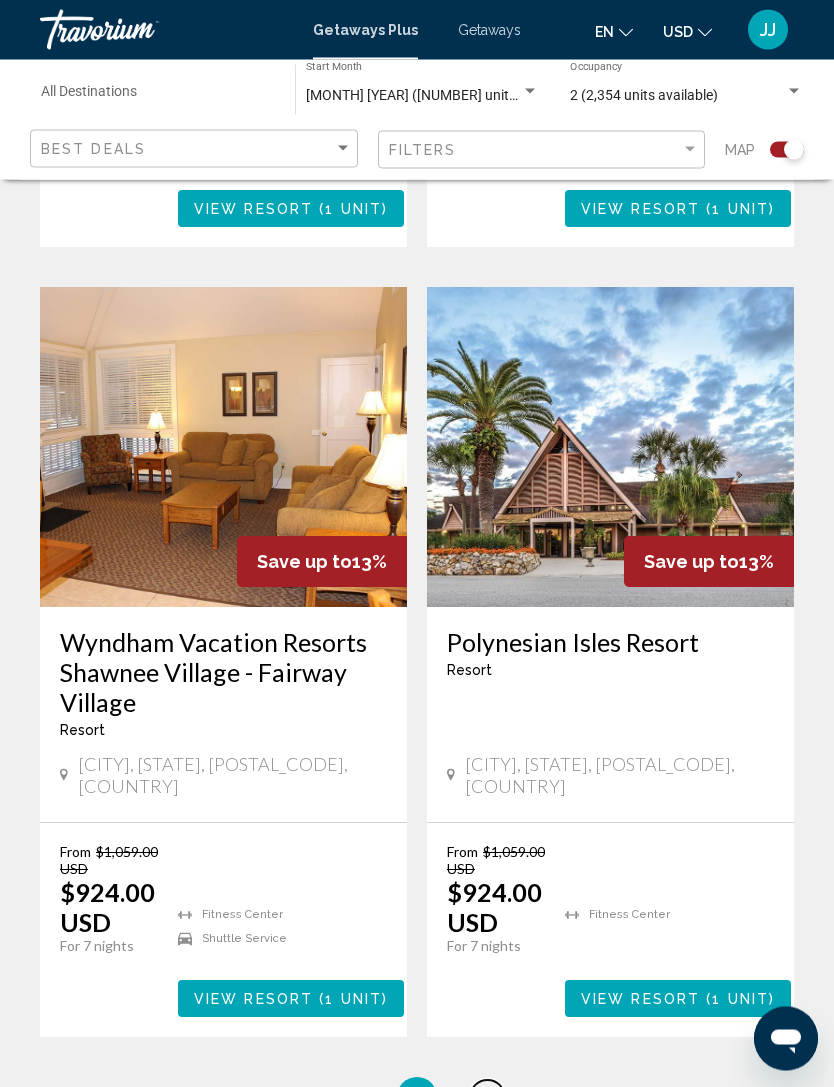 click on "page  63" at bounding box center [487, 1098] 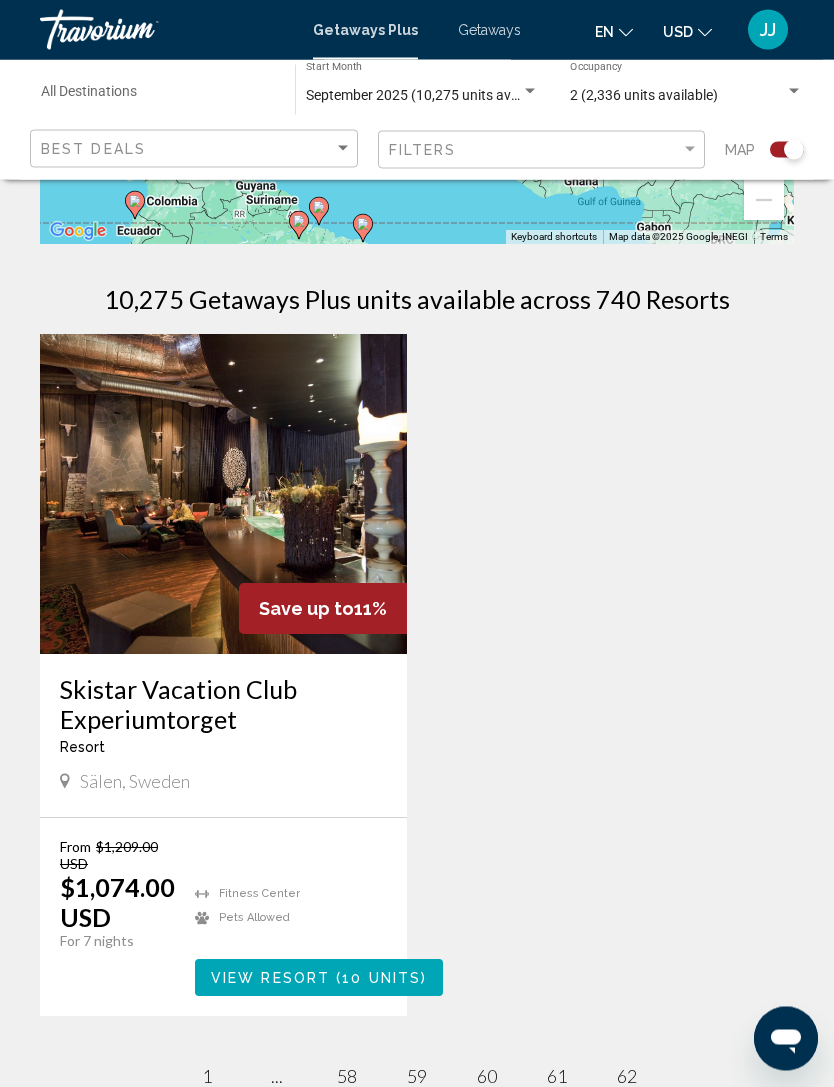 scroll, scrollTop: 356, scrollLeft: 0, axis: vertical 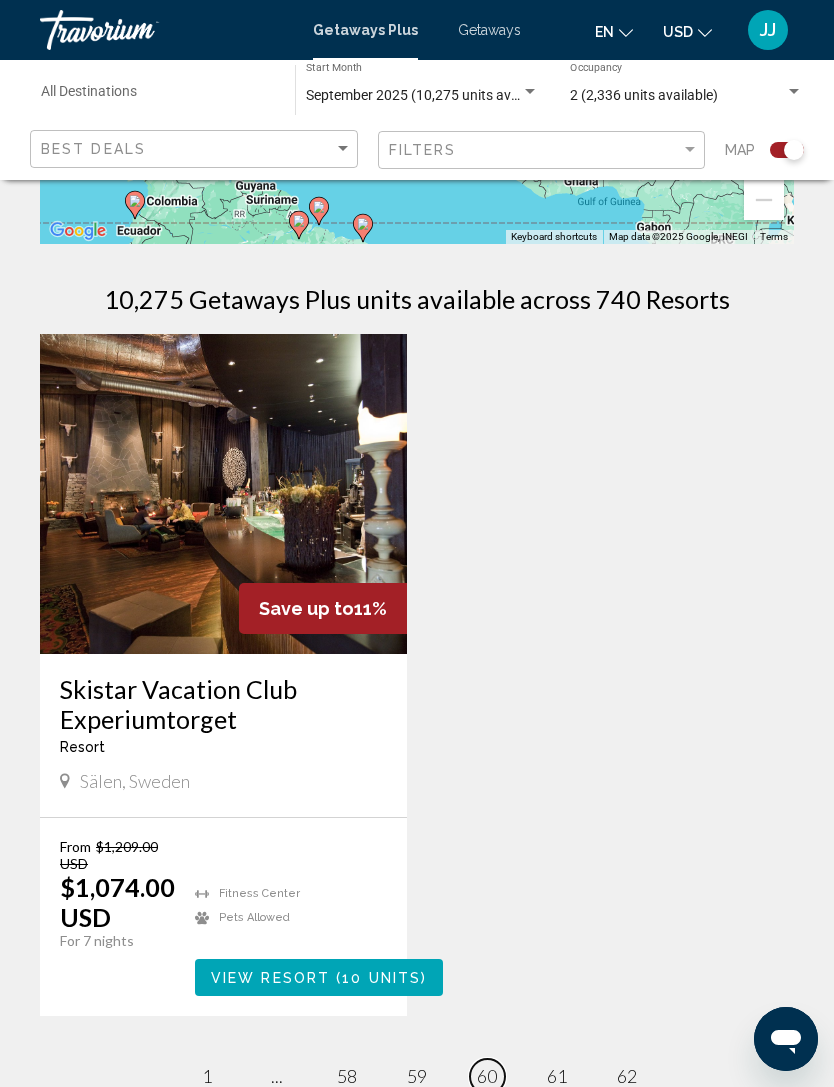 click on "60" at bounding box center [487, 1076] 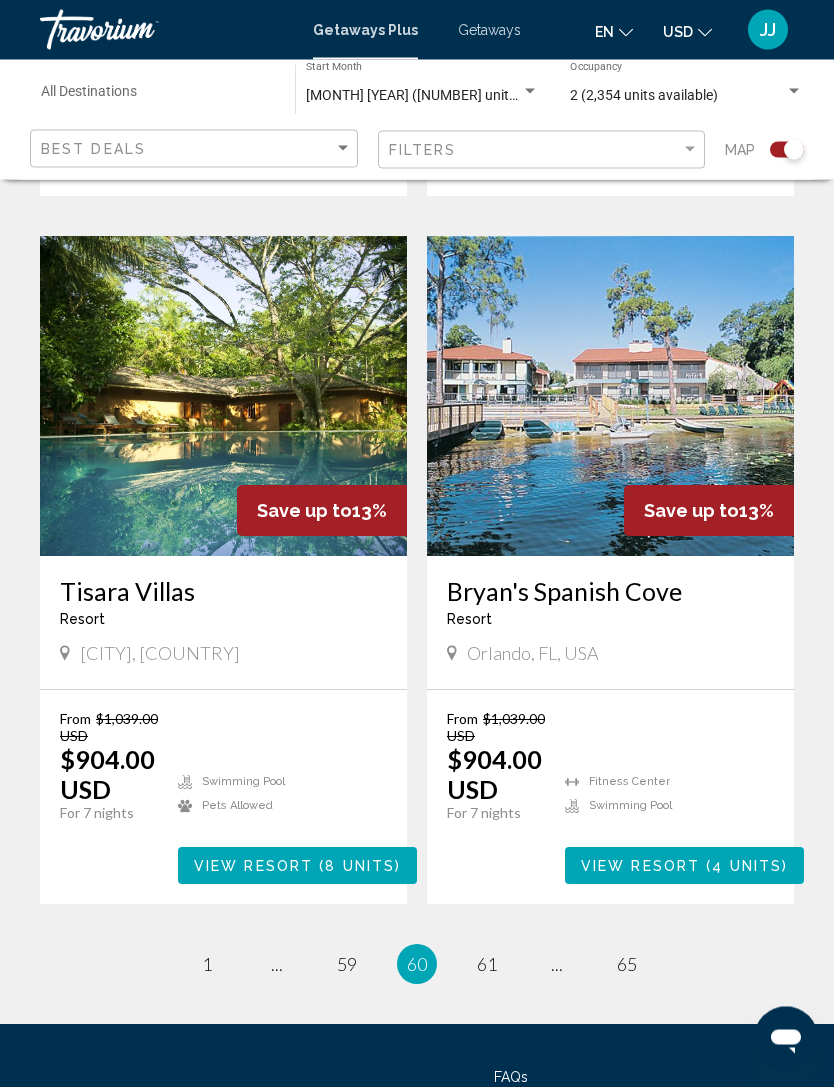 scroll, scrollTop: 4107, scrollLeft: 0, axis: vertical 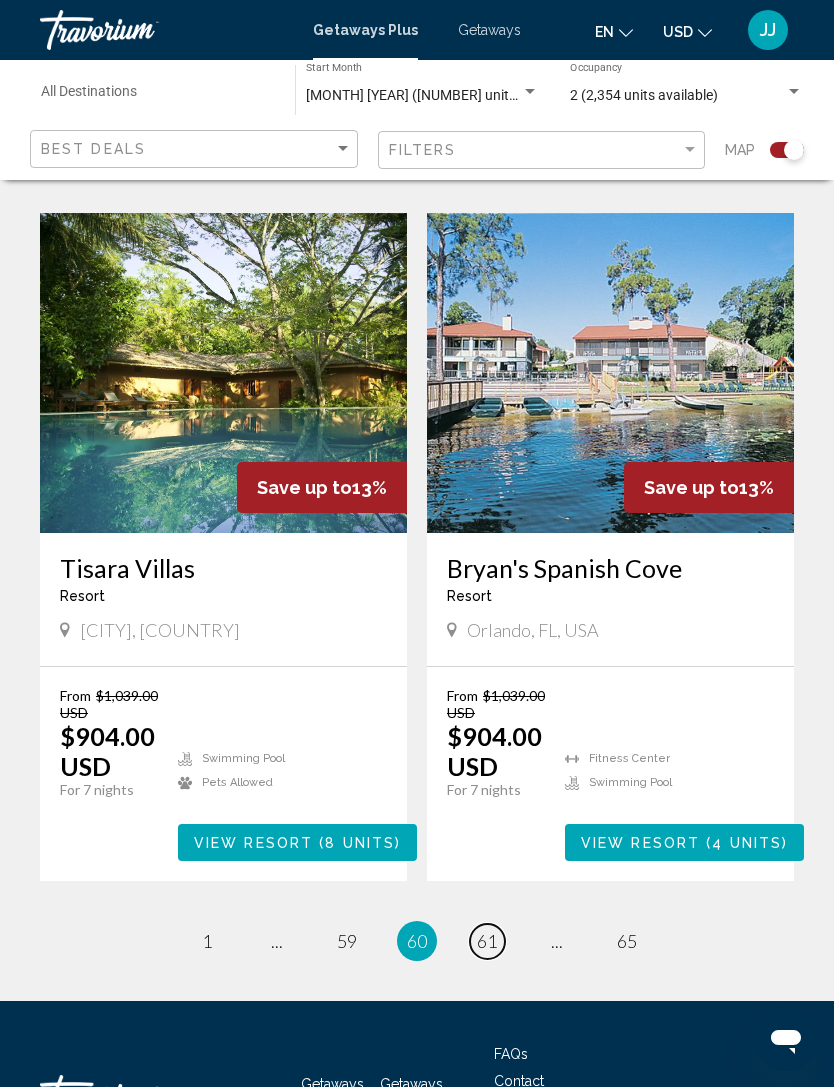 click on "page  61" at bounding box center [487, 941] 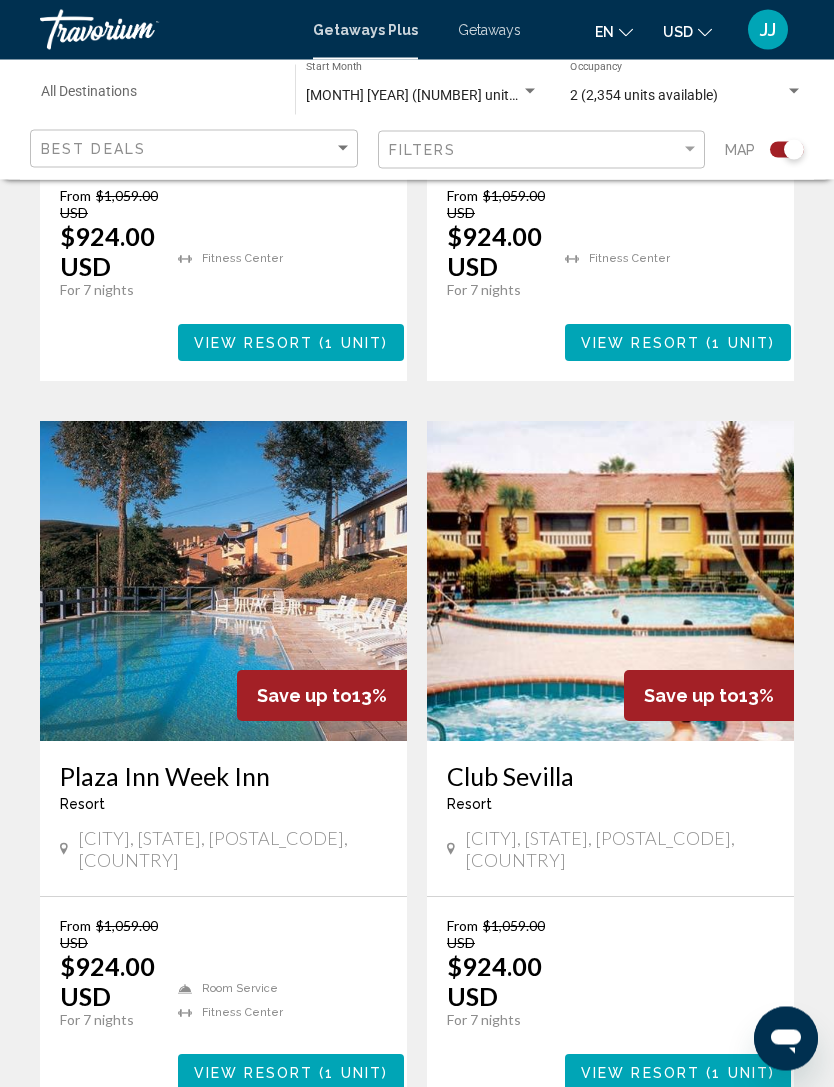 scroll, scrollTop: 4039, scrollLeft: 0, axis: vertical 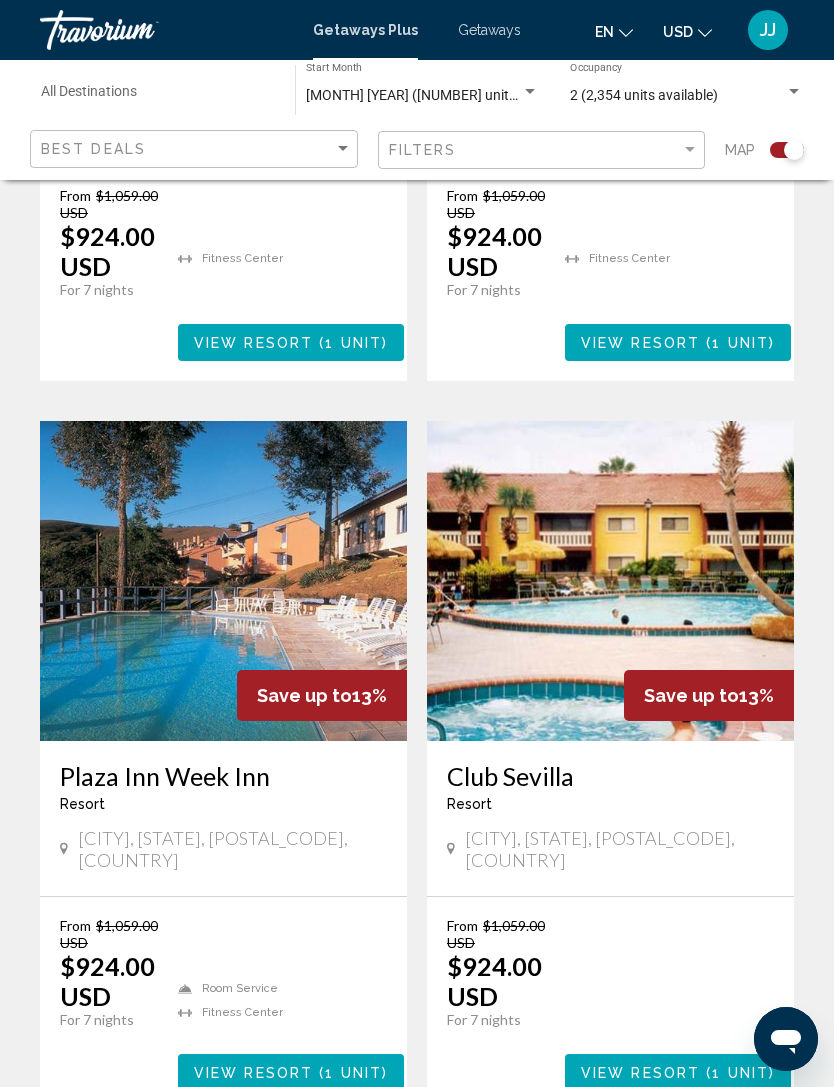 click on "page  62" at bounding box center [487, 1171] 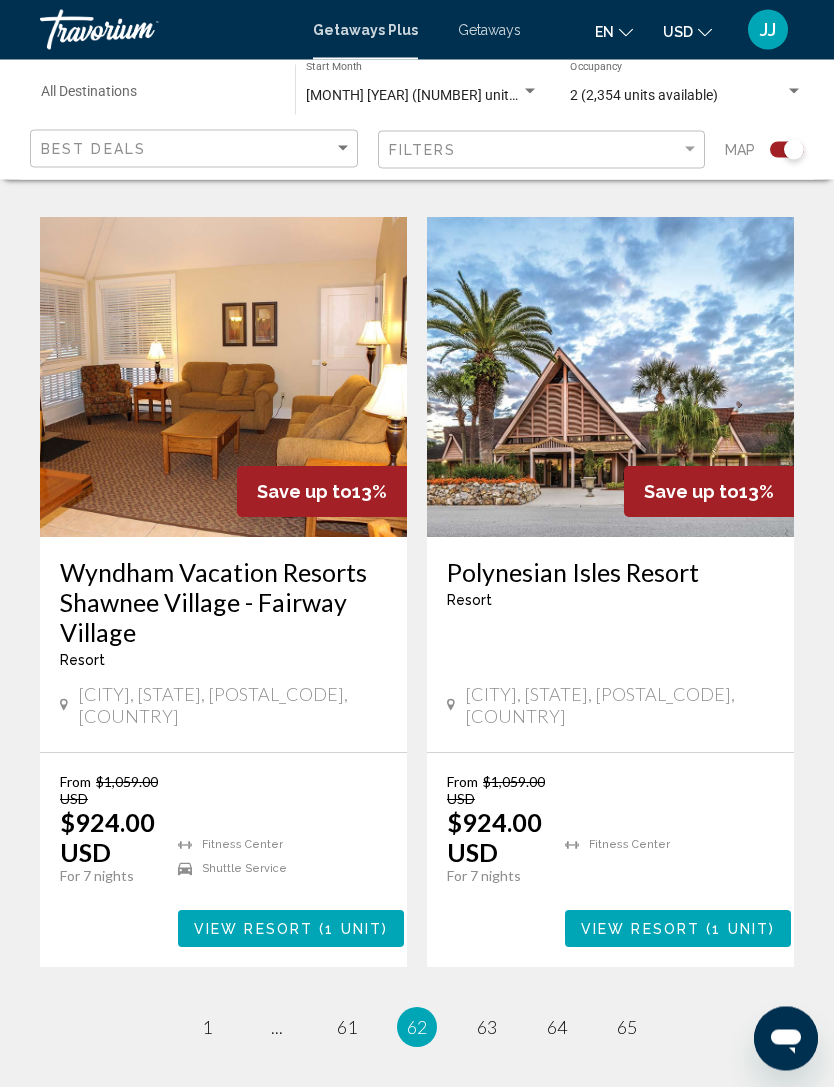 scroll, scrollTop: 4253, scrollLeft: 0, axis: vertical 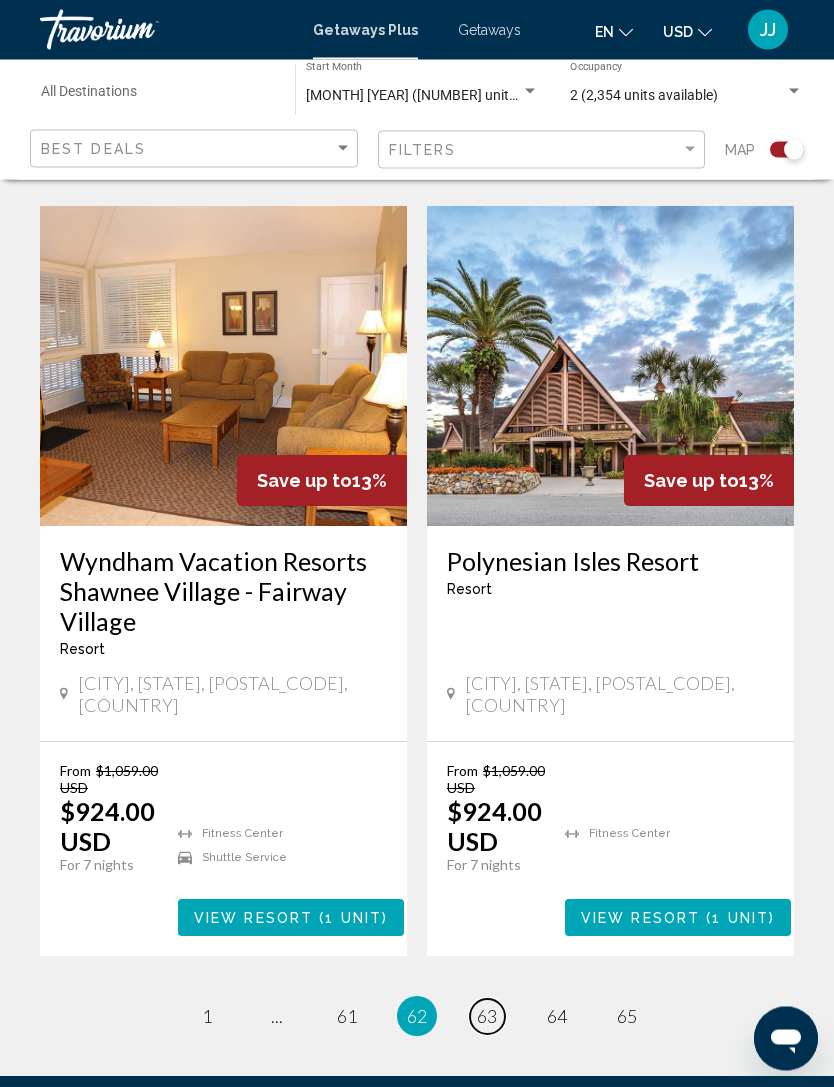 click on "page  63" at bounding box center (487, 1017) 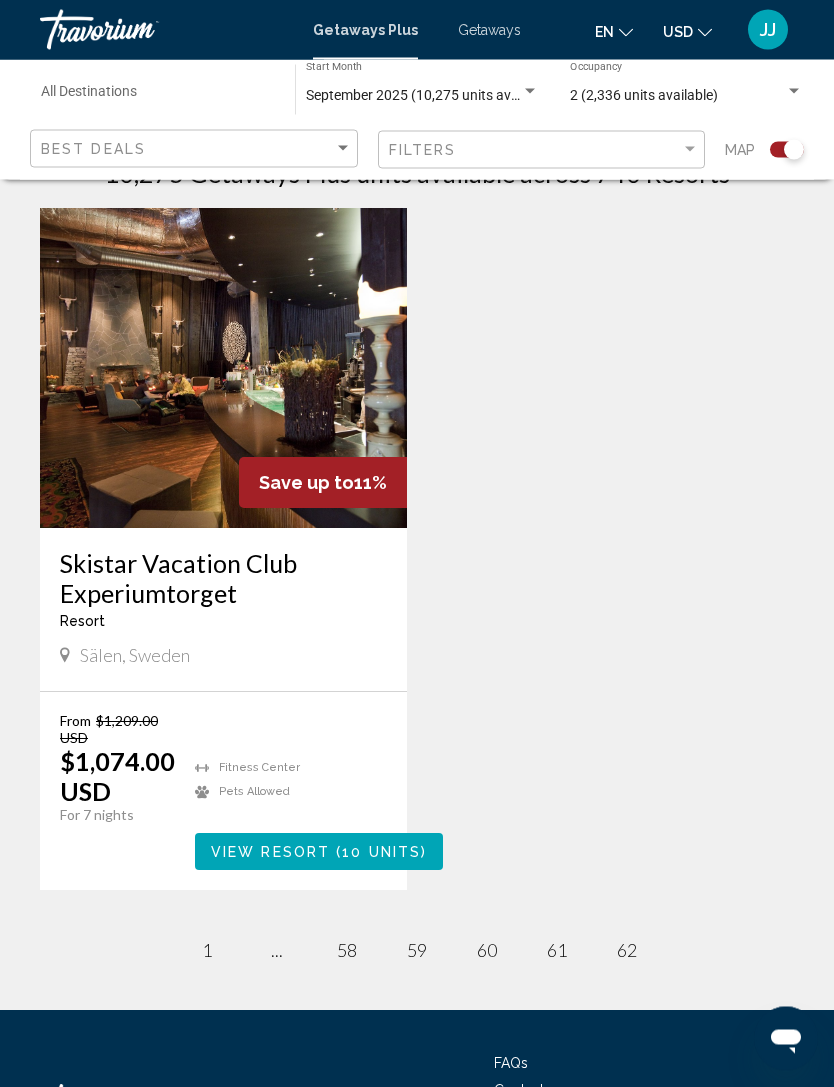 scroll, scrollTop: 482, scrollLeft: 0, axis: vertical 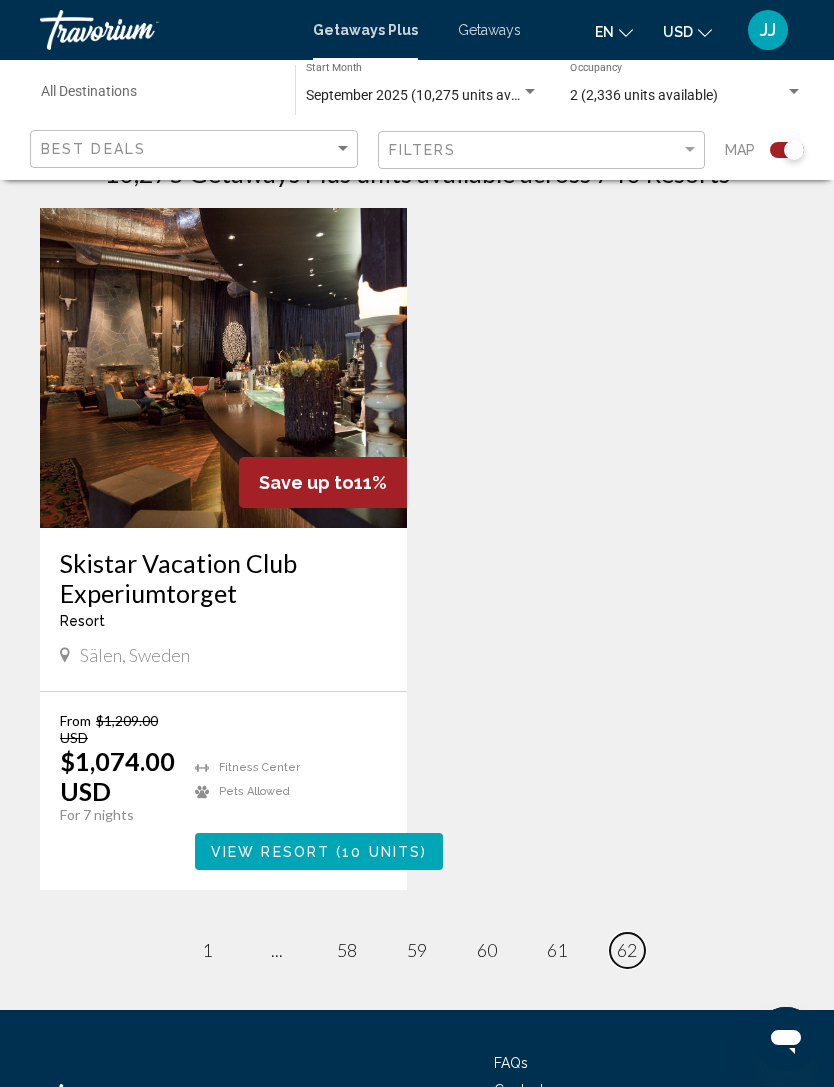 click on "page  62" at bounding box center (627, 950) 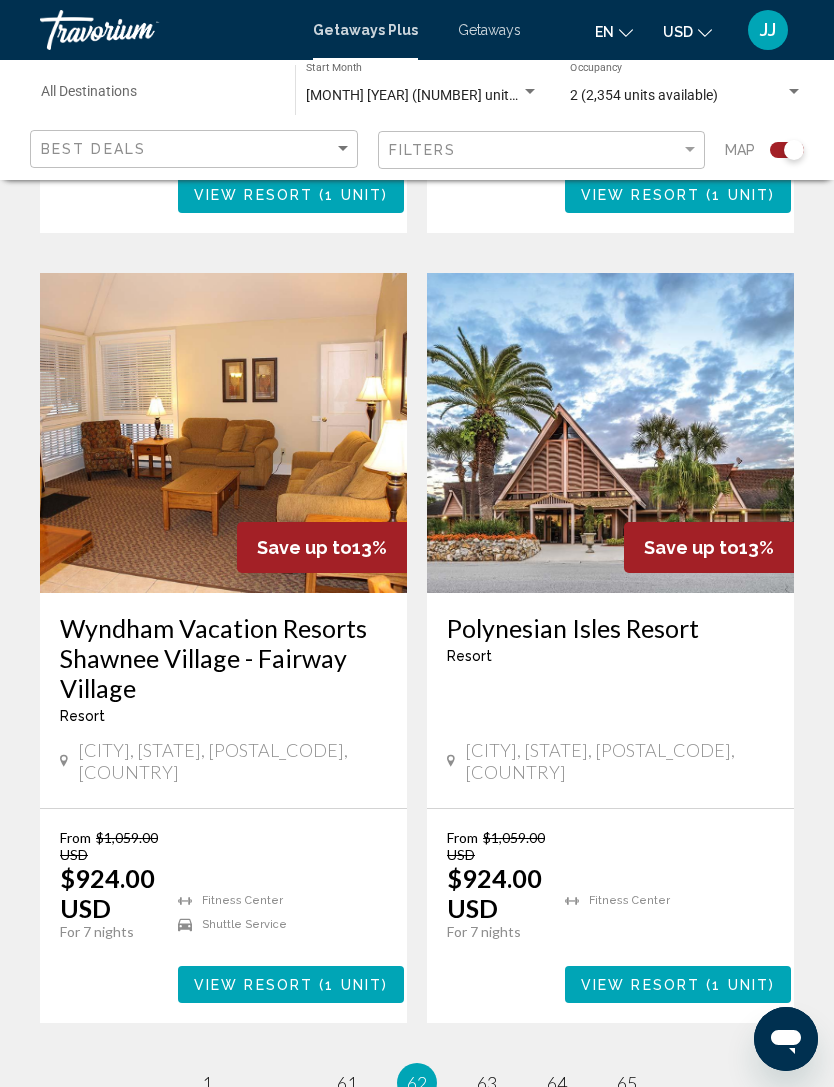 scroll, scrollTop: 4263, scrollLeft: 0, axis: vertical 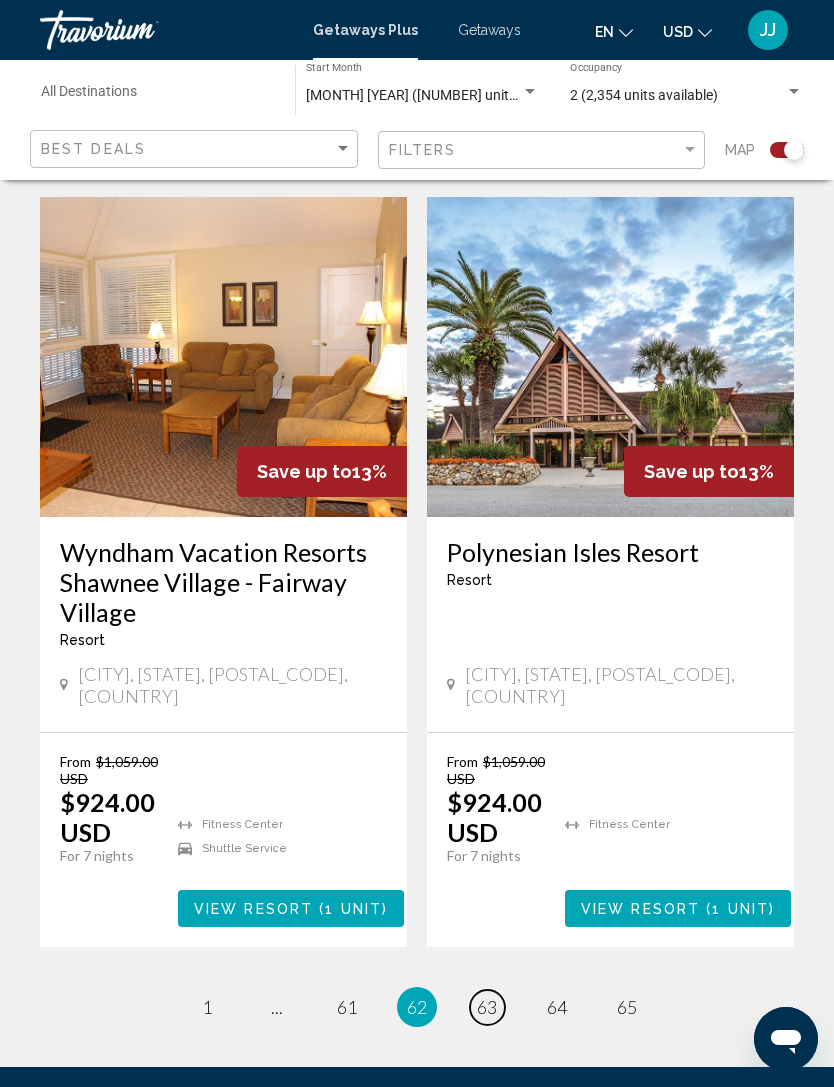 click on "page  63" at bounding box center [487, 1007] 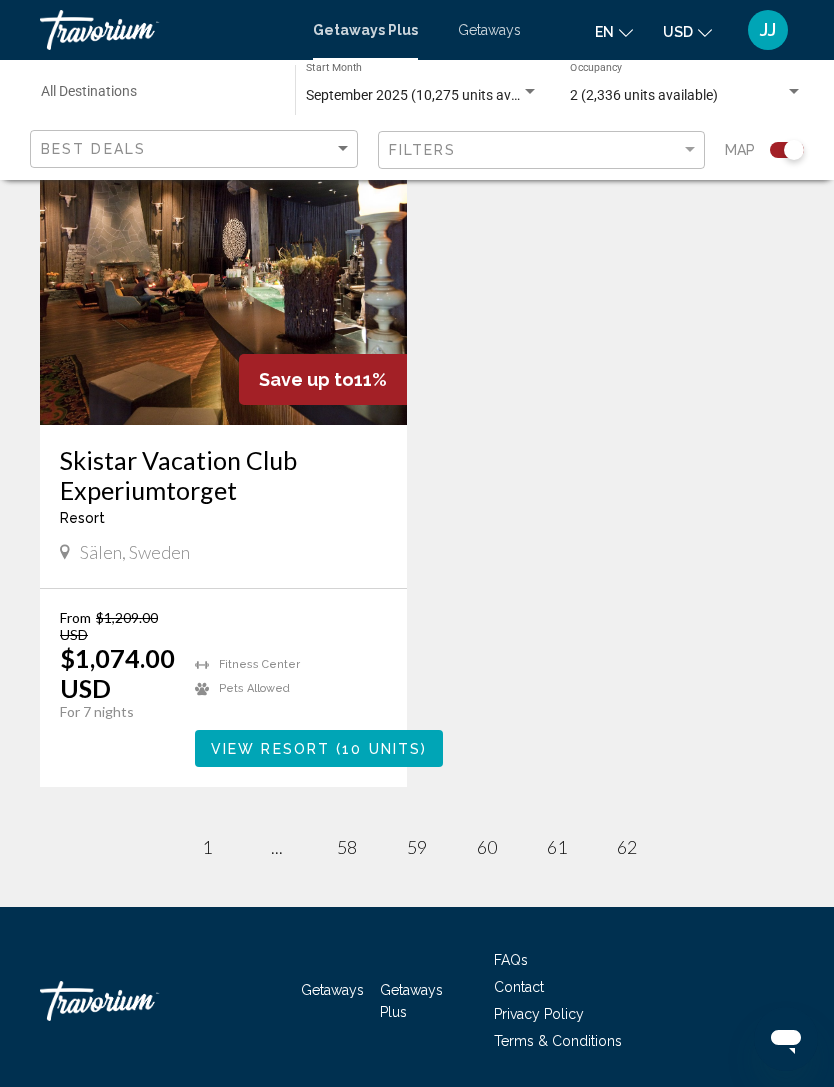 scroll, scrollTop: 586, scrollLeft: 0, axis: vertical 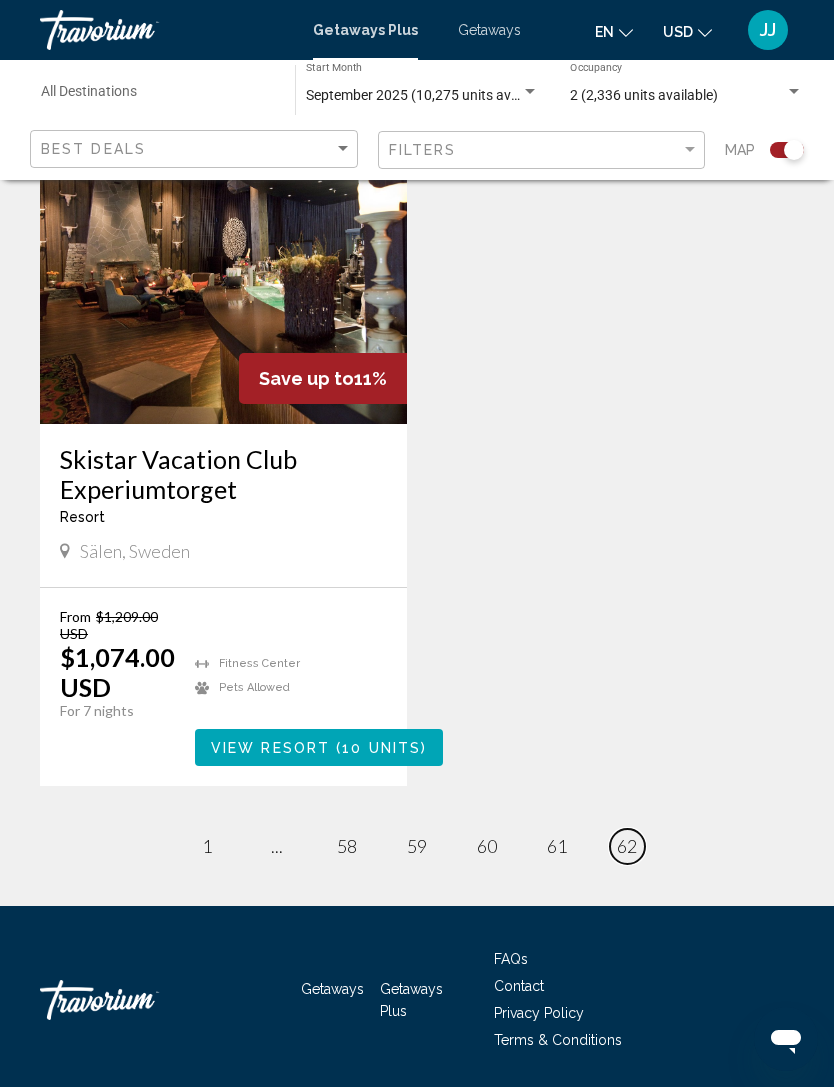 click on "62" at bounding box center [627, 846] 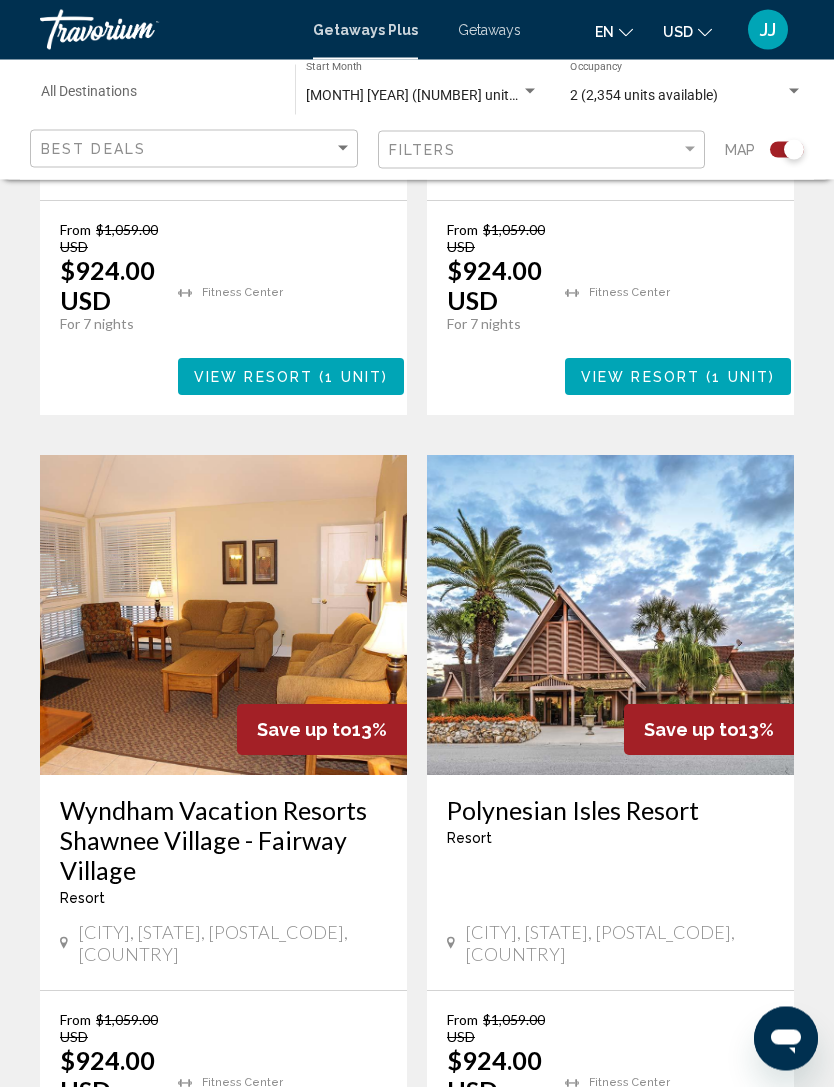 scroll, scrollTop: 4263, scrollLeft: 0, axis: vertical 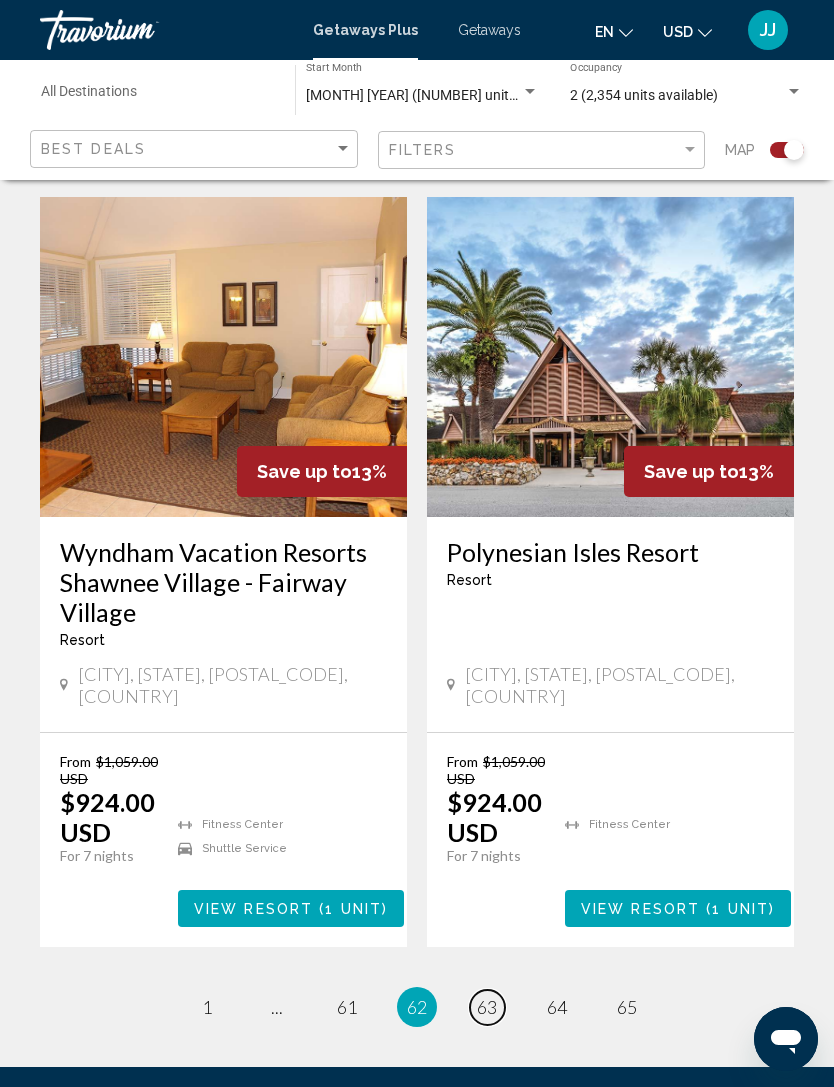 click on "page  63" at bounding box center [487, 1007] 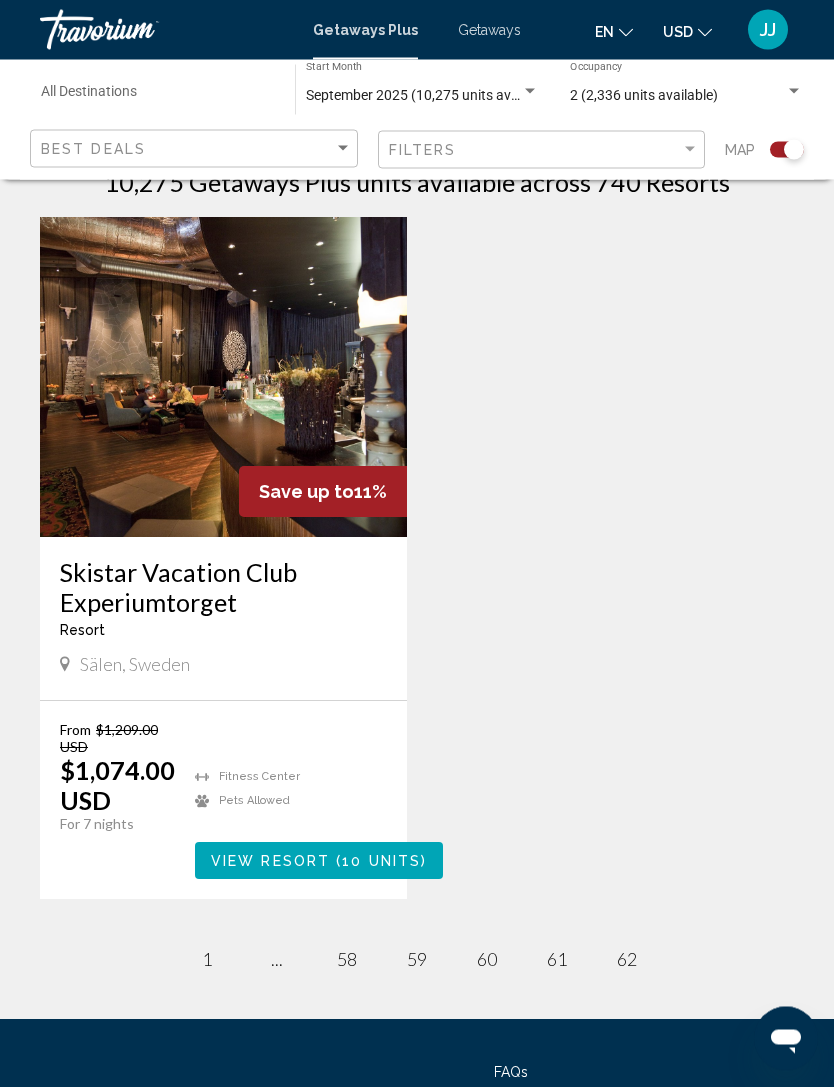 scroll, scrollTop: 480, scrollLeft: 0, axis: vertical 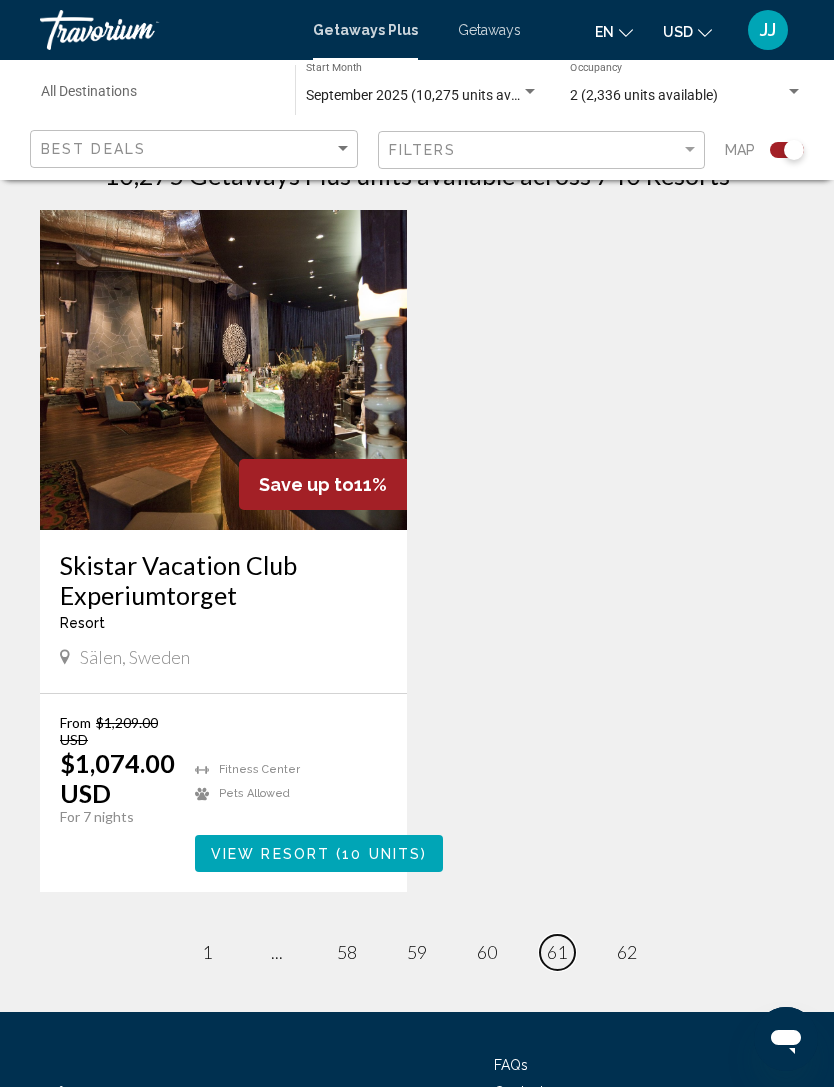 click on "page  61" at bounding box center (557, 952) 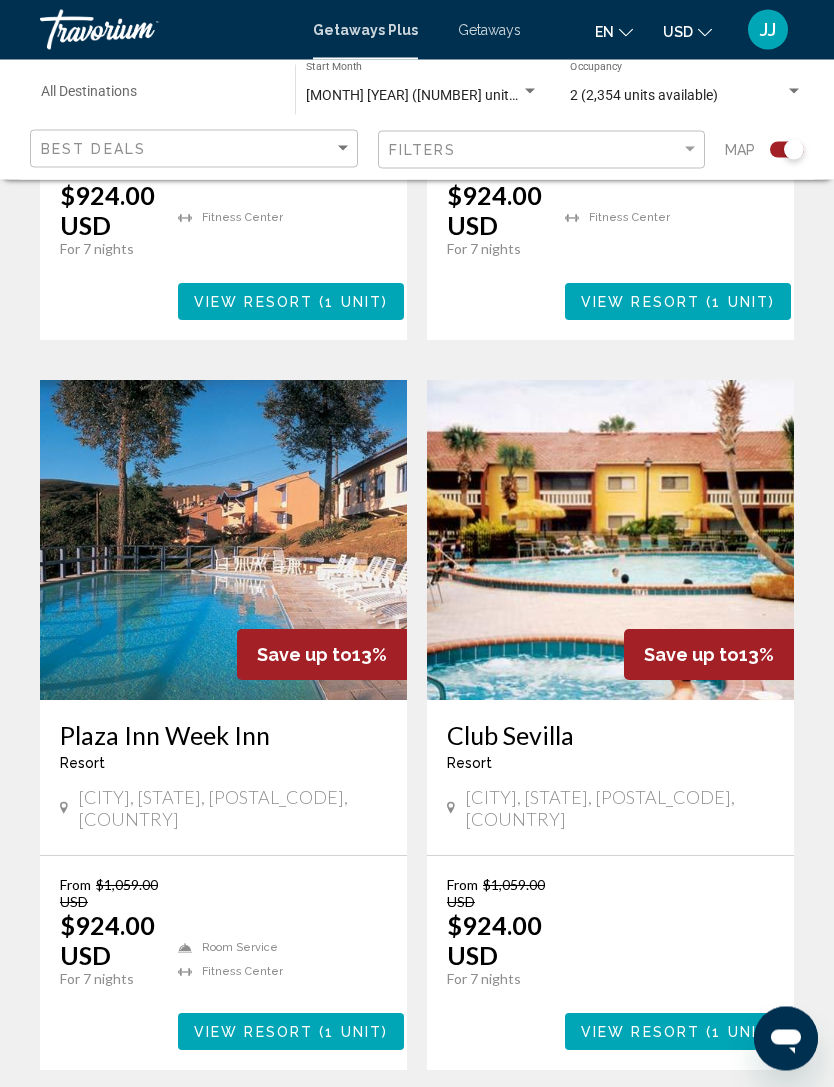 scroll, scrollTop: 4080, scrollLeft: 0, axis: vertical 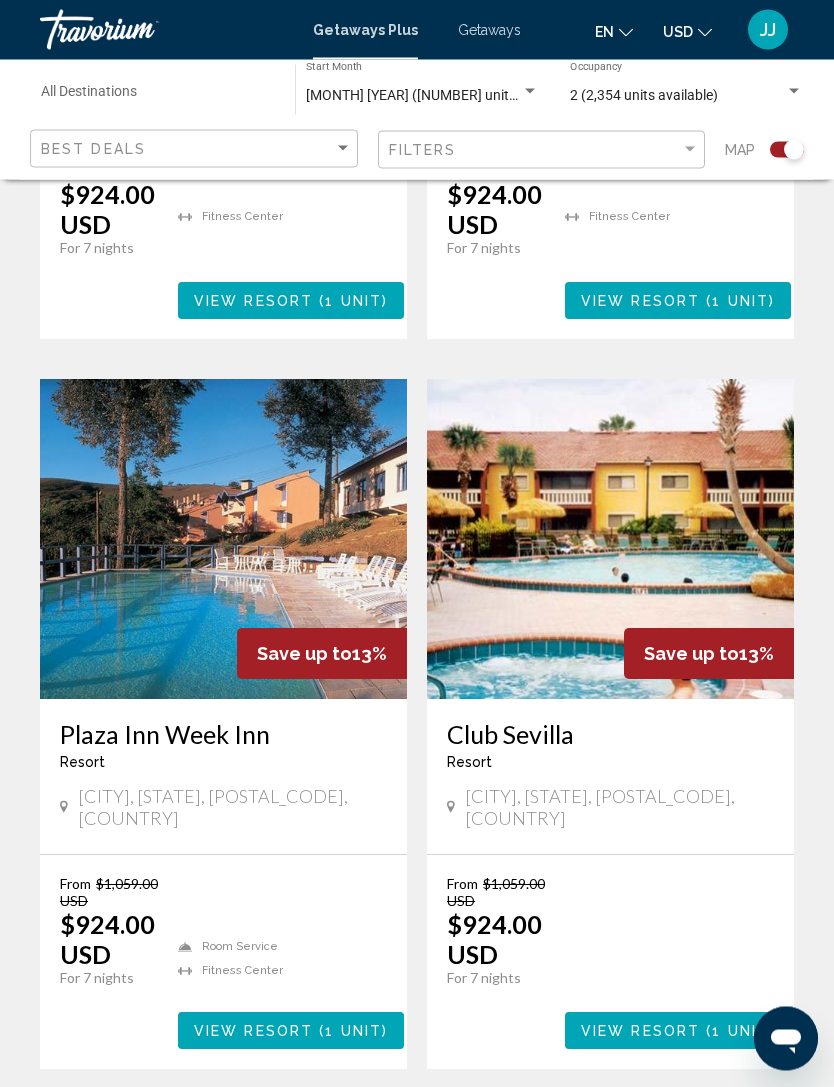 click on "page  65" at bounding box center [627, 1130] 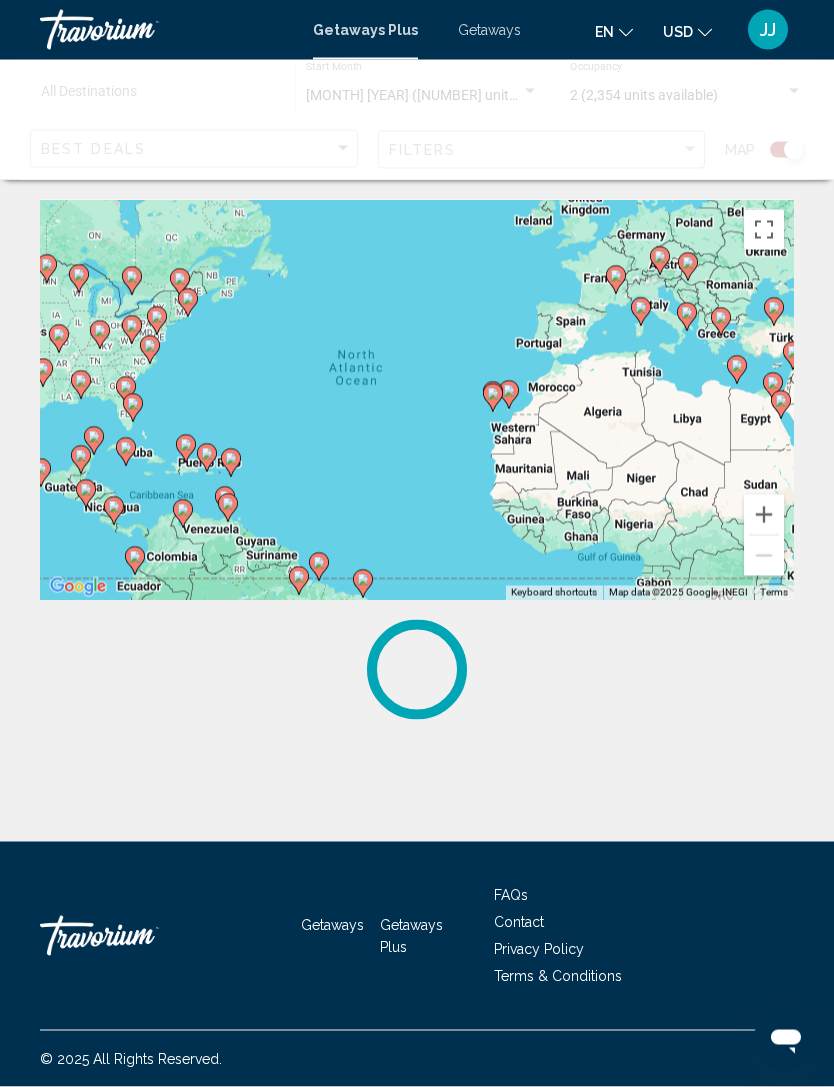 scroll, scrollTop: 0, scrollLeft: 0, axis: both 